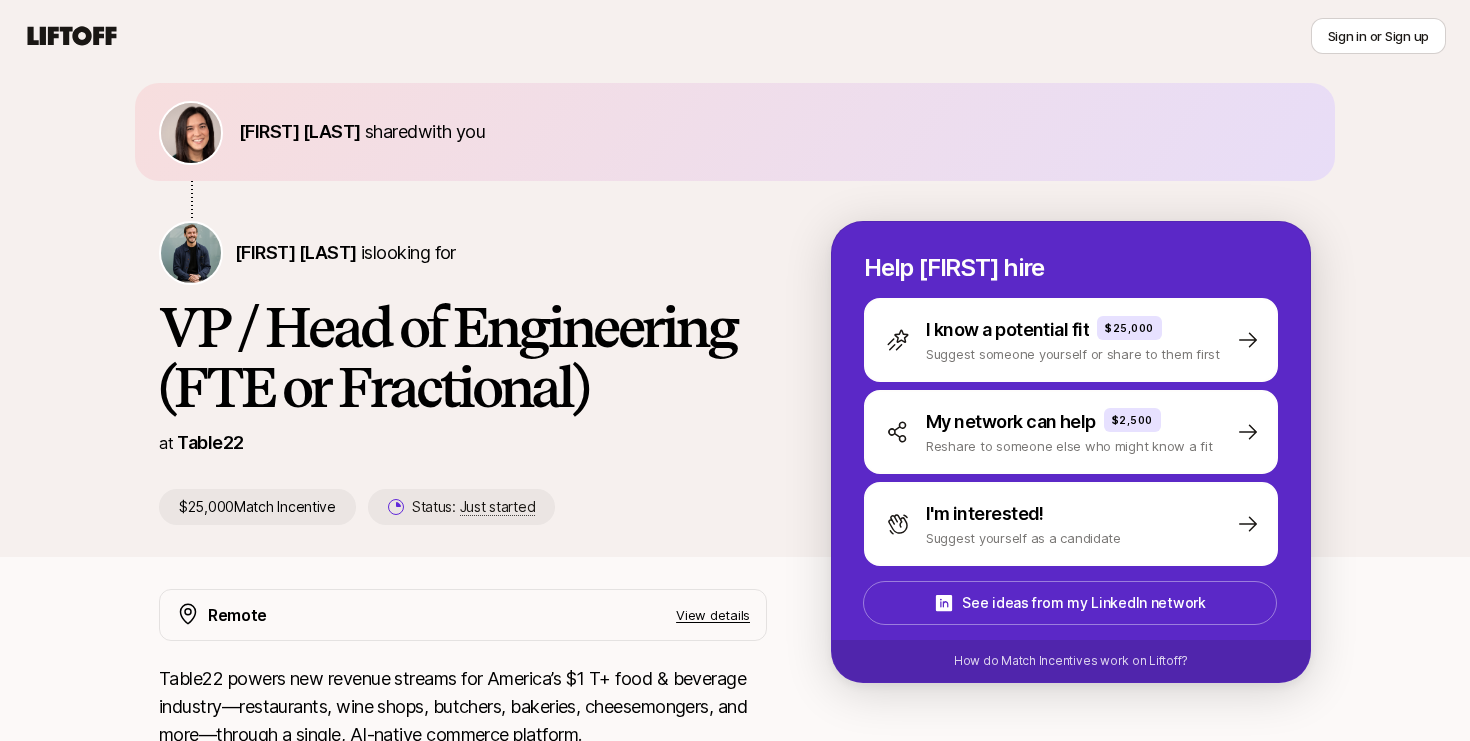 scroll, scrollTop: 111, scrollLeft: 0, axis: vertical 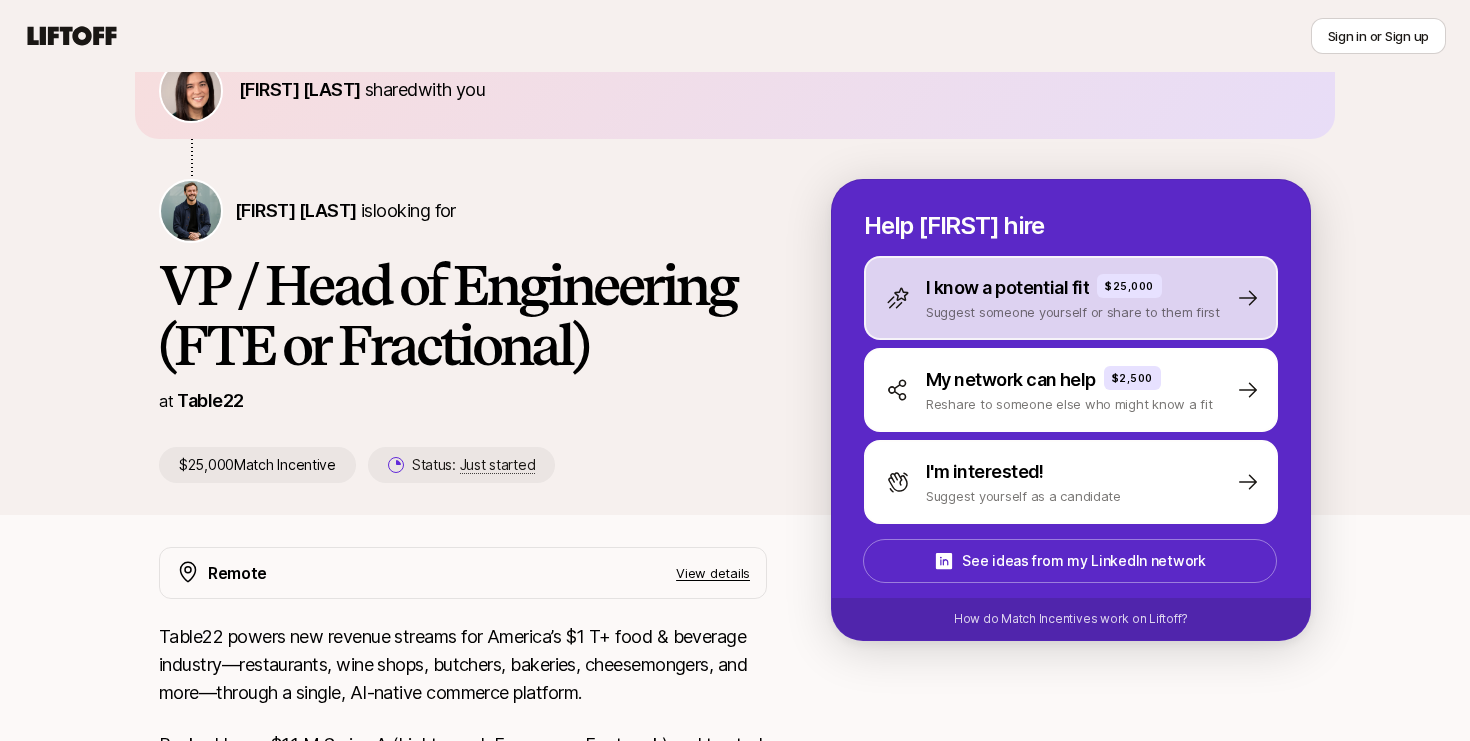 click on "I know a potential fit" at bounding box center (1007, 288) 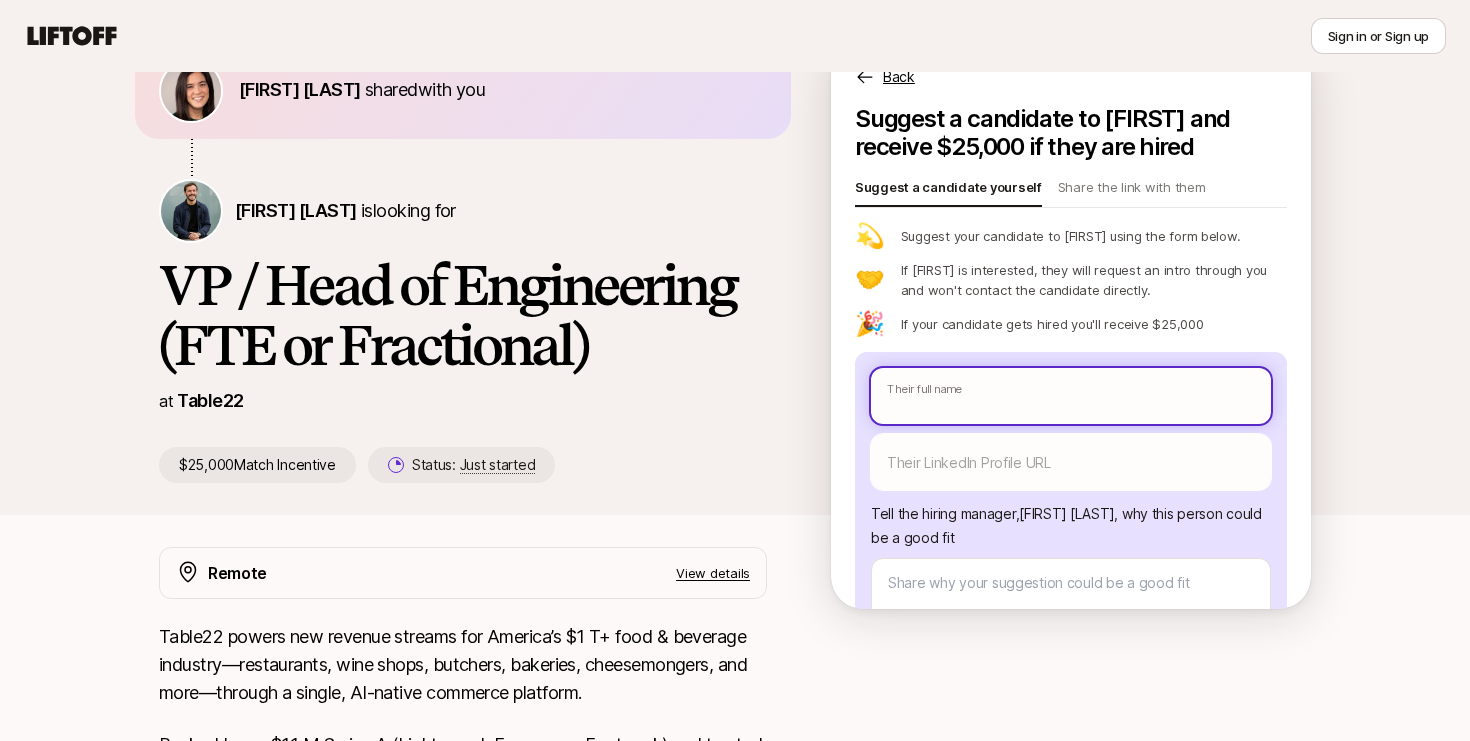 type on "x" 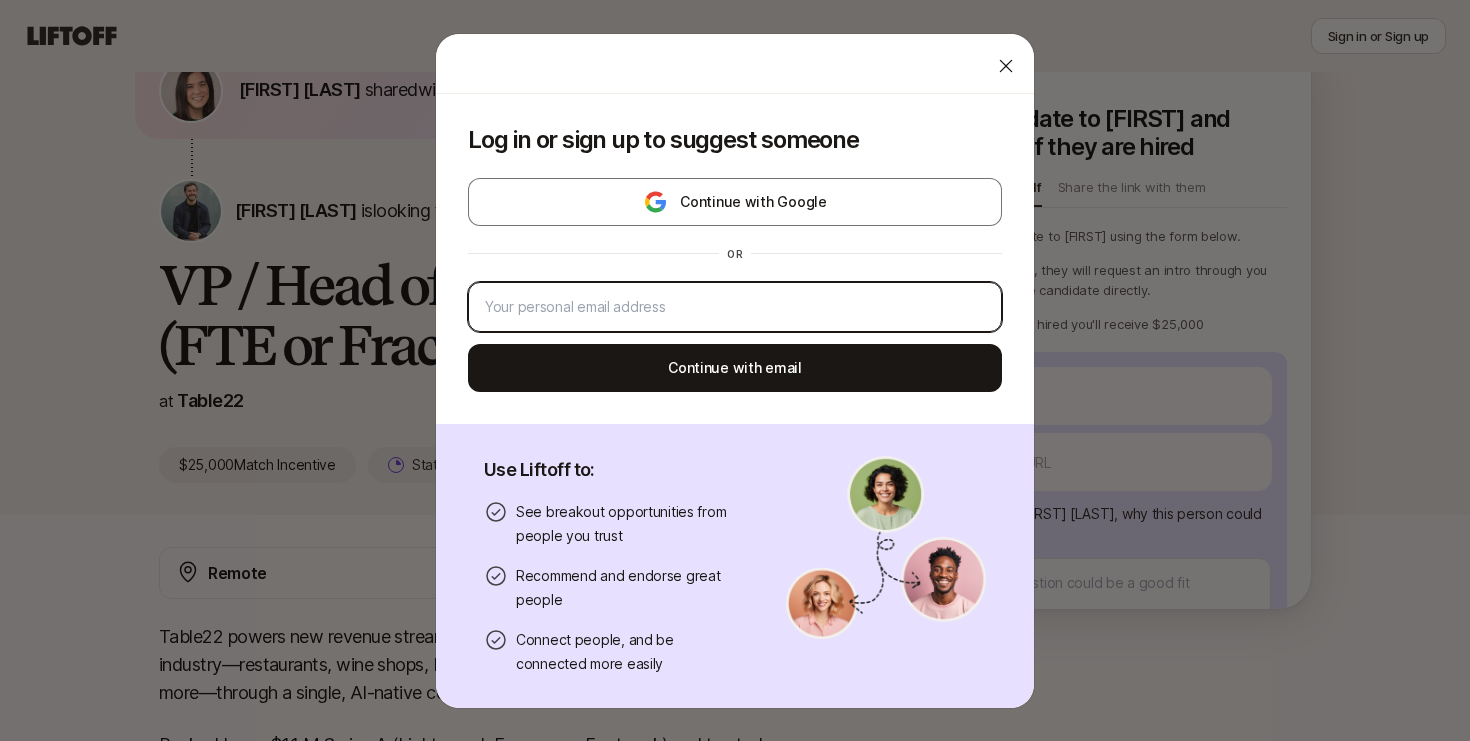 click at bounding box center (735, 307) 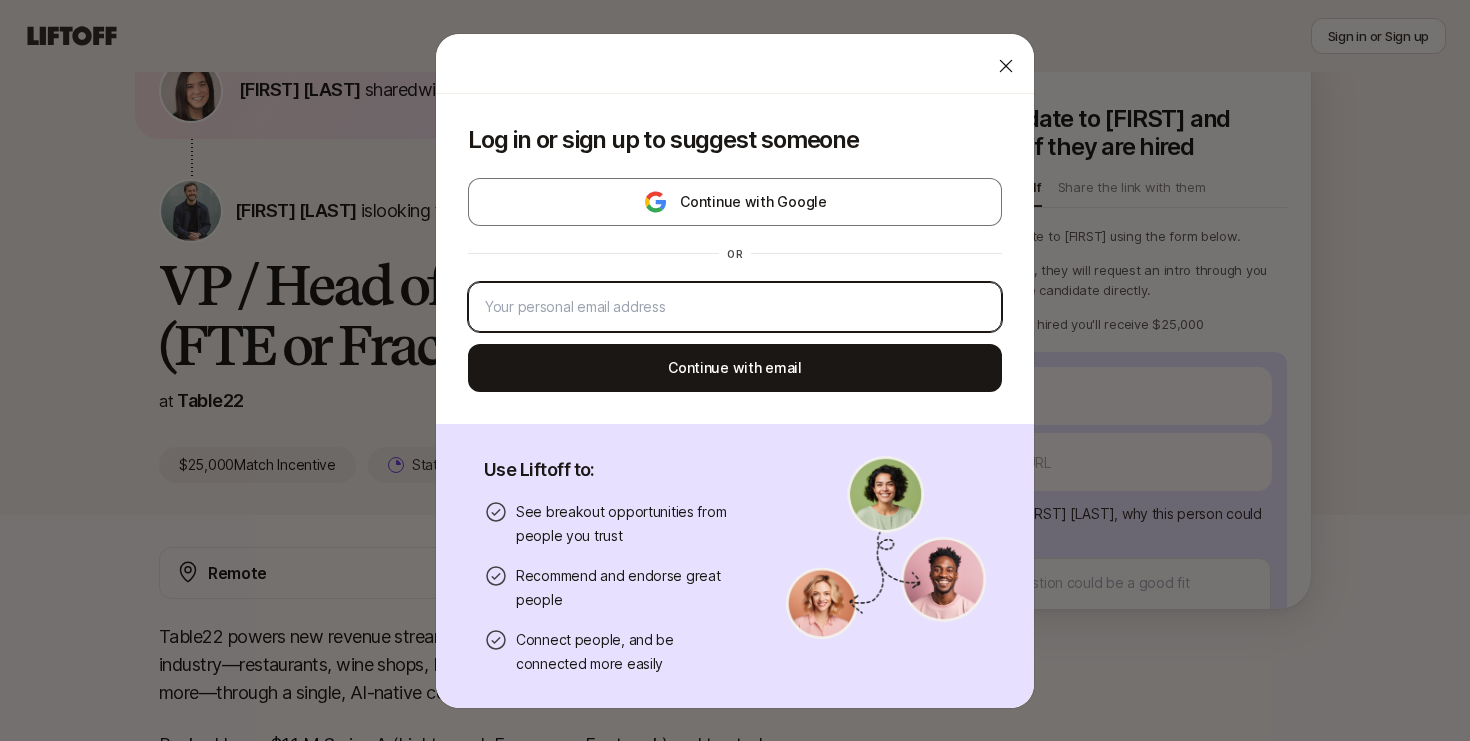click at bounding box center (735, 307) 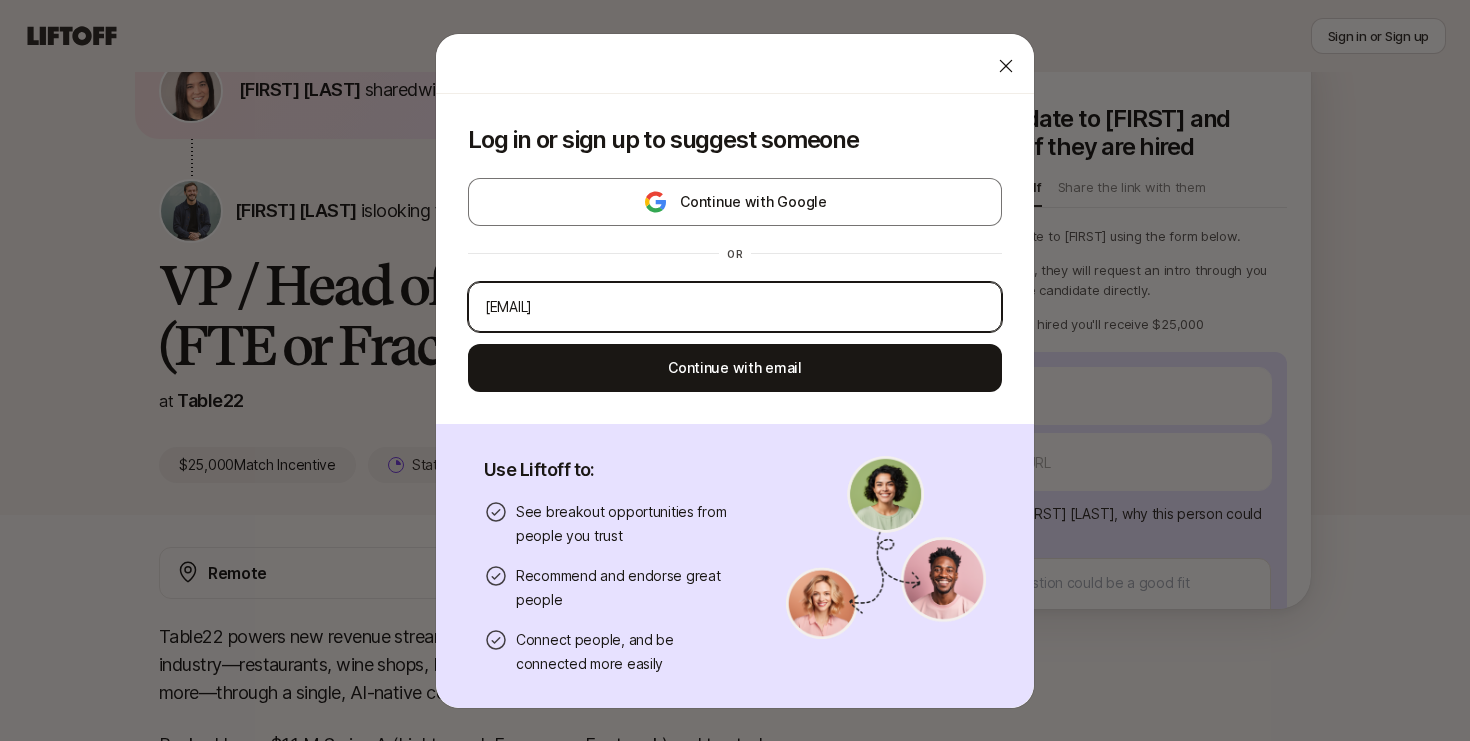 type on "[EMAIL]" 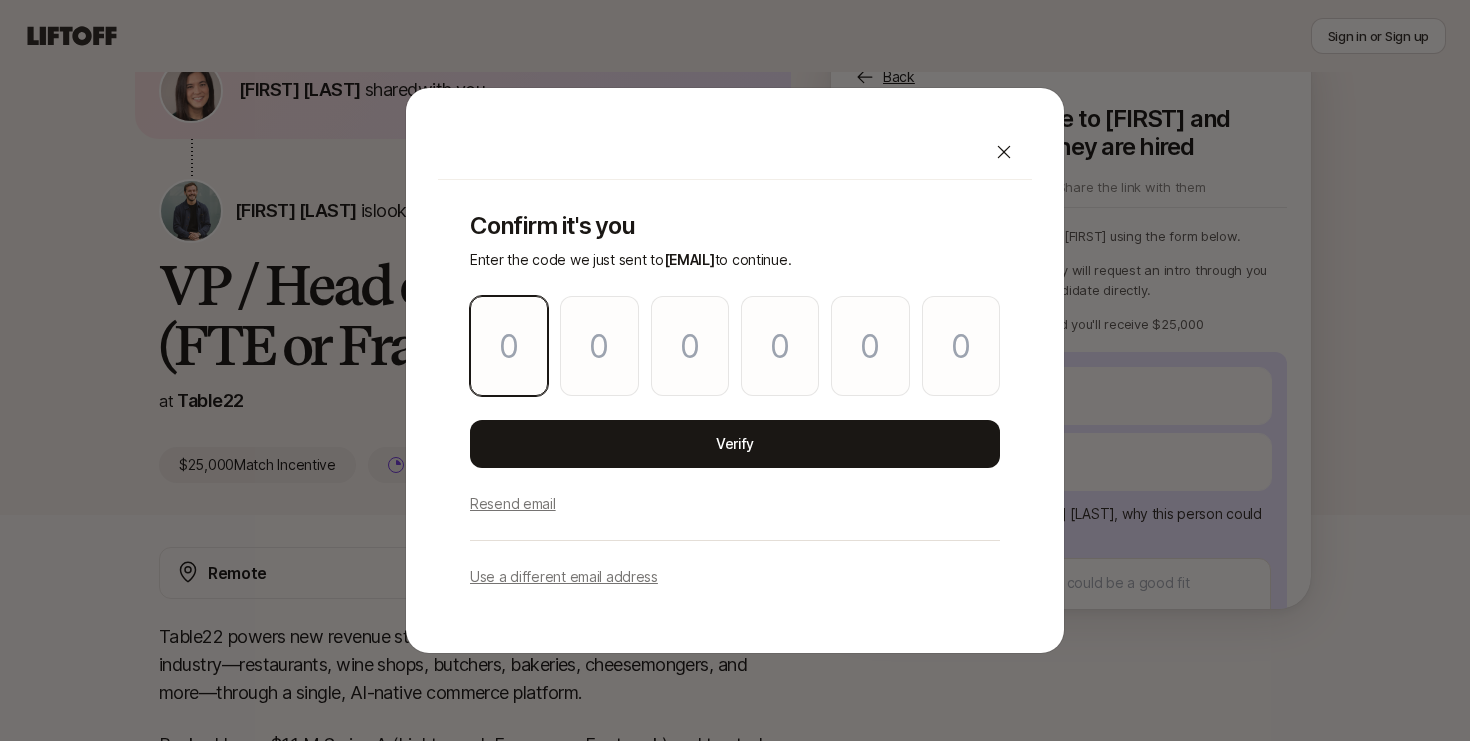 type on "x" 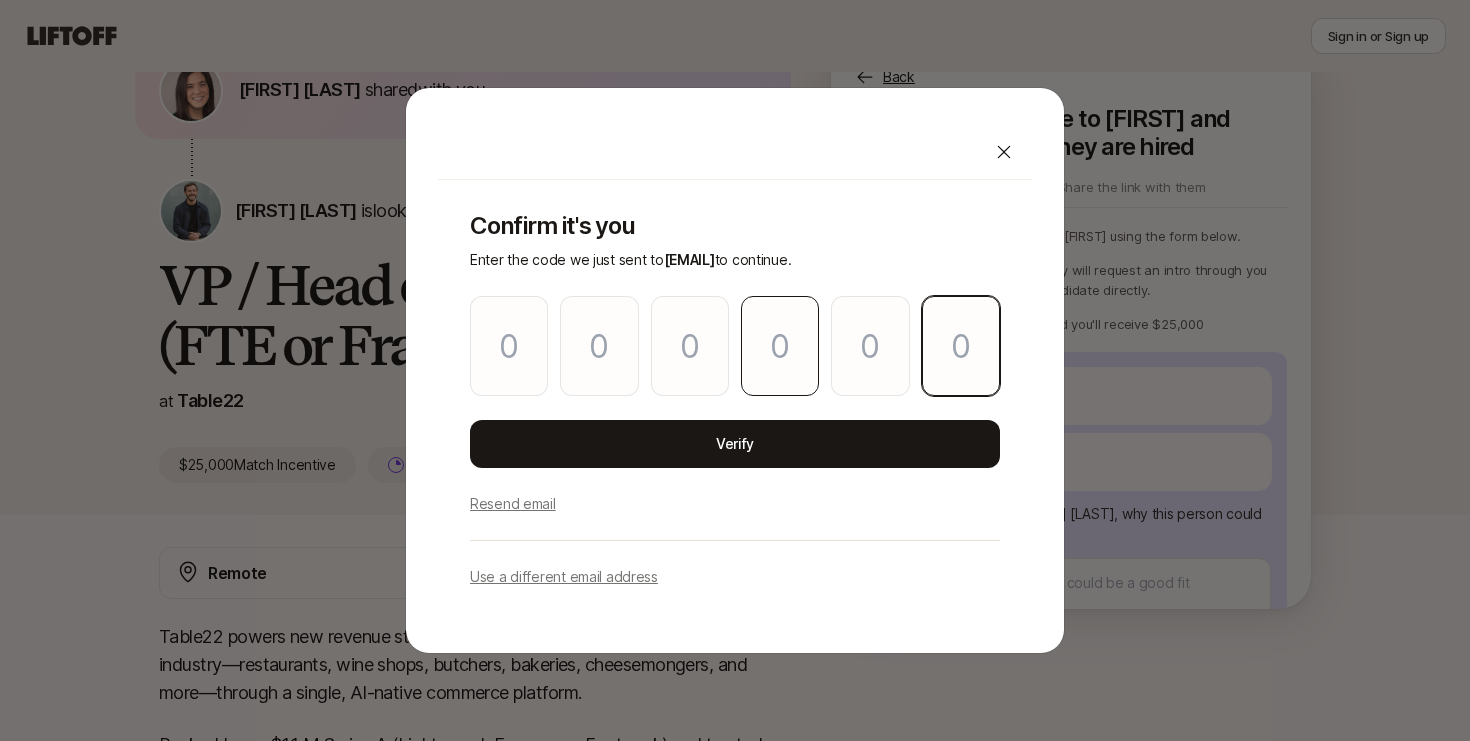 paste on "3" 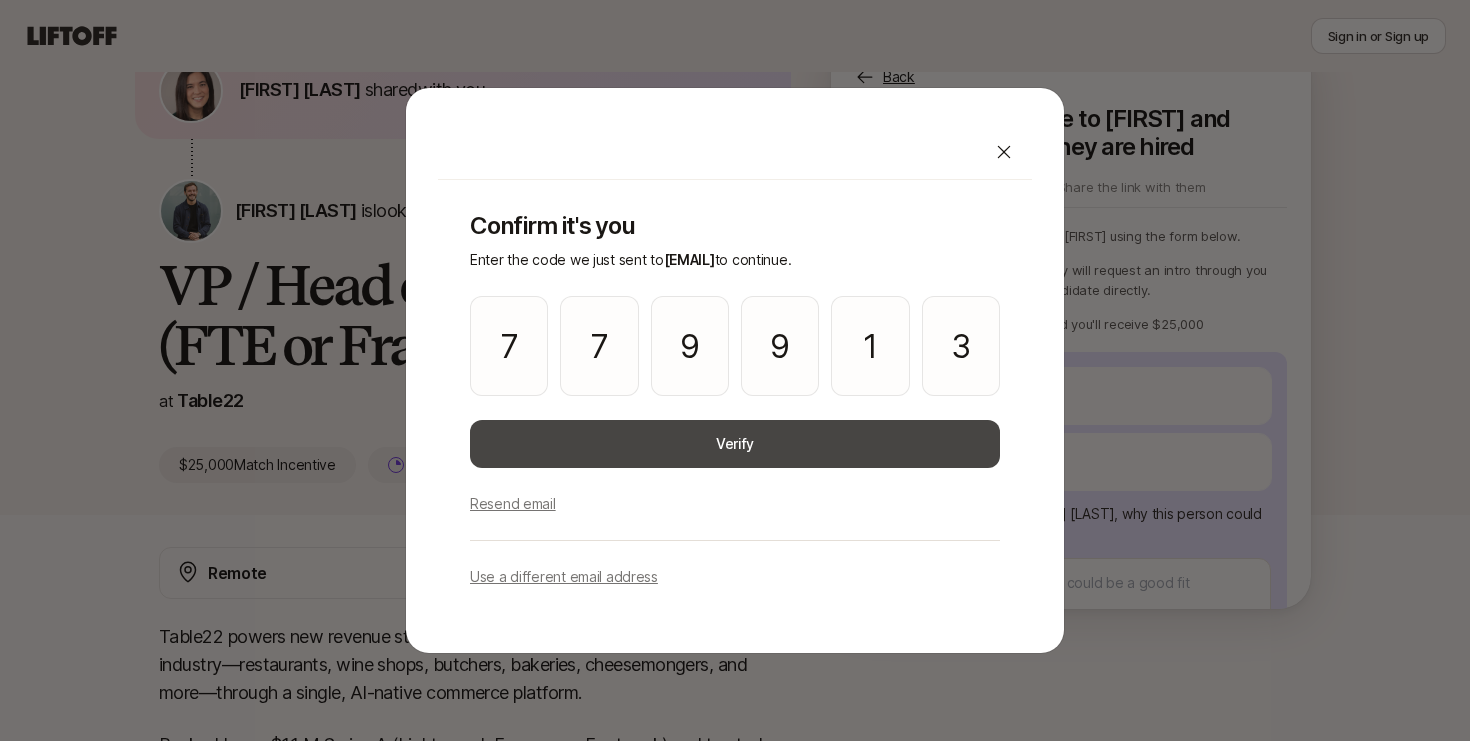 click on "Verify" at bounding box center [735, 444] 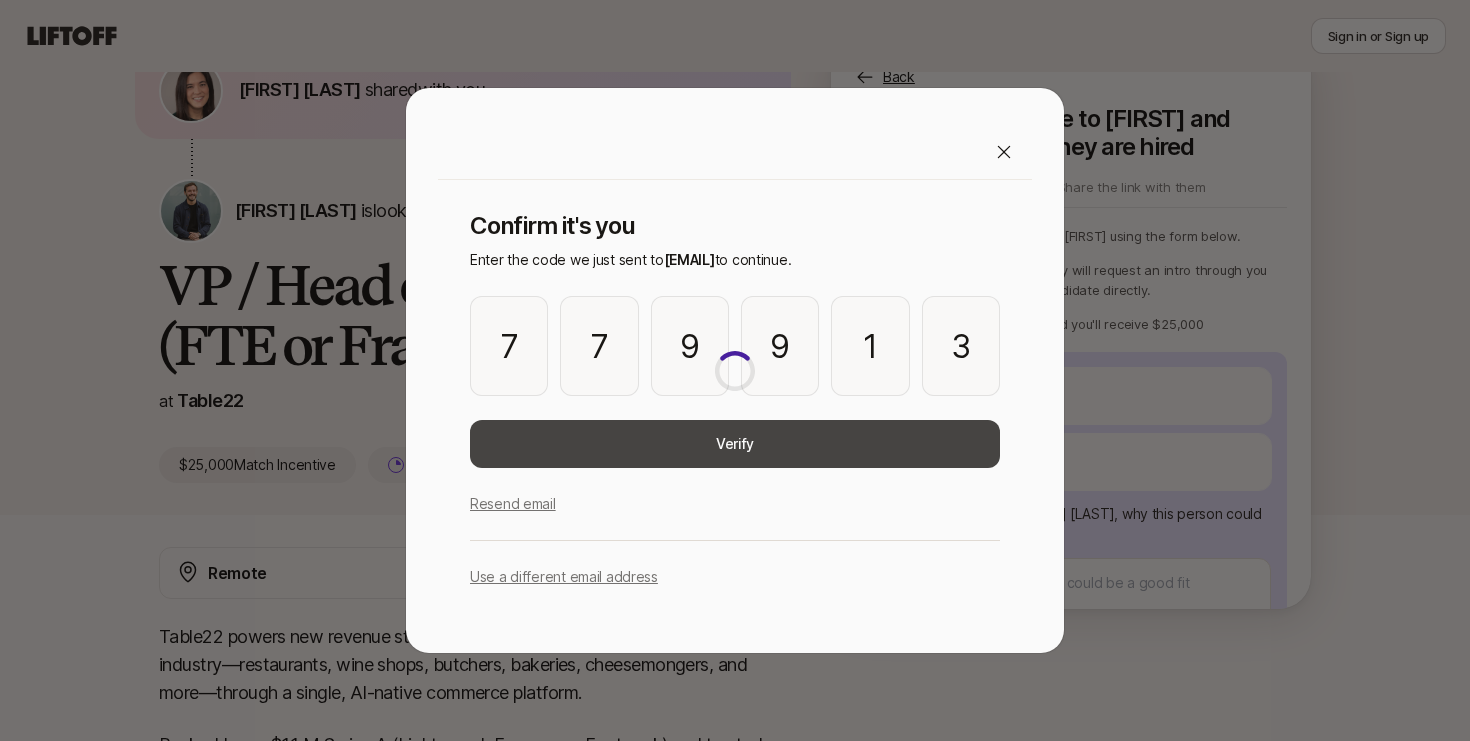 scroll, scrollTop: 63, scrollLeft: 0, axis: vertical 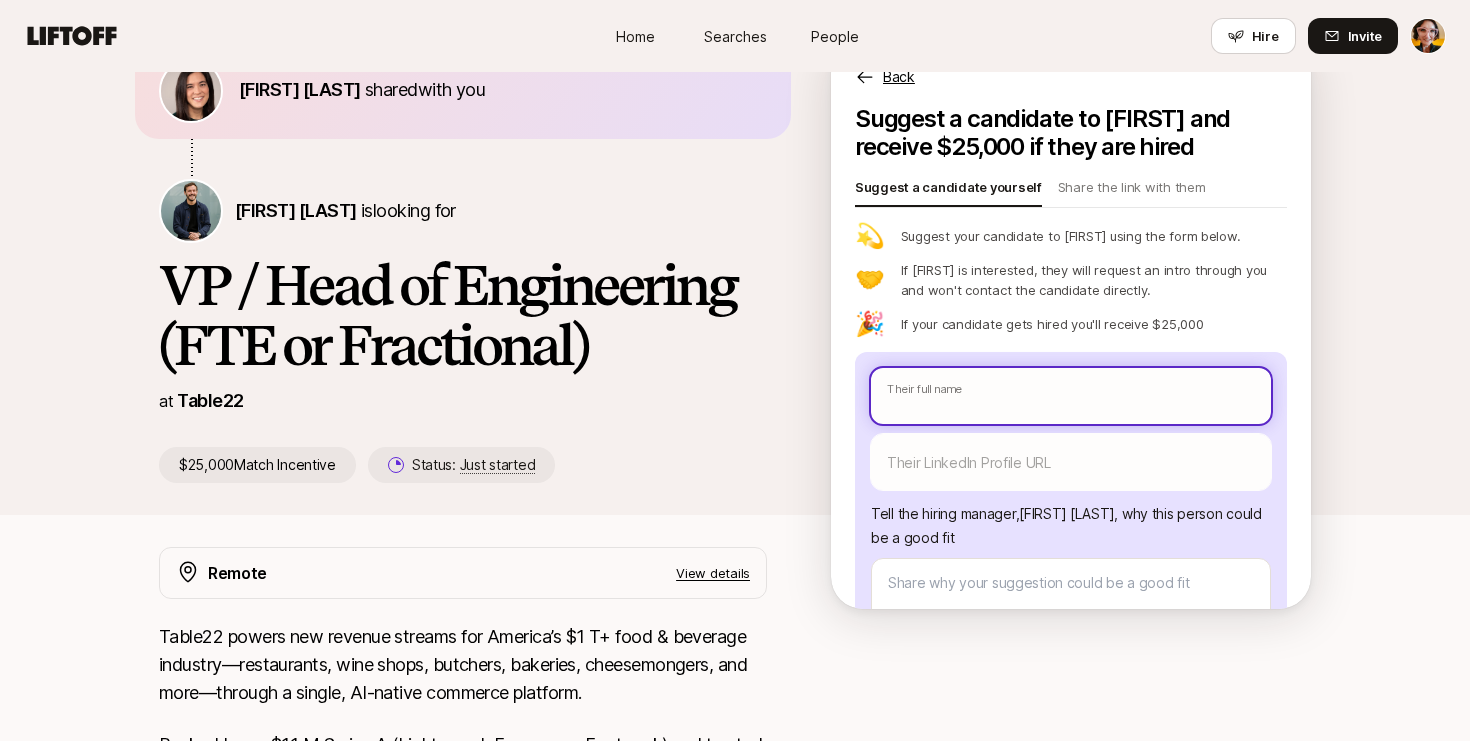click at bounding box center [1071, 396] 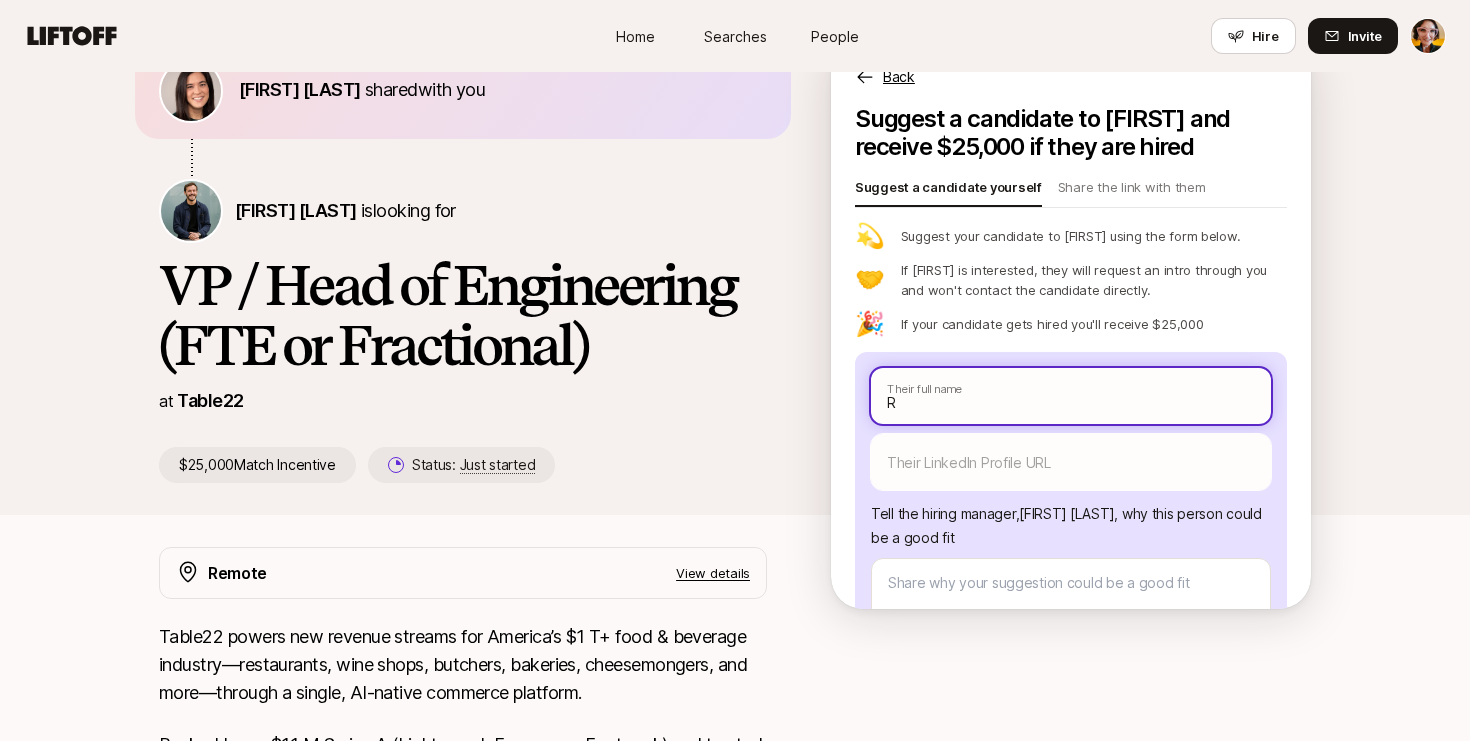 type on "x" 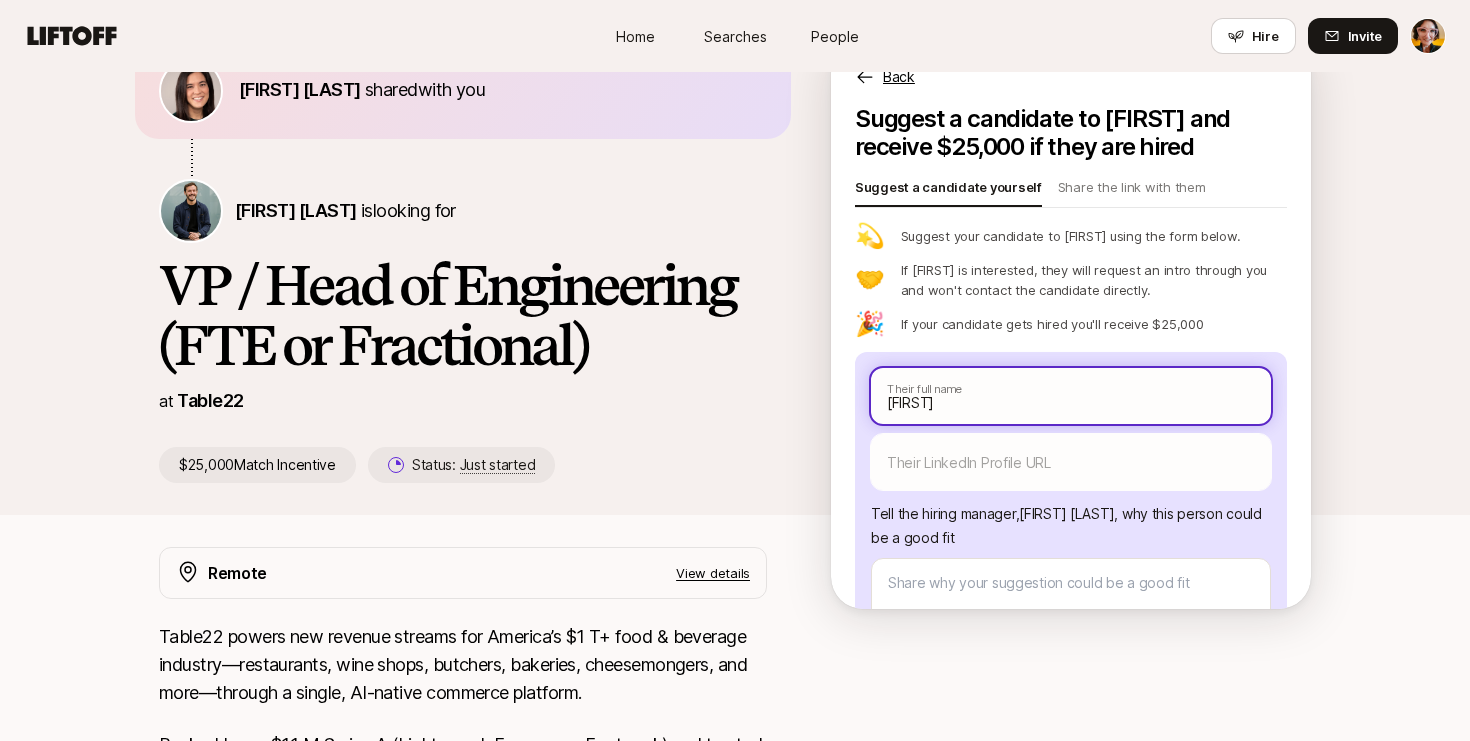 type on "x" 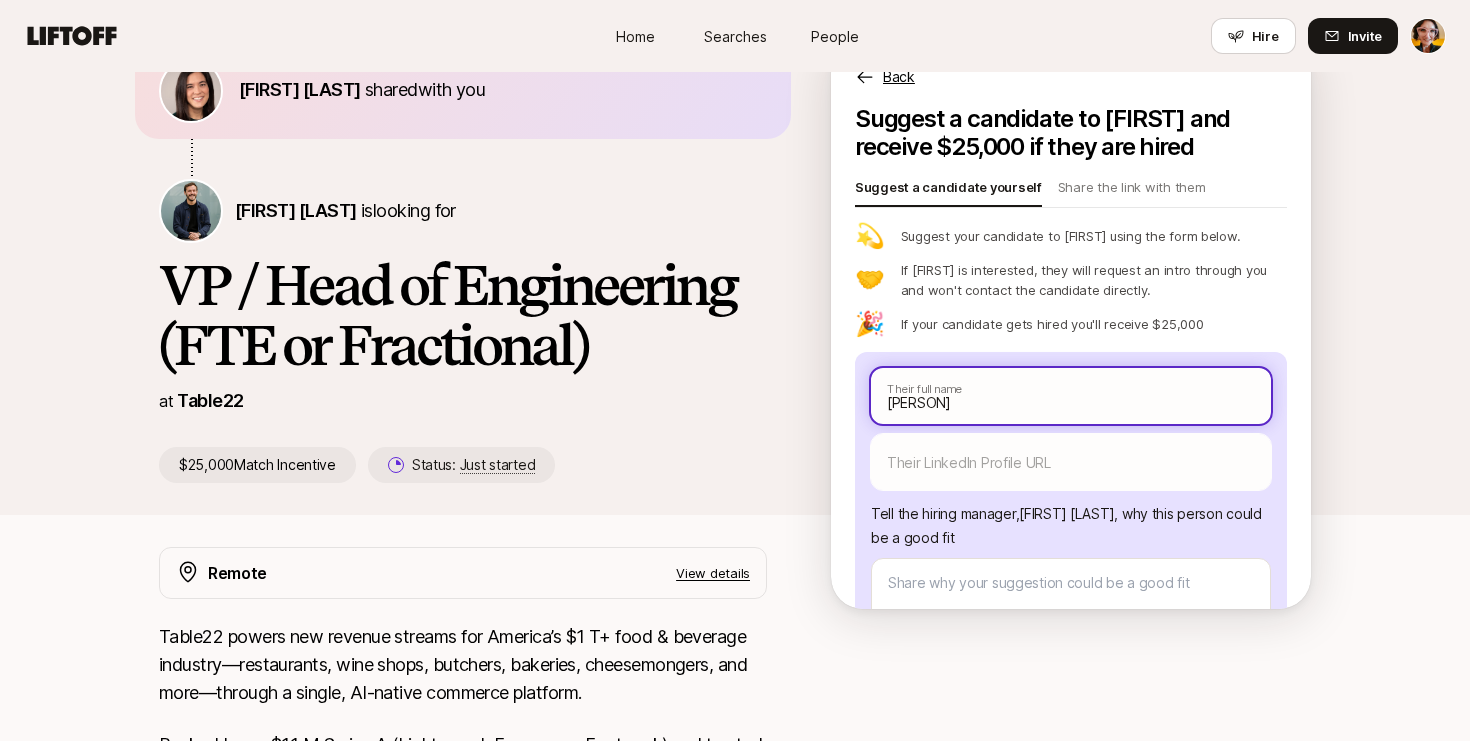 type on "x" 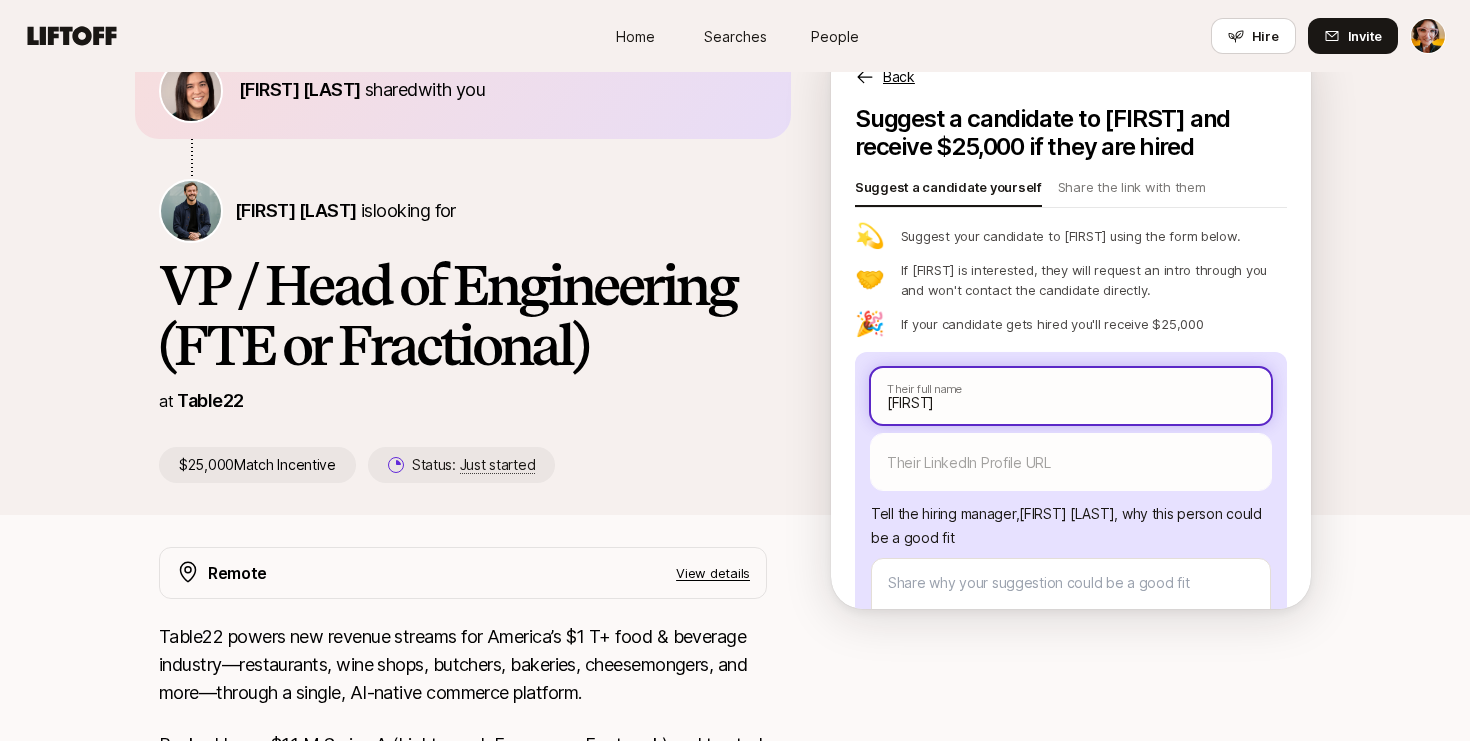 type on "x" 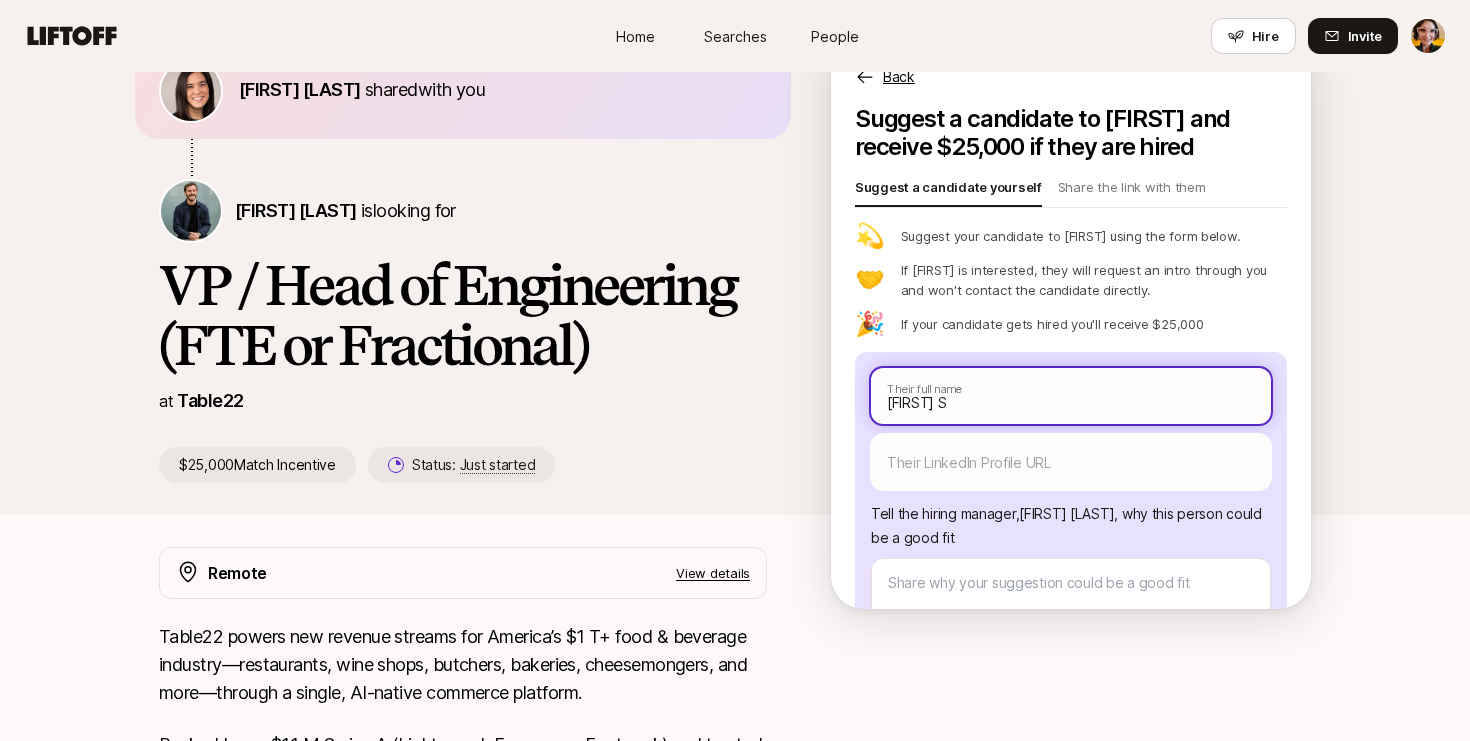 type on "x" 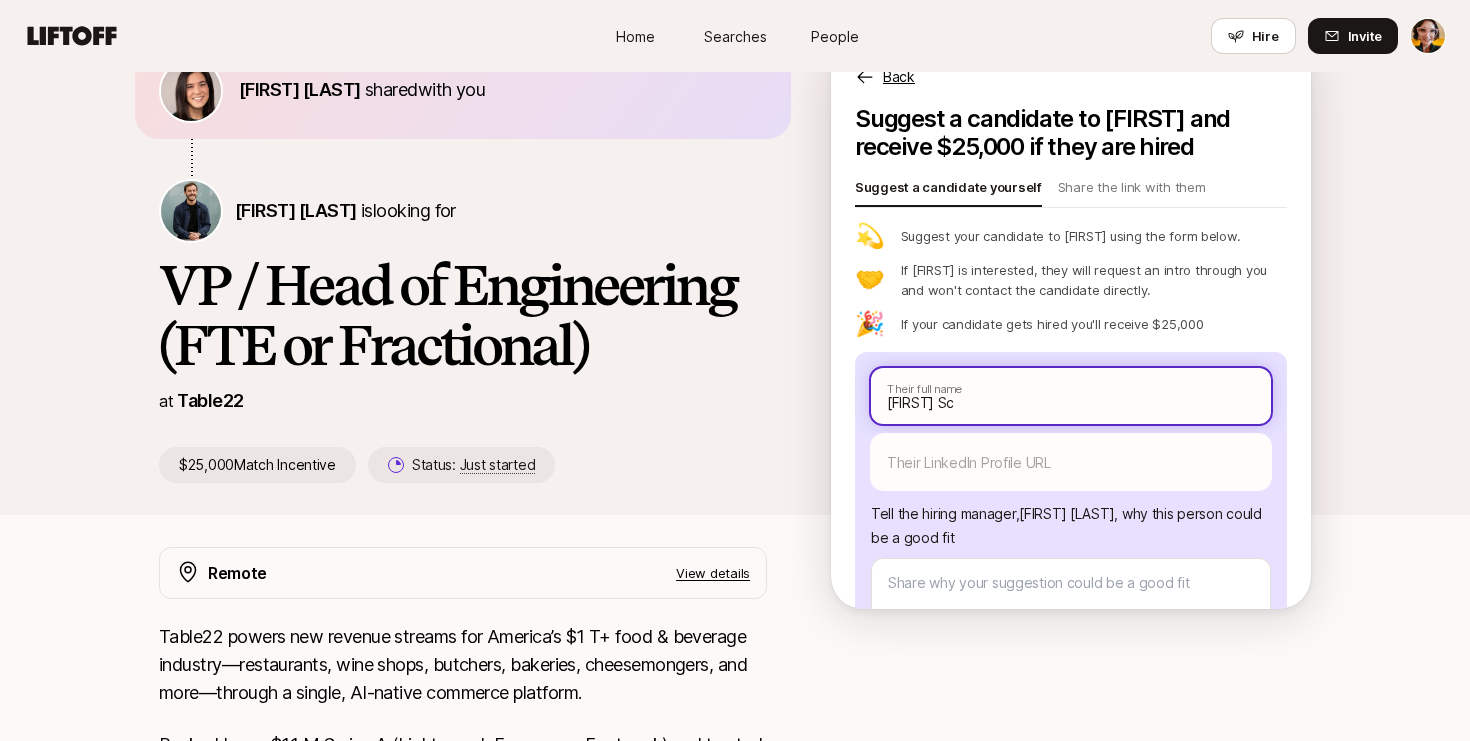 type on "x" 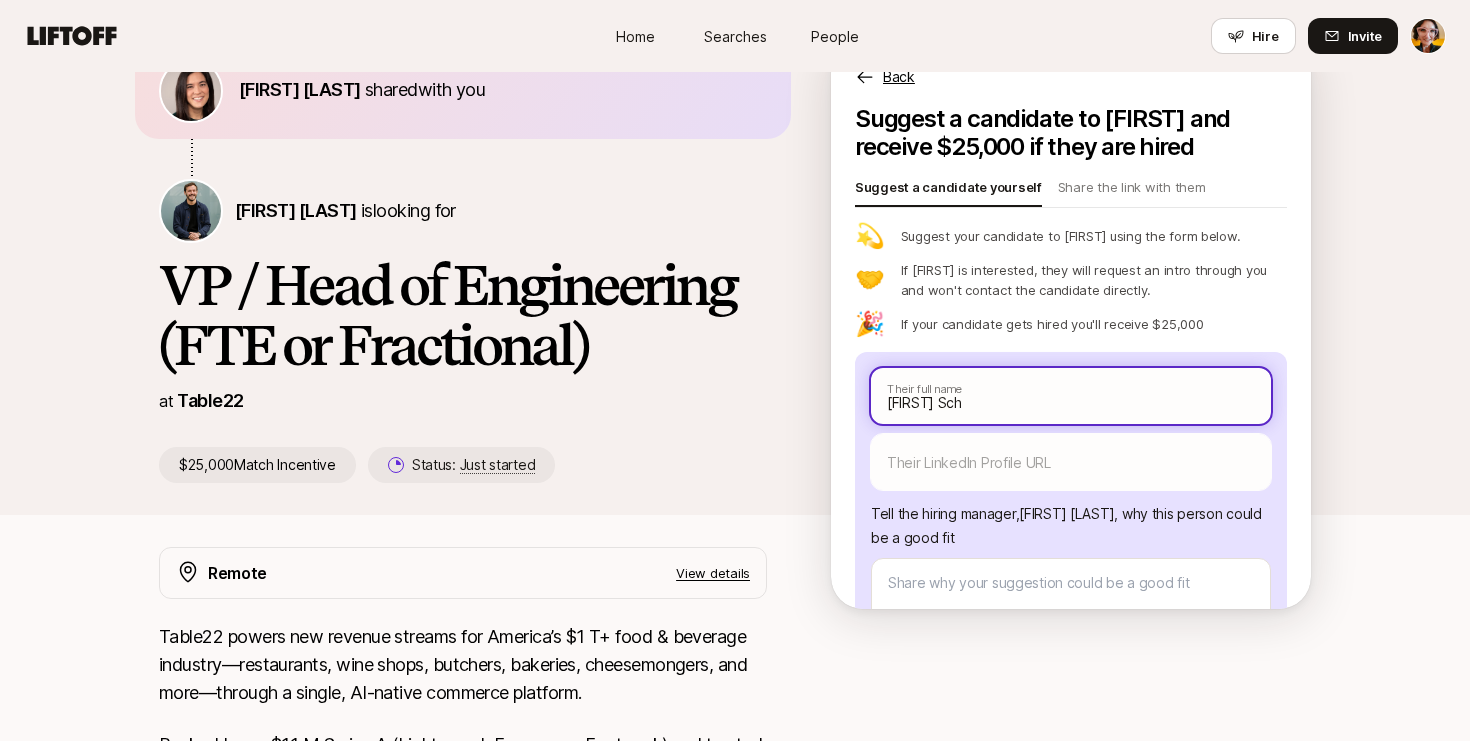 type on "x" 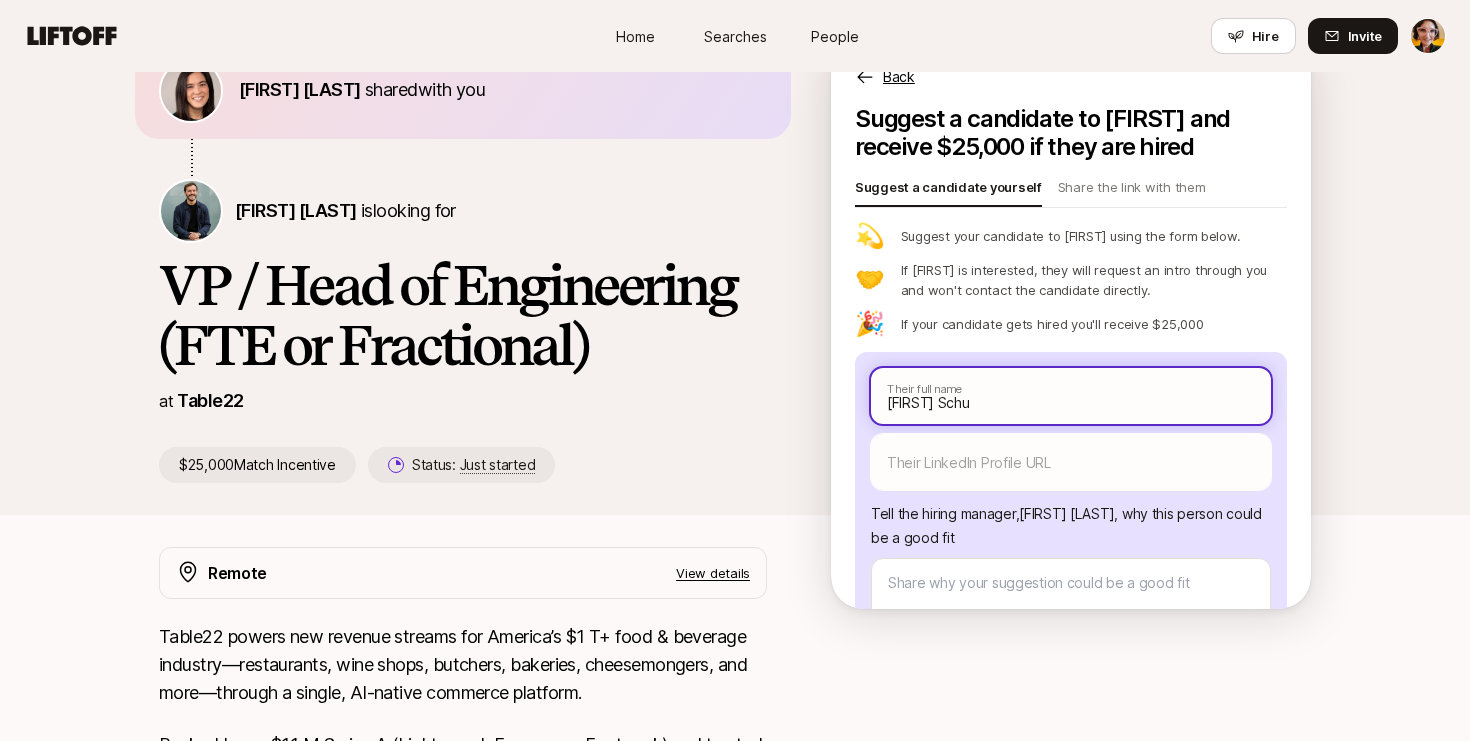 type on "x" 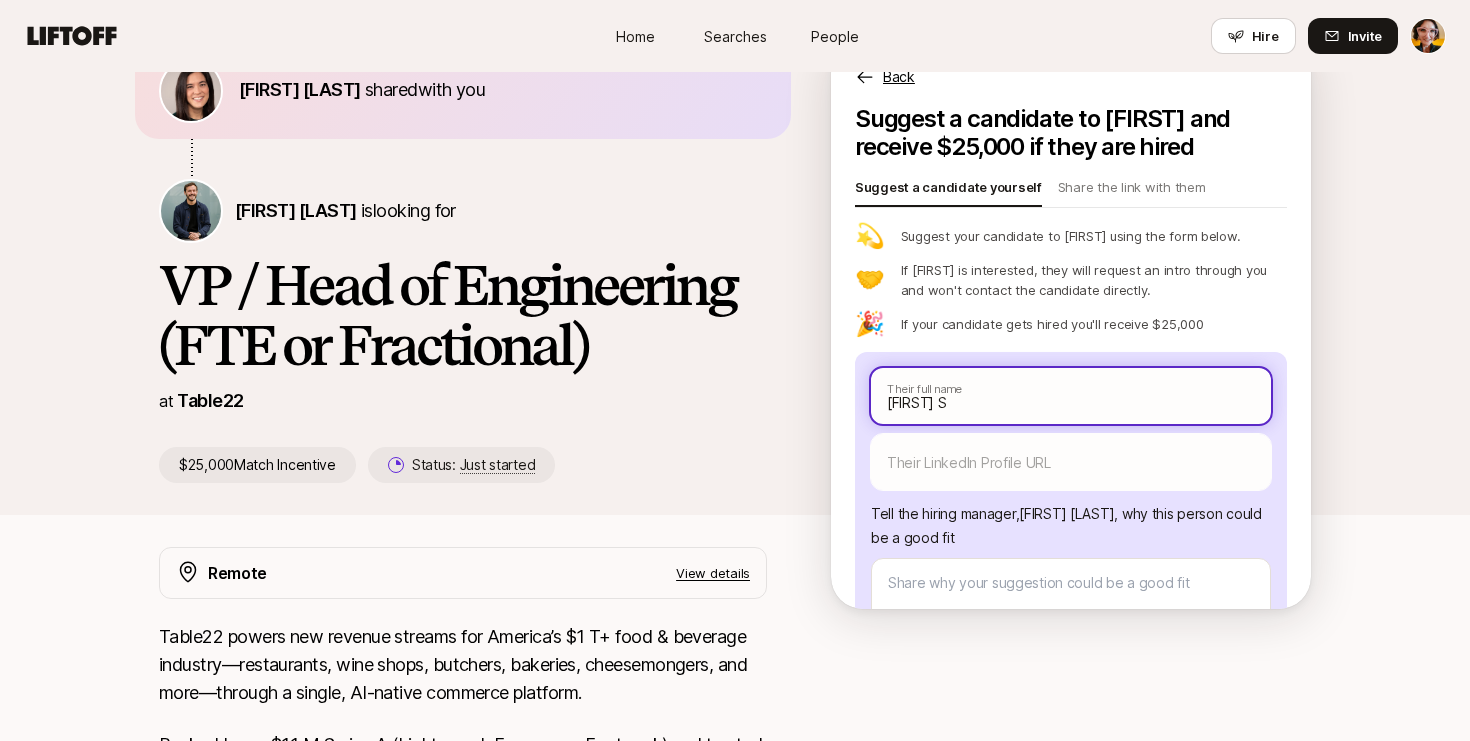 type on "x" 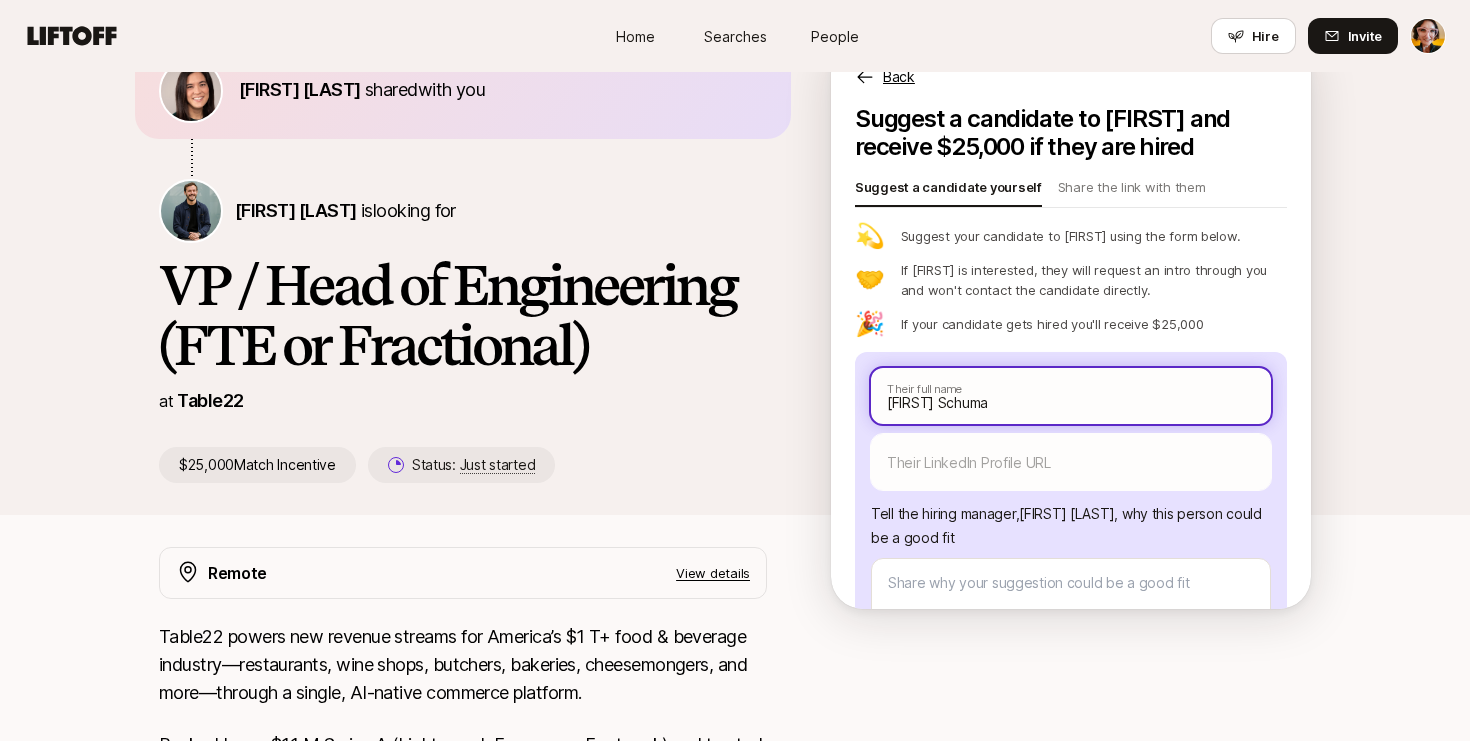 type on "x" 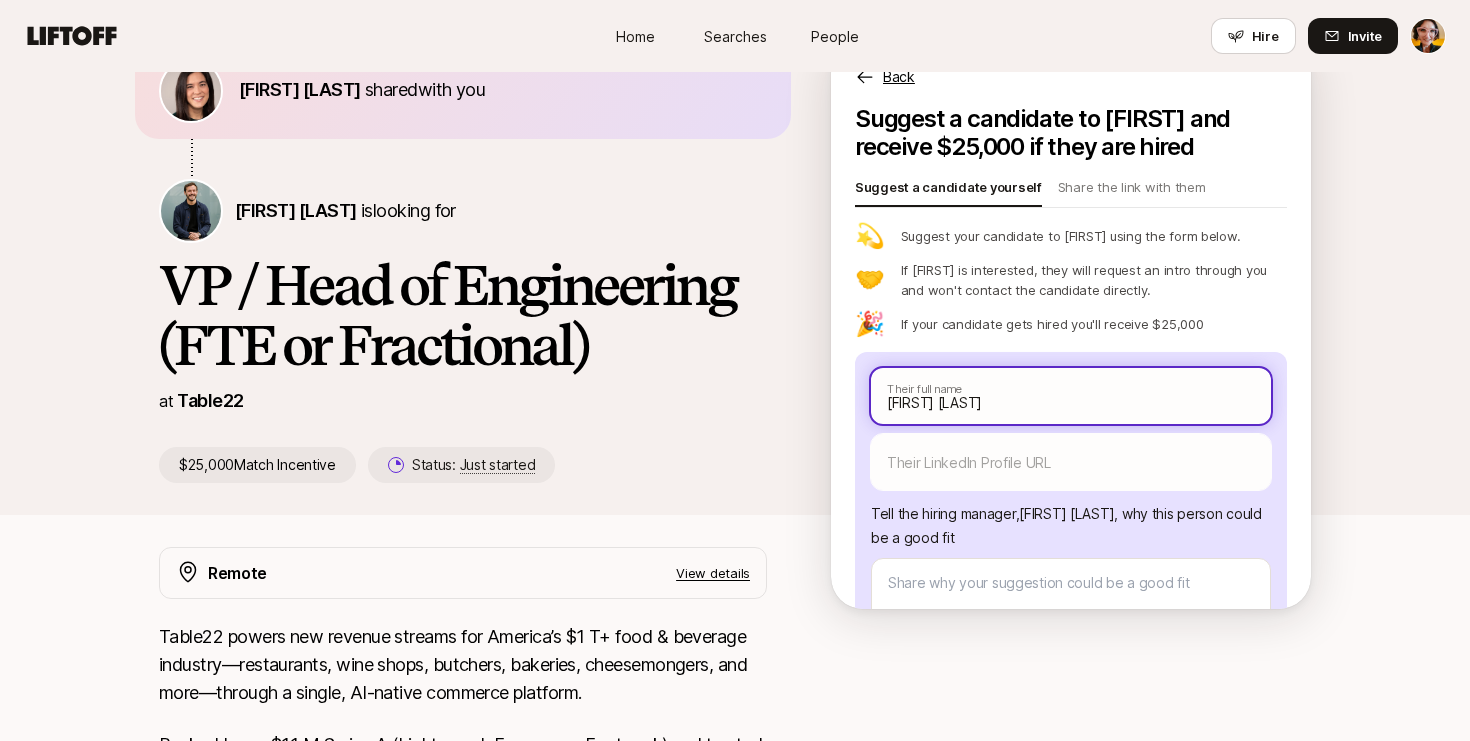 type on "x" 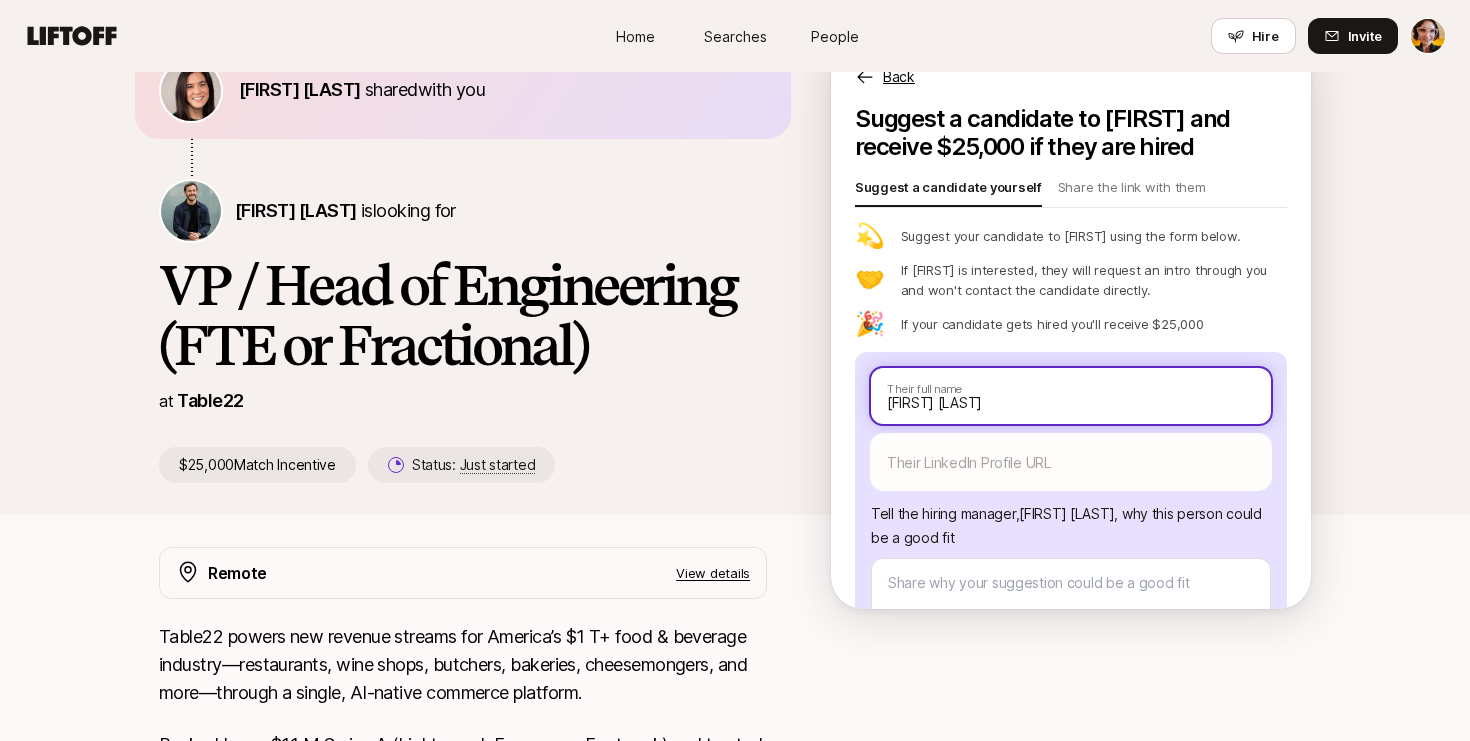 type on "[FIRST] [LAST]" 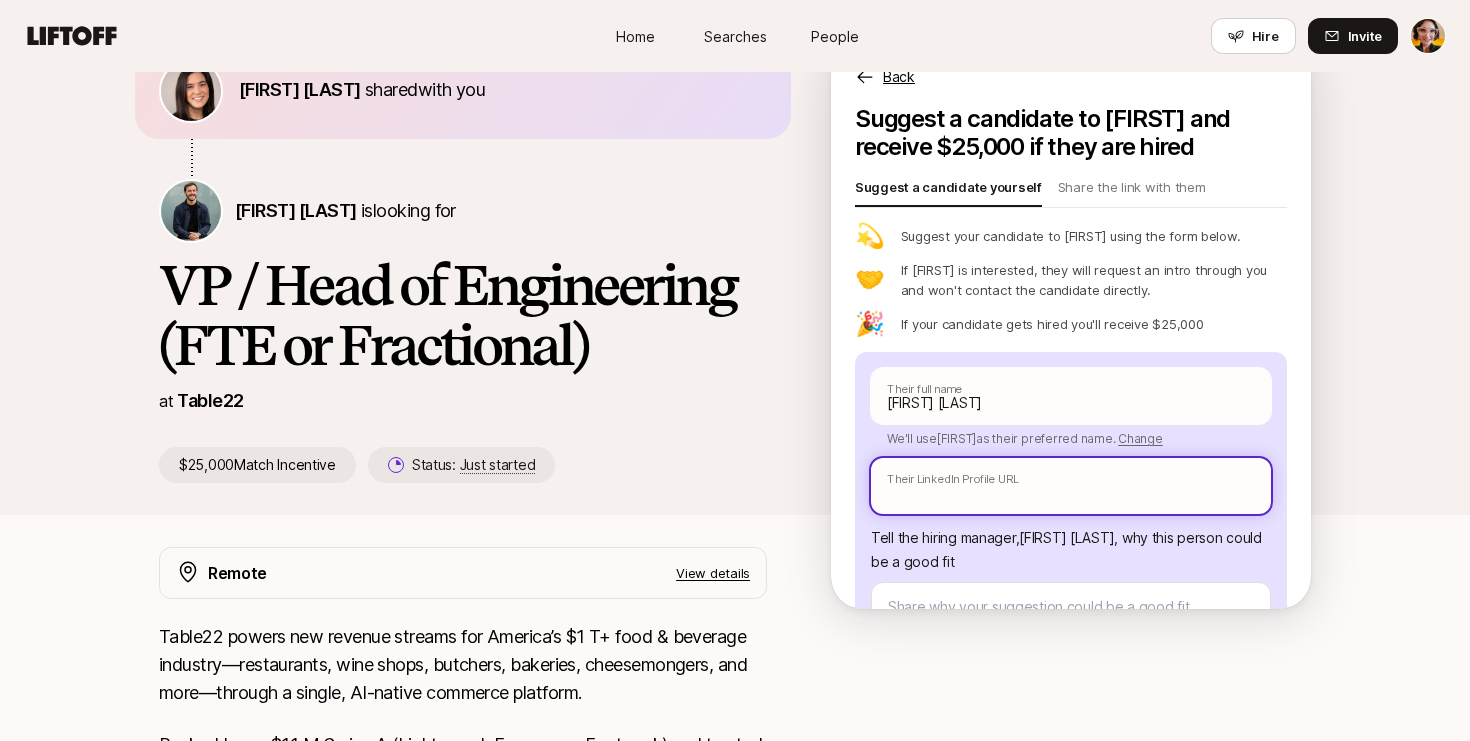 click at bounding box center (1071, 486) 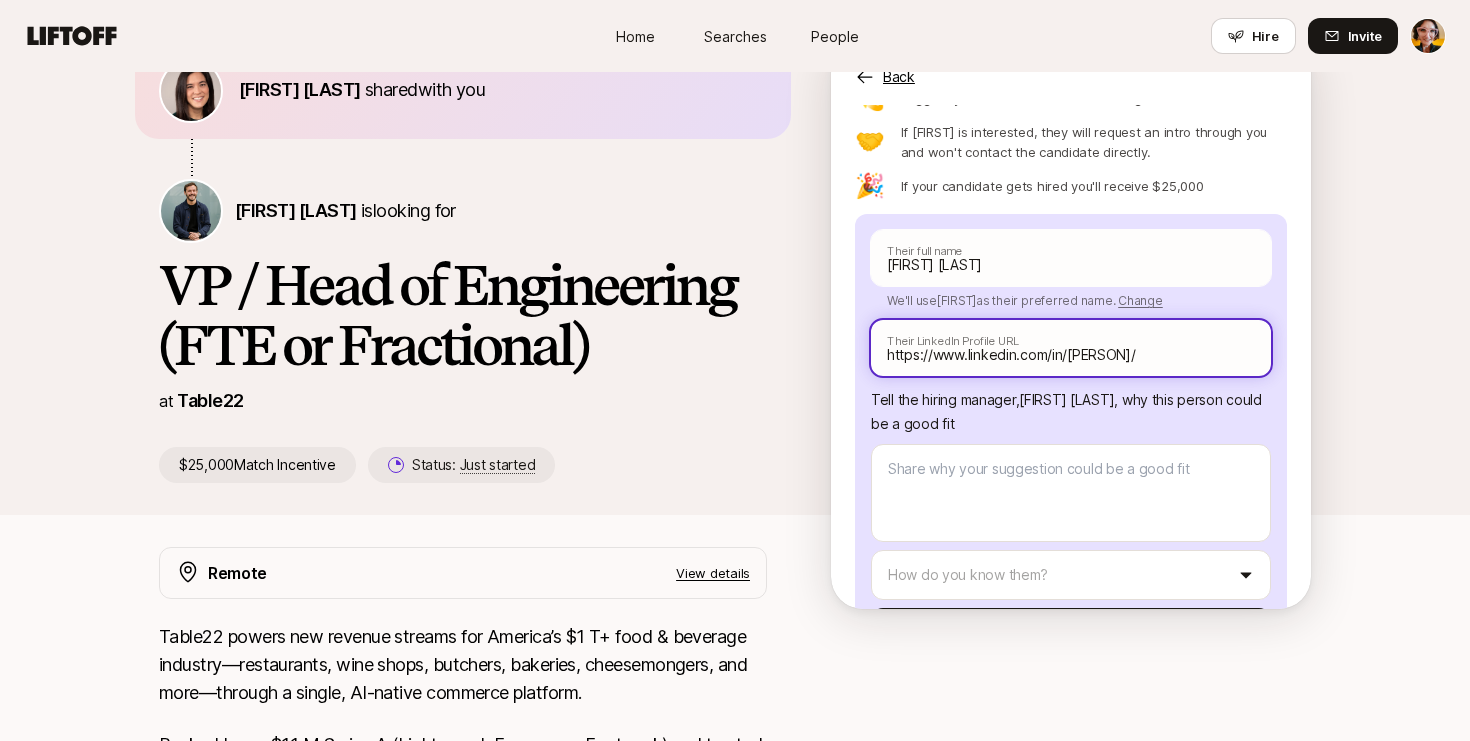 scroll, scrollTop: 139, scrollLeft: 0, axis: vertical 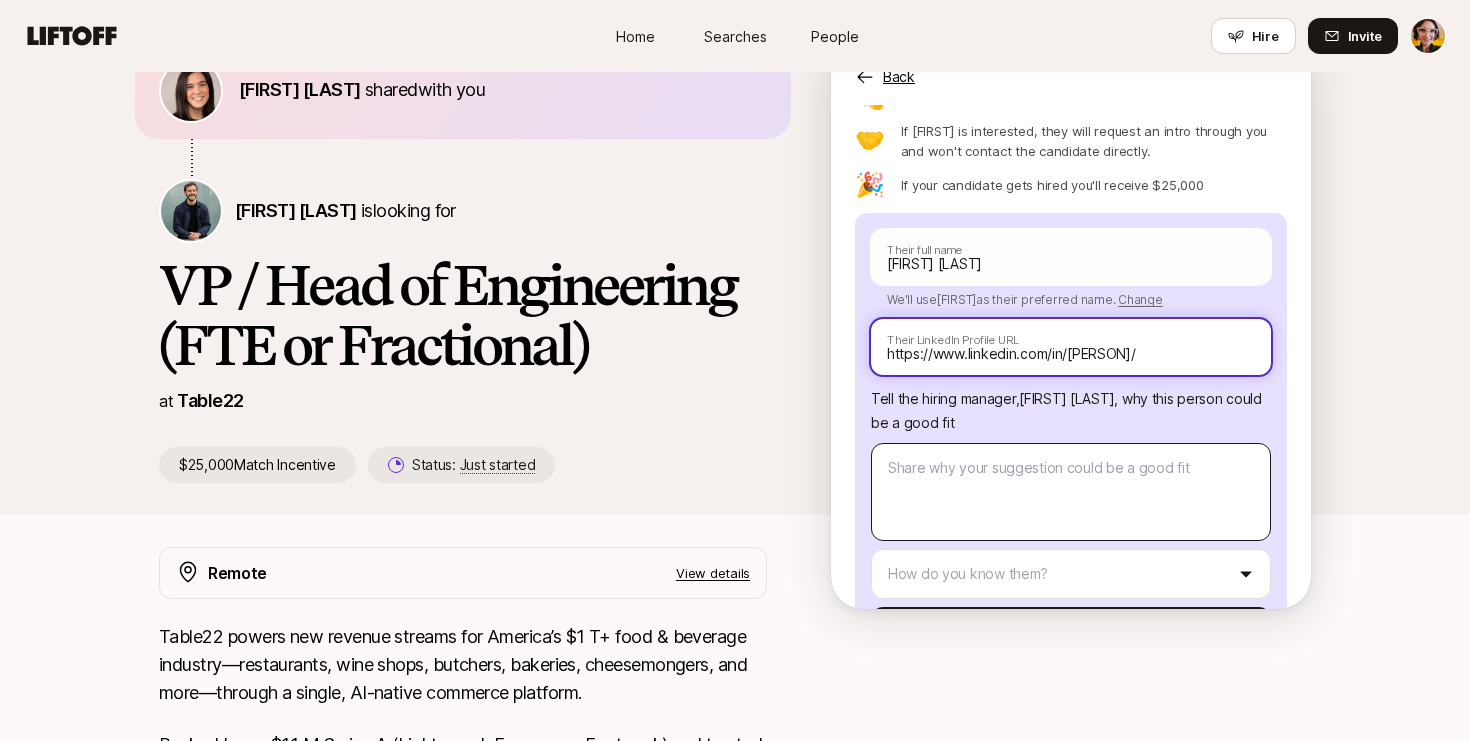 type on "https://www.linkedin.com/in/[PERSON]/" 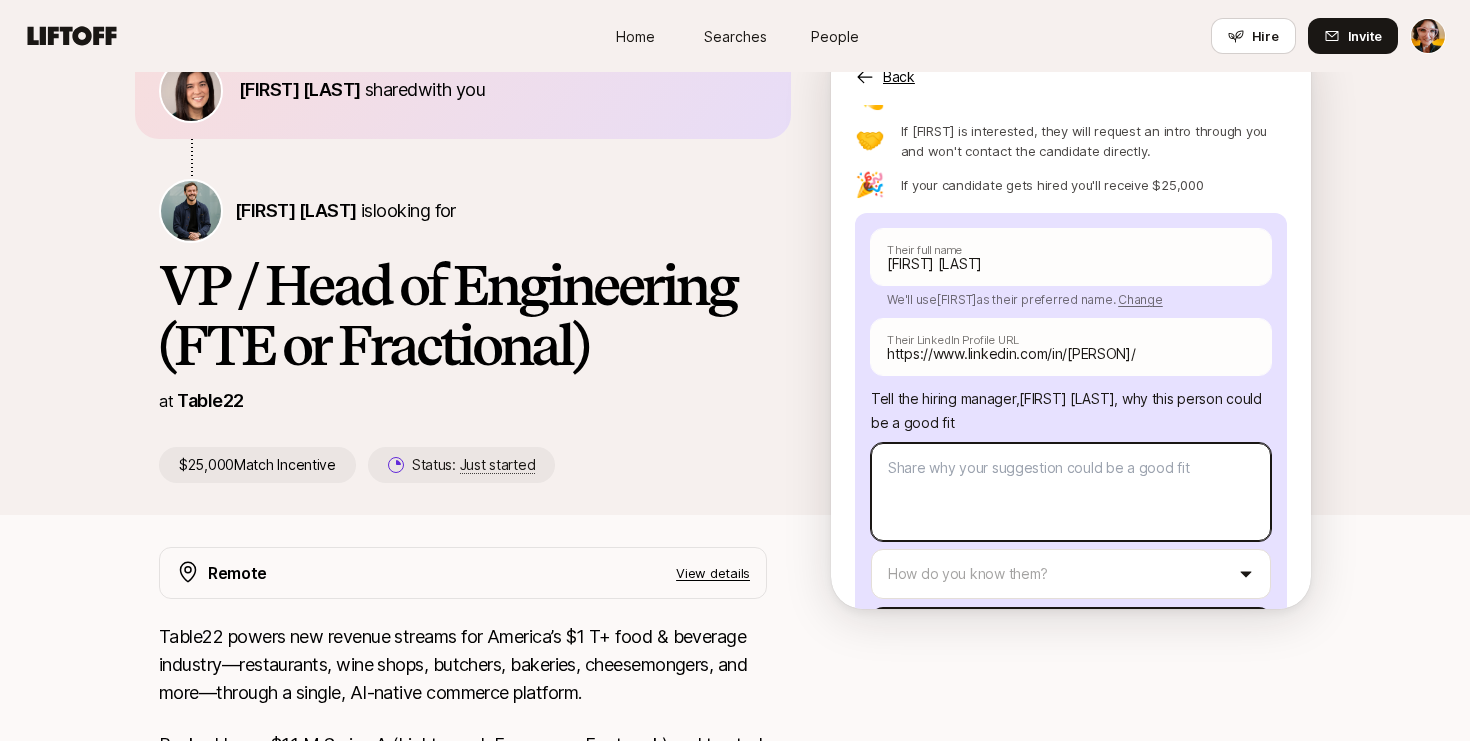 click at bounding box center (1071, 492) 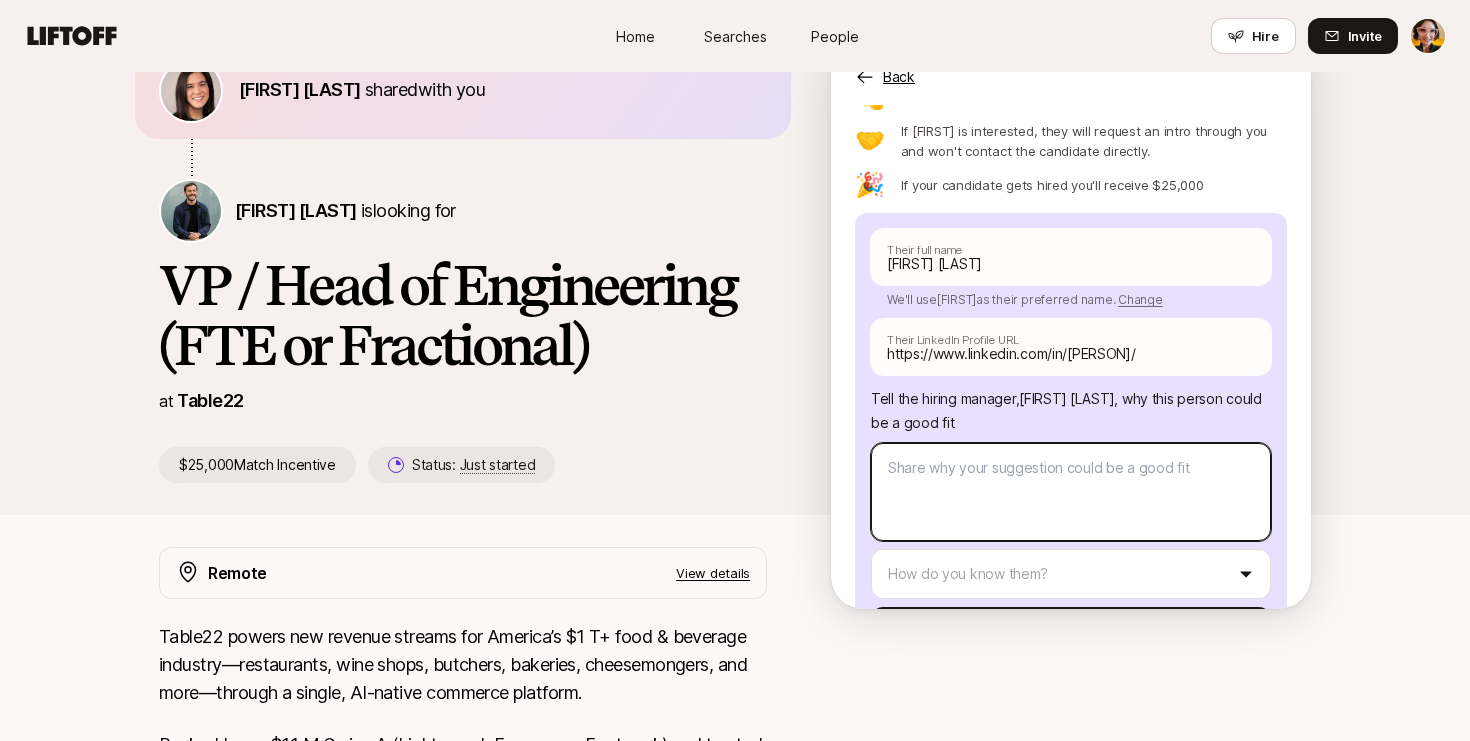 type on "x" 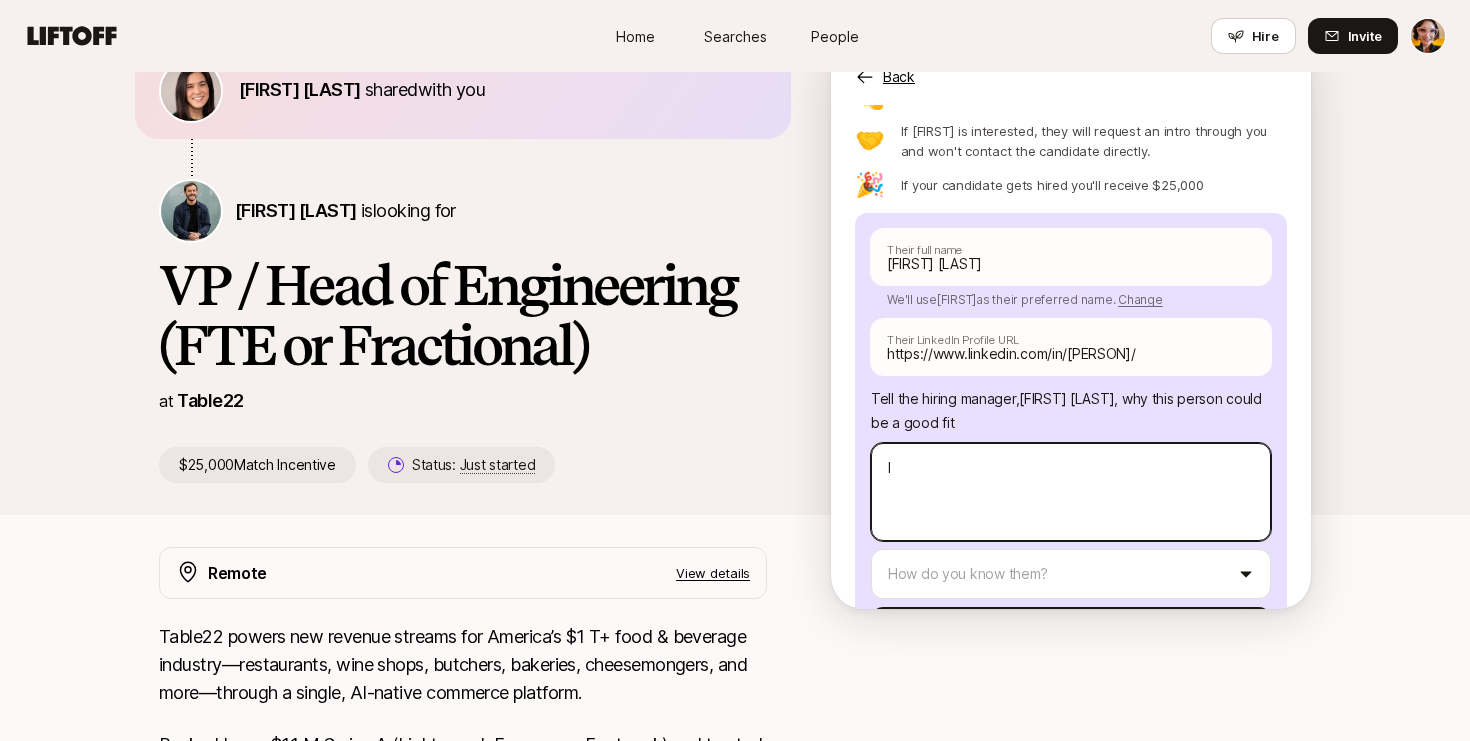 type on "x" 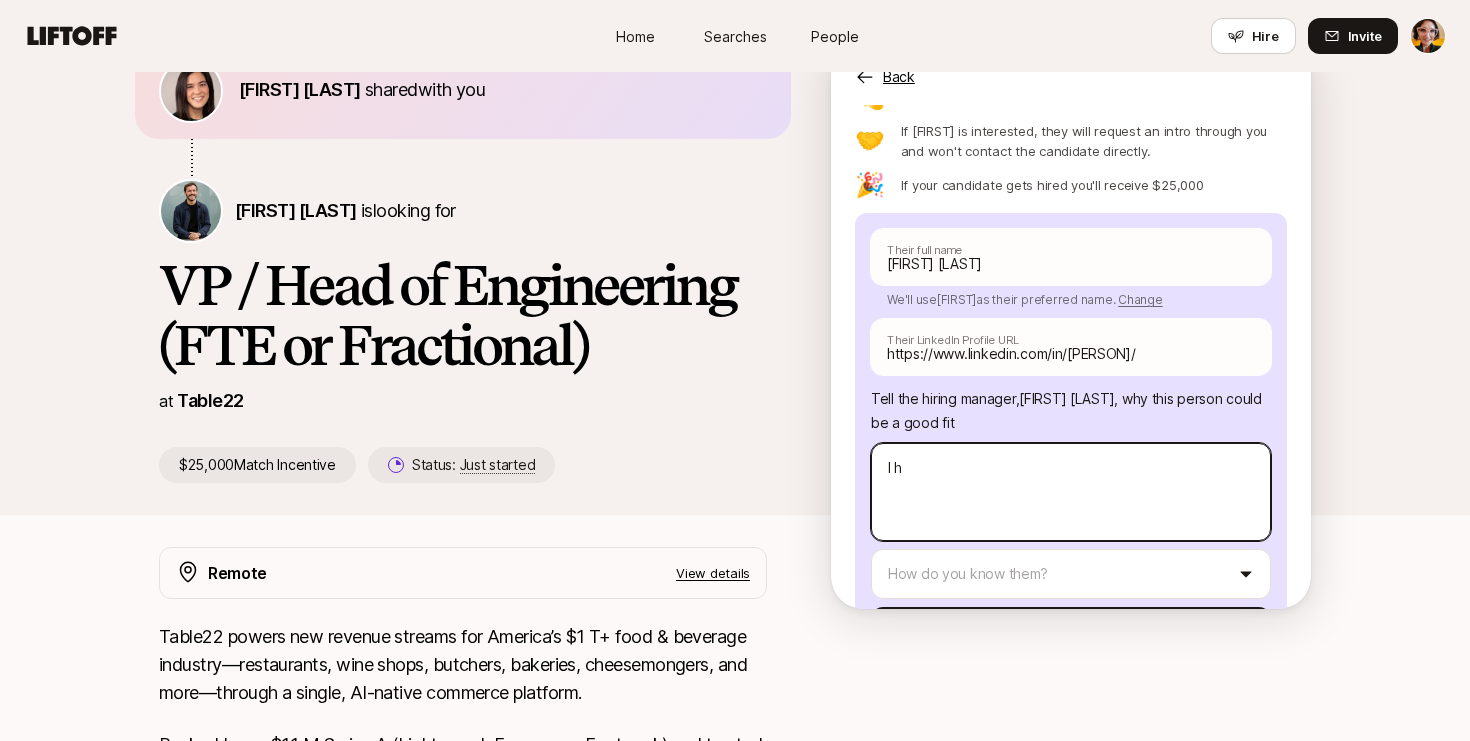 type on "x" 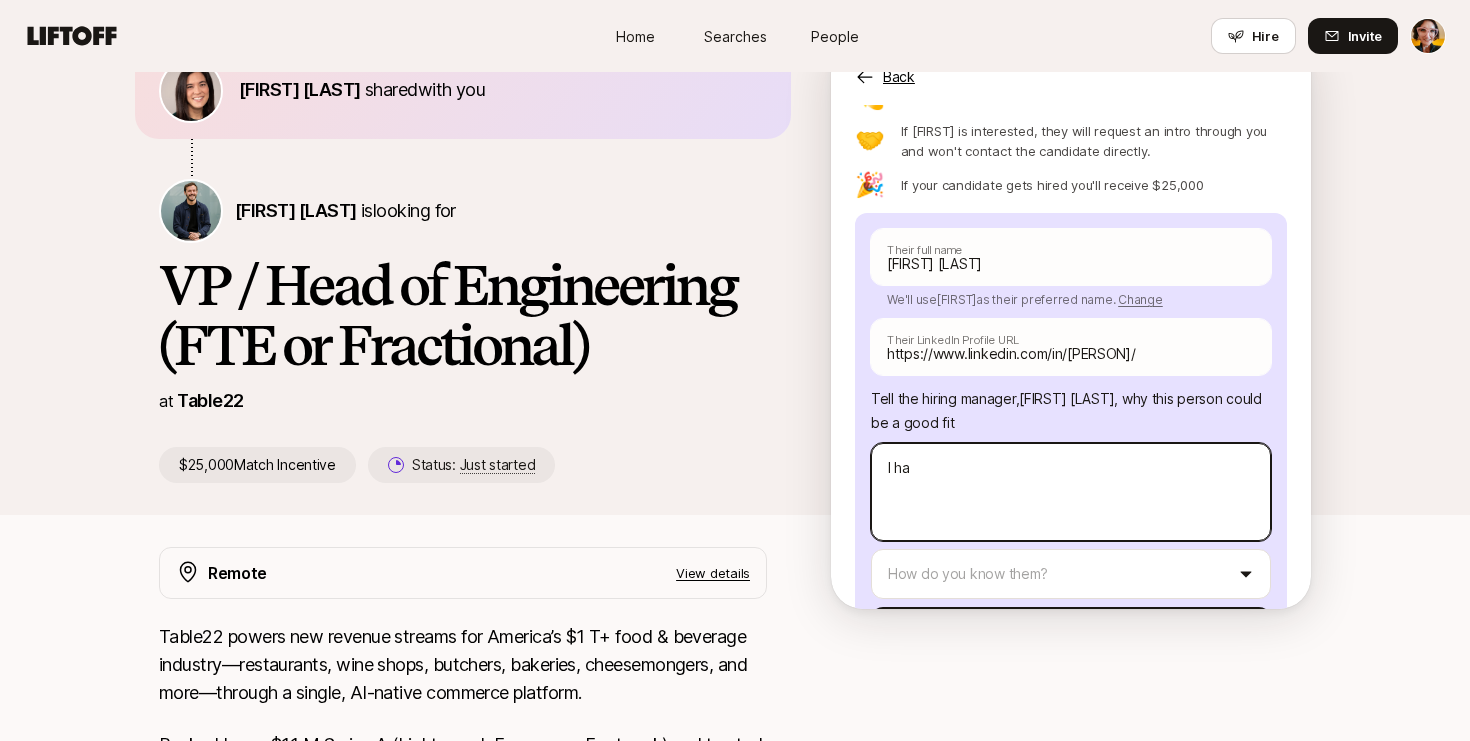type on "x" 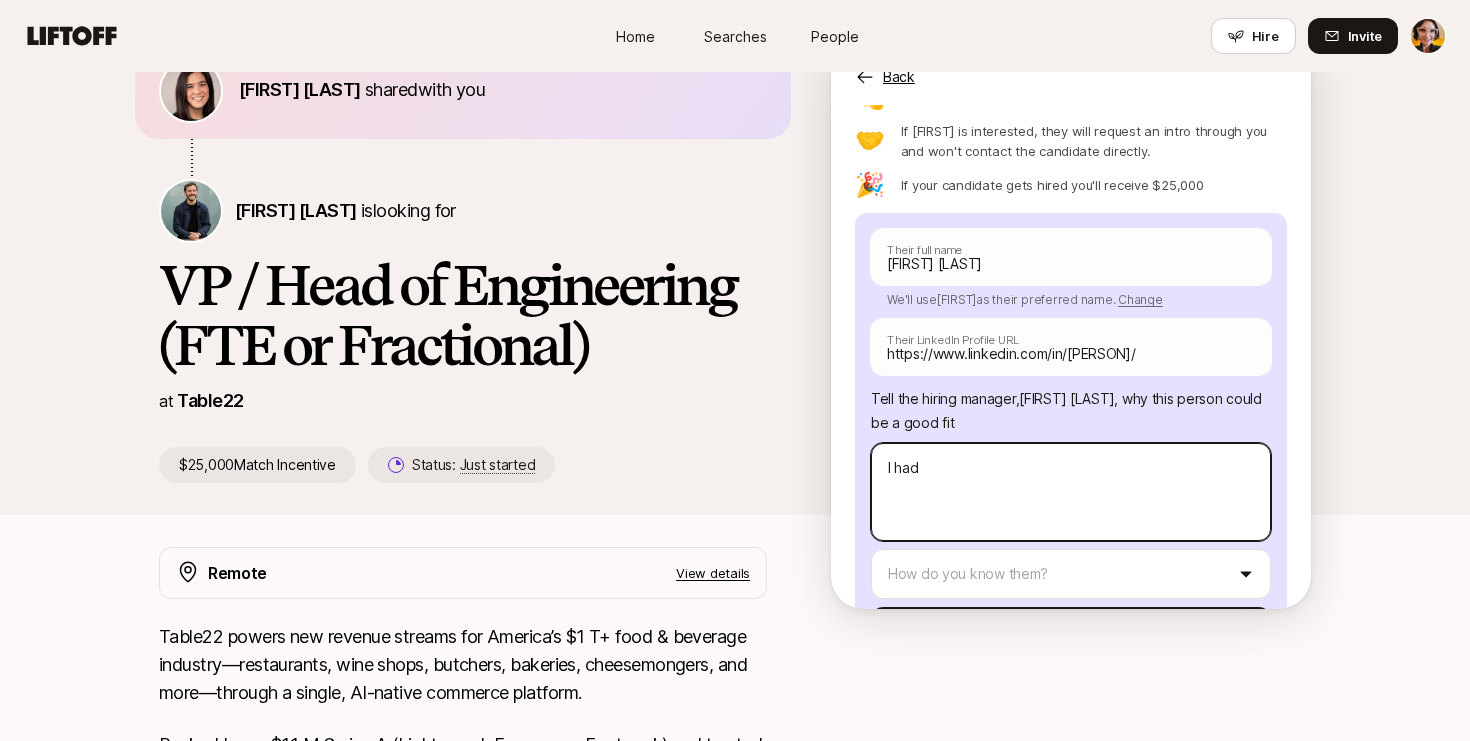 type on "x" 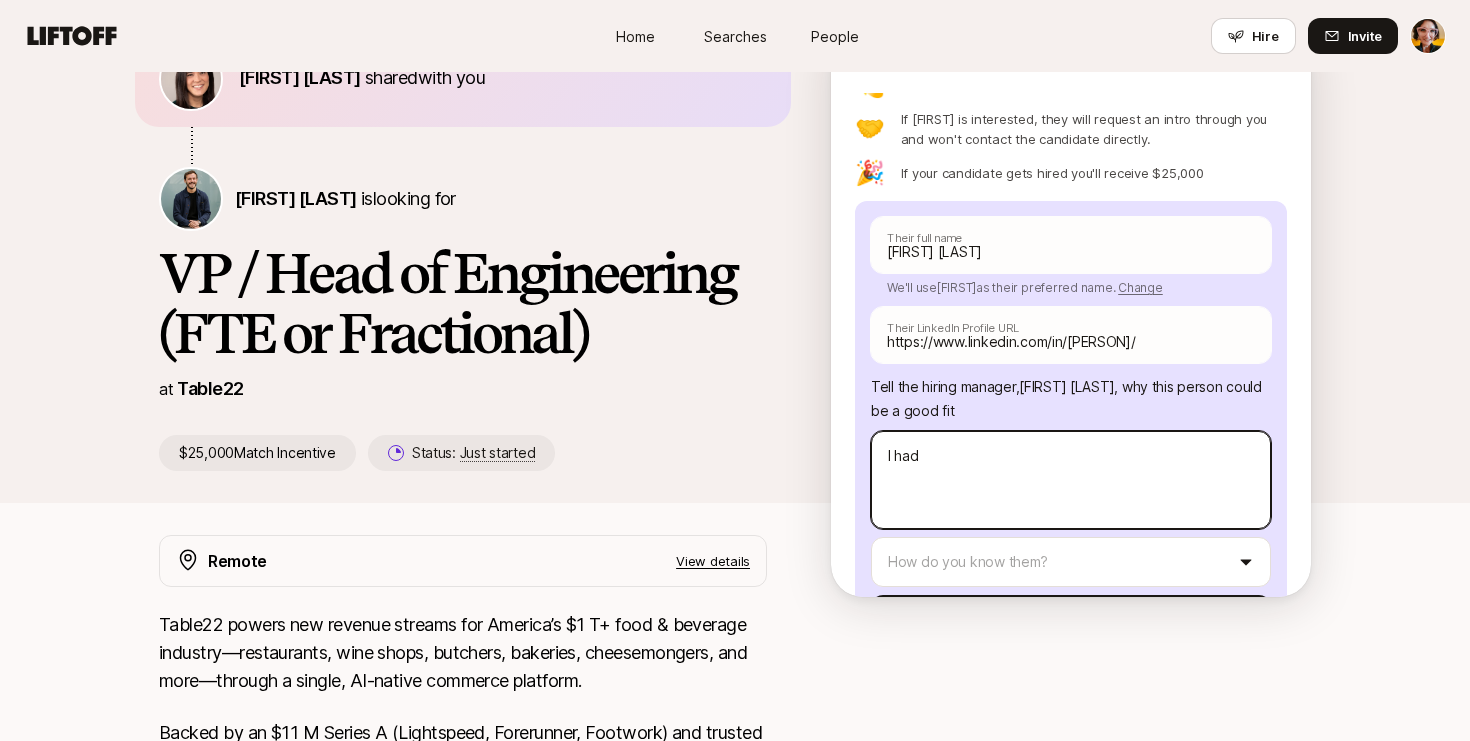 scroll, scrollTop: 225, scrollLeft: 0, axis: vertical 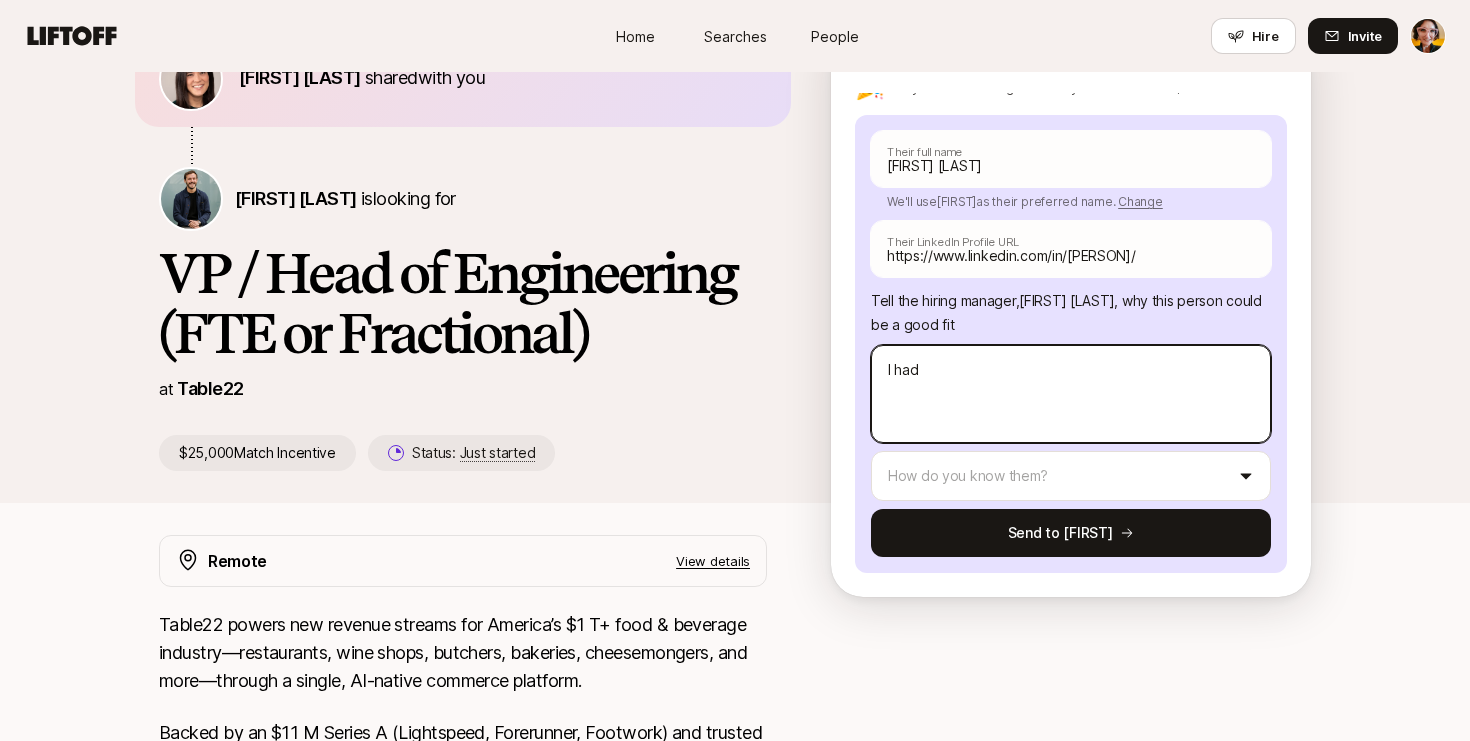 type on "x" 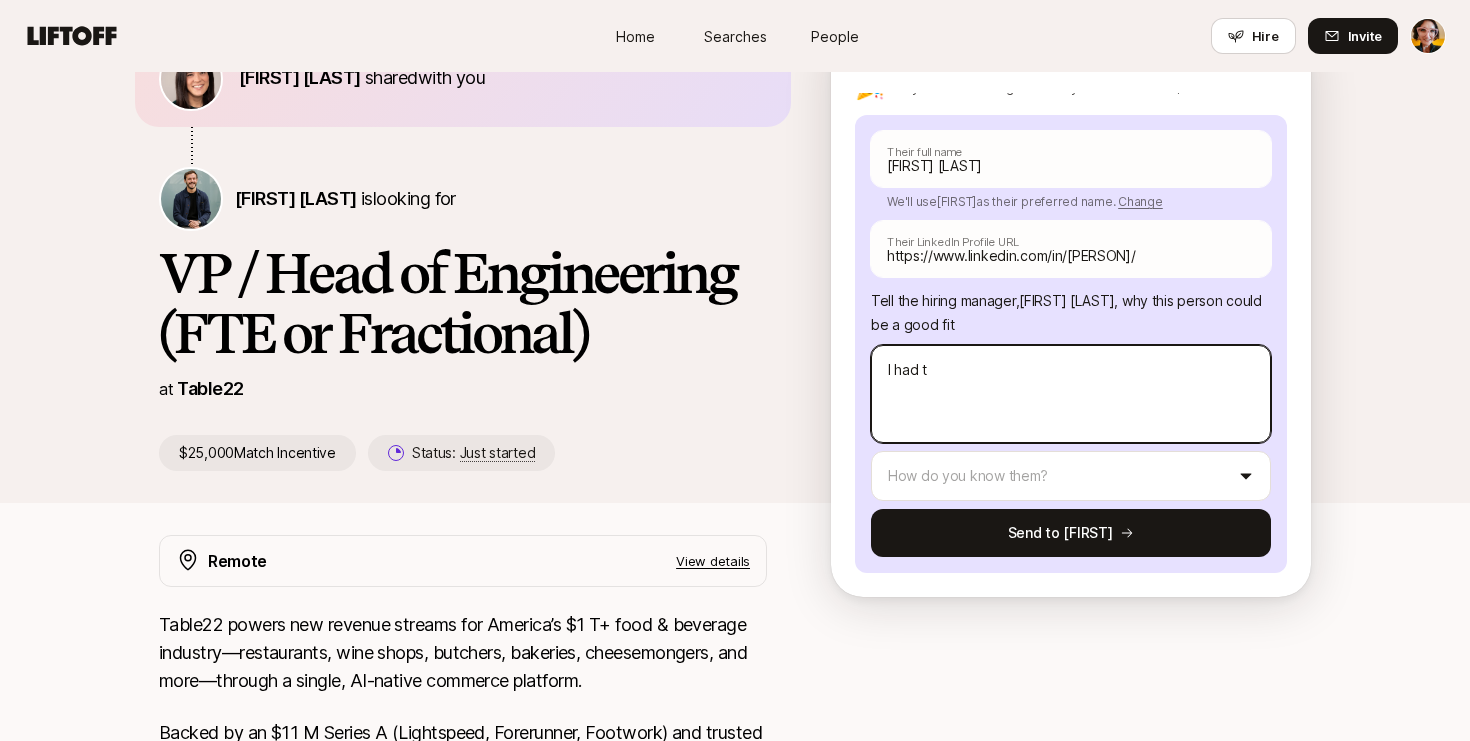 type on "I had th" 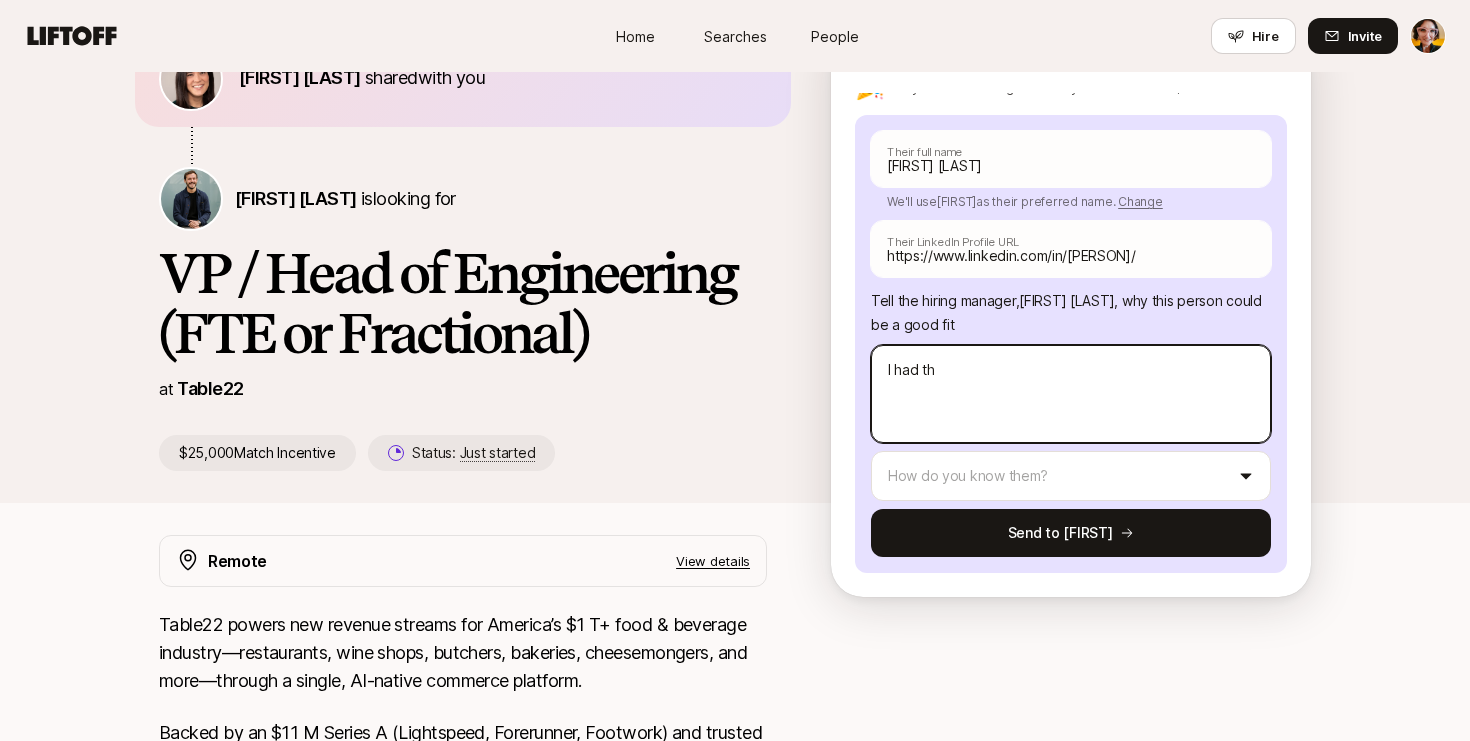type on "x" 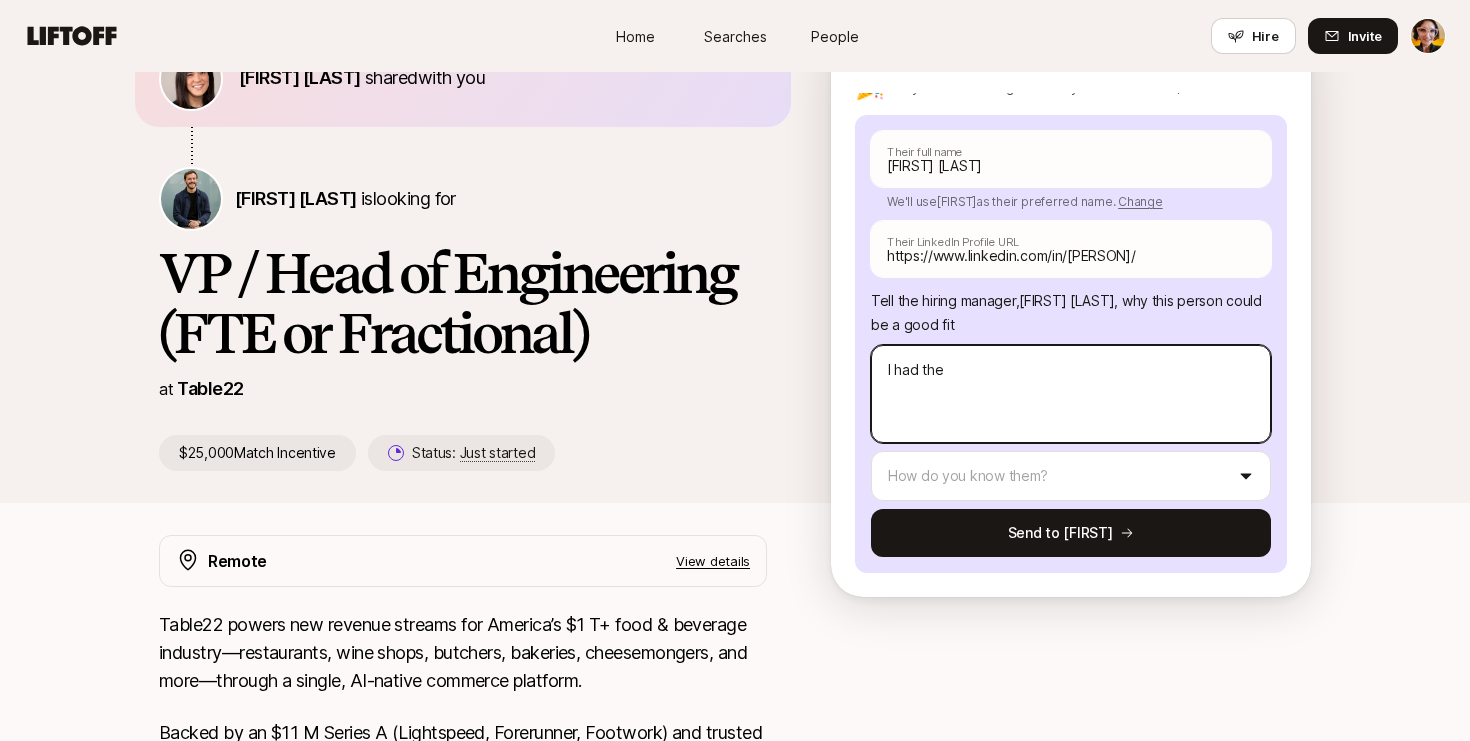 type on "x" 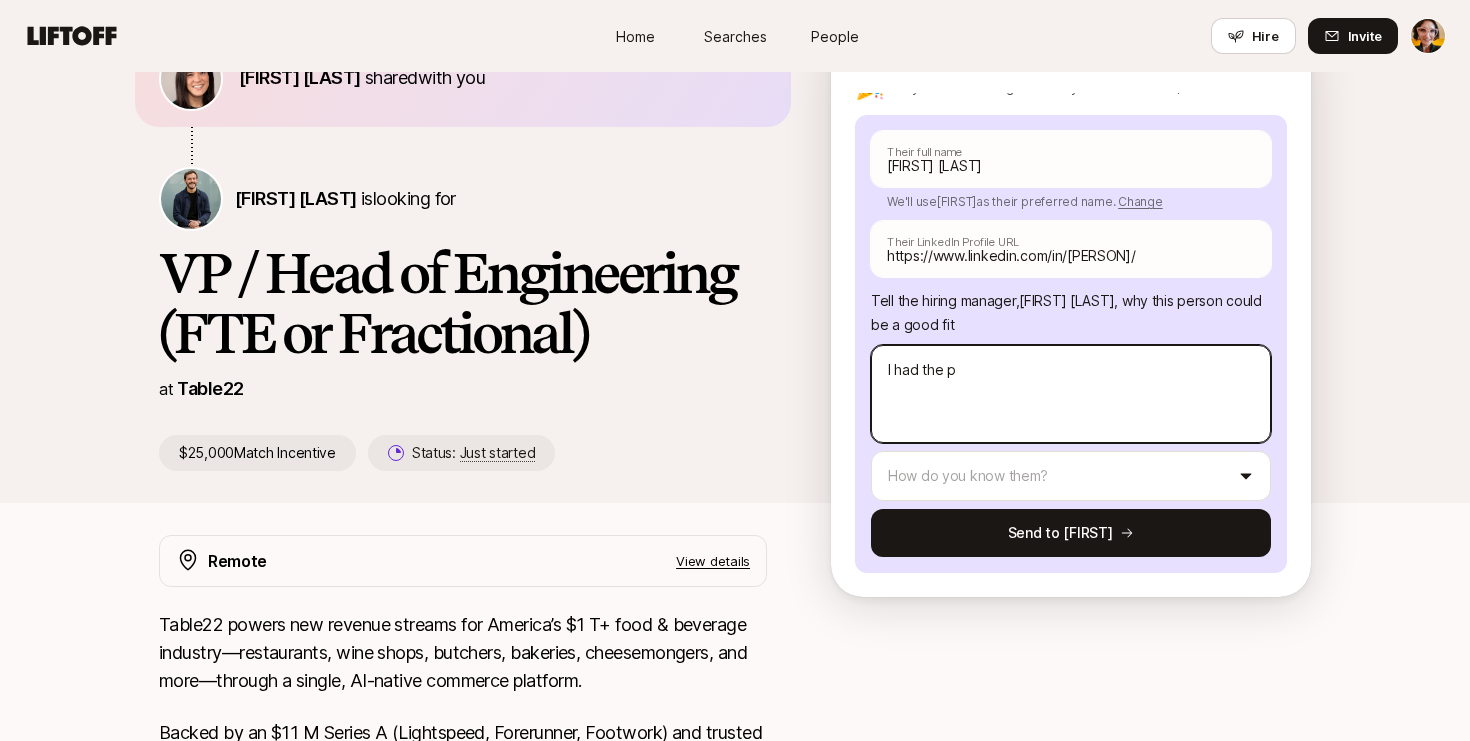 type on "x" 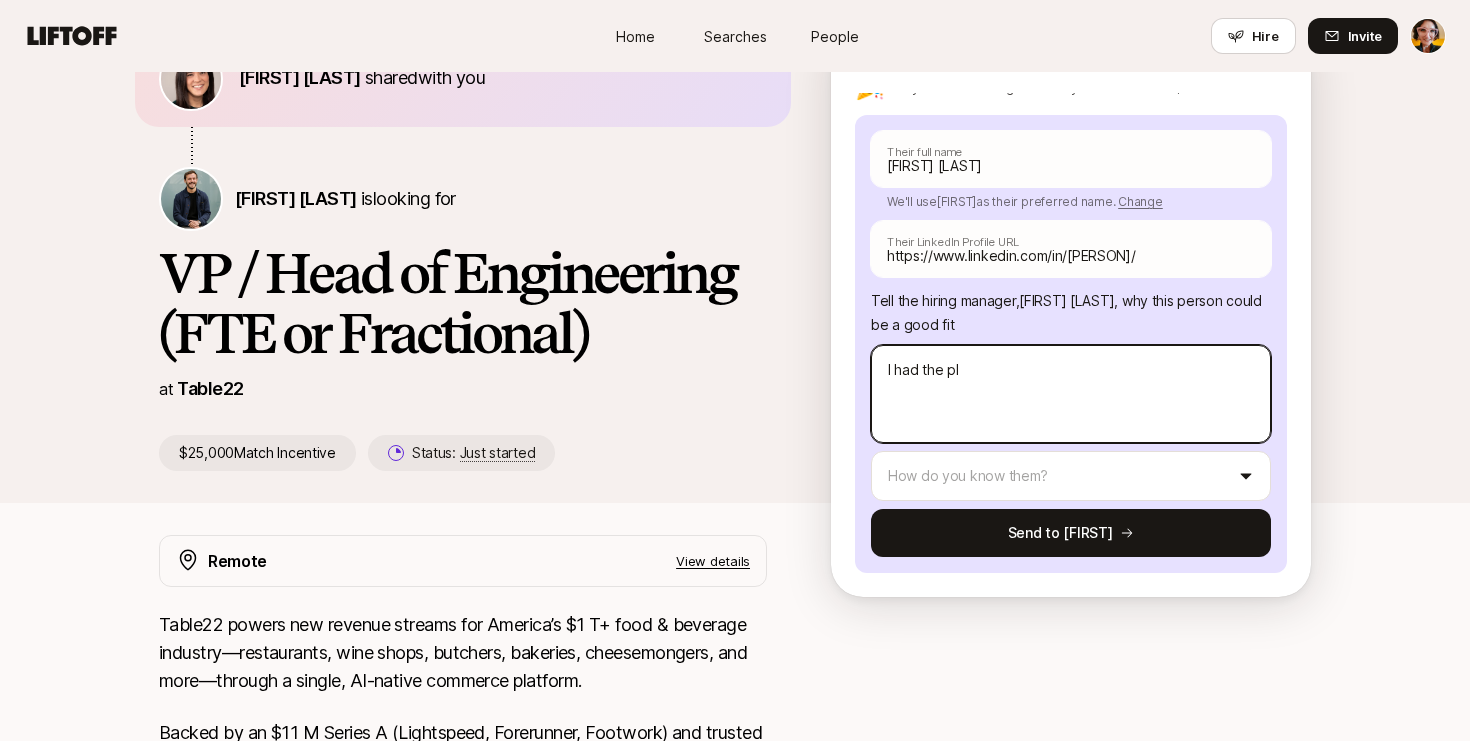 type on "x" 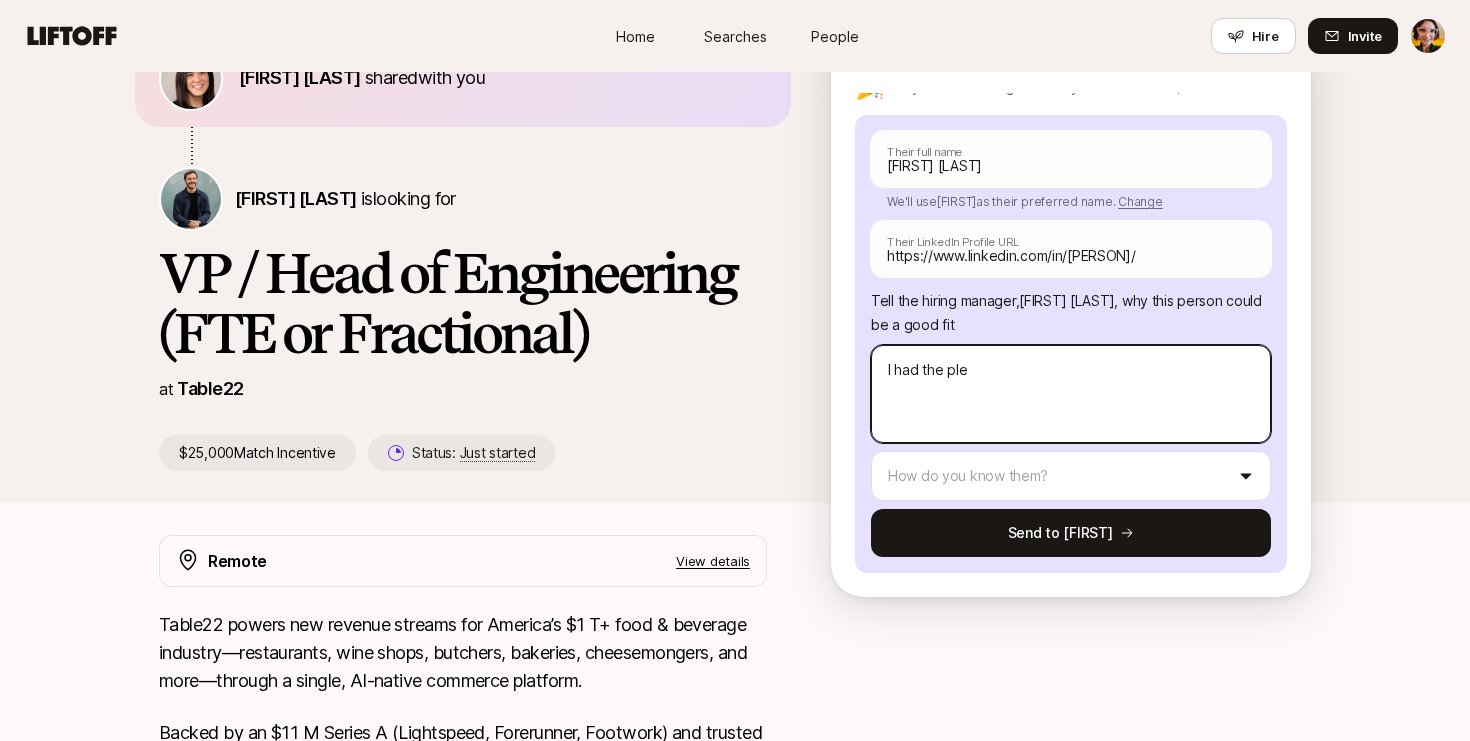 type on "x" 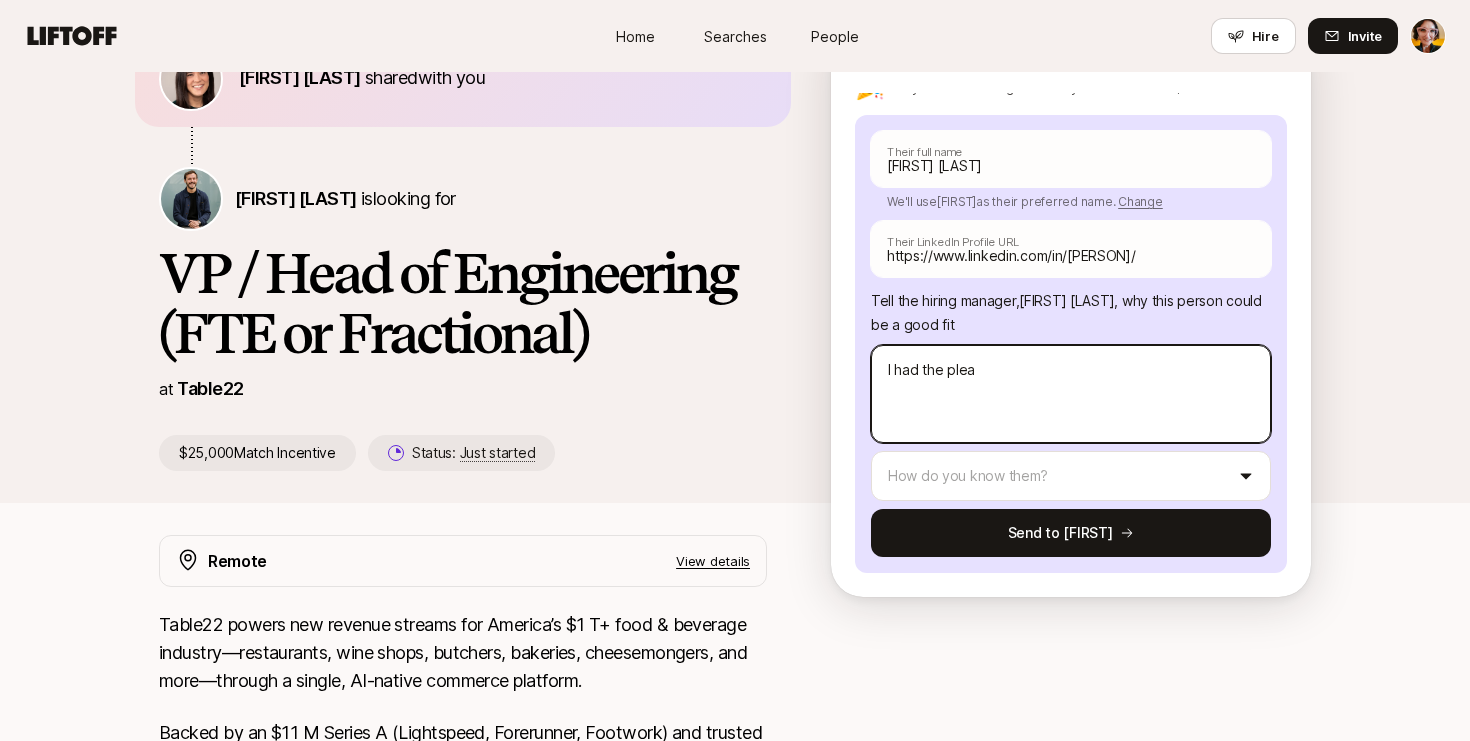 type on "x" 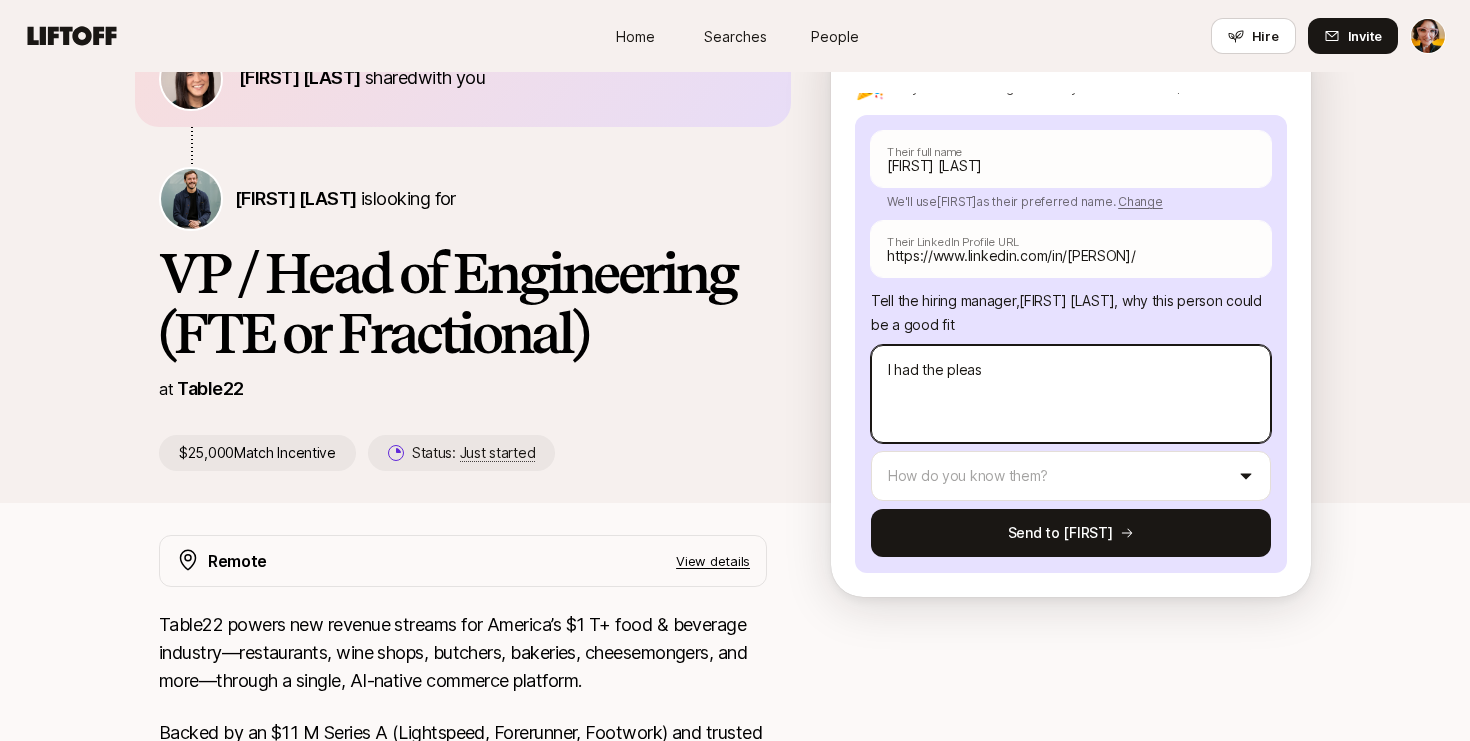 type on "x" 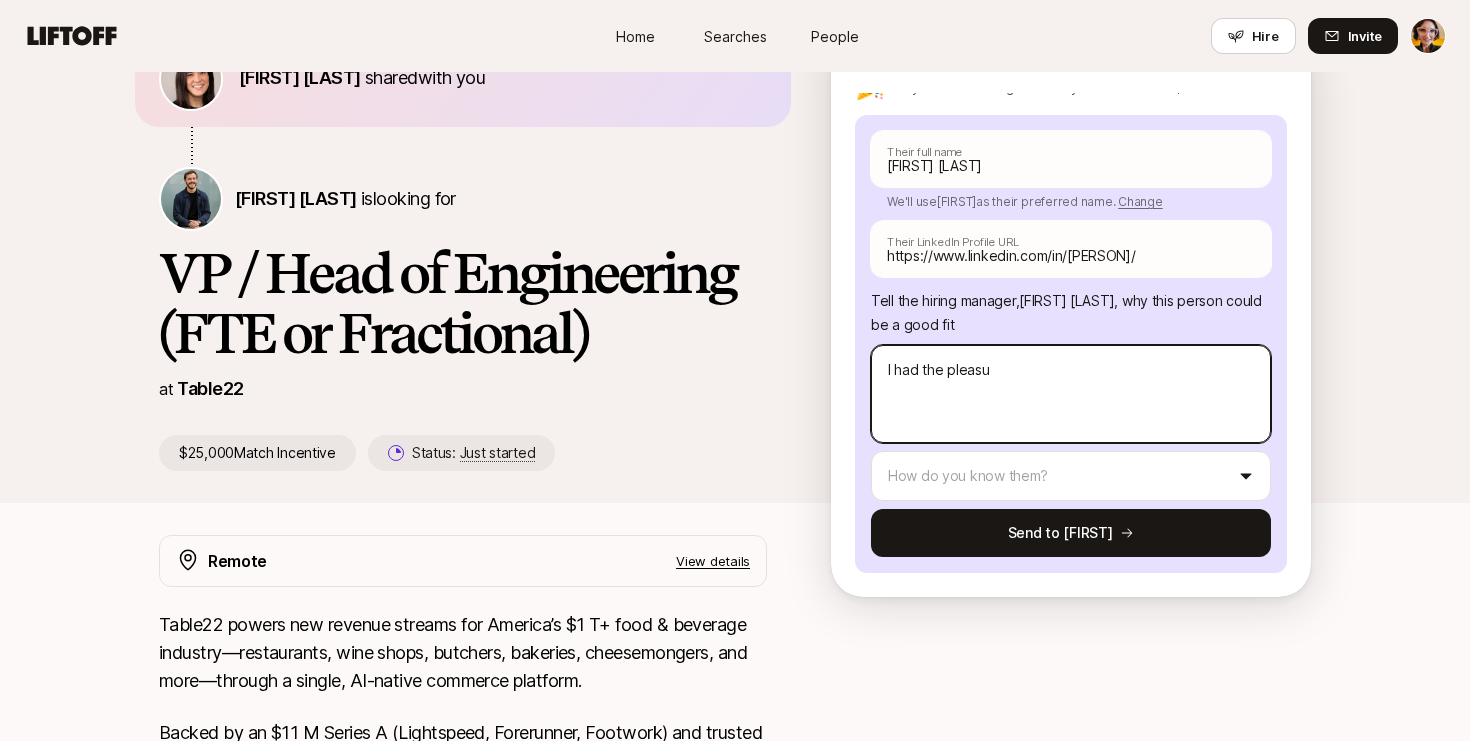 type on "x" 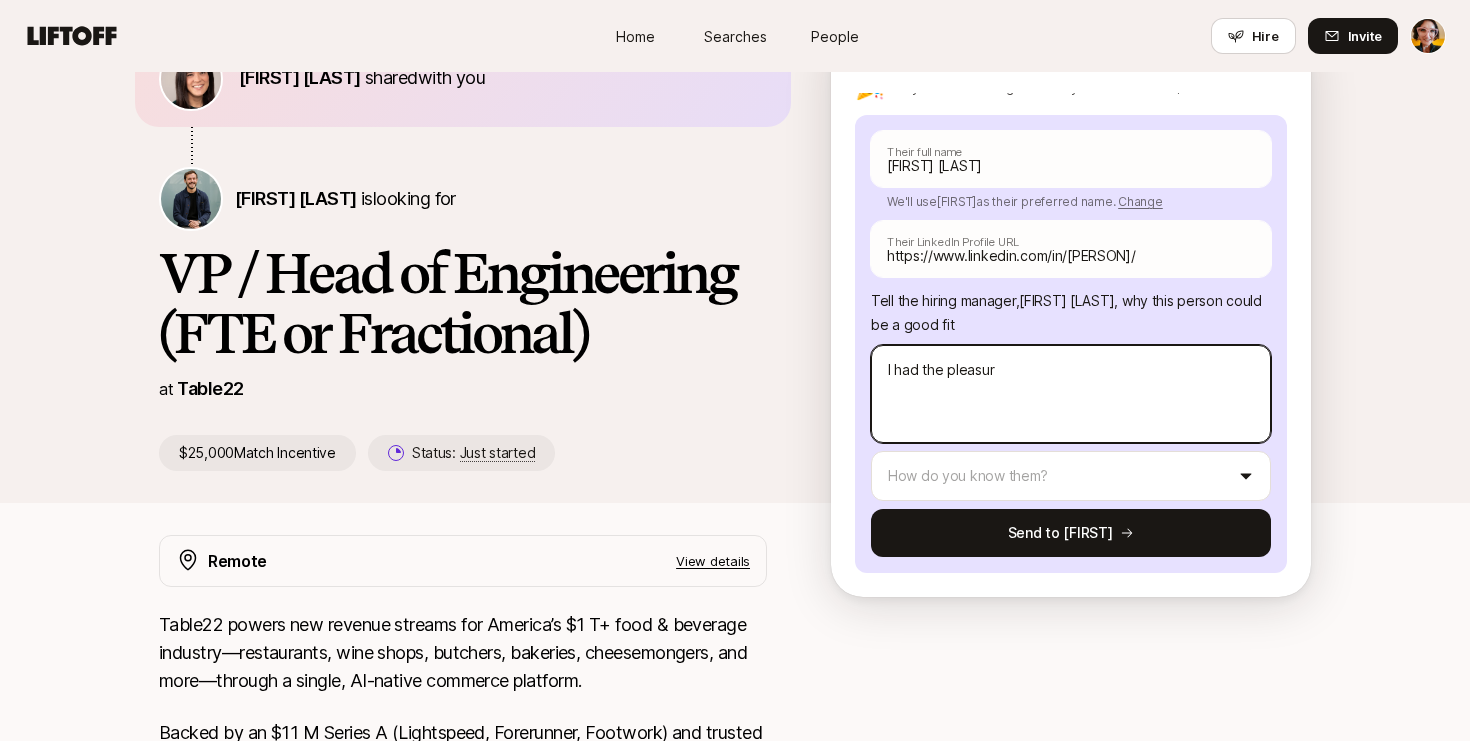 type on "x" 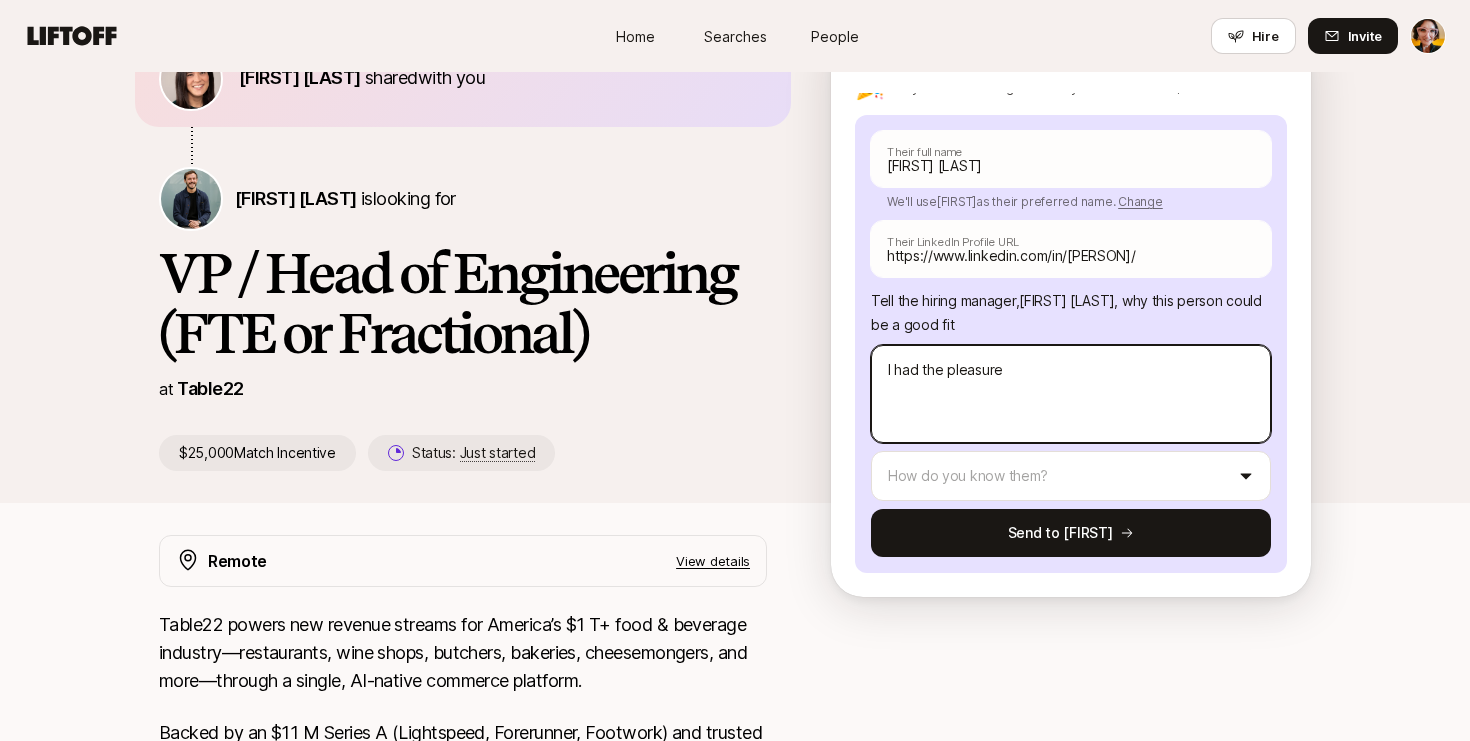 type on "x" 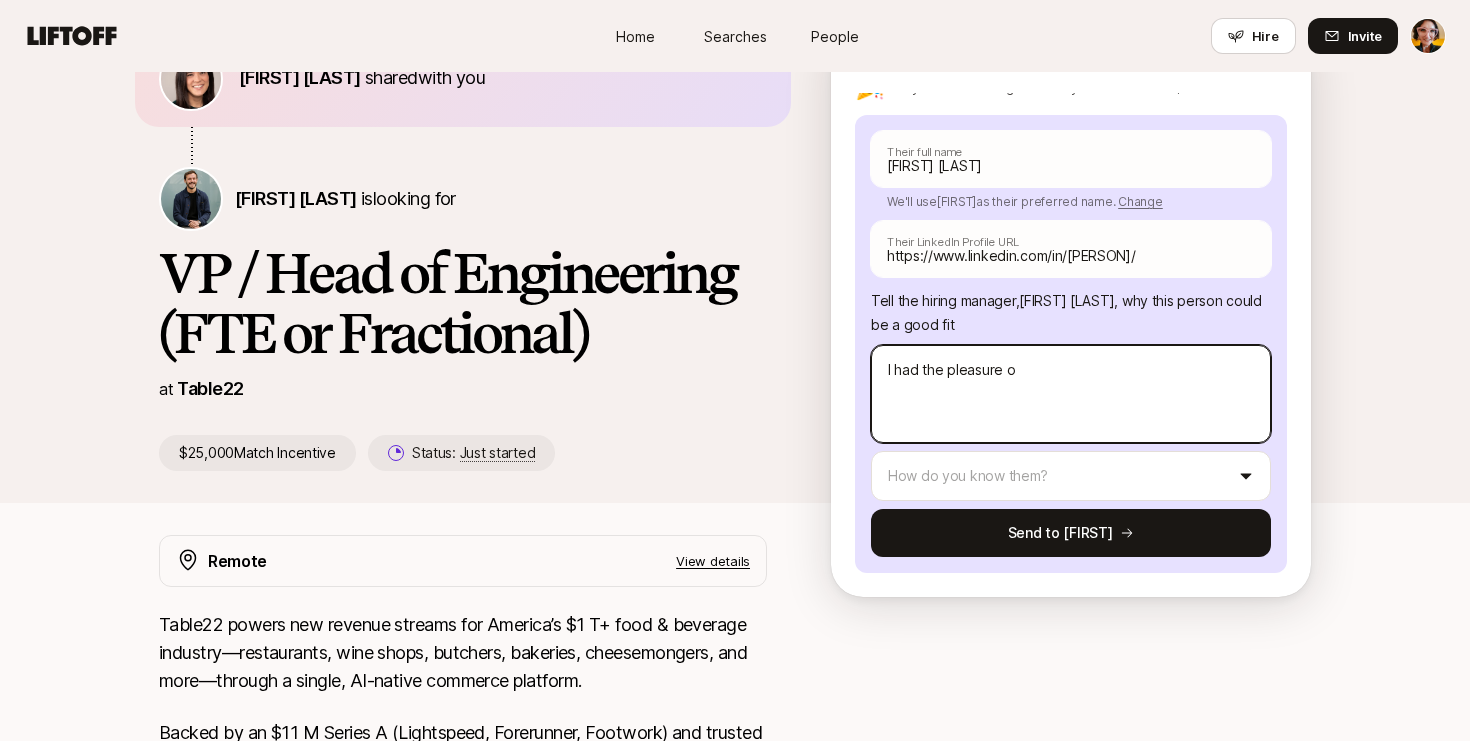 type on "I had the pleasure of" 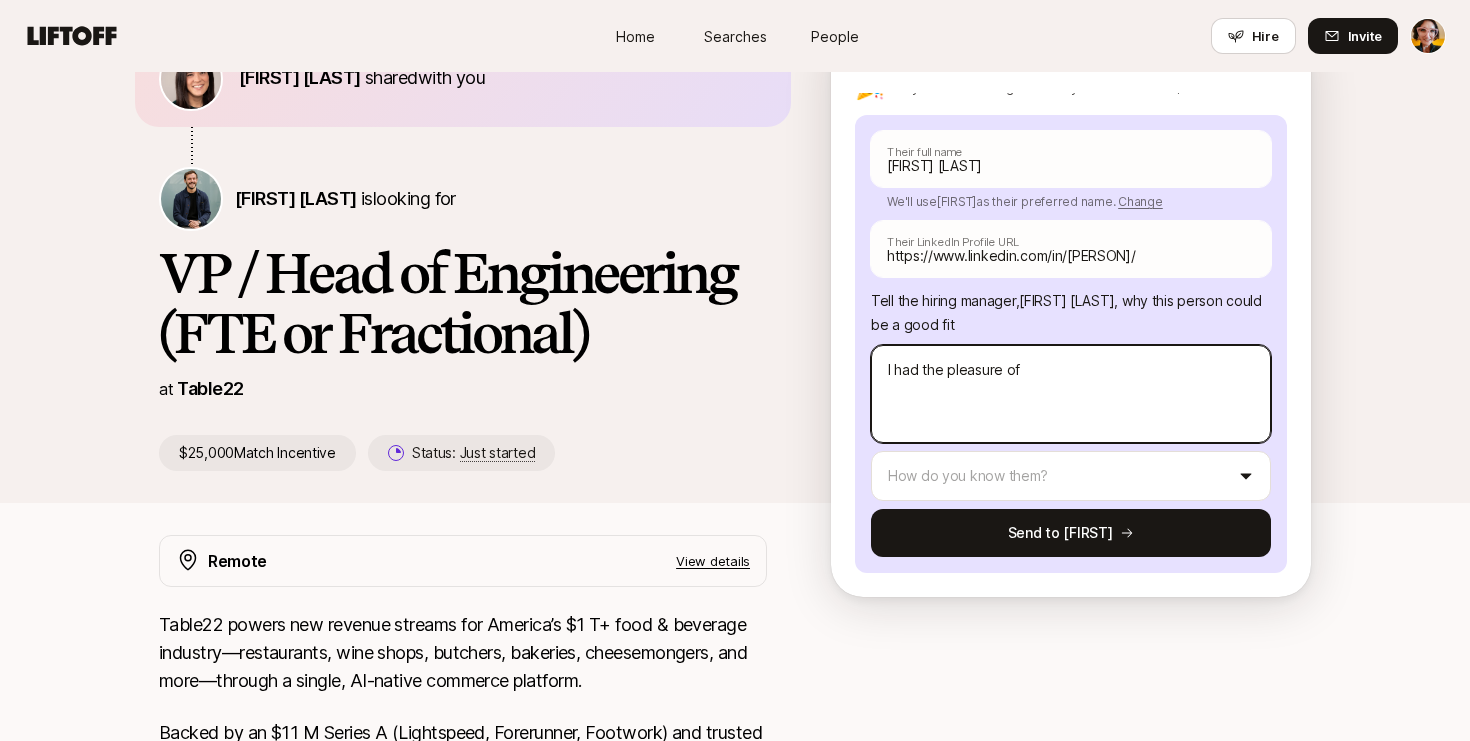 type on "x" 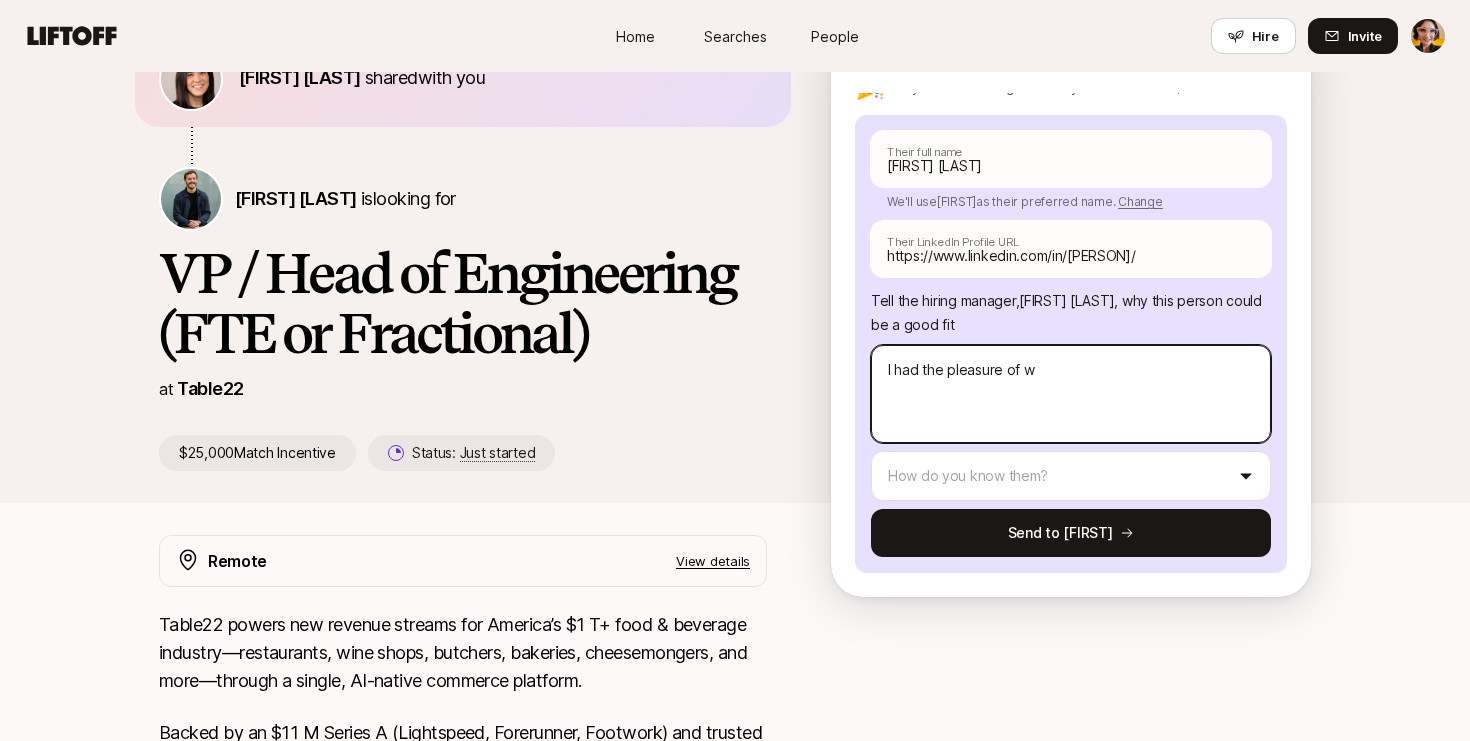 type on "x" 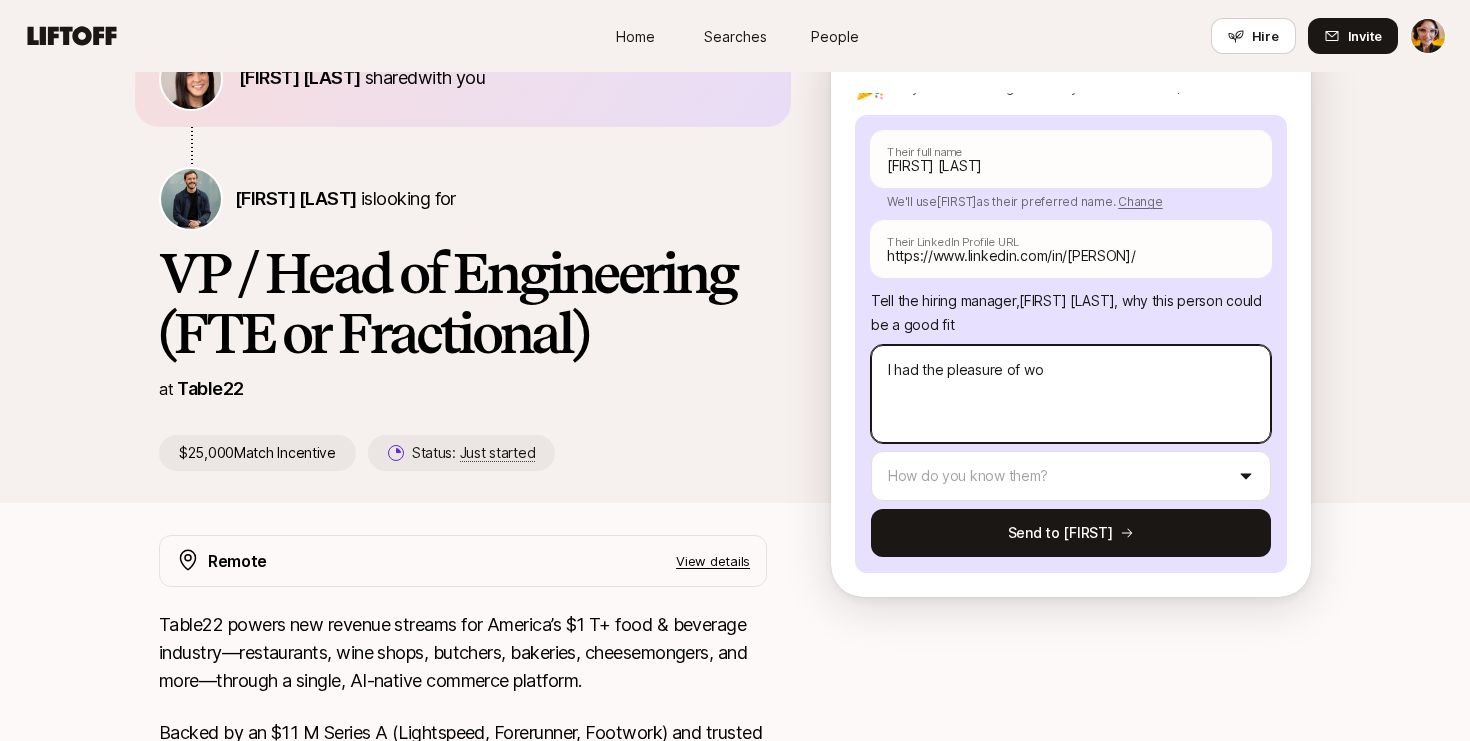 type on "x" 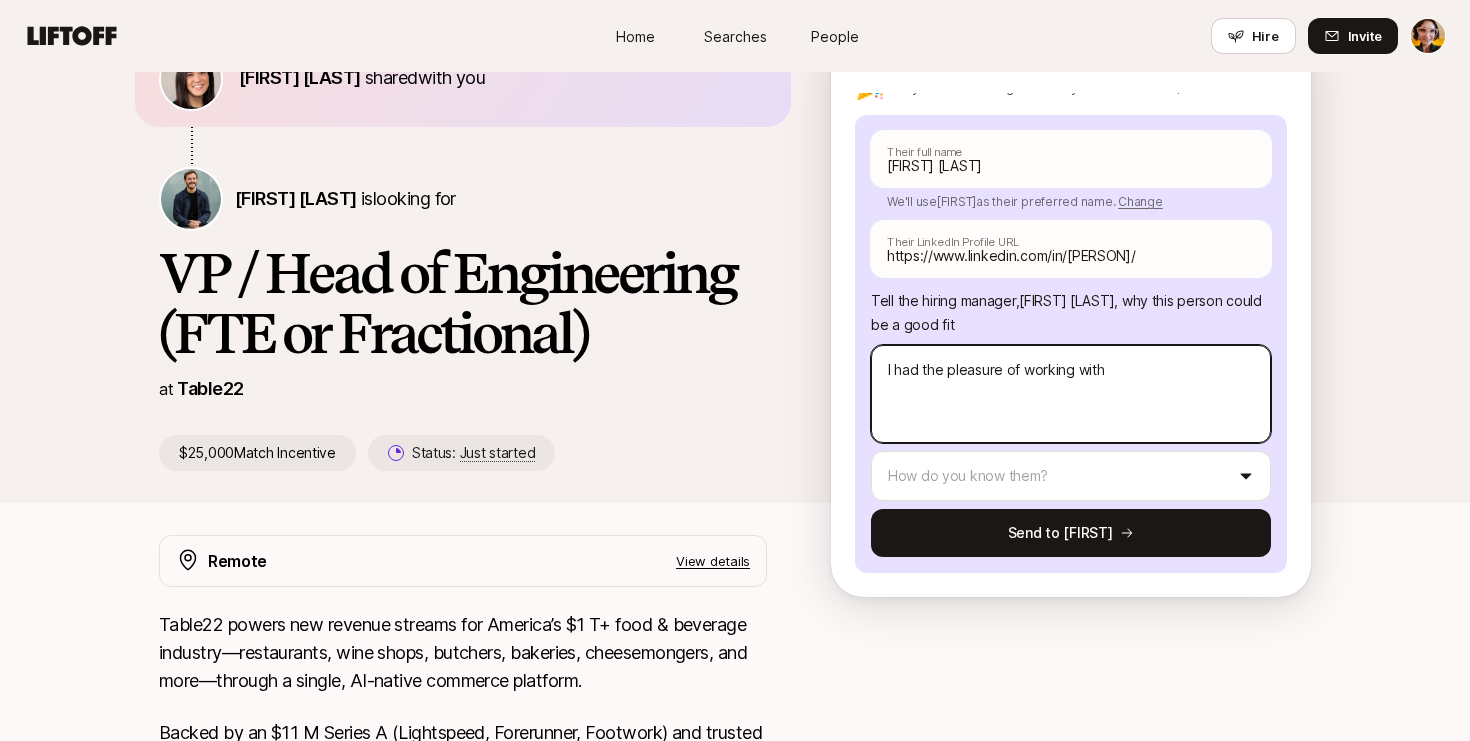 type on "x" 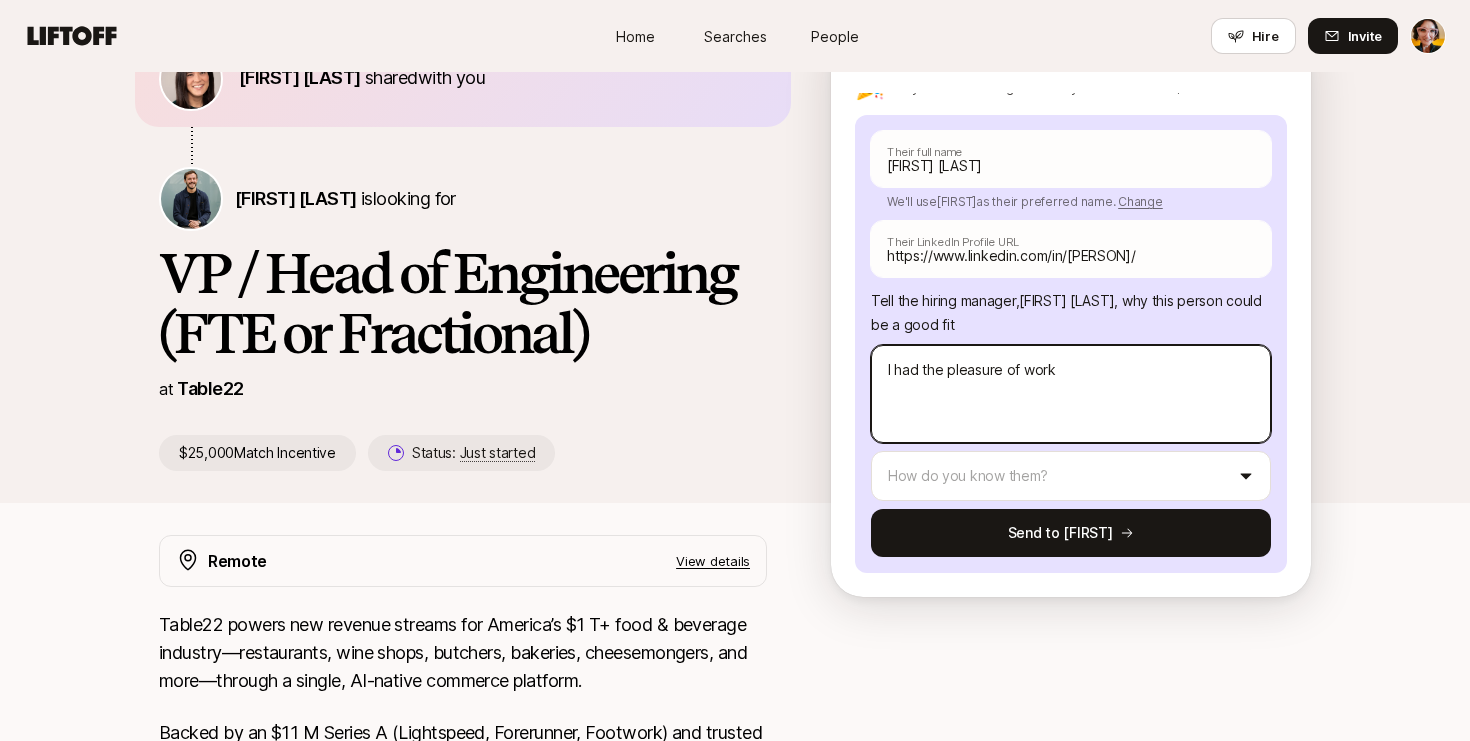 type on "x" 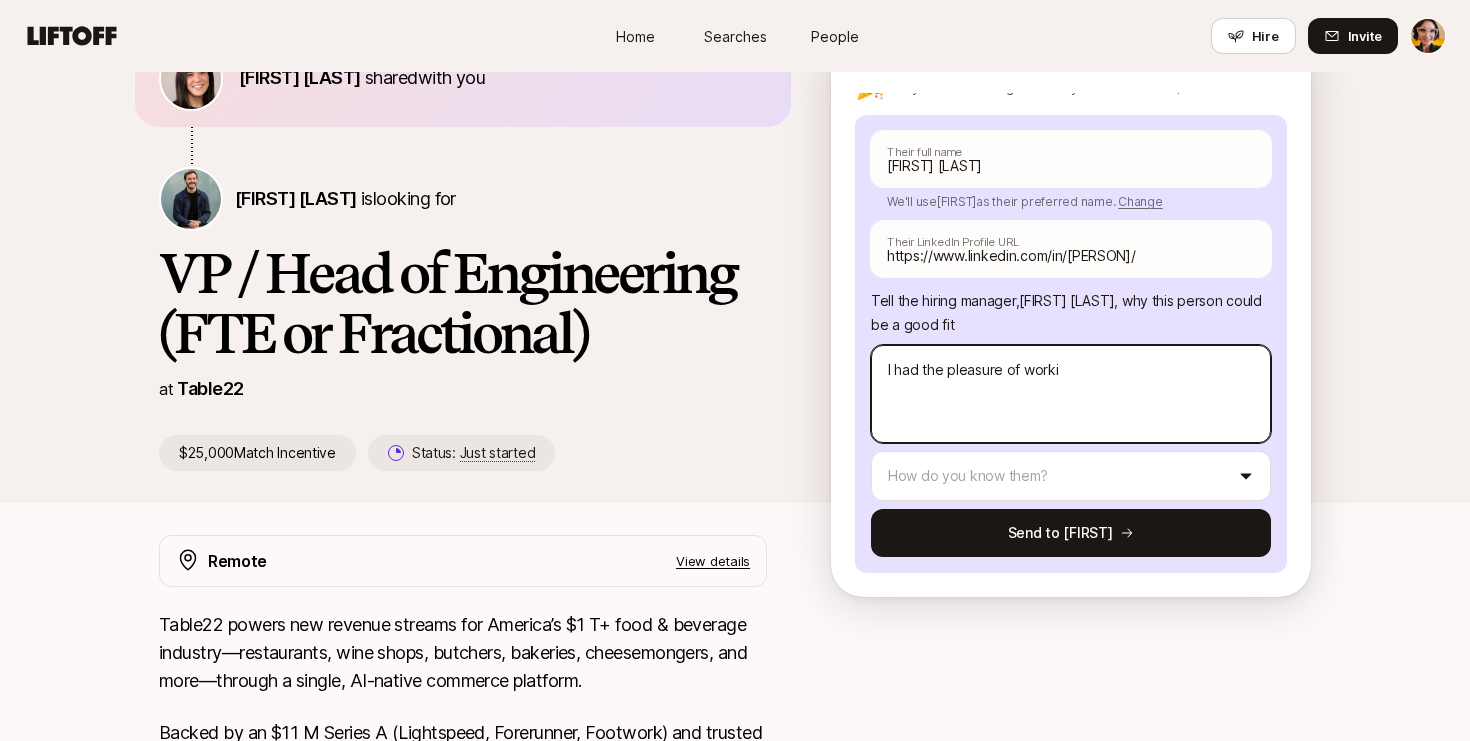 type on "x" 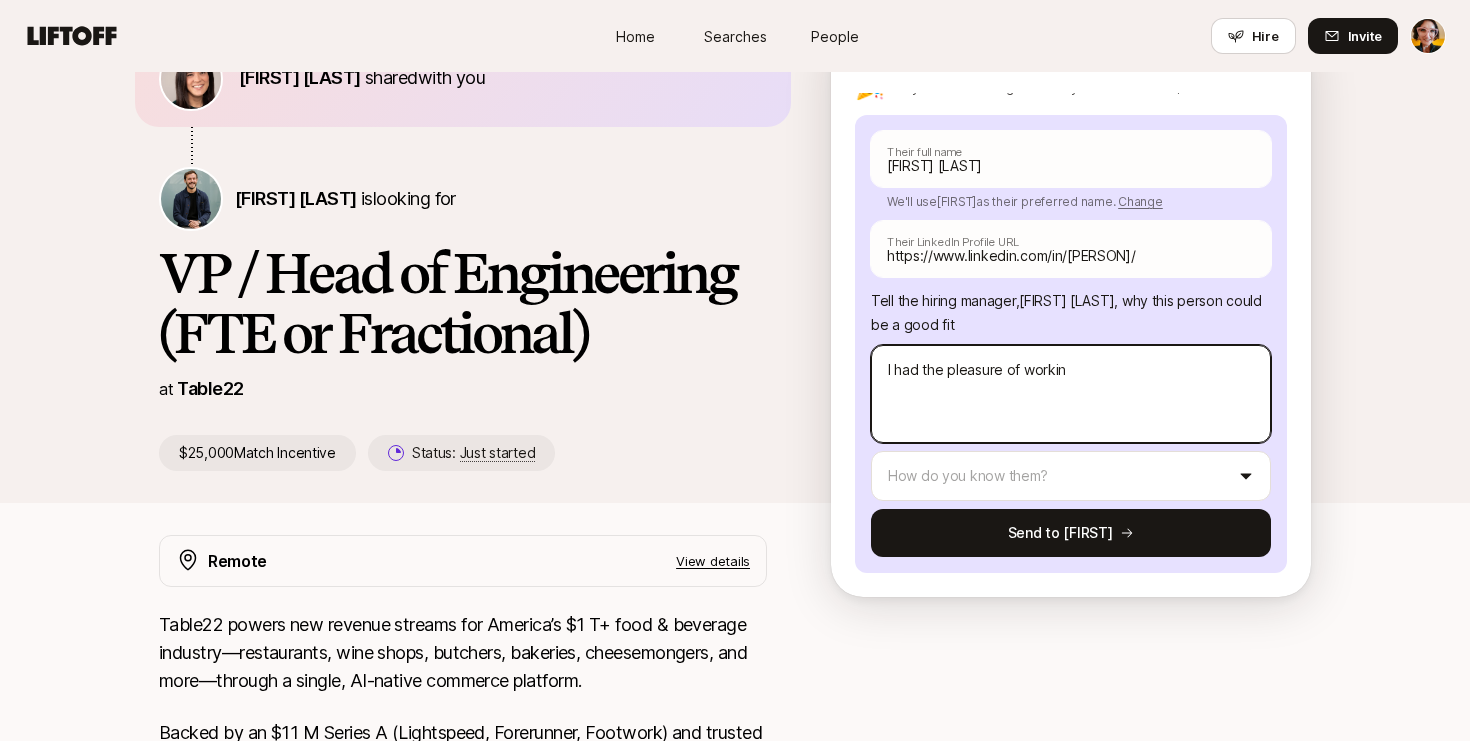 type on "x" 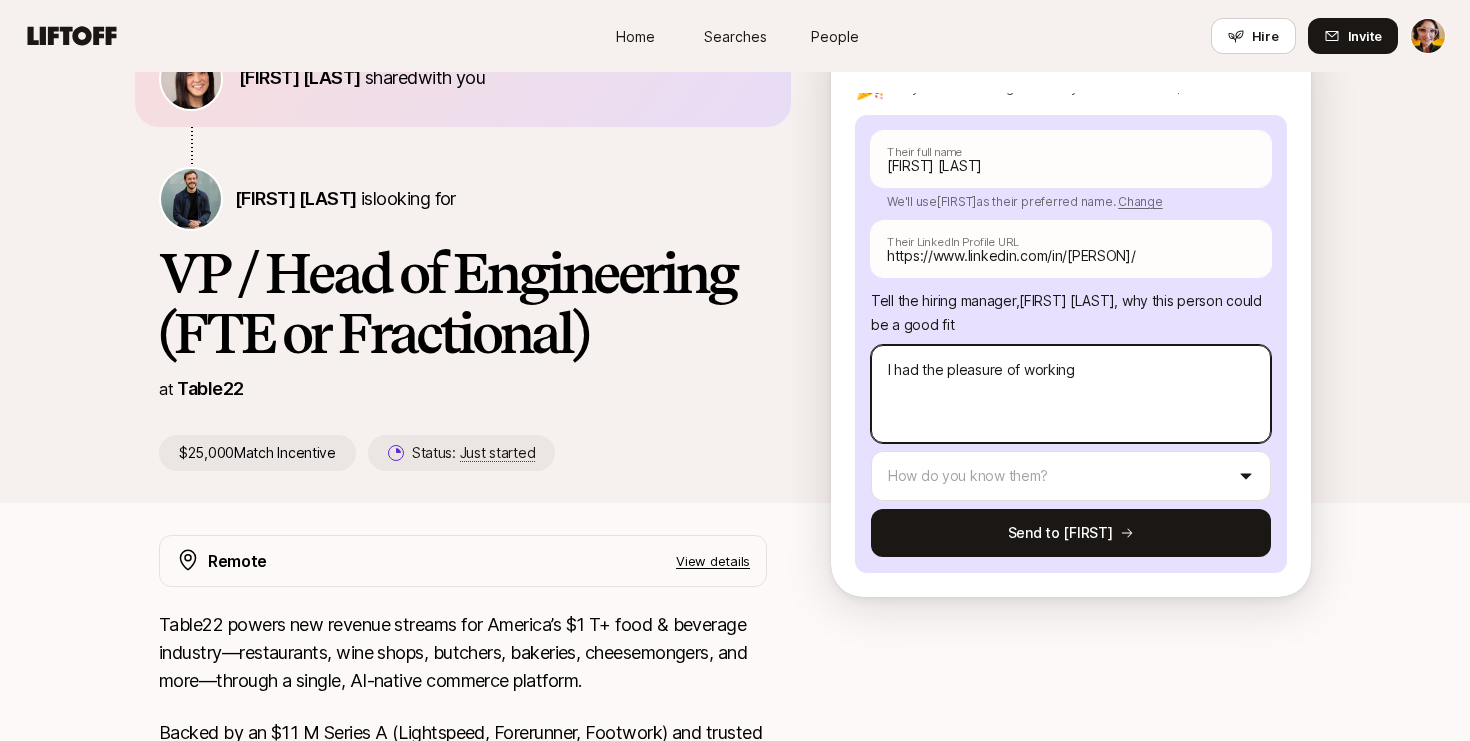 type on "x" 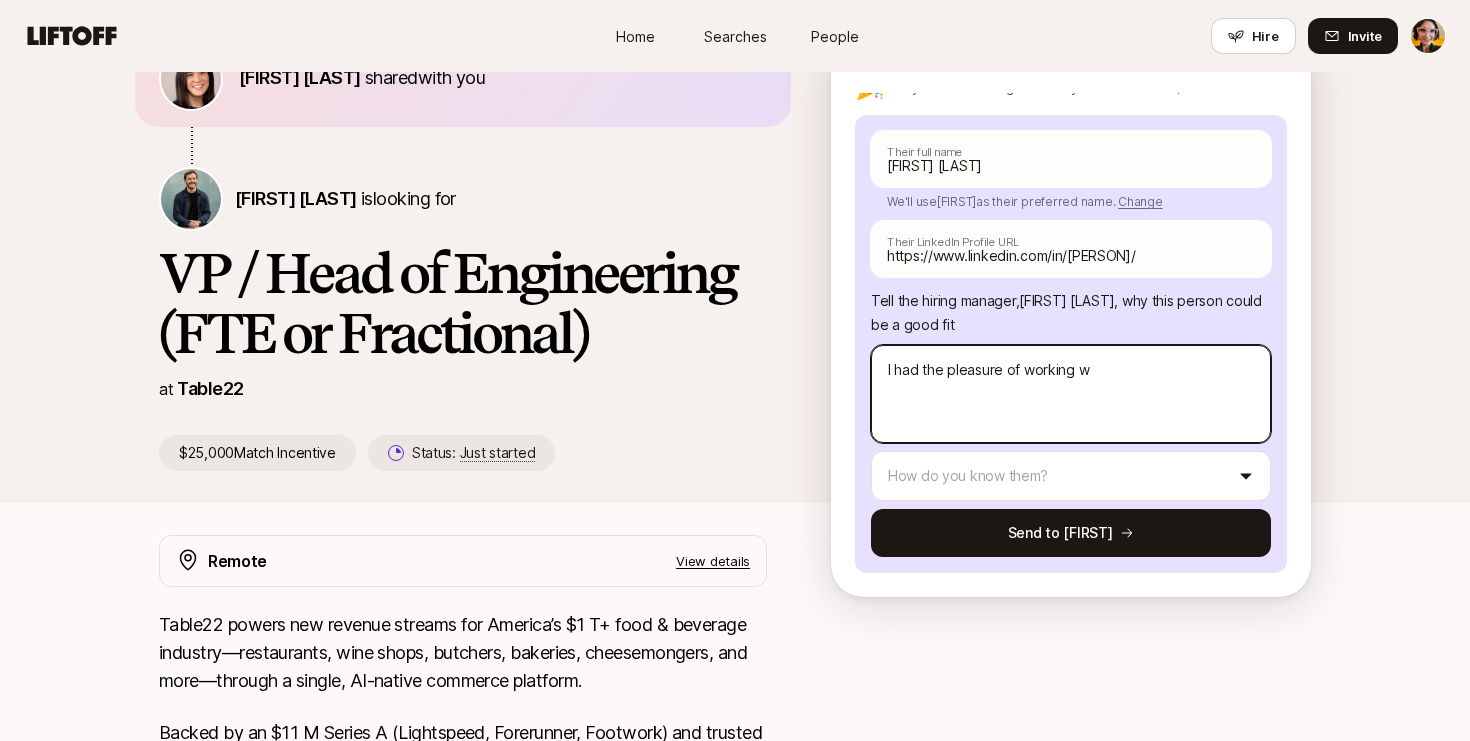type on "x" 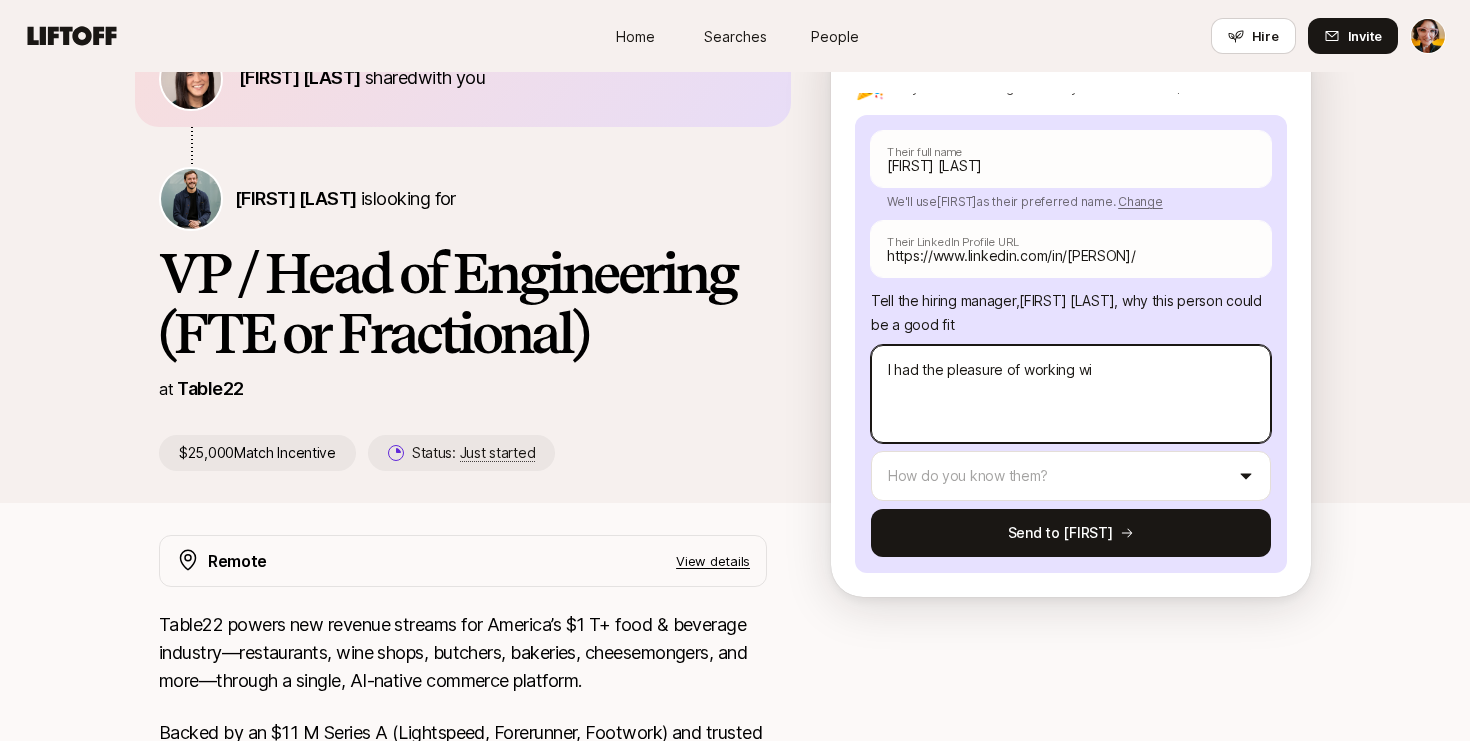 type on "x" 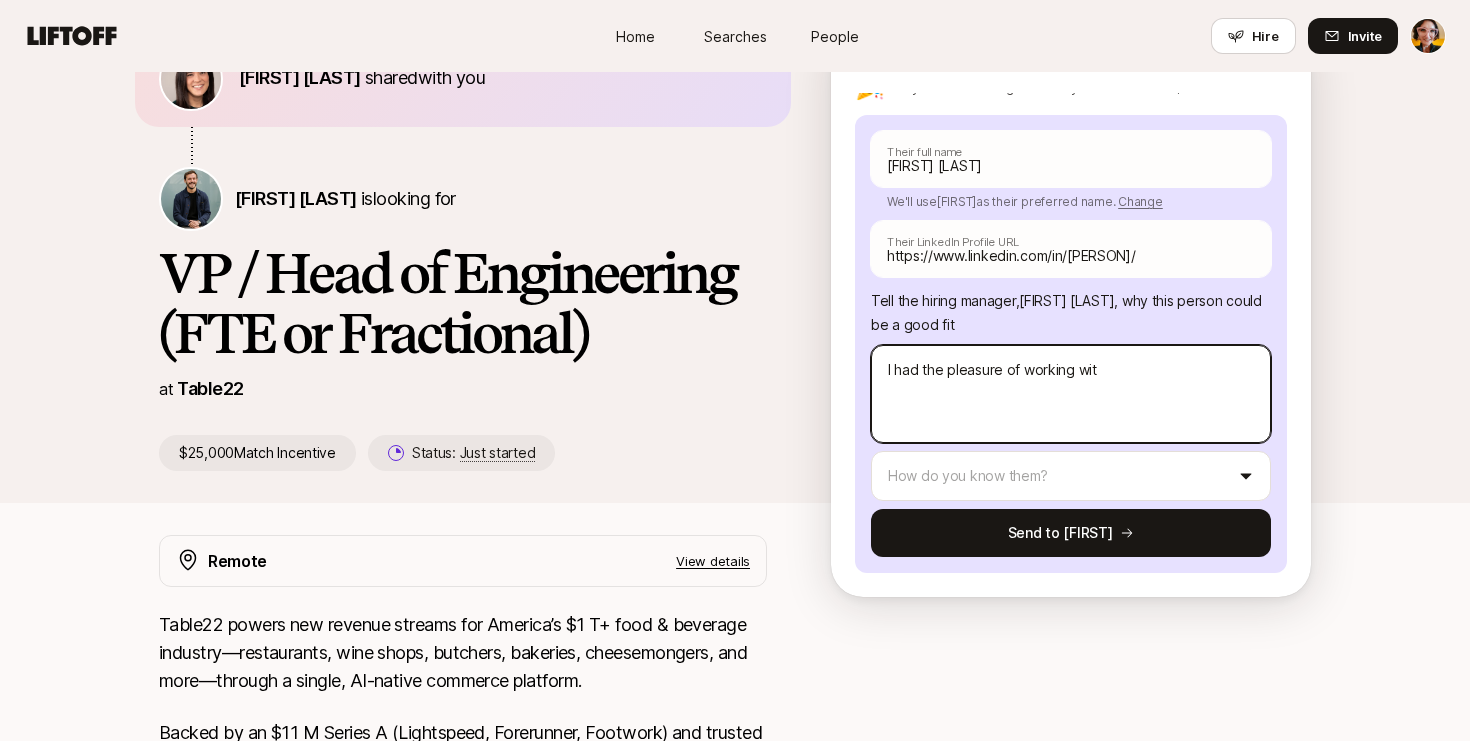 type on "x" 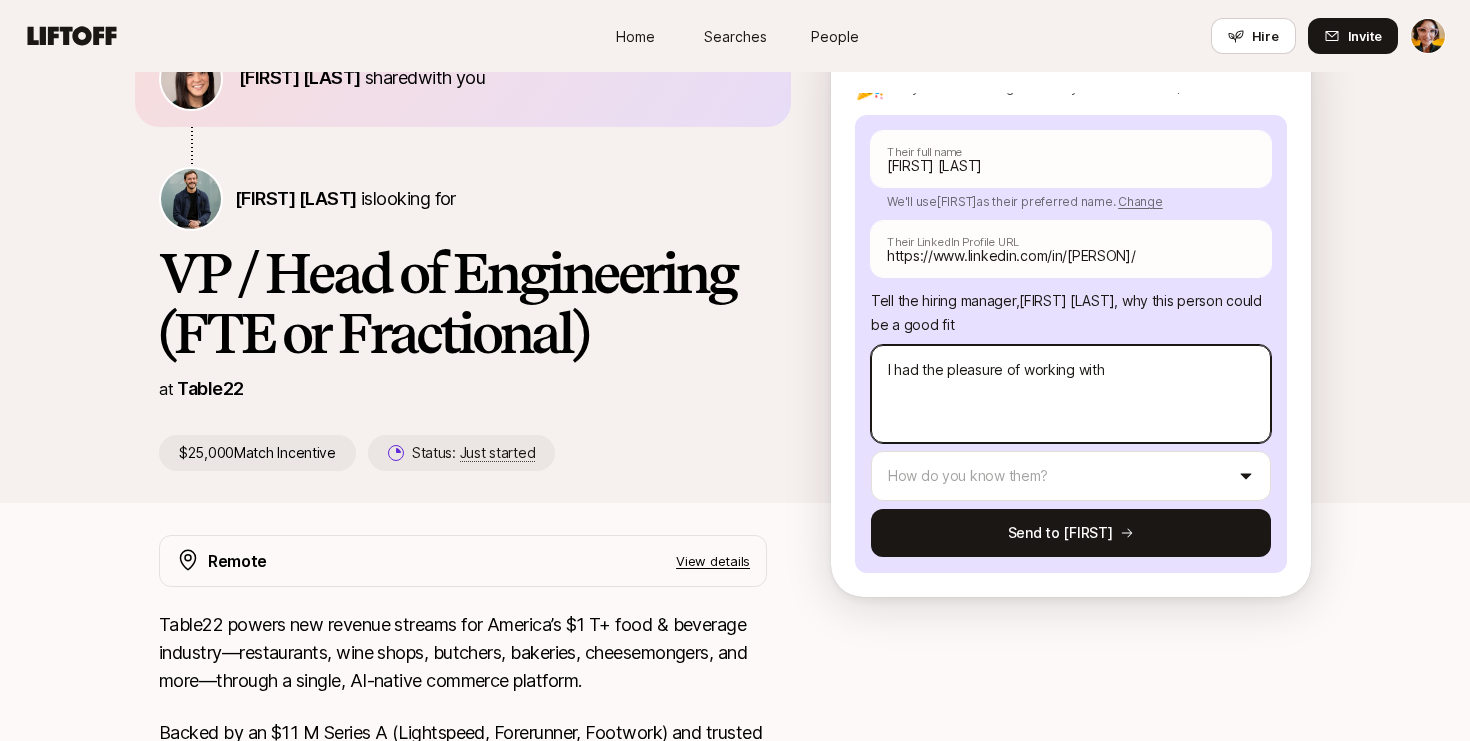 type on "x" 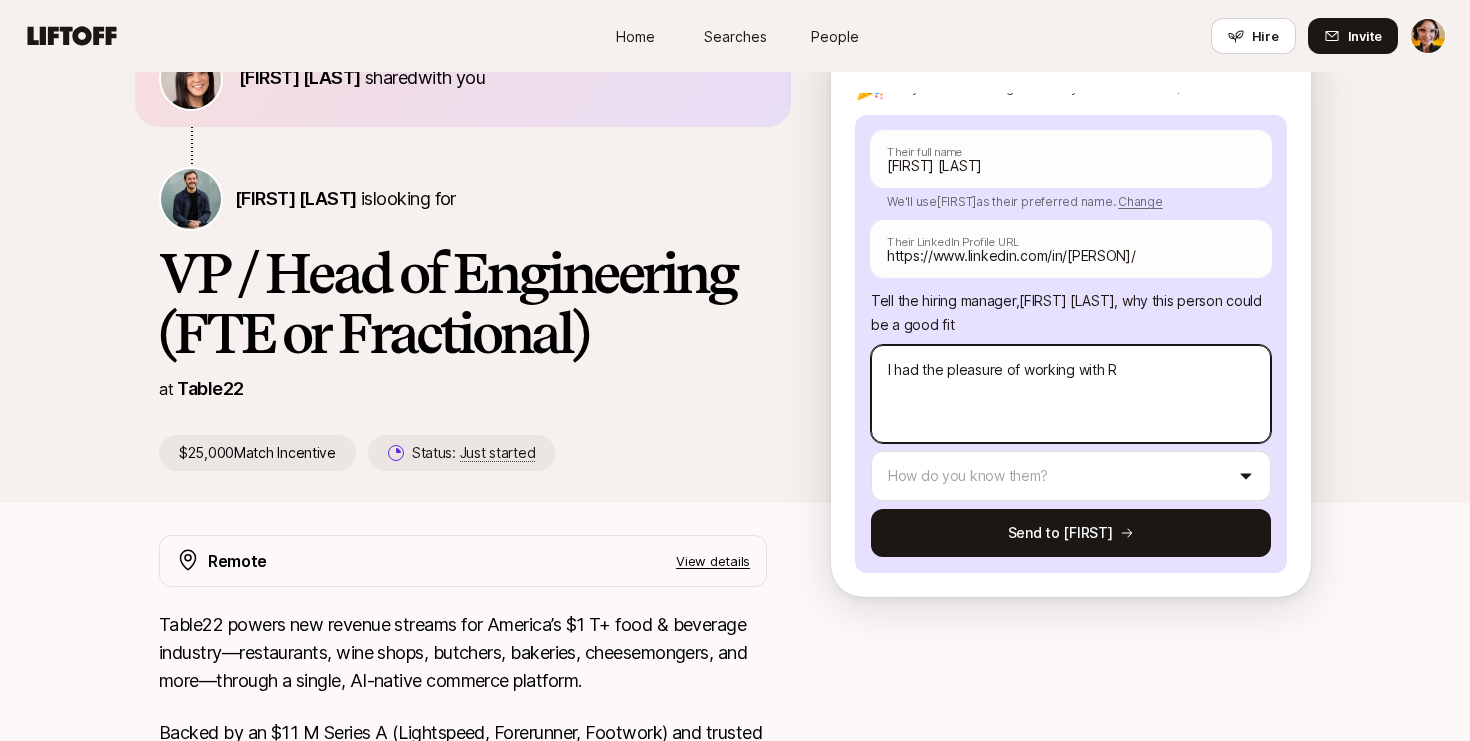 type on "x" 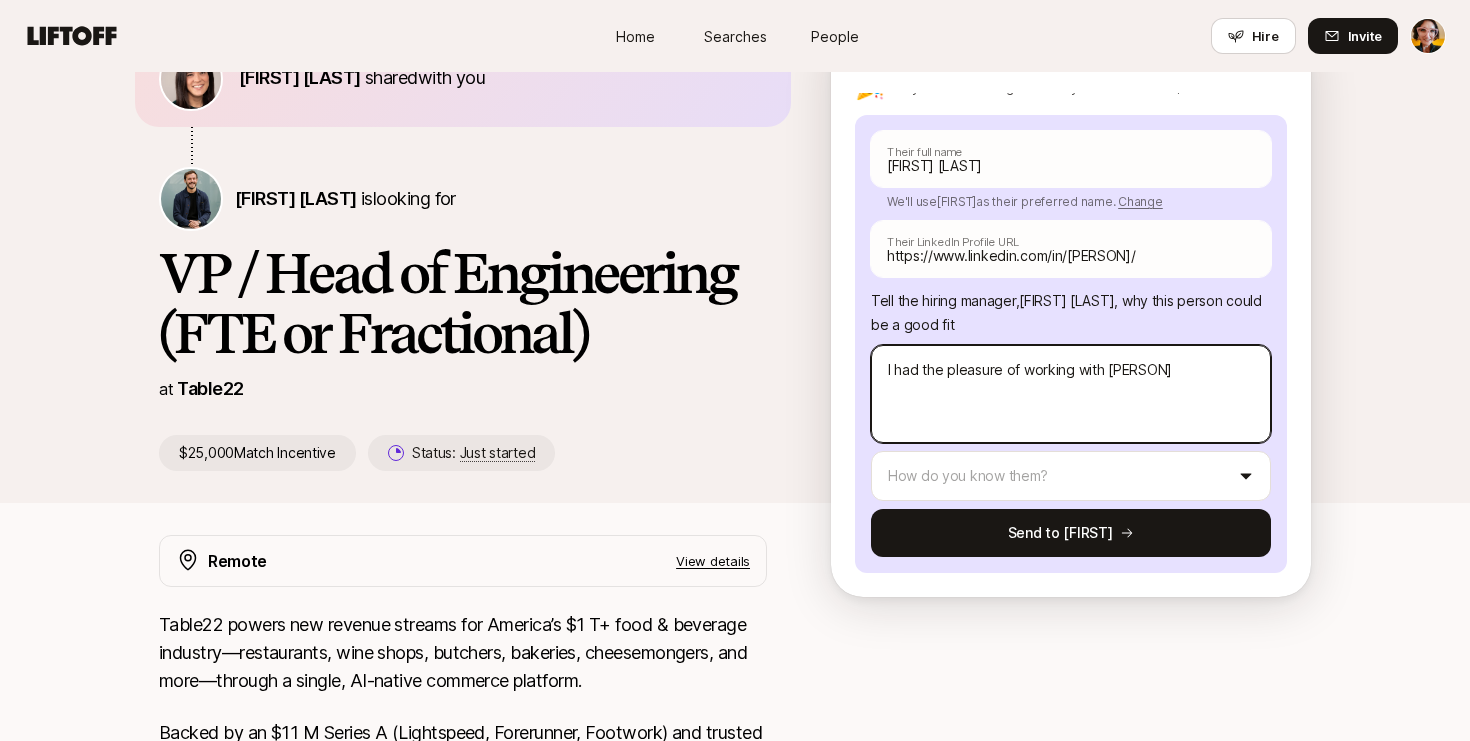 type on "x" 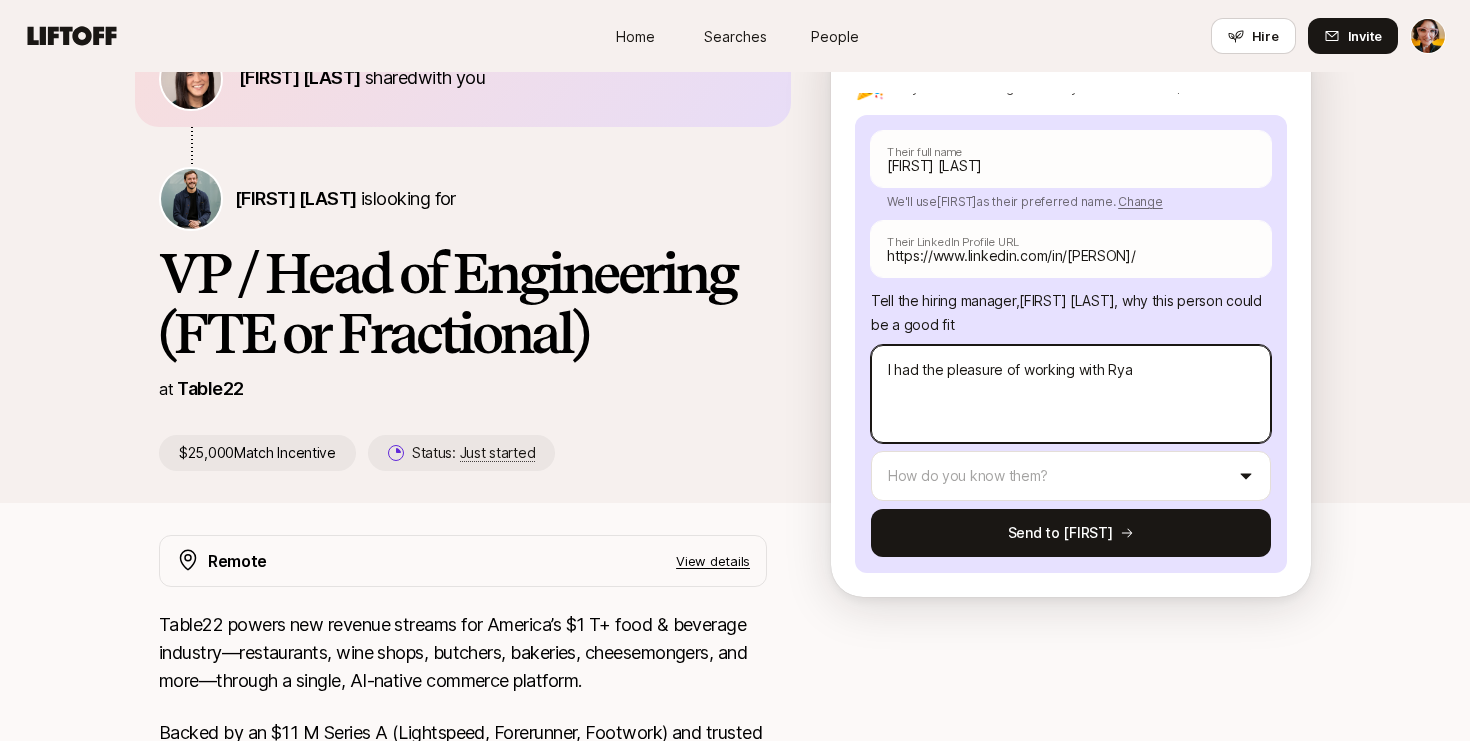 type on "x" 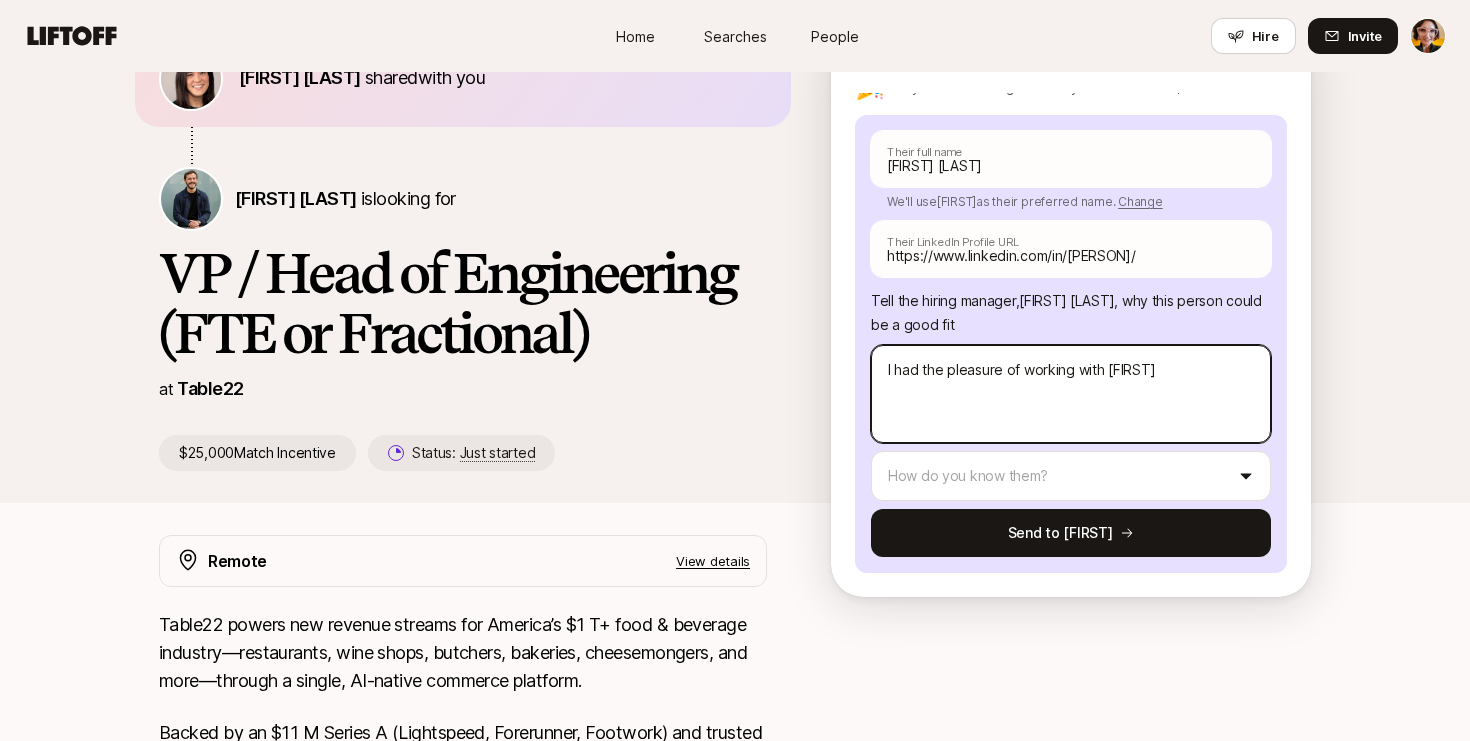 type on "x" 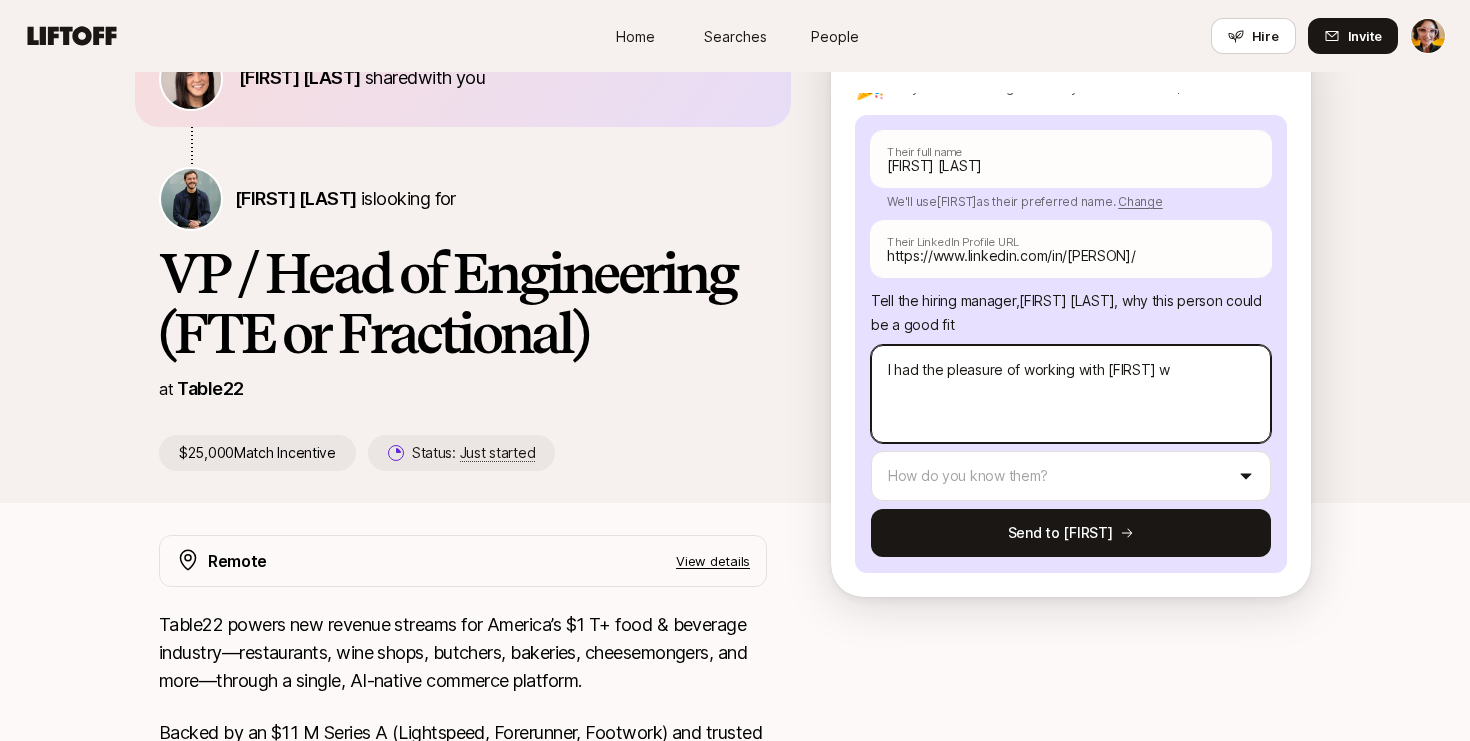 type on "x" 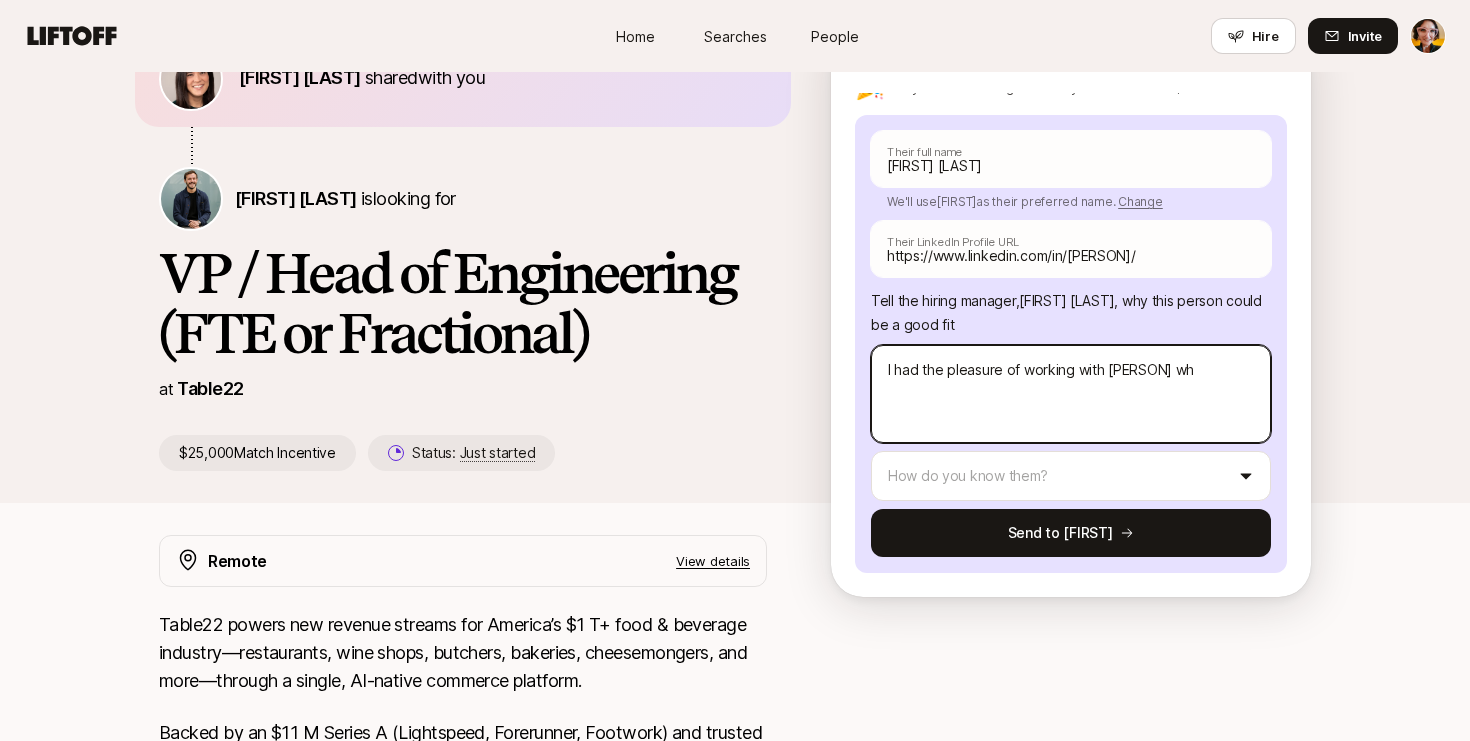 type on "I had the pleasure of working with [FIRST] whe" 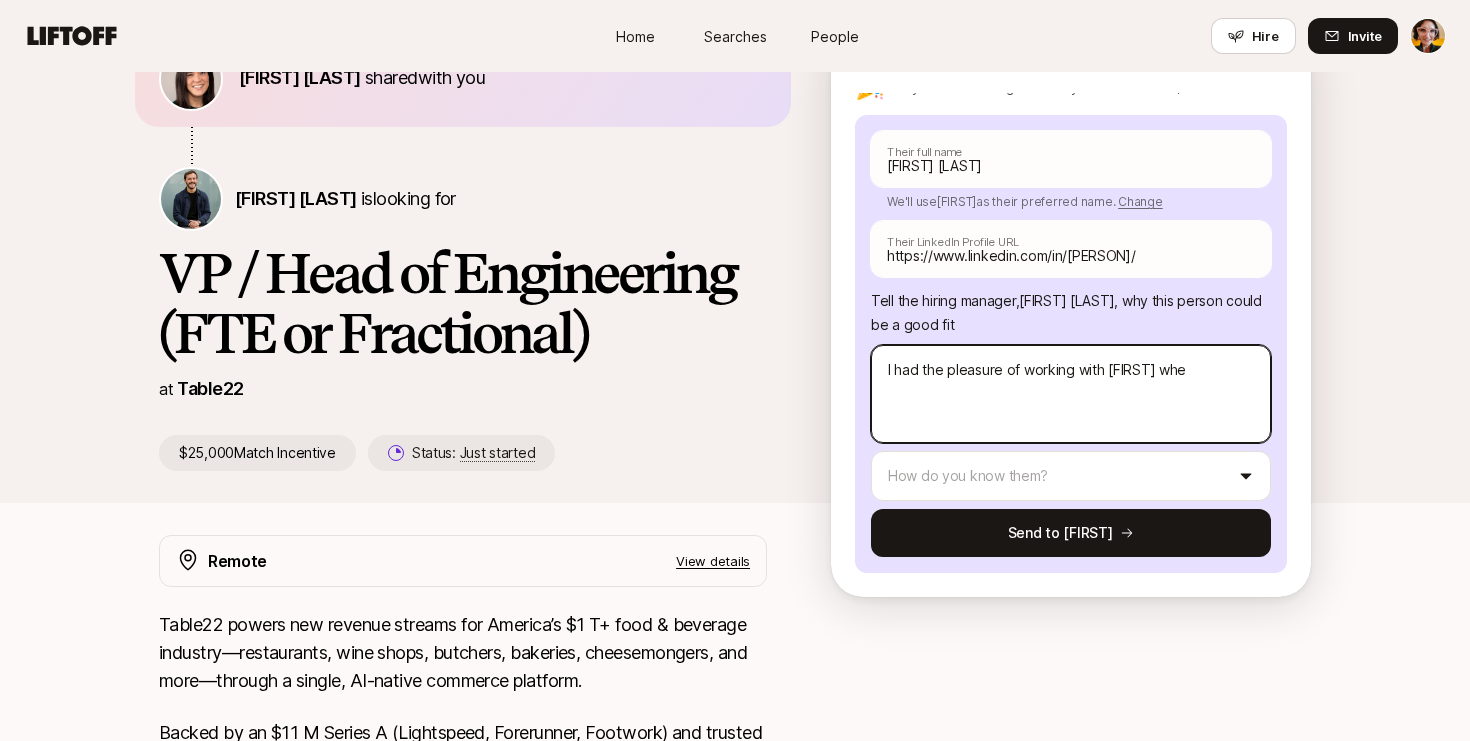 type on "x" 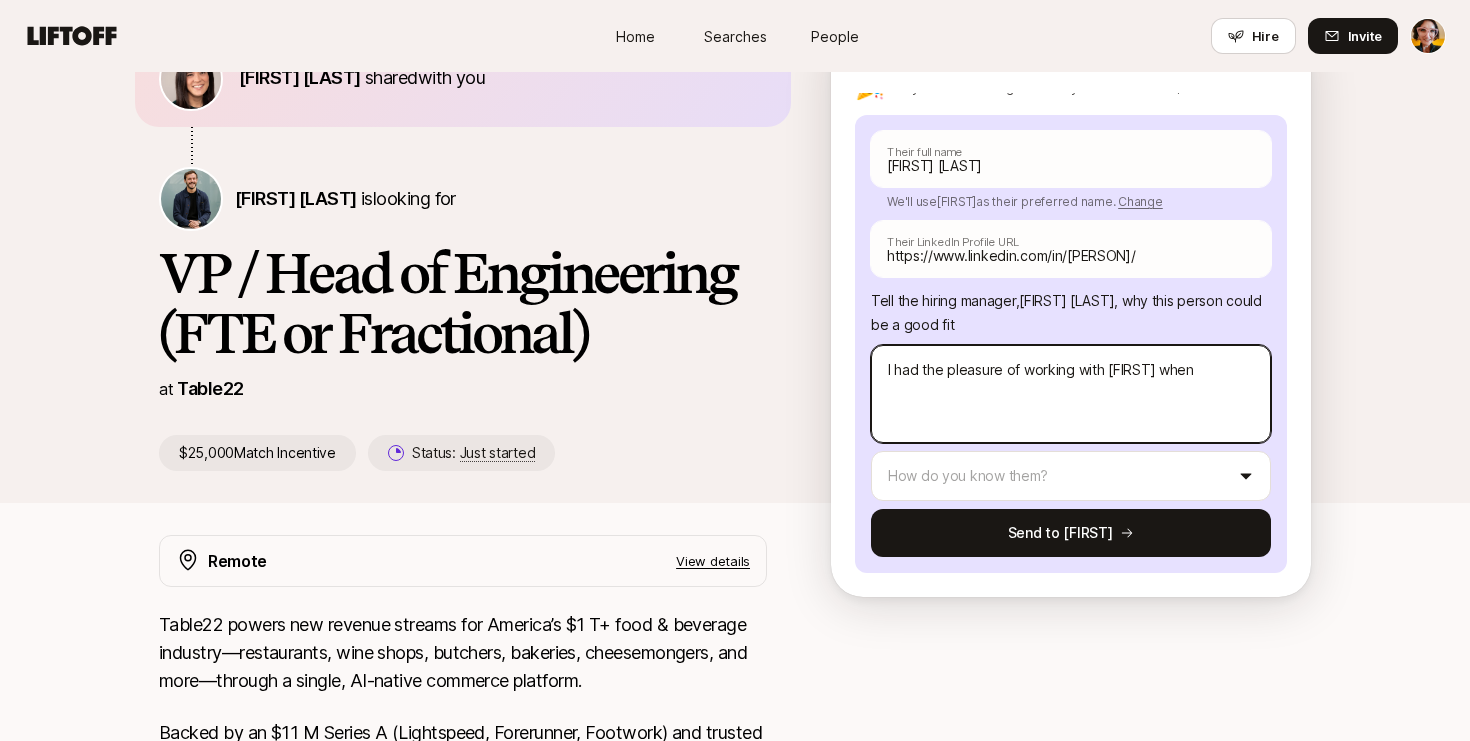 type on "x" 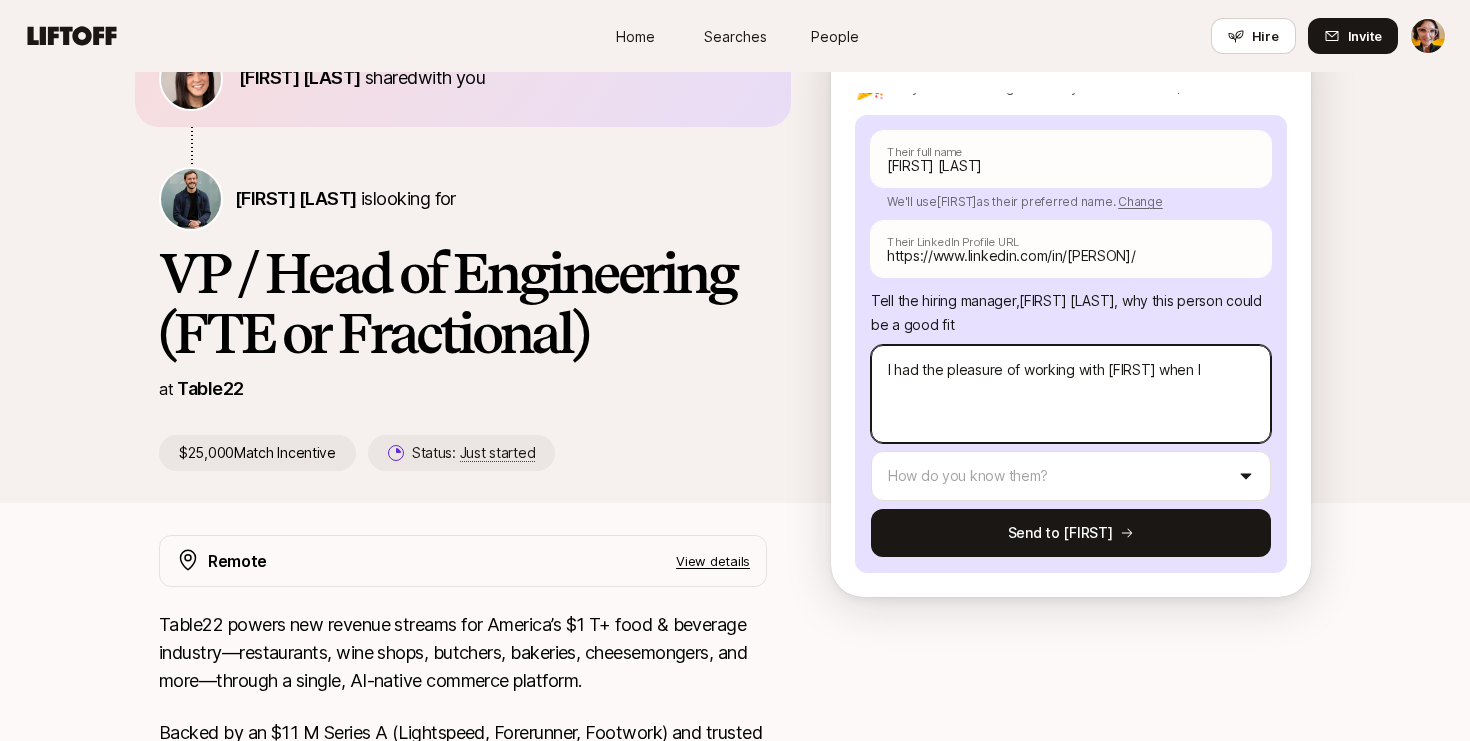 type on "I had the pleasure of working with [FIRST] when I" 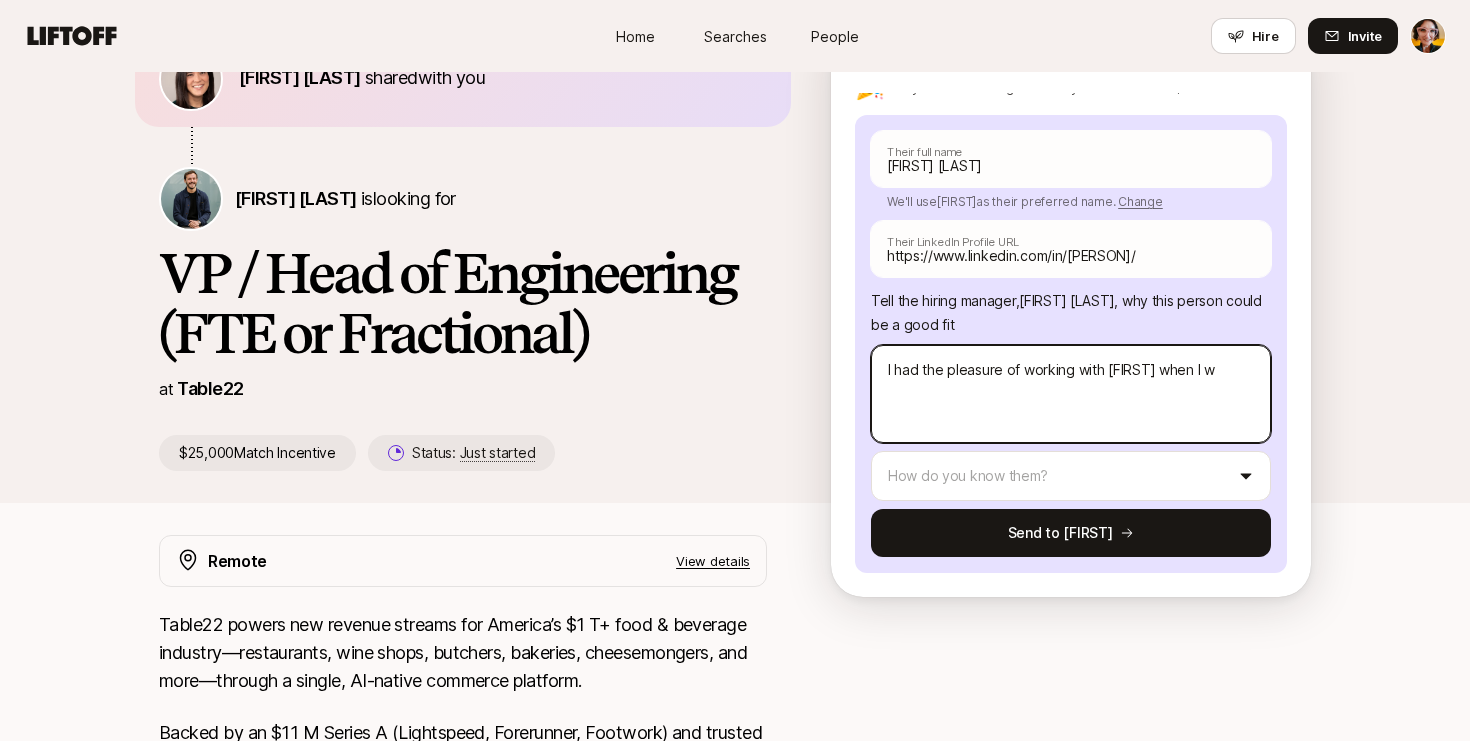 type on "x" 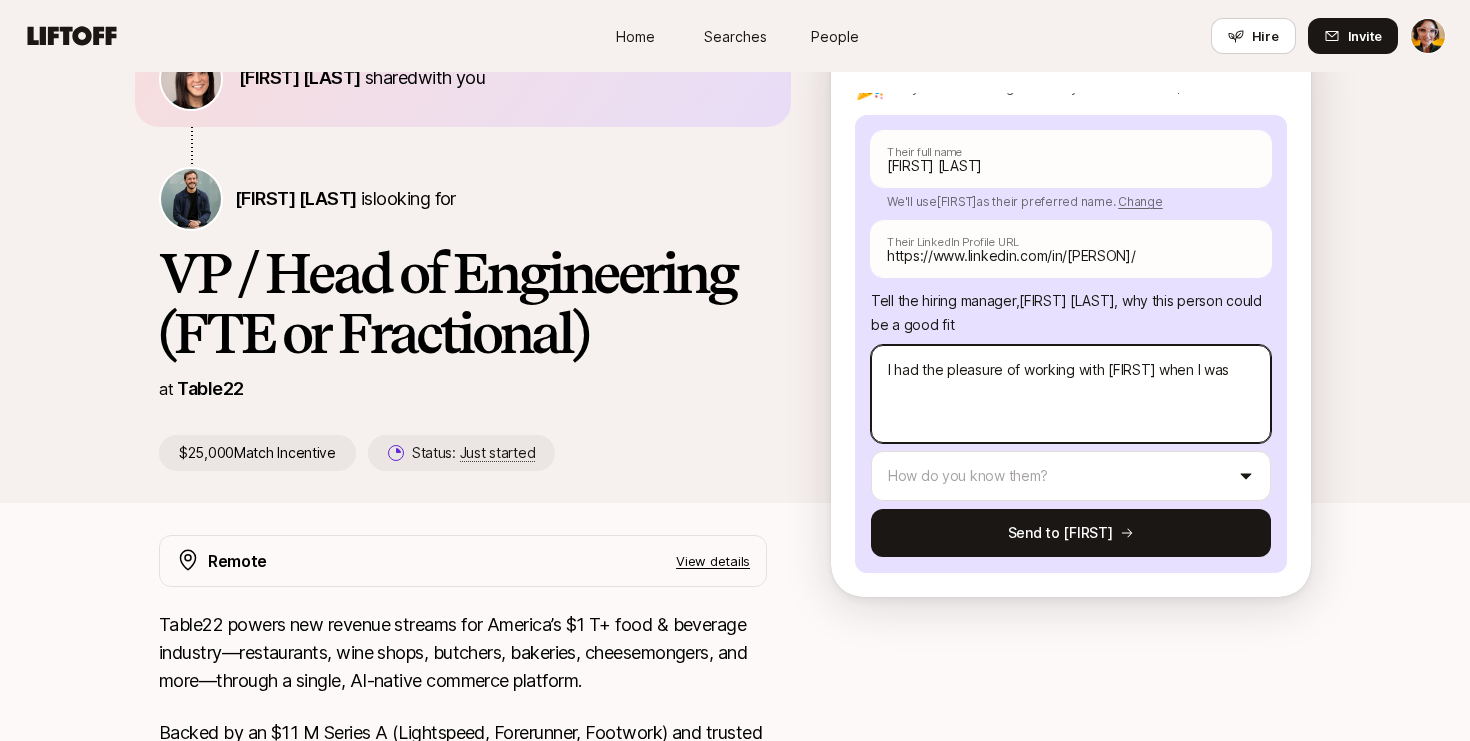 type on "x" 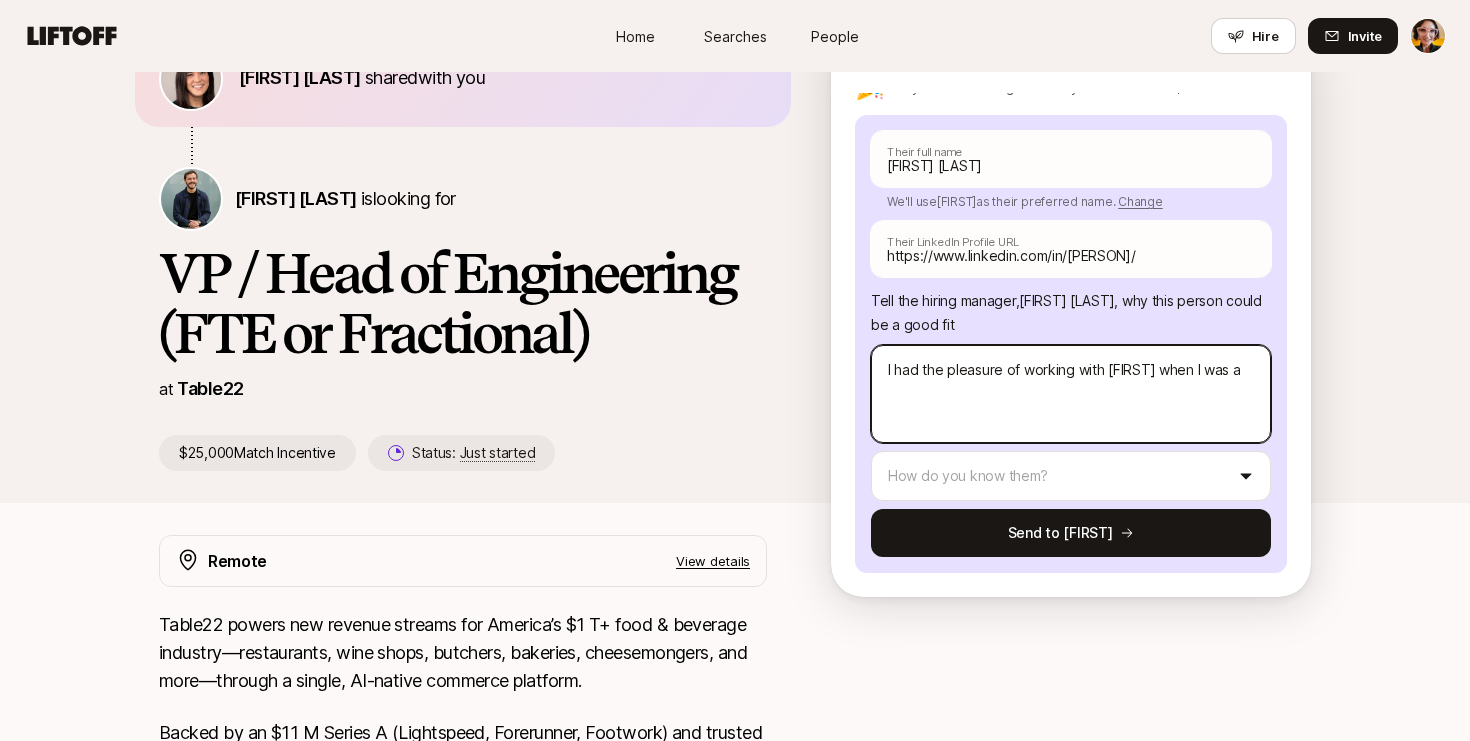 type on "x" 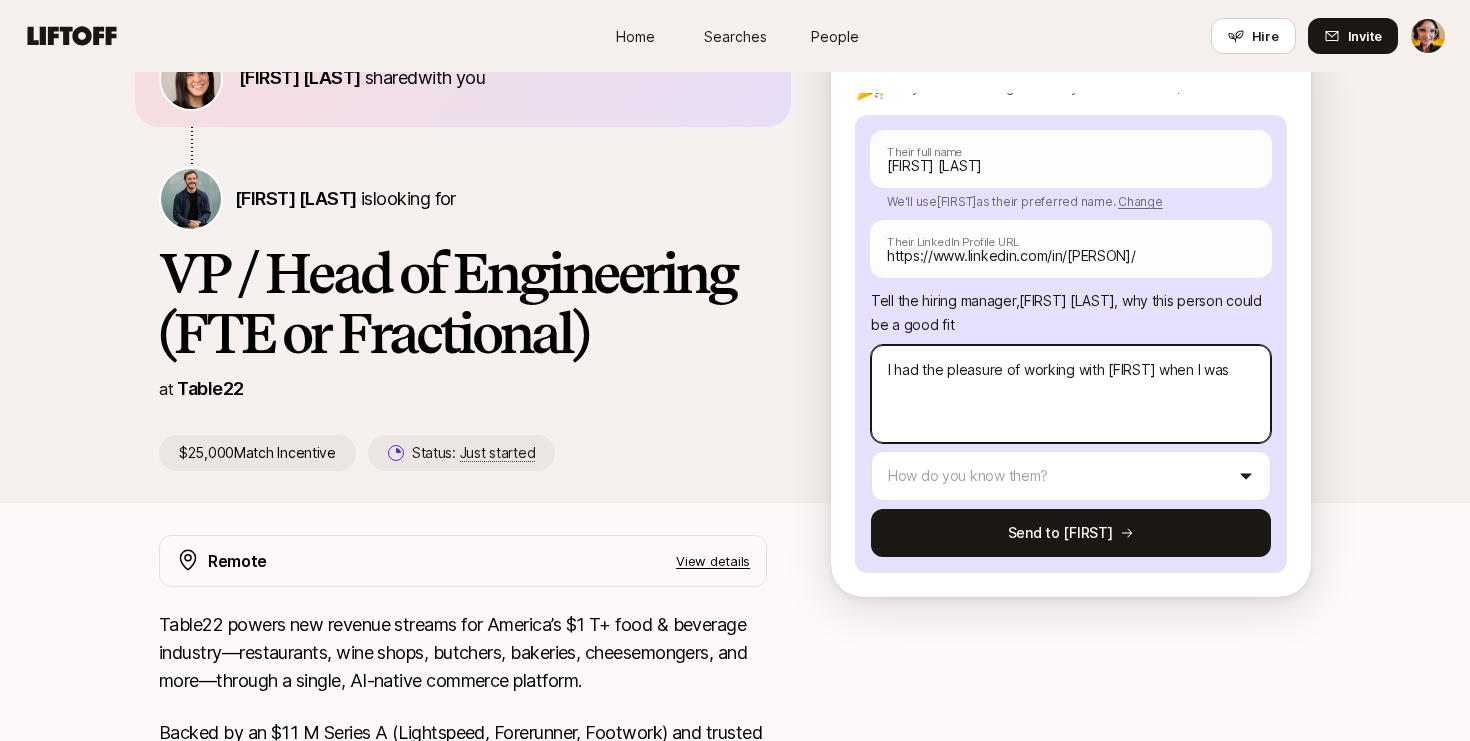 type on "x" 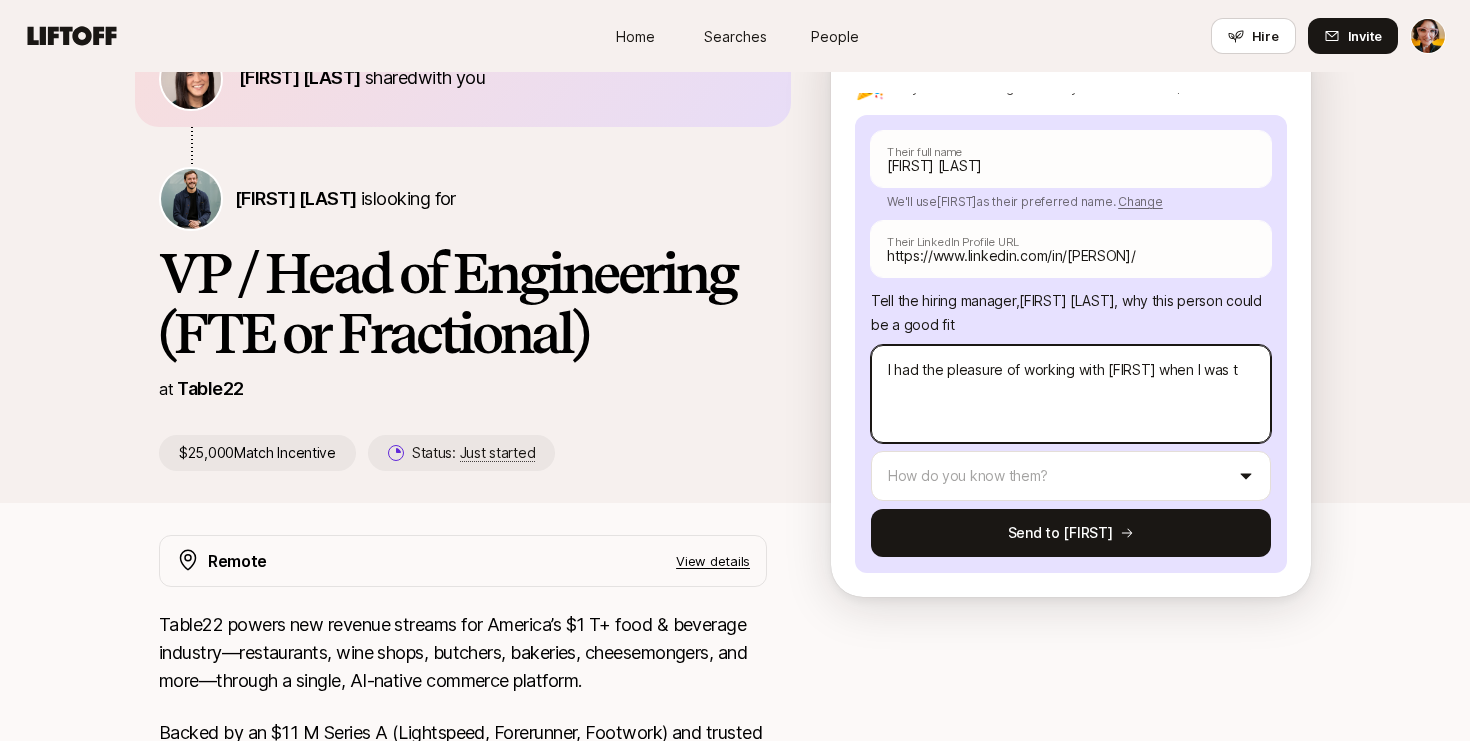 type on "x" 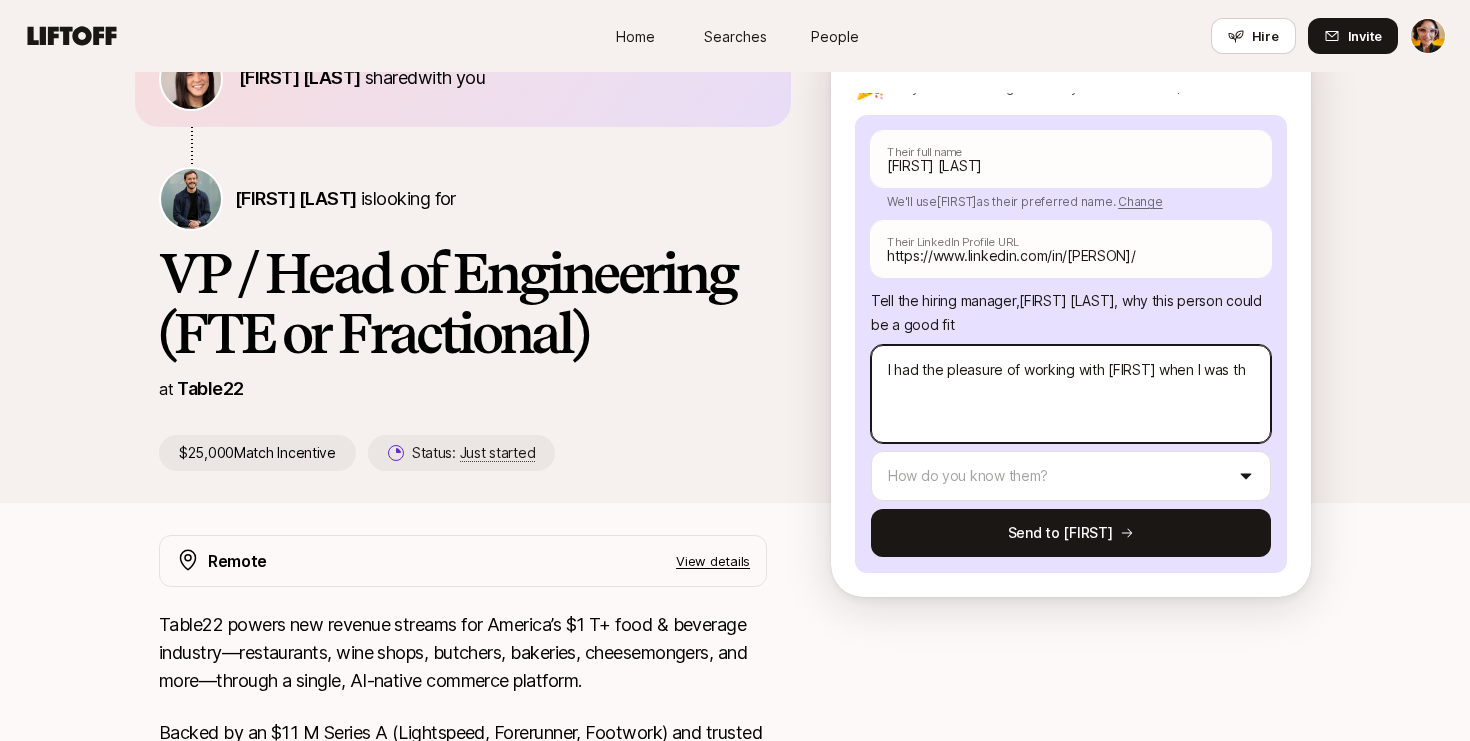 type on "x" 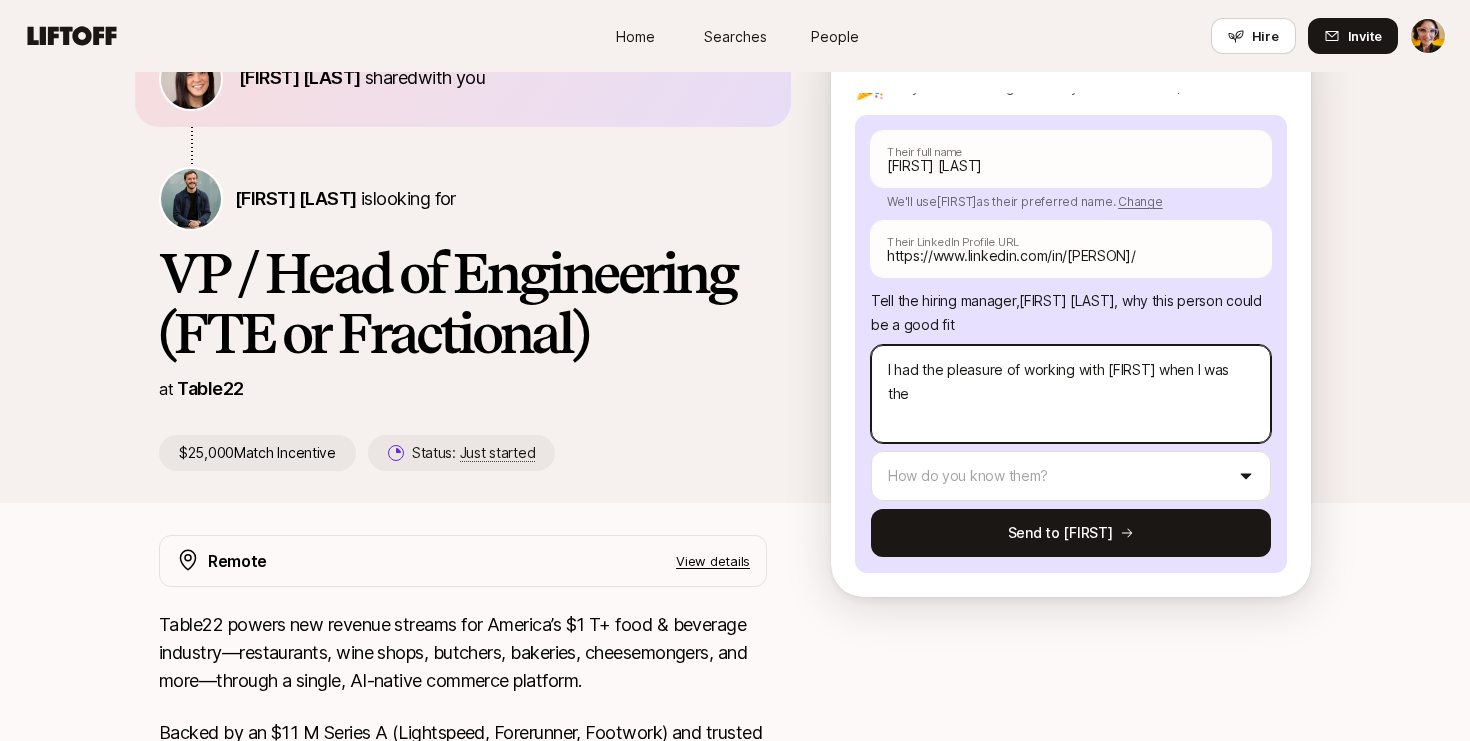 type on "x" 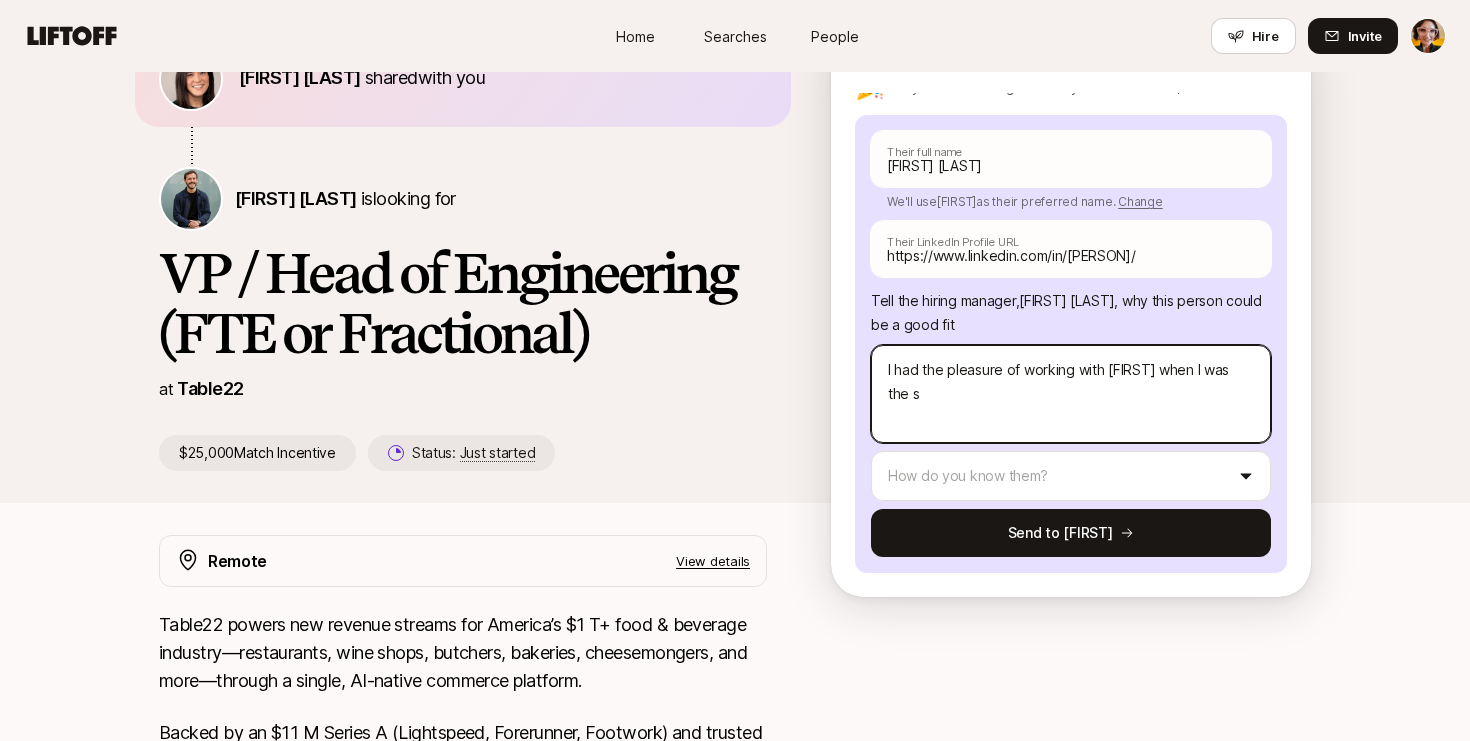 type on "x" 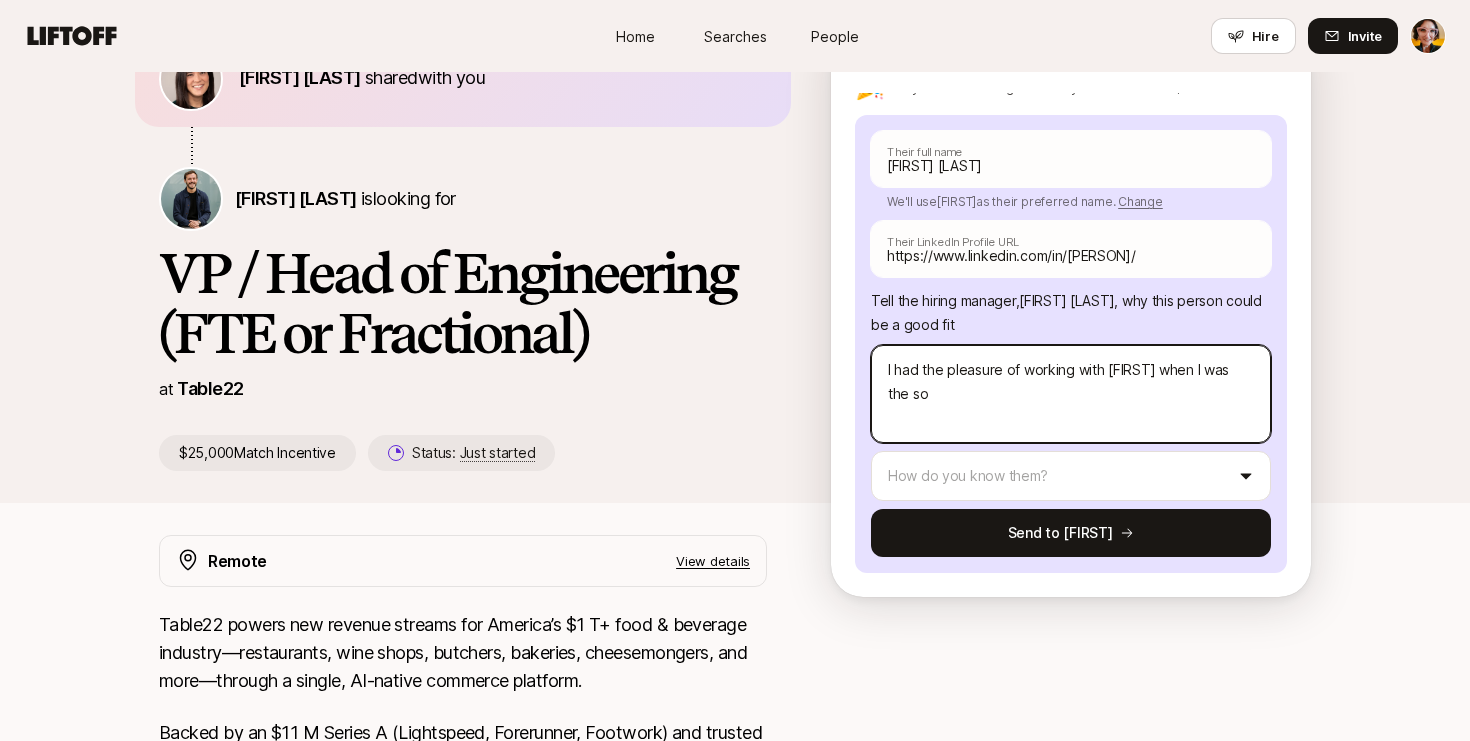 type on "x" 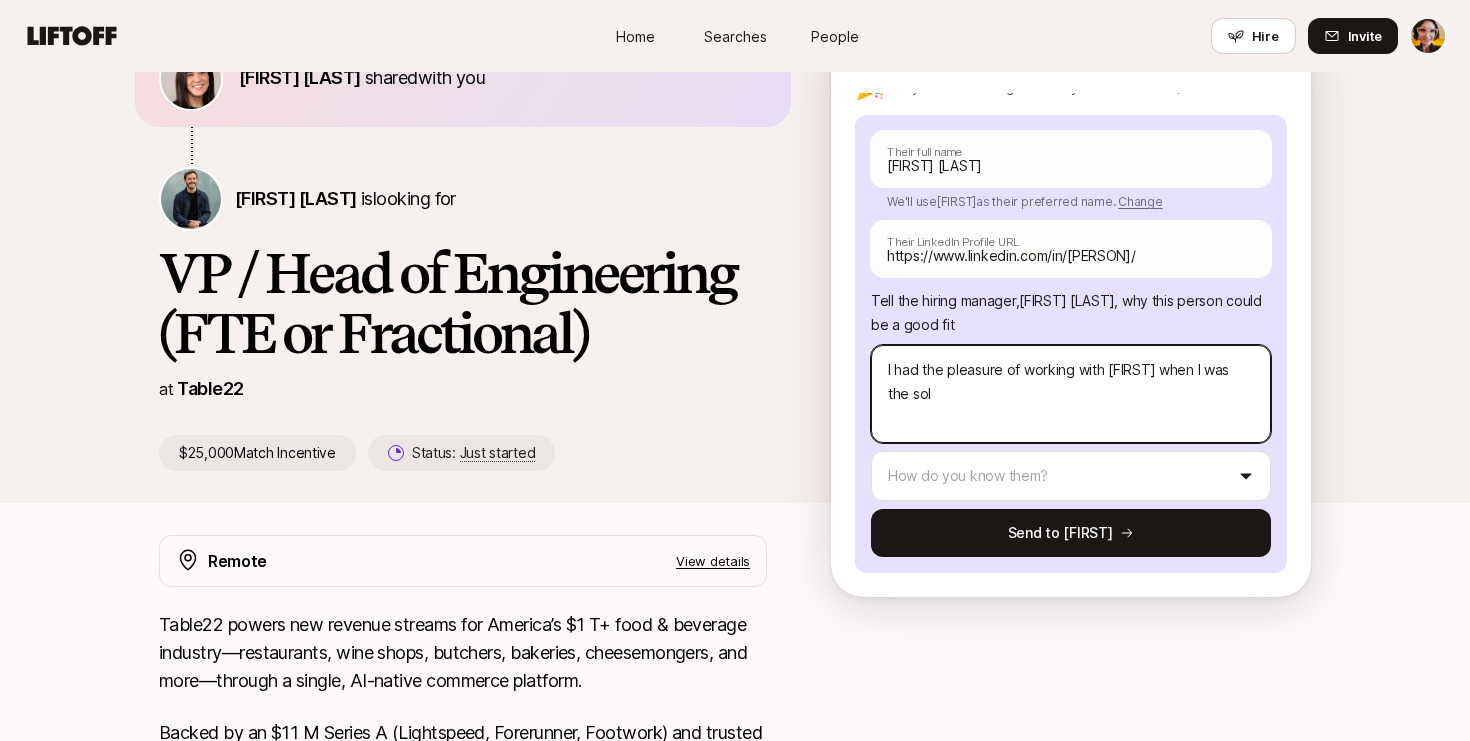 type on "x" 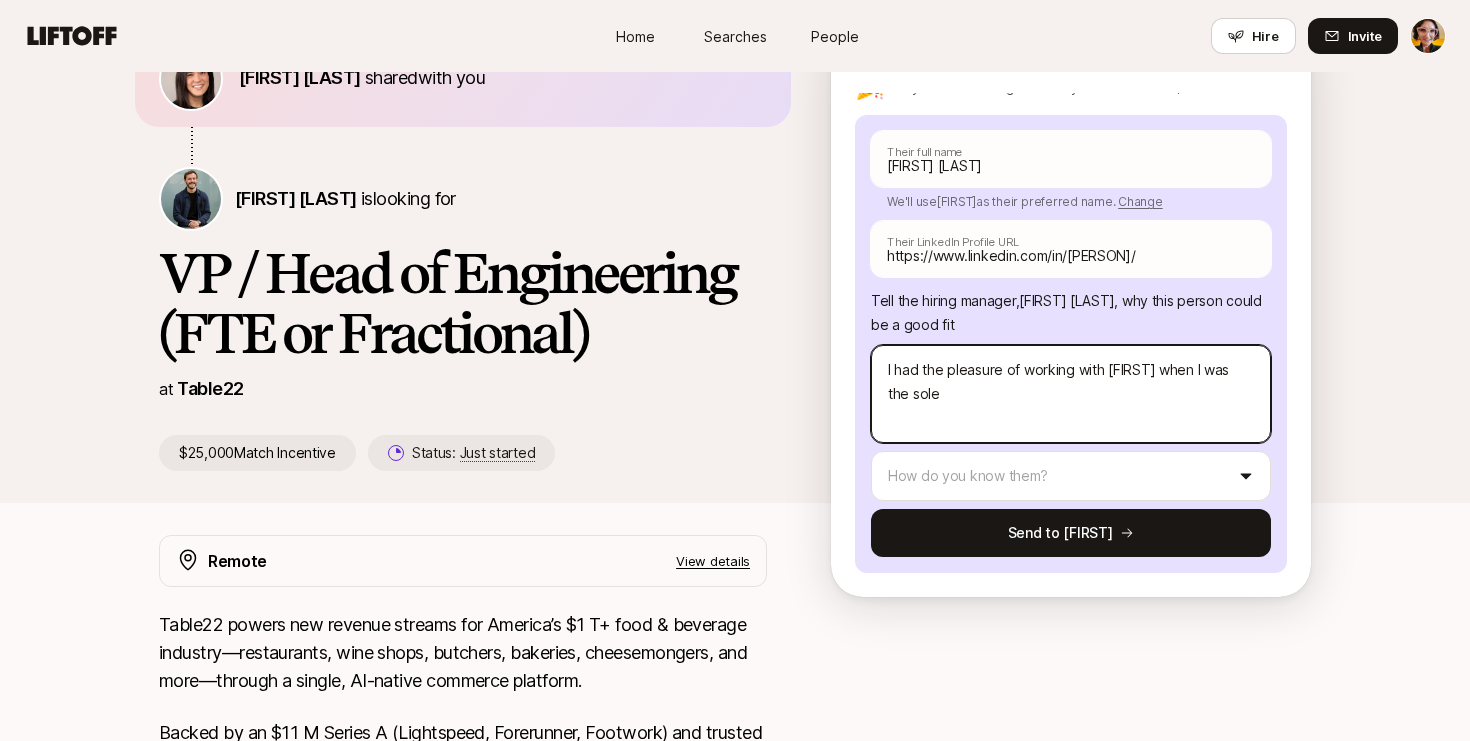 type on "I had the pleasure of working with [FIRST] when I was the sole" 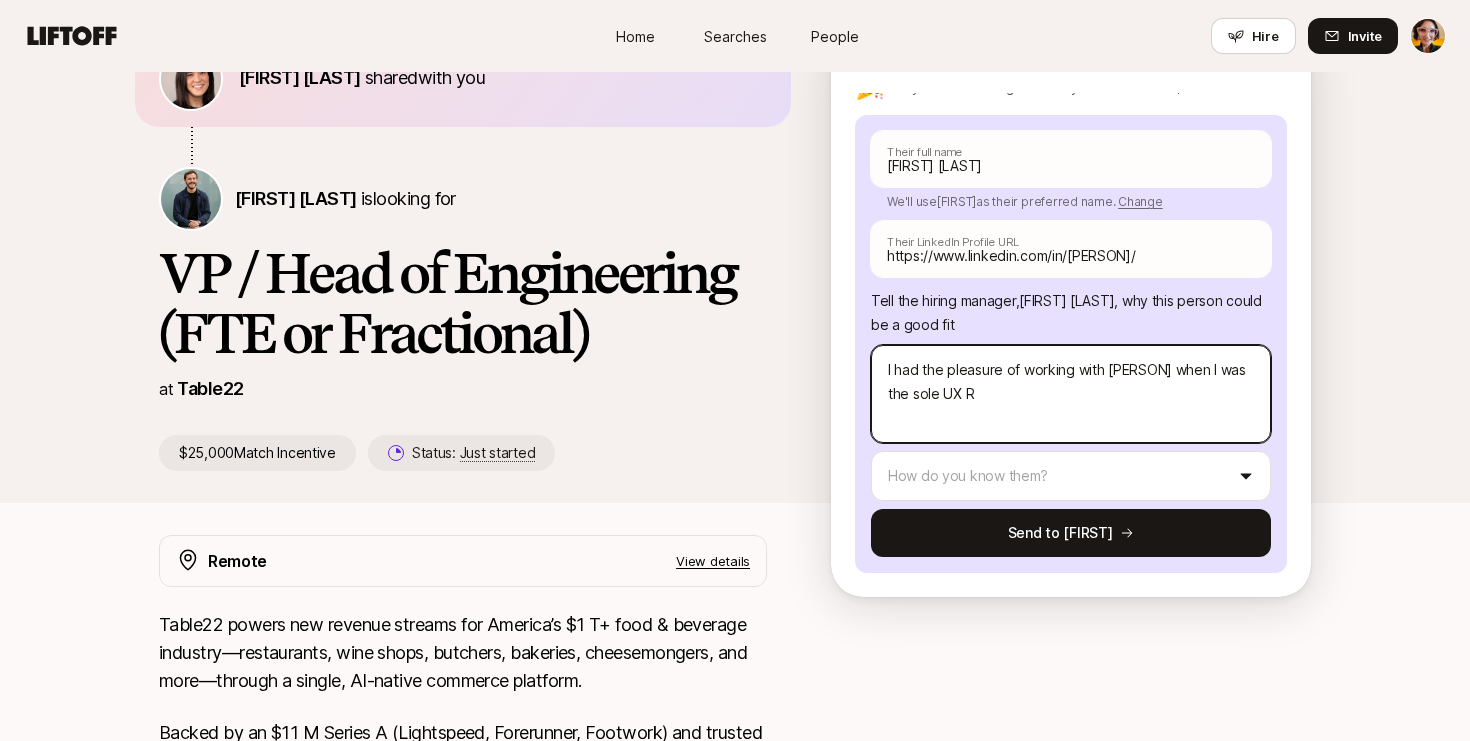 type on "x" 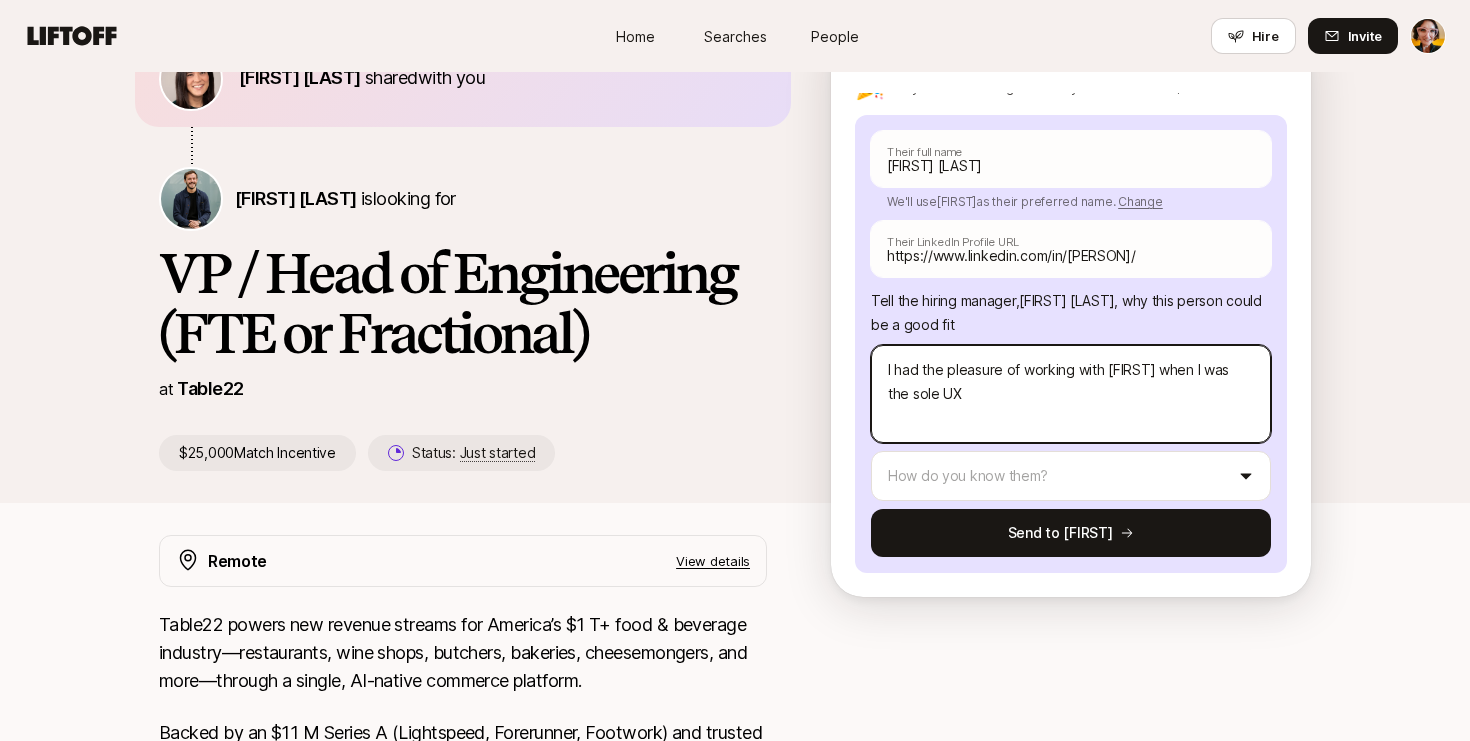 type on "x" 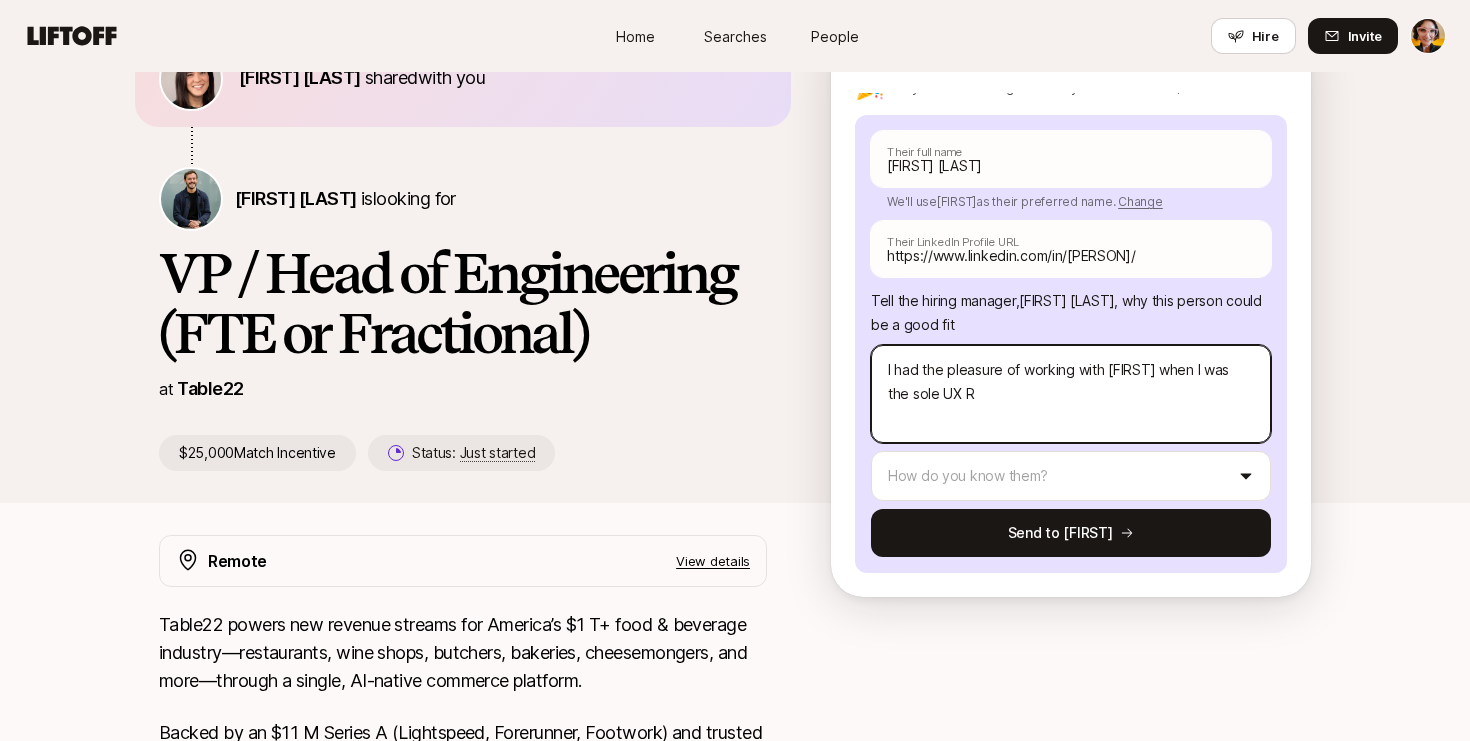 type on "x" 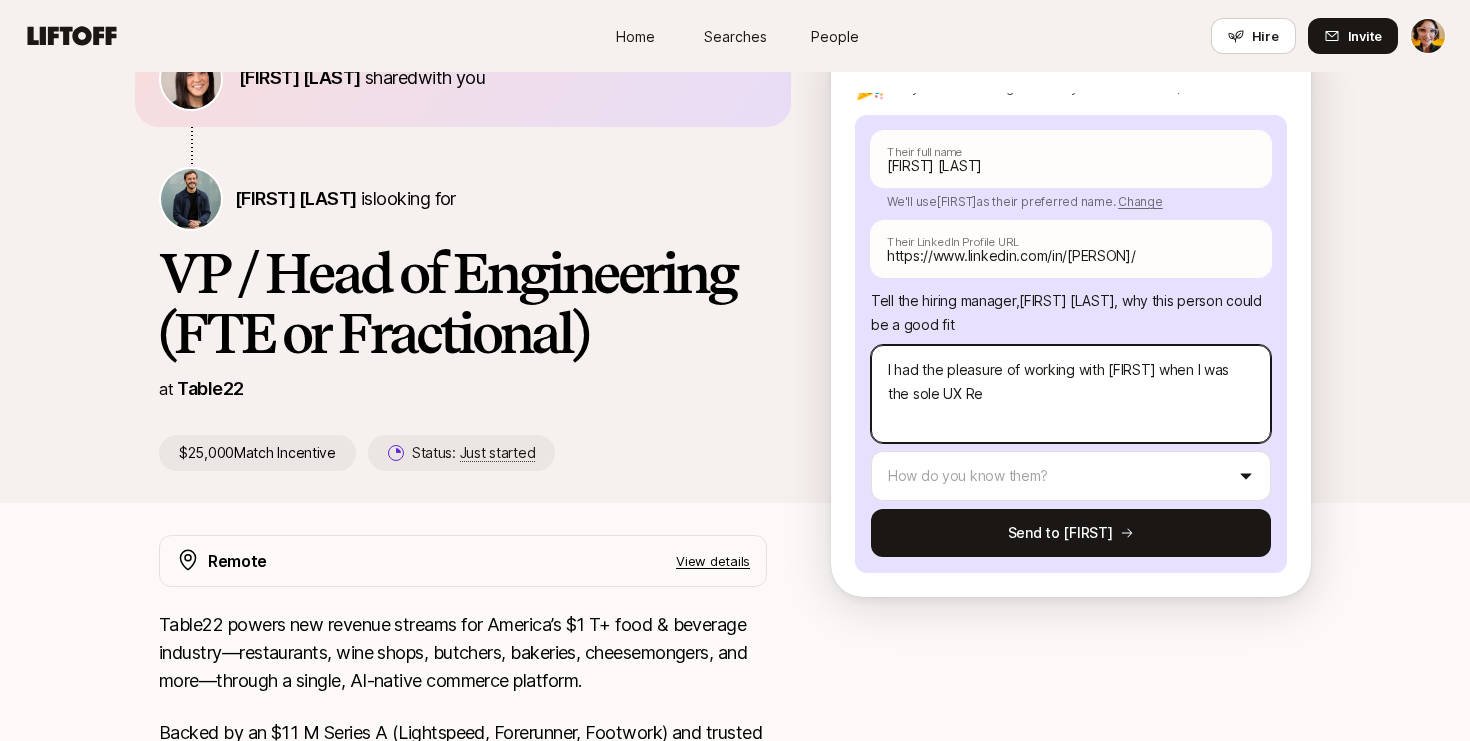 type on "x" 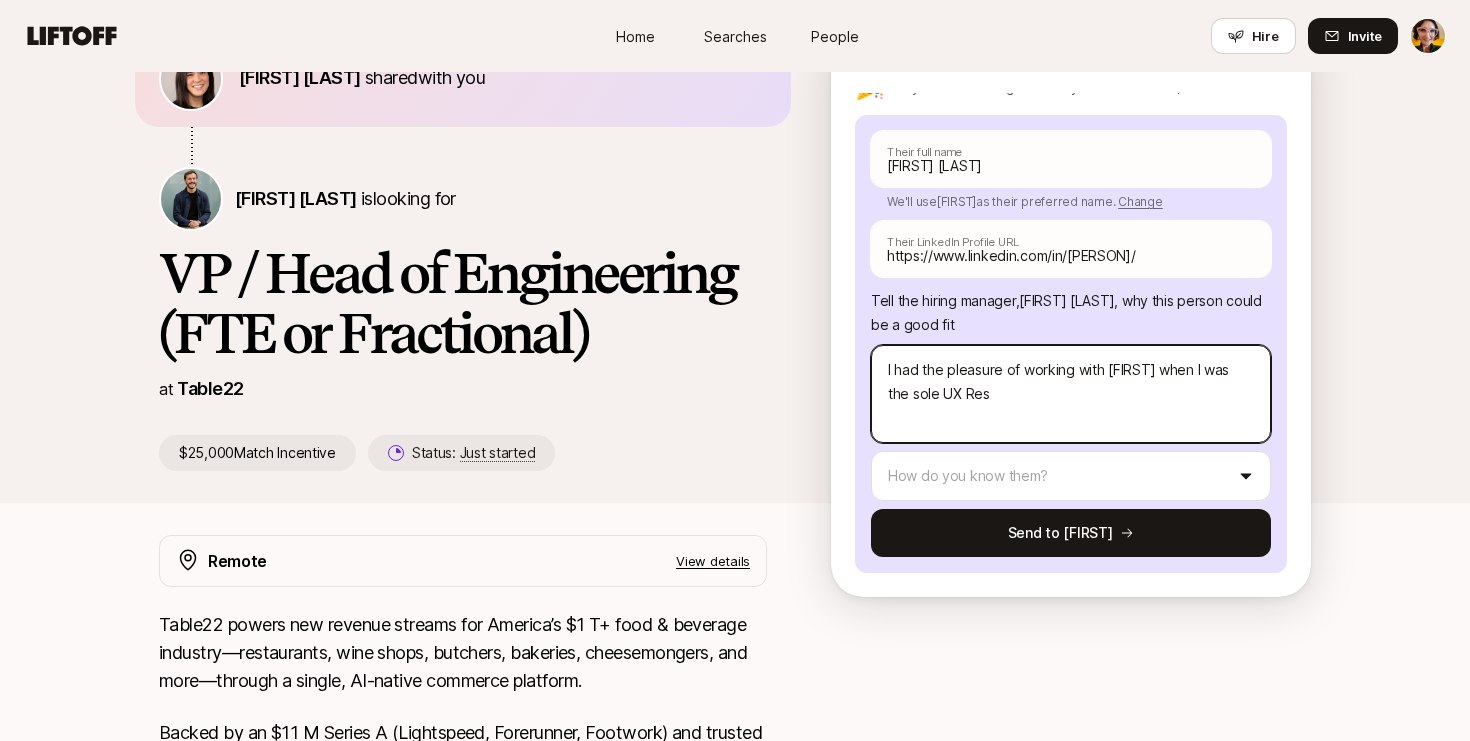 type on "x" 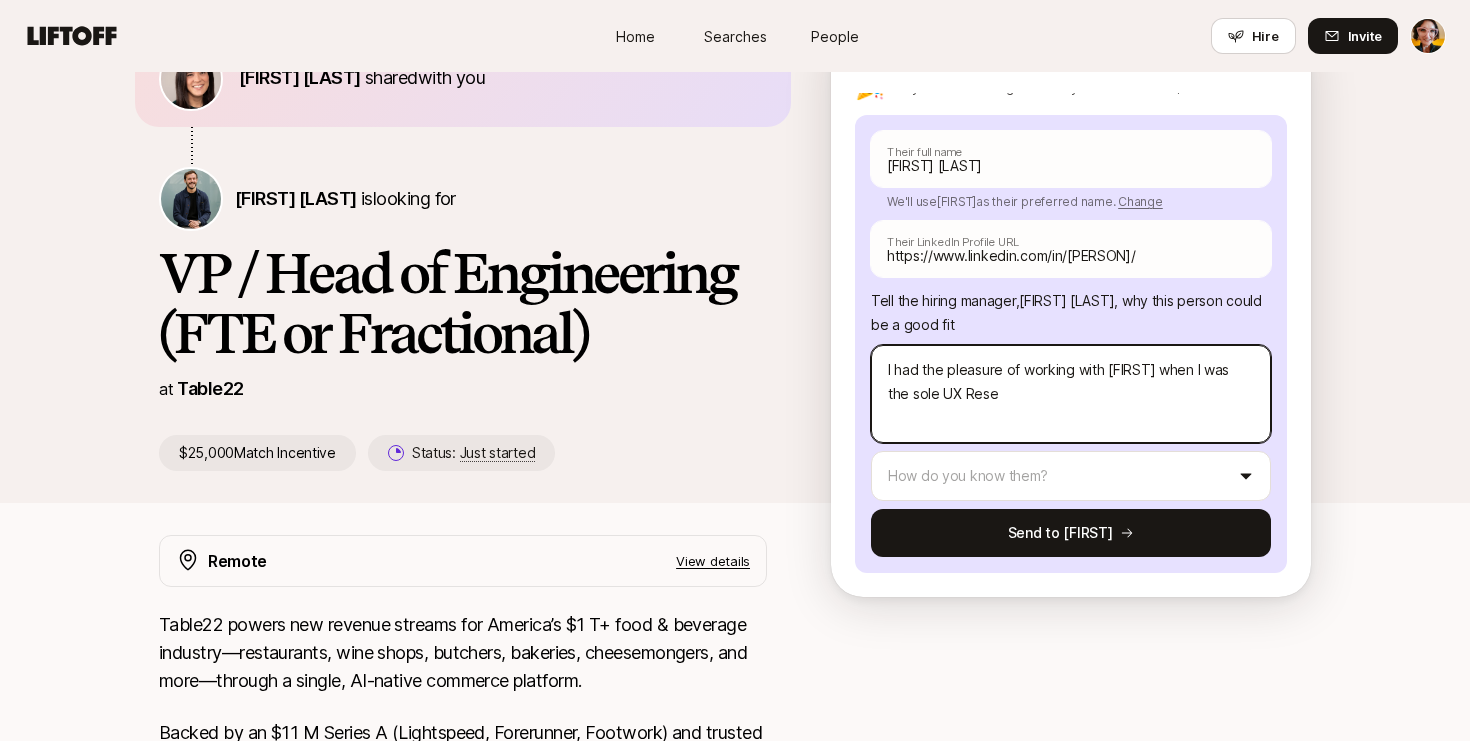 type on "I had the pleasure of working with [FIRST] when I was the sole UX Resea" 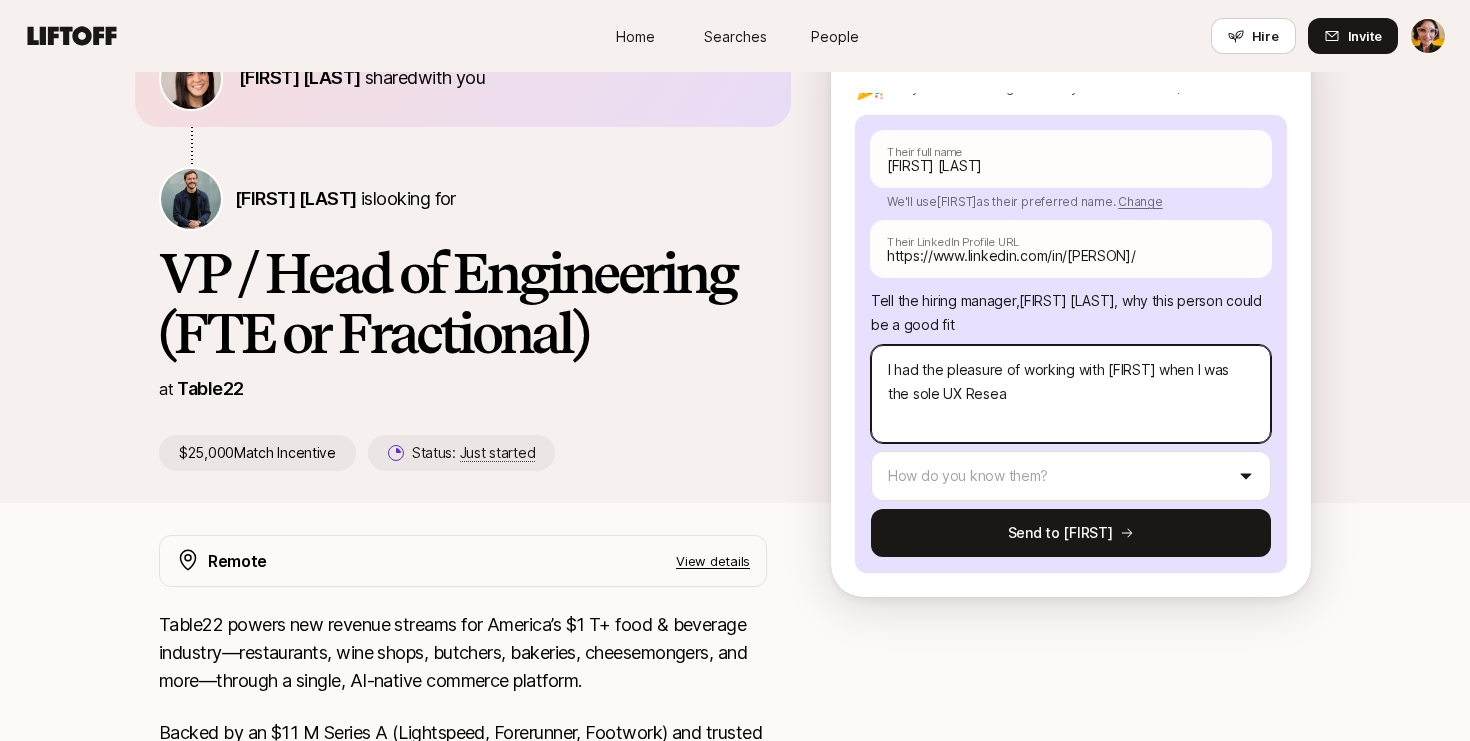 type on "x" 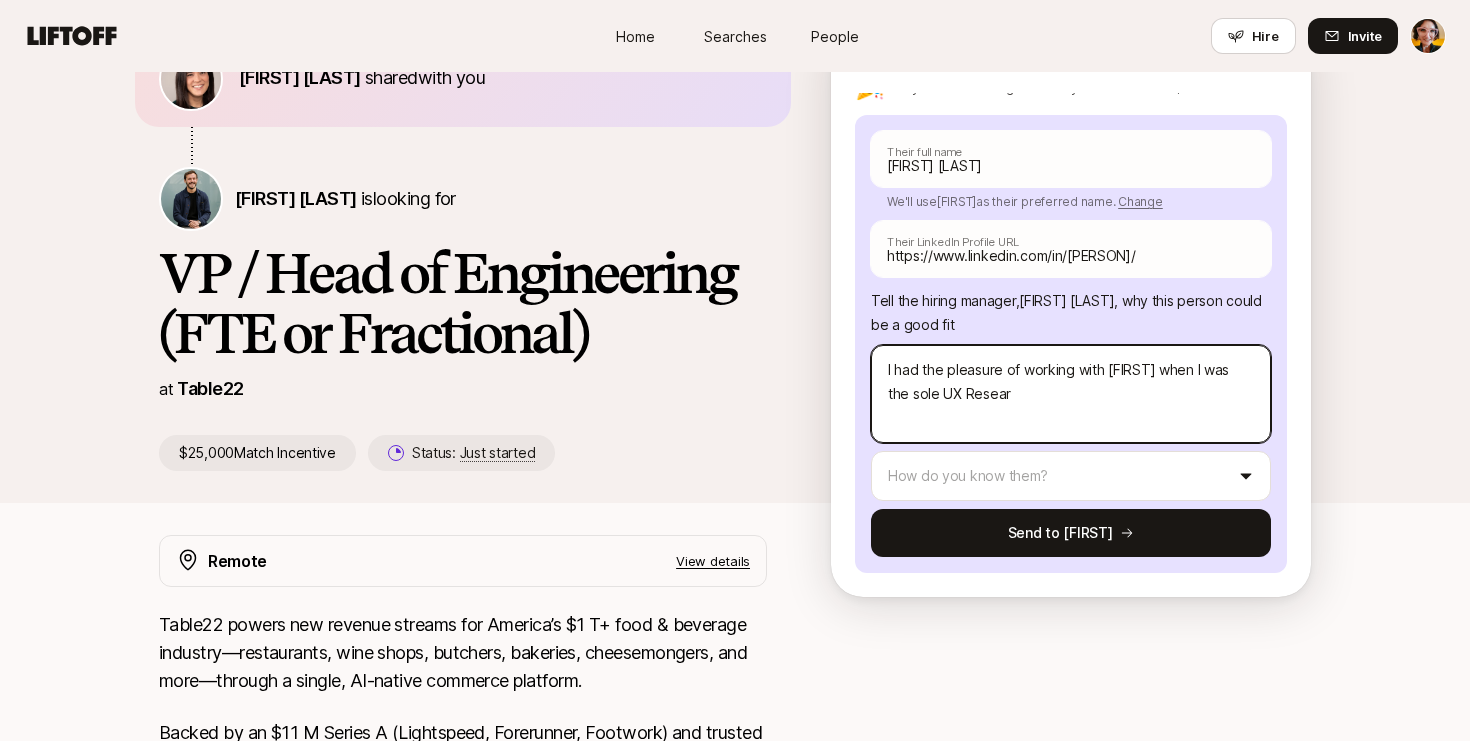 type on "x" 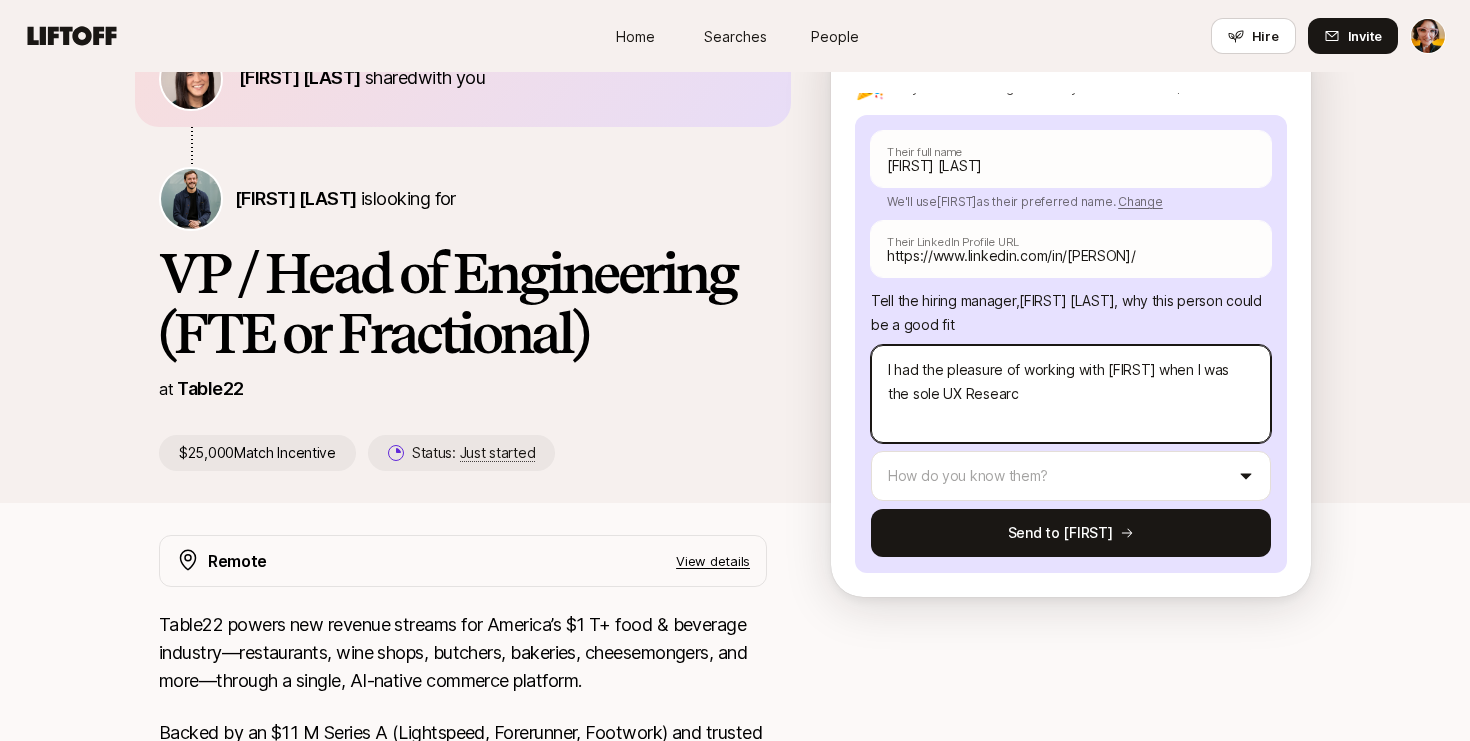 type on "I had the pleasure of working with [FIRST] when I was the sole UX Research" 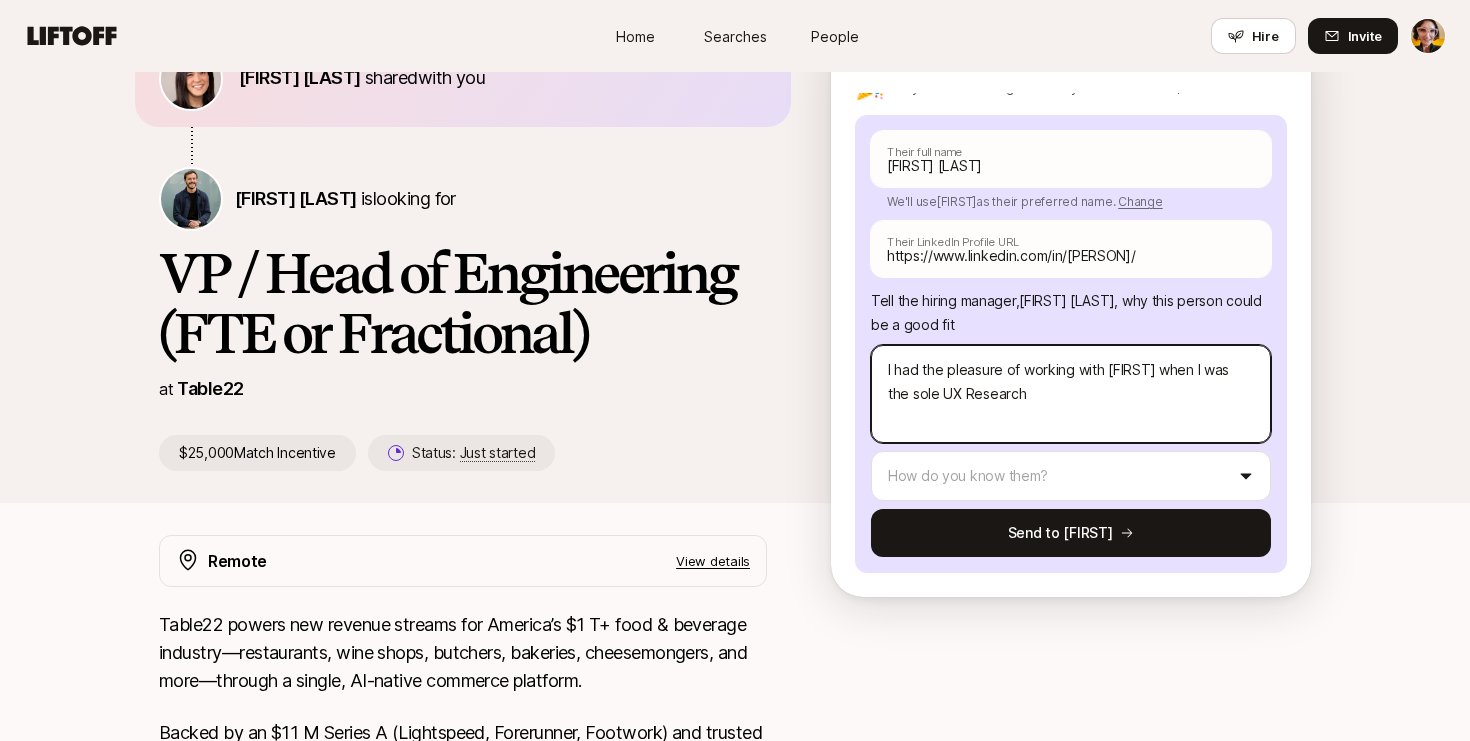 type on "x" 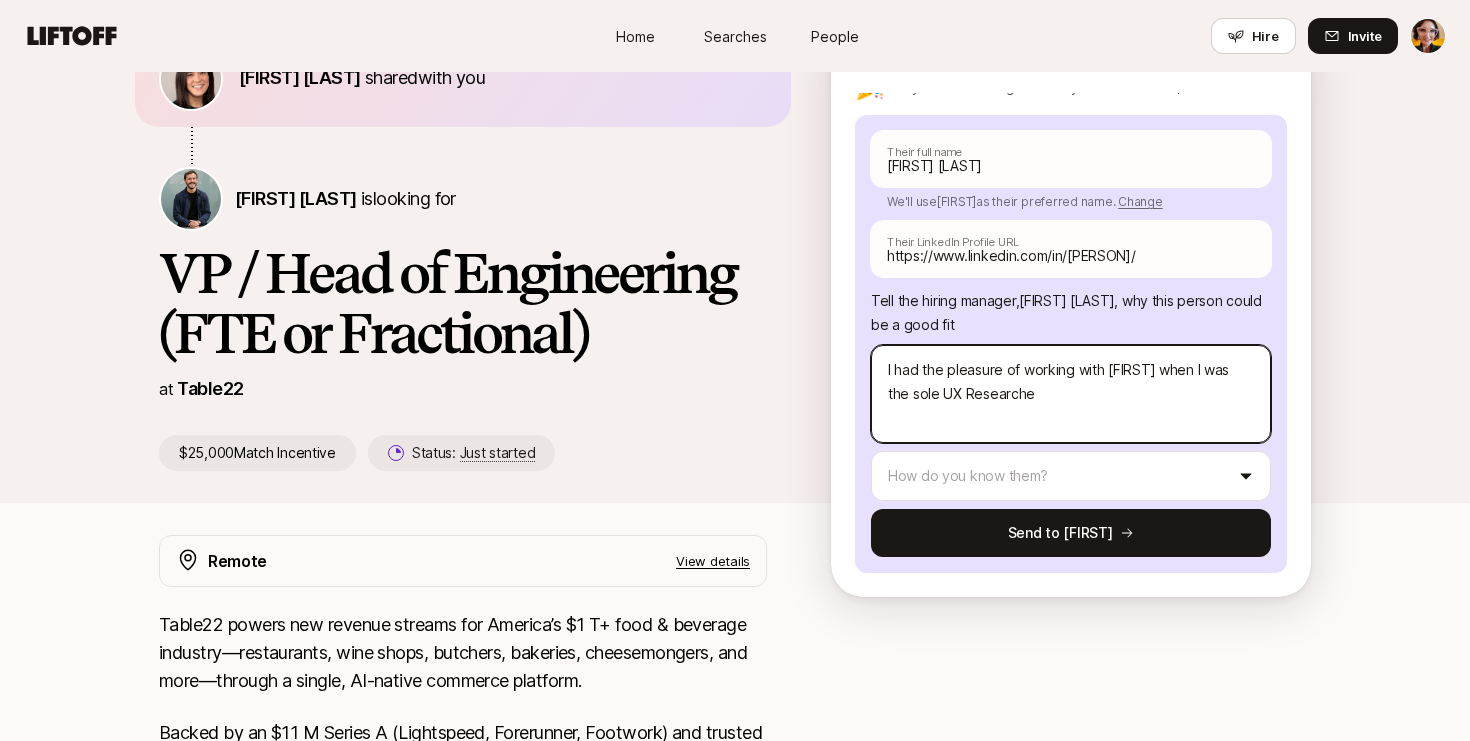 type on "x" 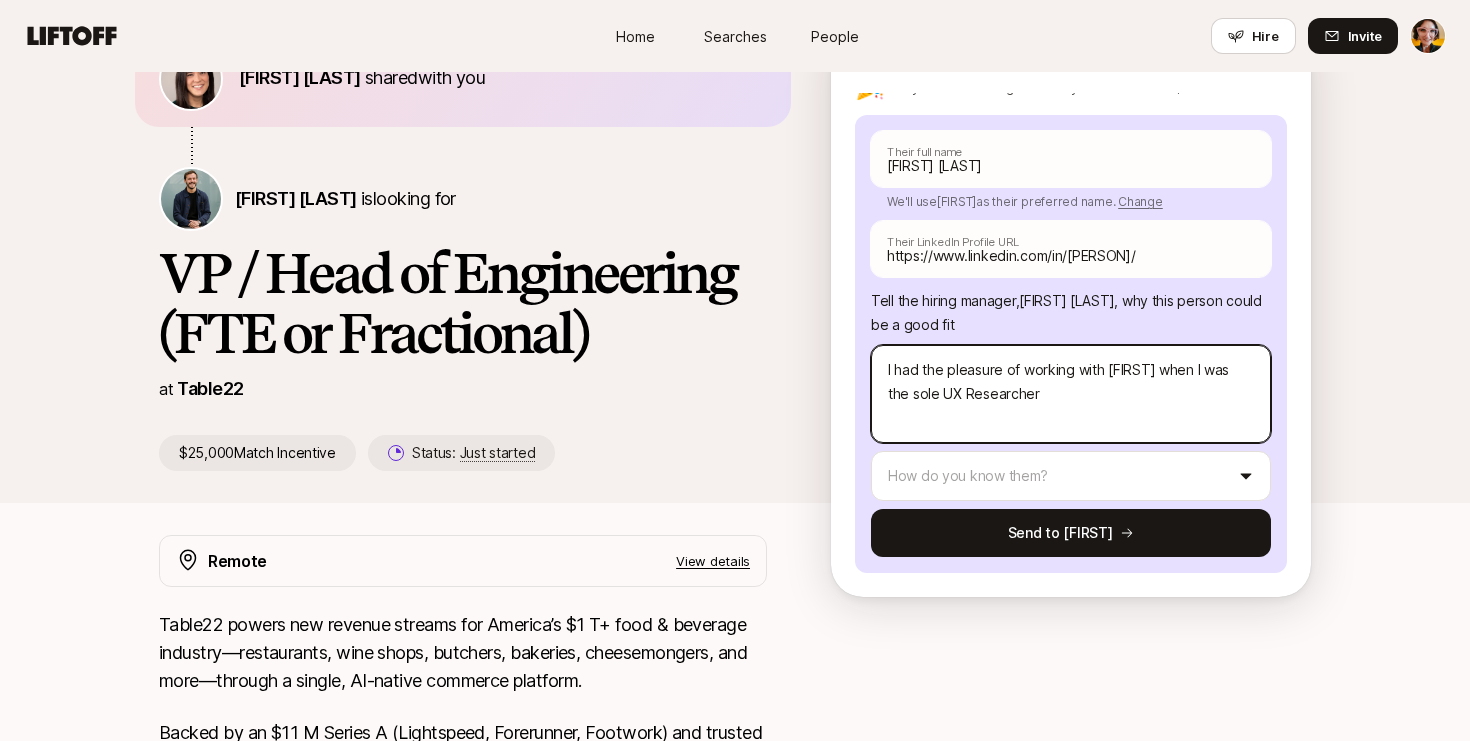 type on "x" 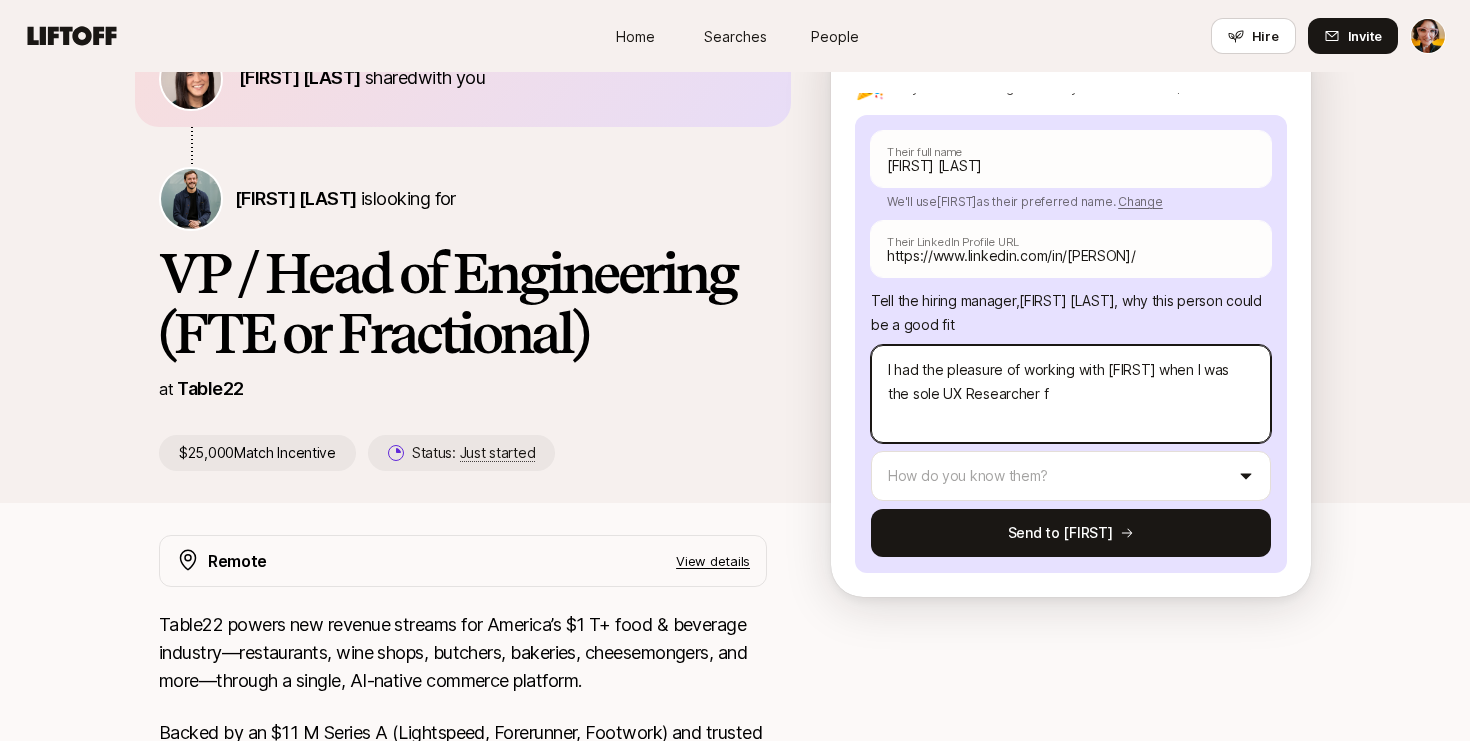 type on "x" 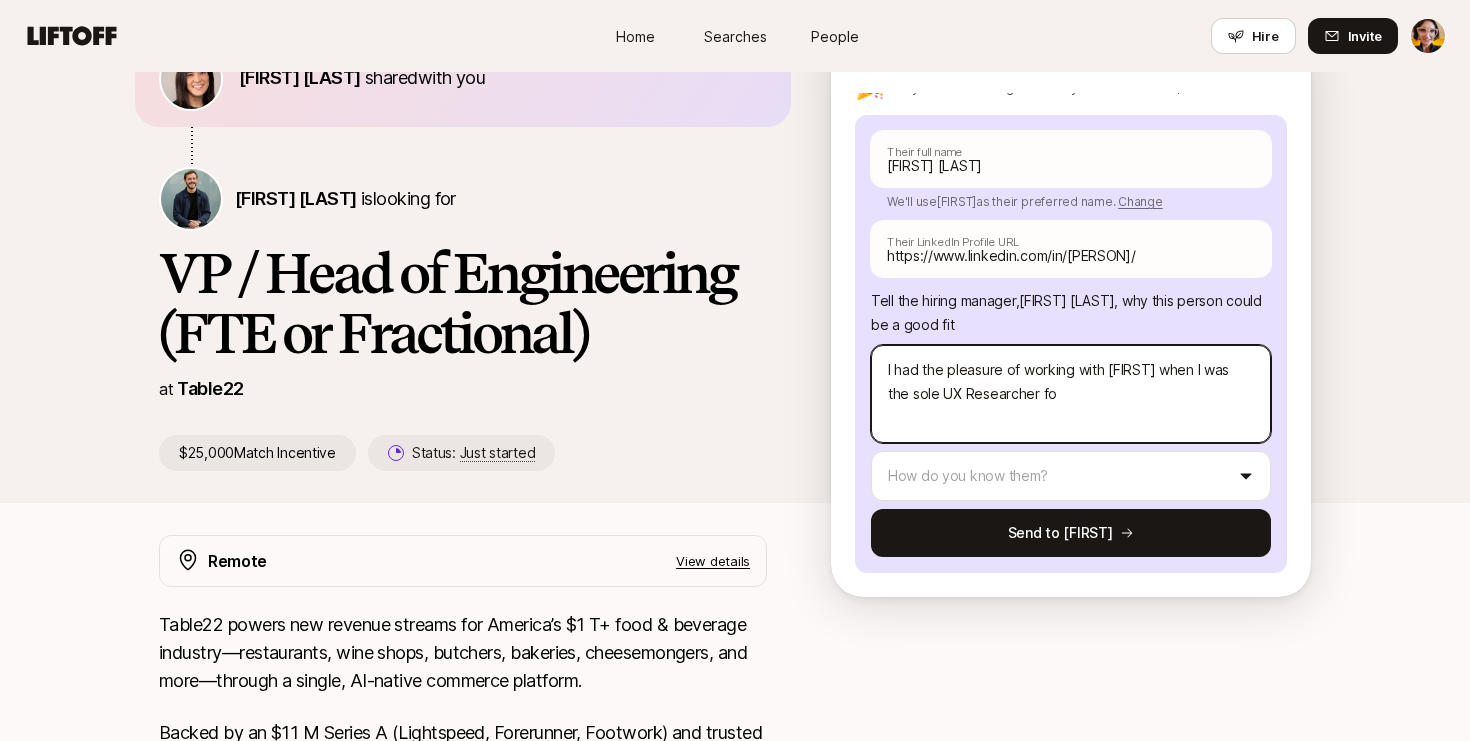 type on "x" 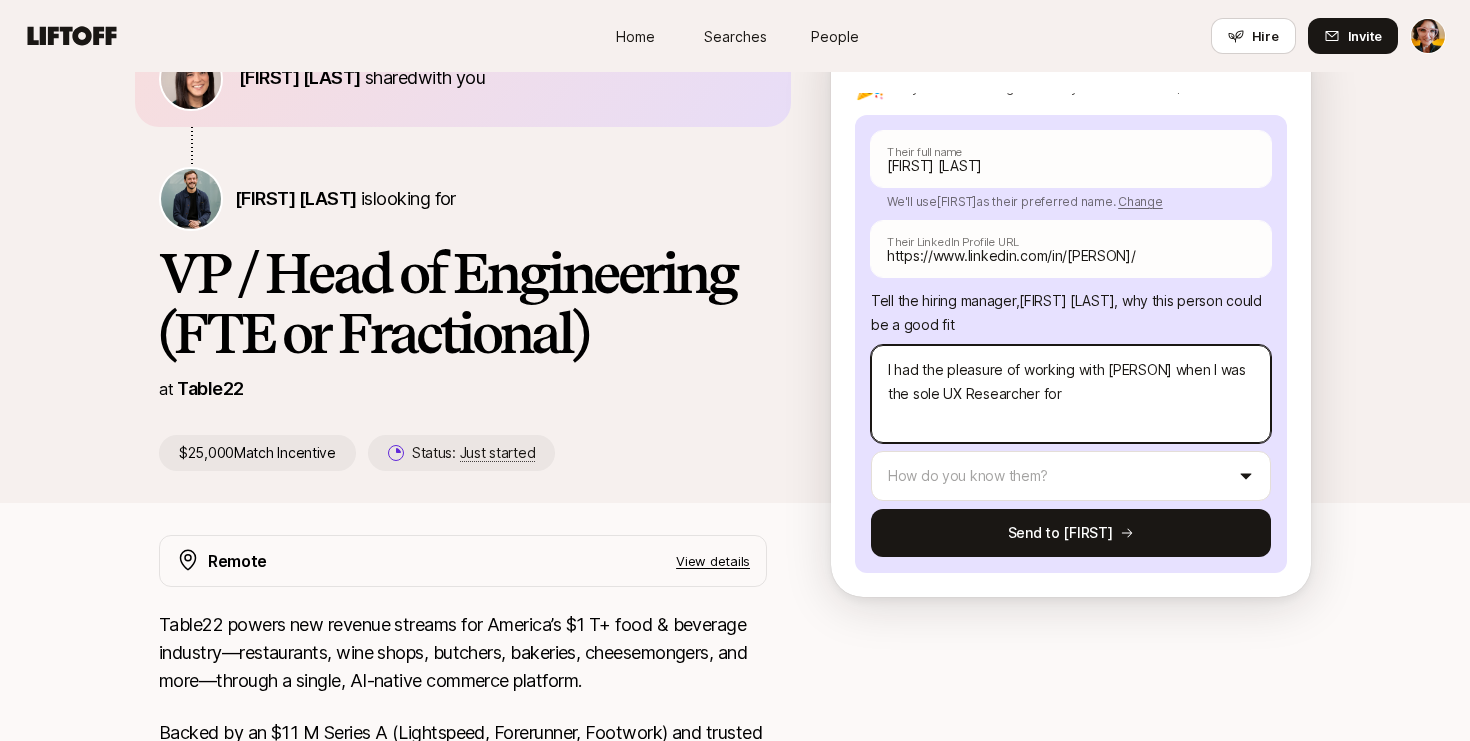 type on "x" 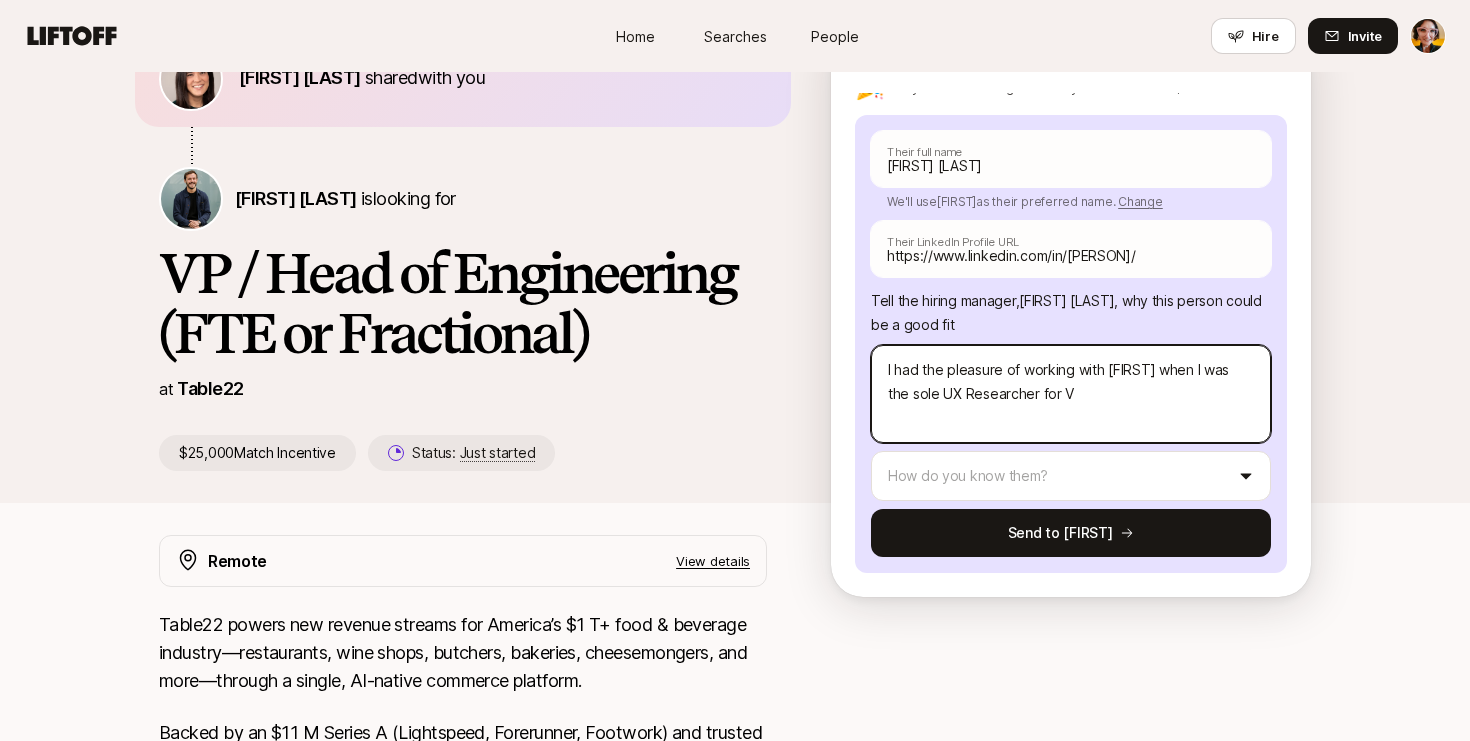 type on "I had the pleasure of working with [FIRST] when I was the sole UX Researcher for Vi" 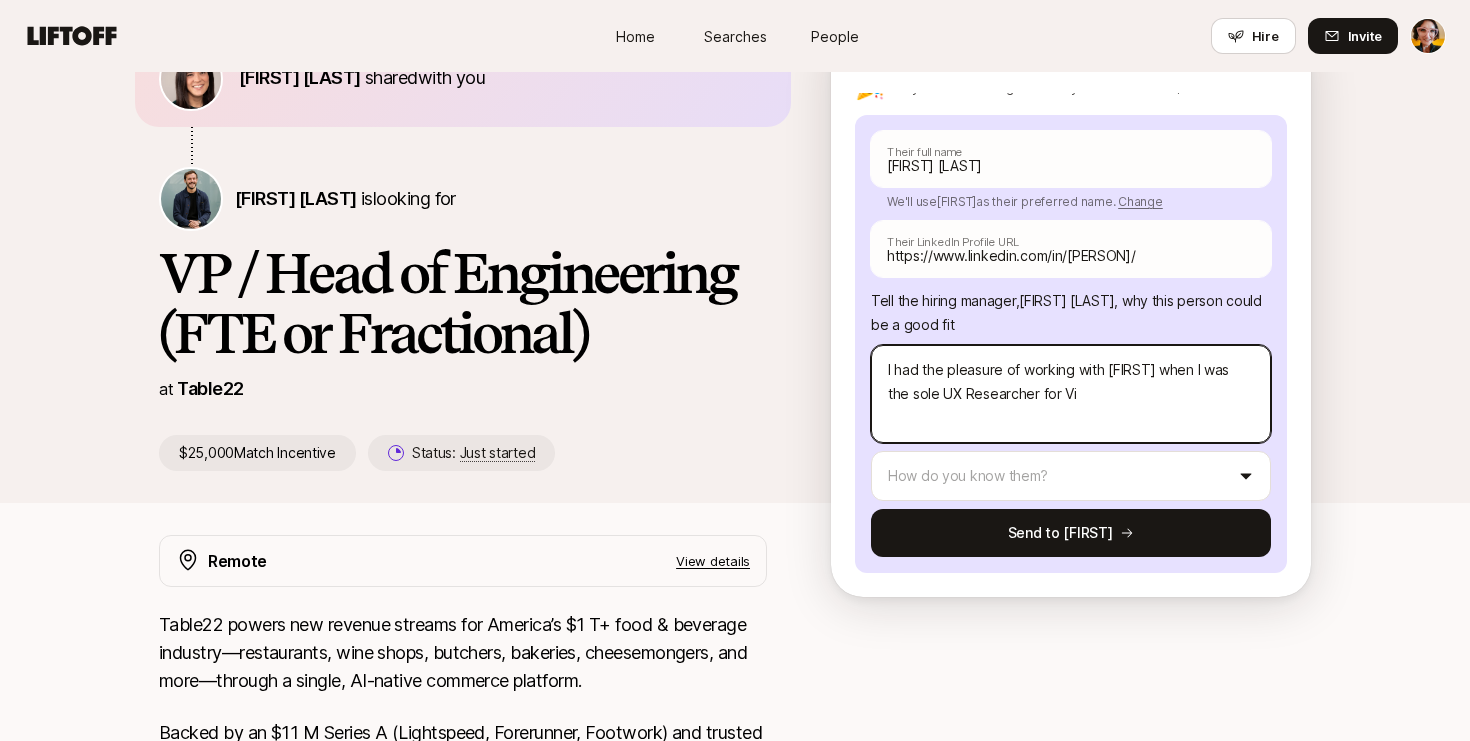 type on "x" 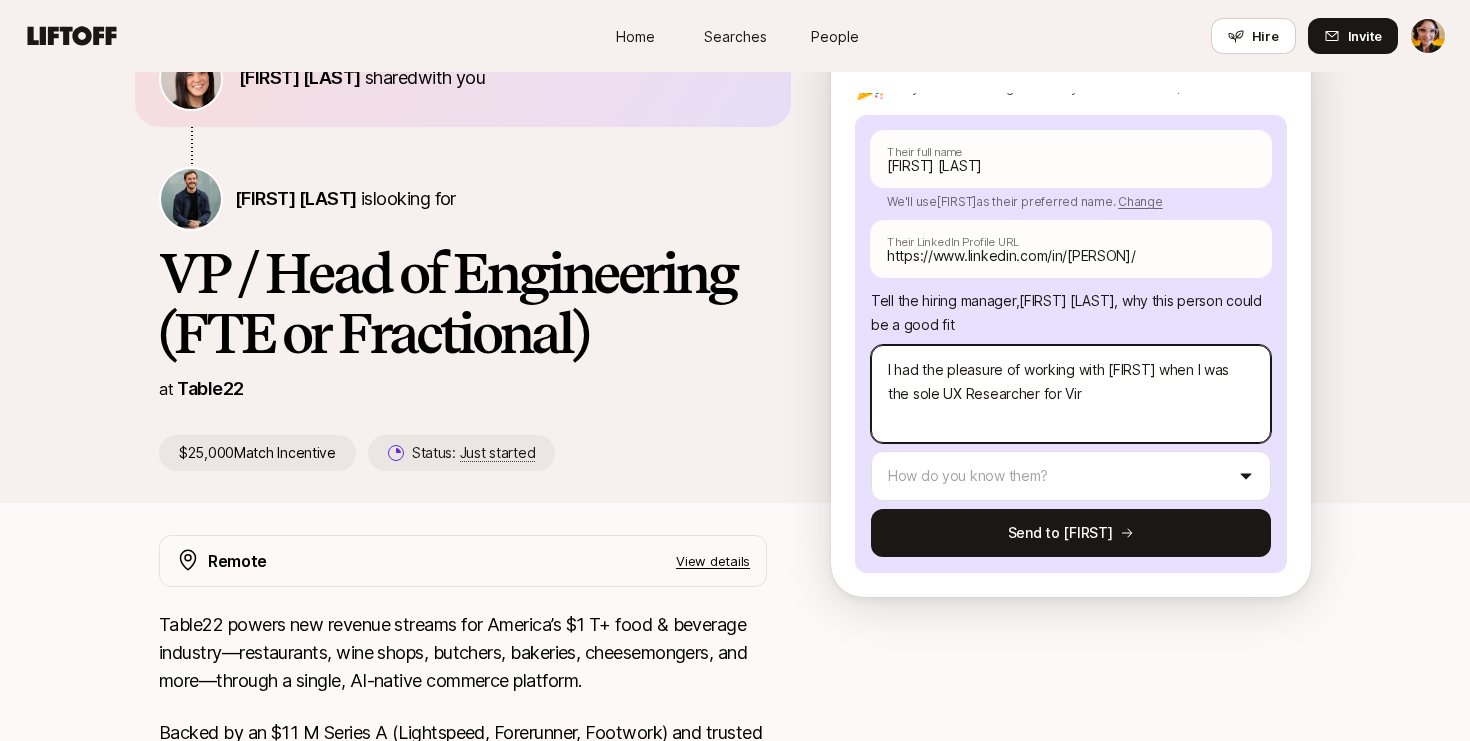 type on "x" 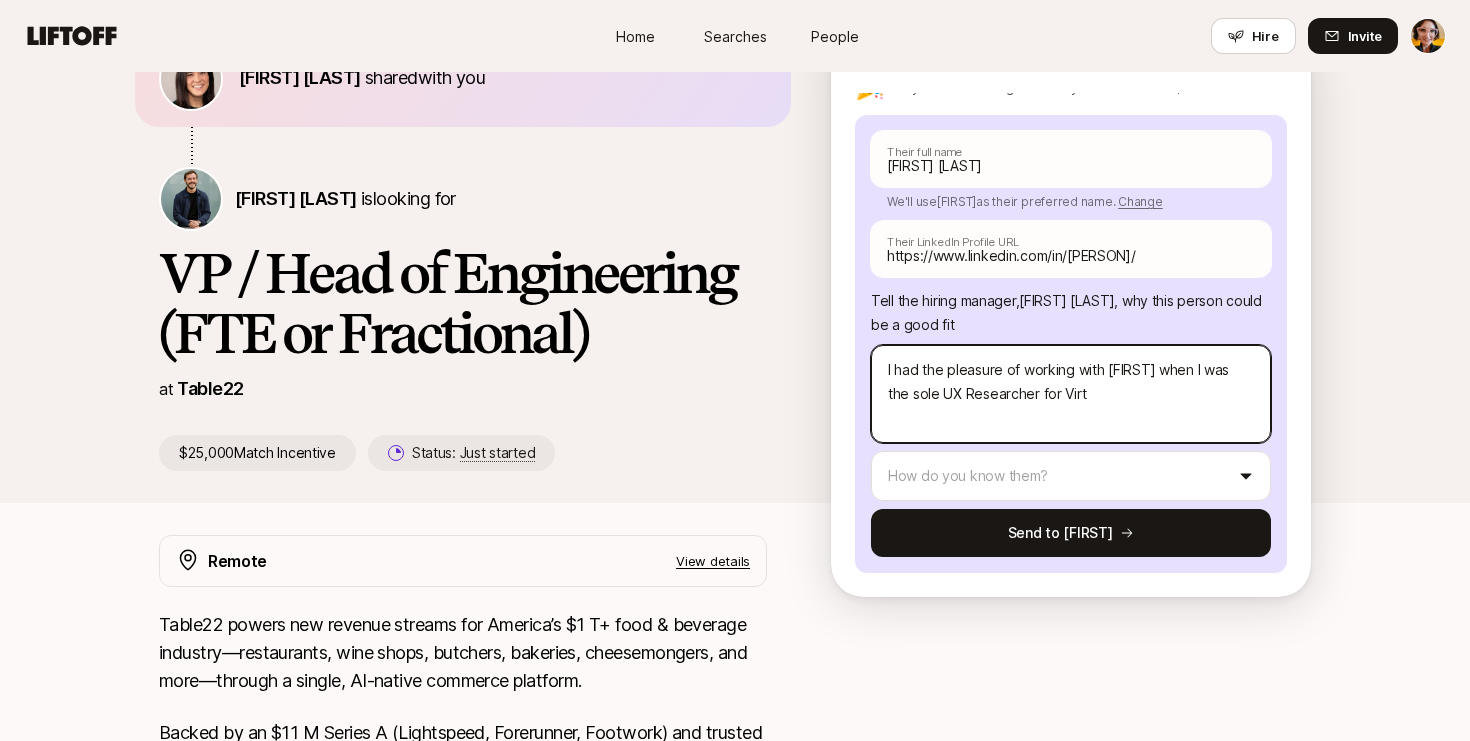 type on "x" 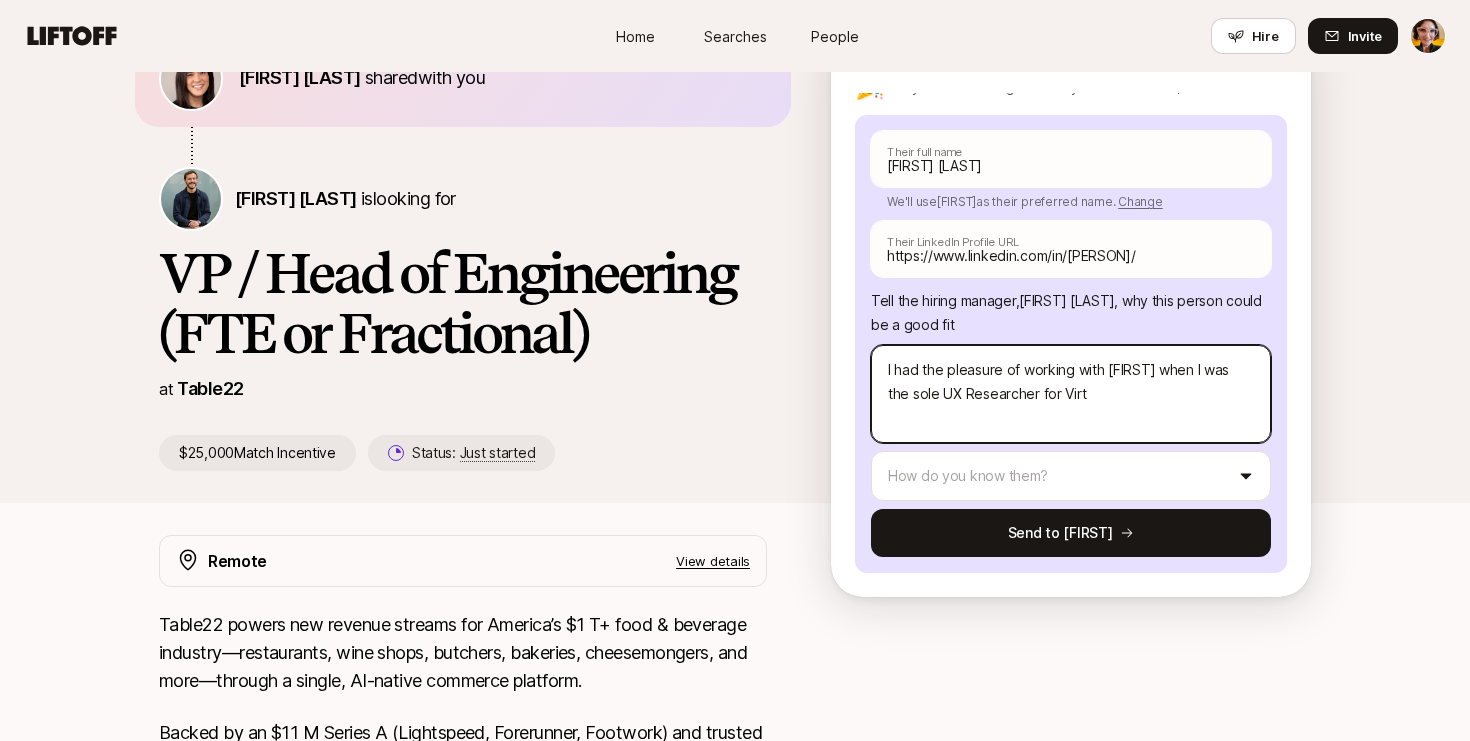 type on "I had the pleasure of working with [FIRST] when I was the sole UX Researcher for Virtr" 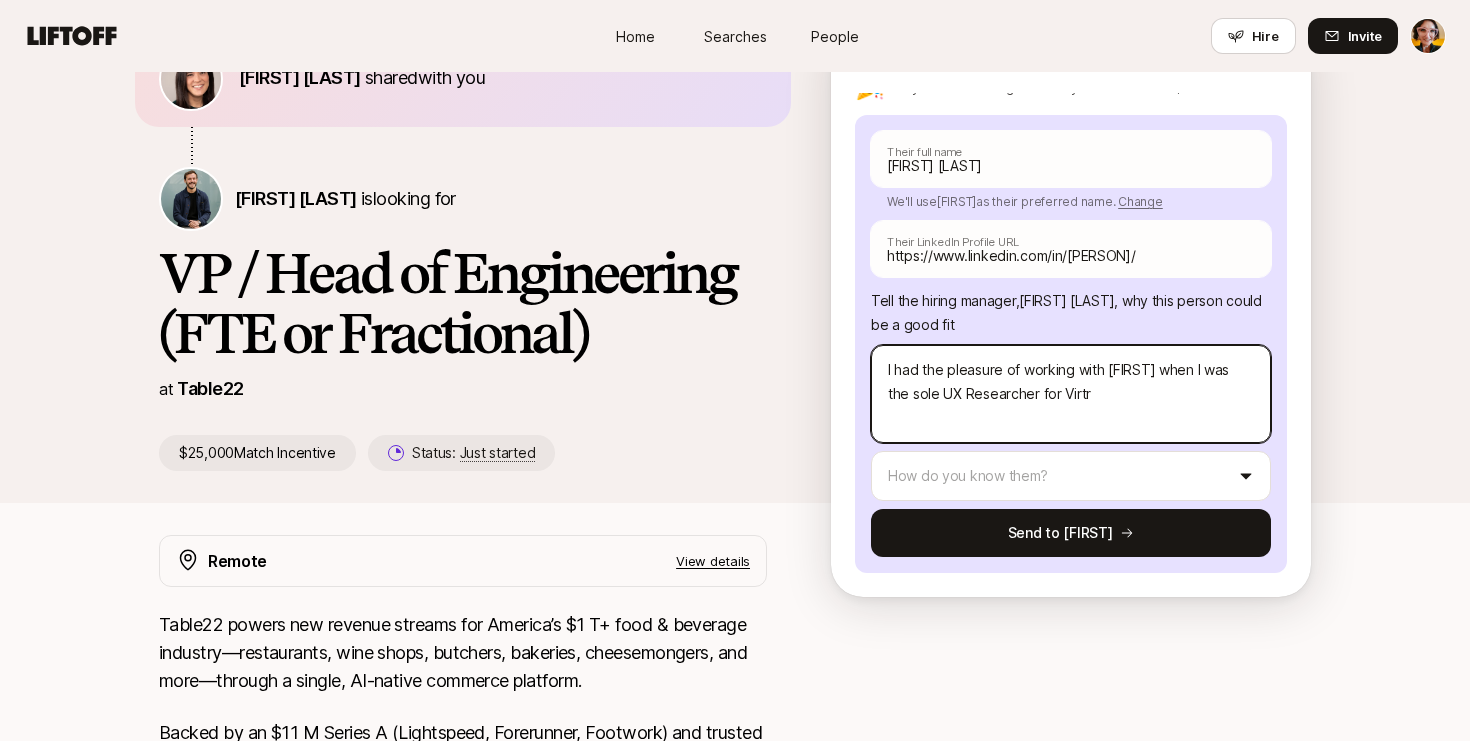 type on "x" 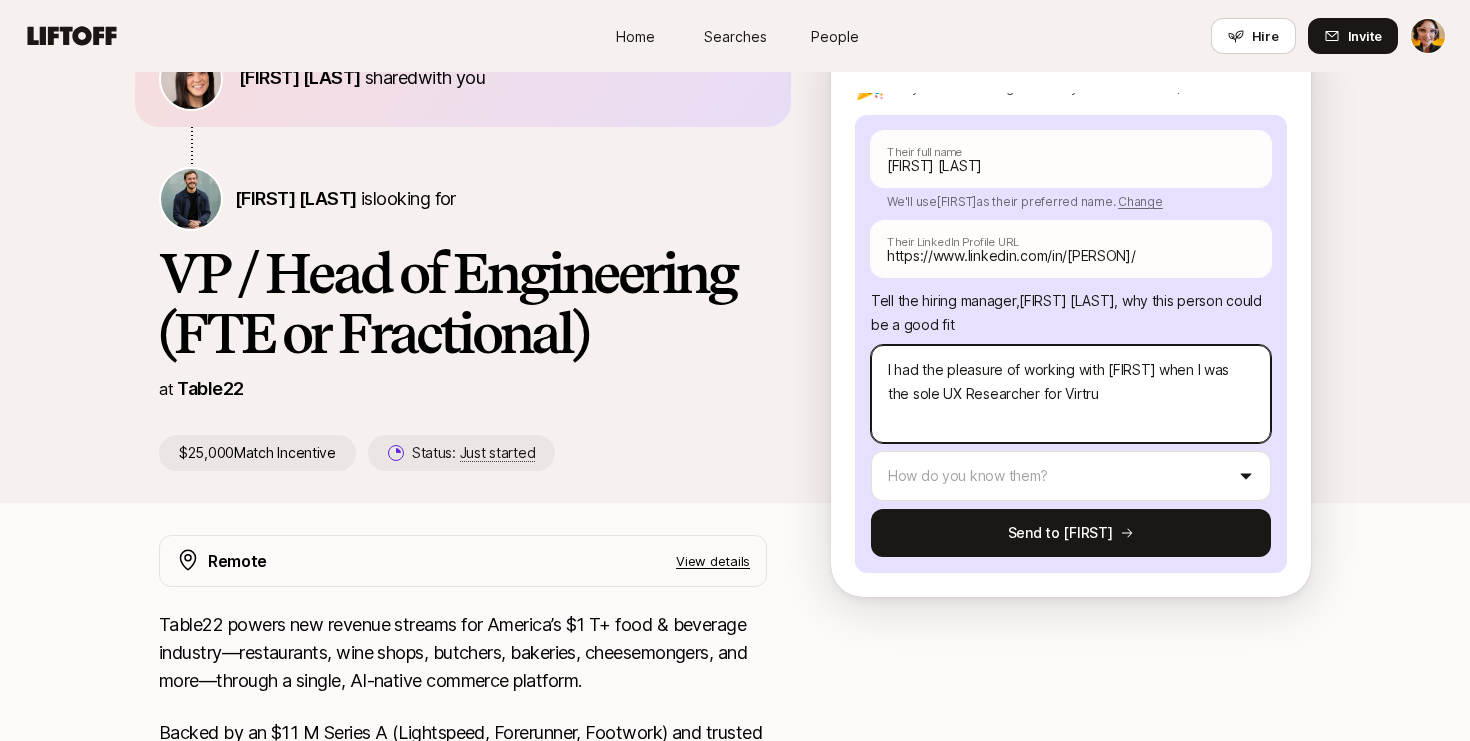 type on "x" 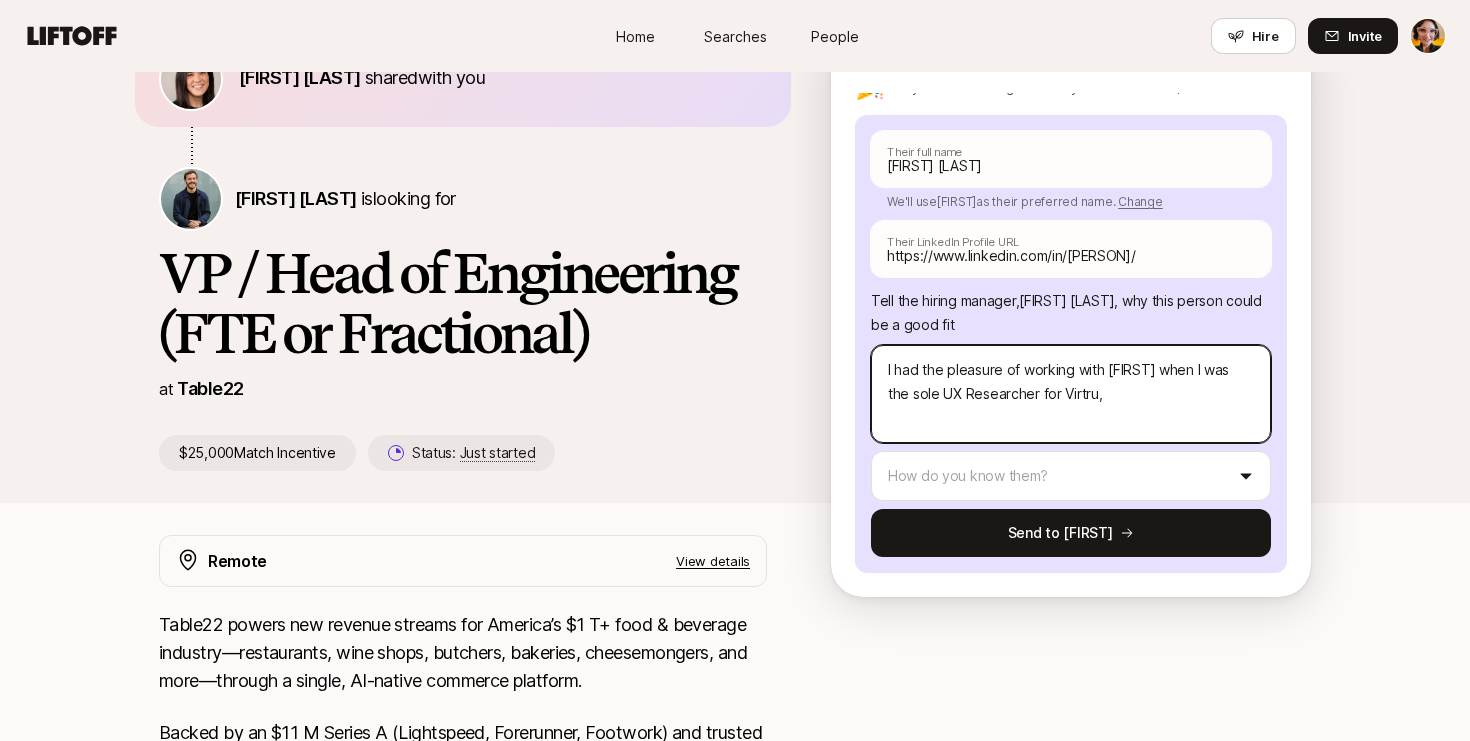 type on "x" 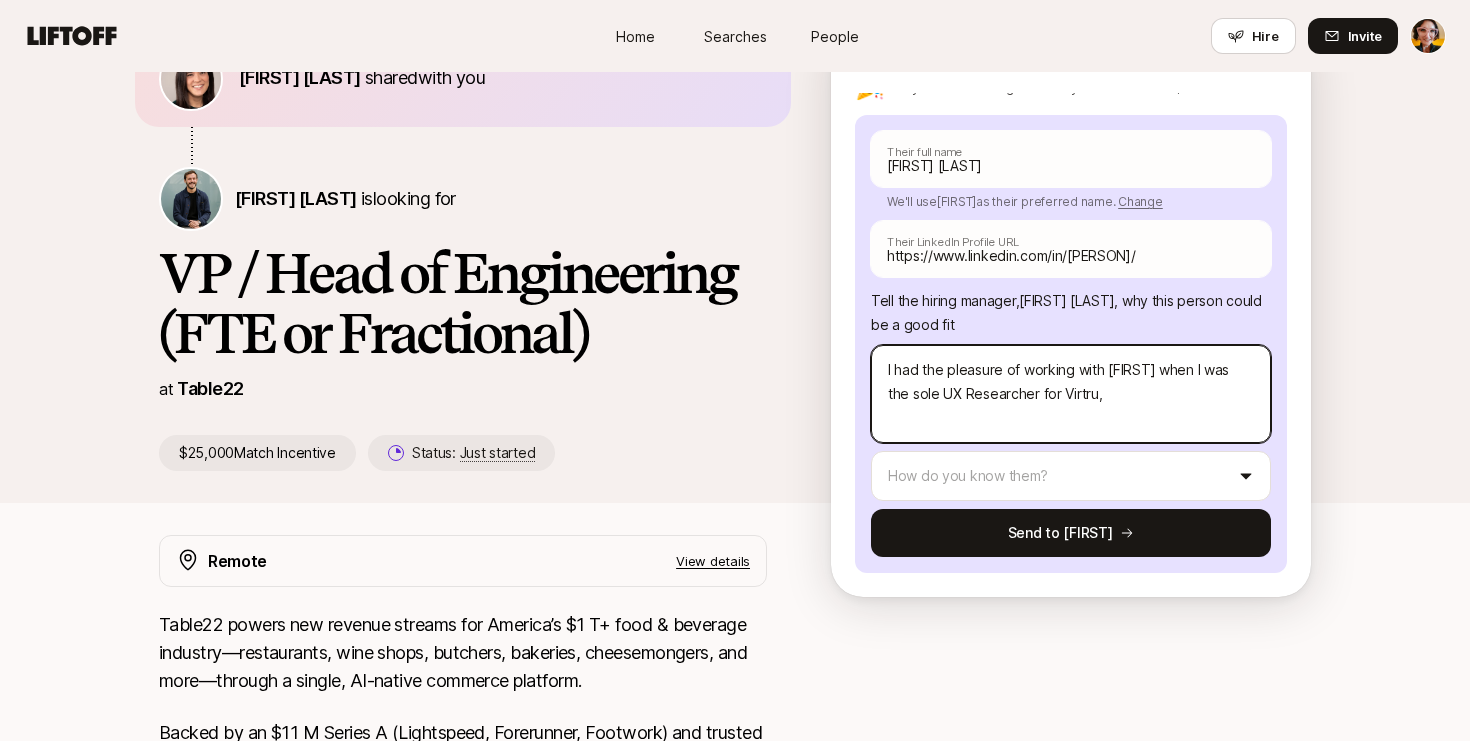 type on "x" 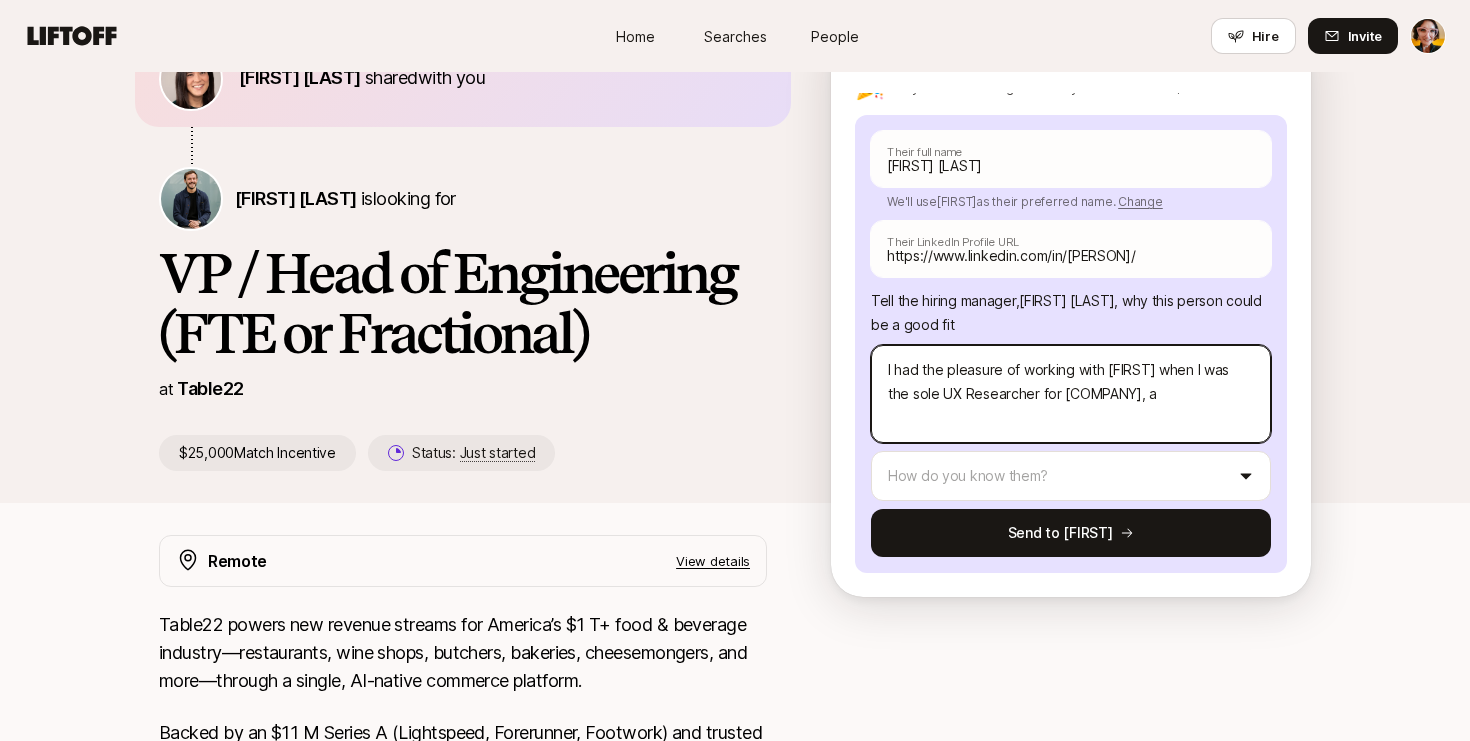 type on "x" 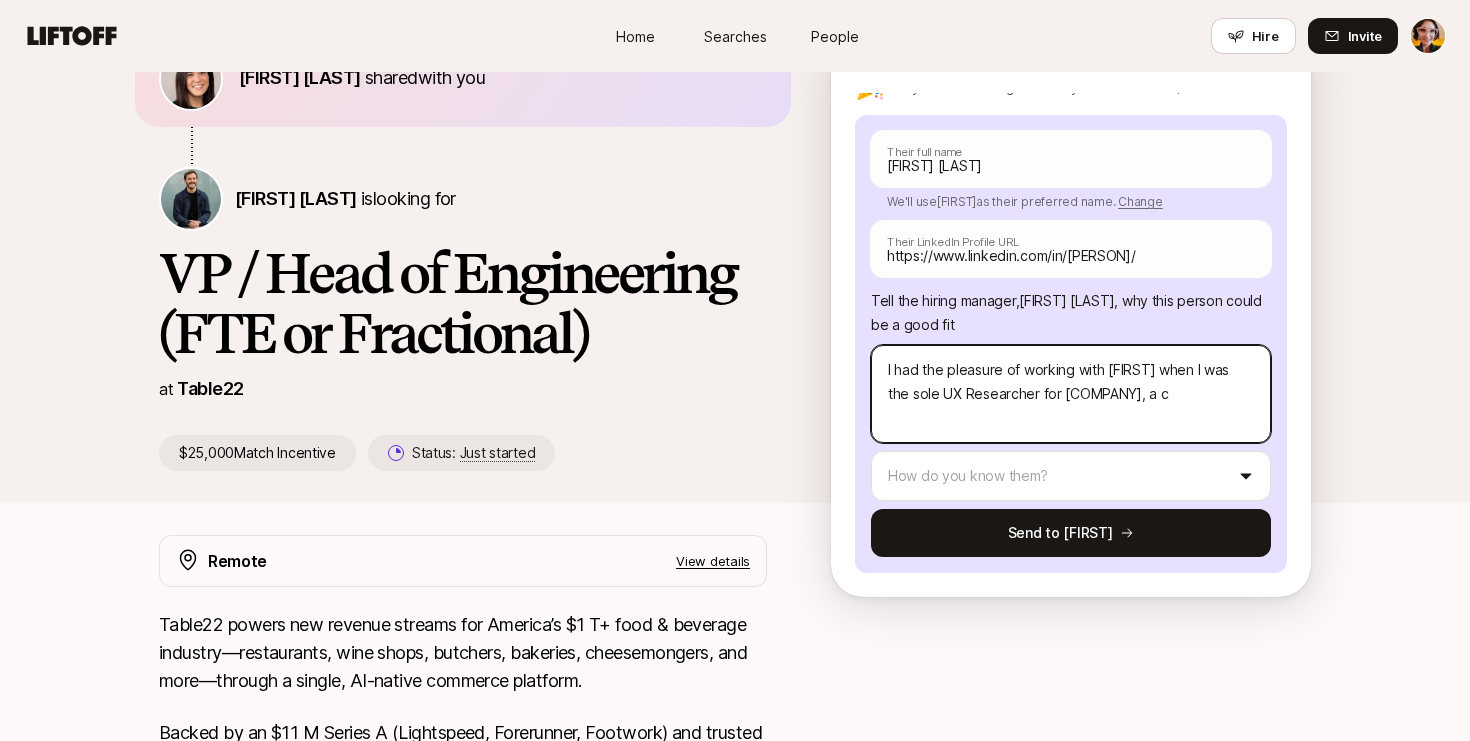 type on "x" 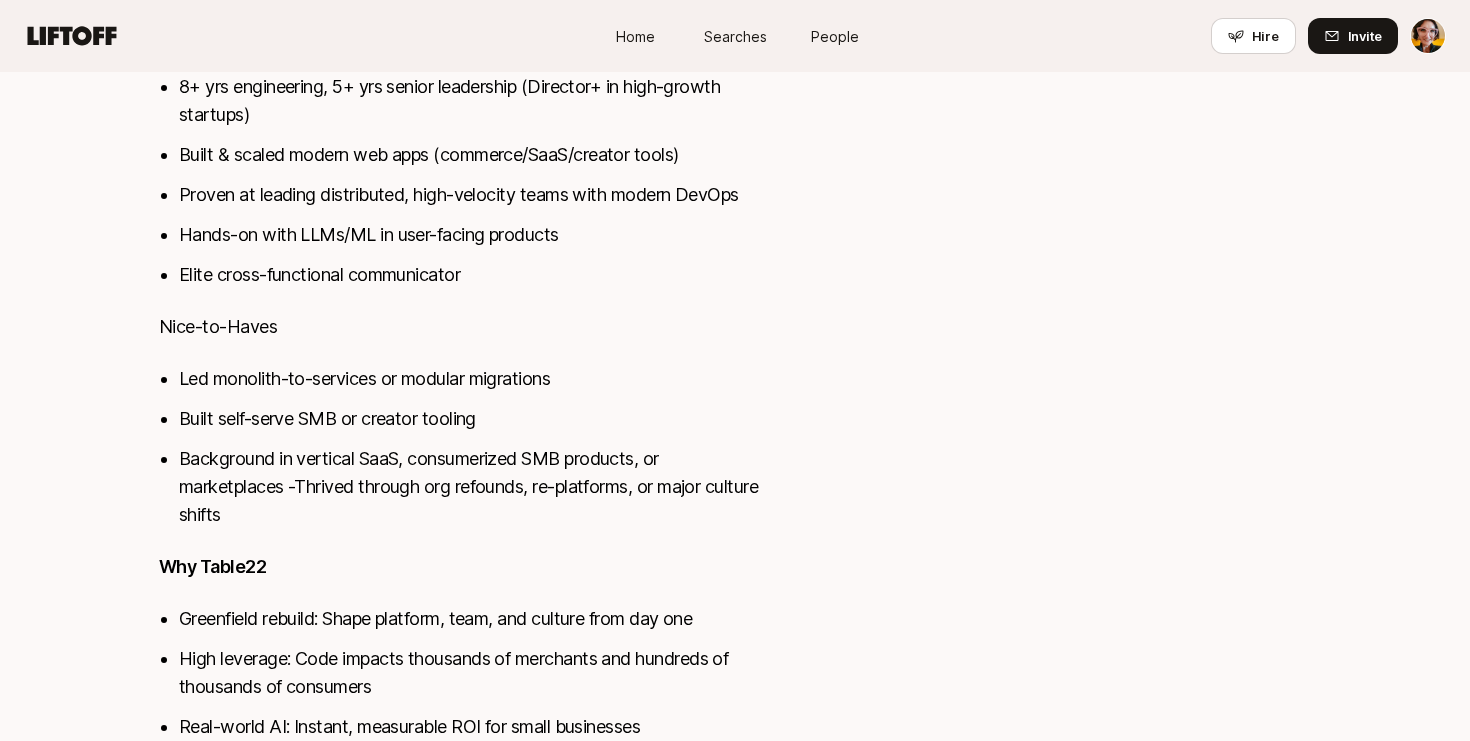 scroll, scrollTop: 2253, scrollLeft: 0, axis: vertical 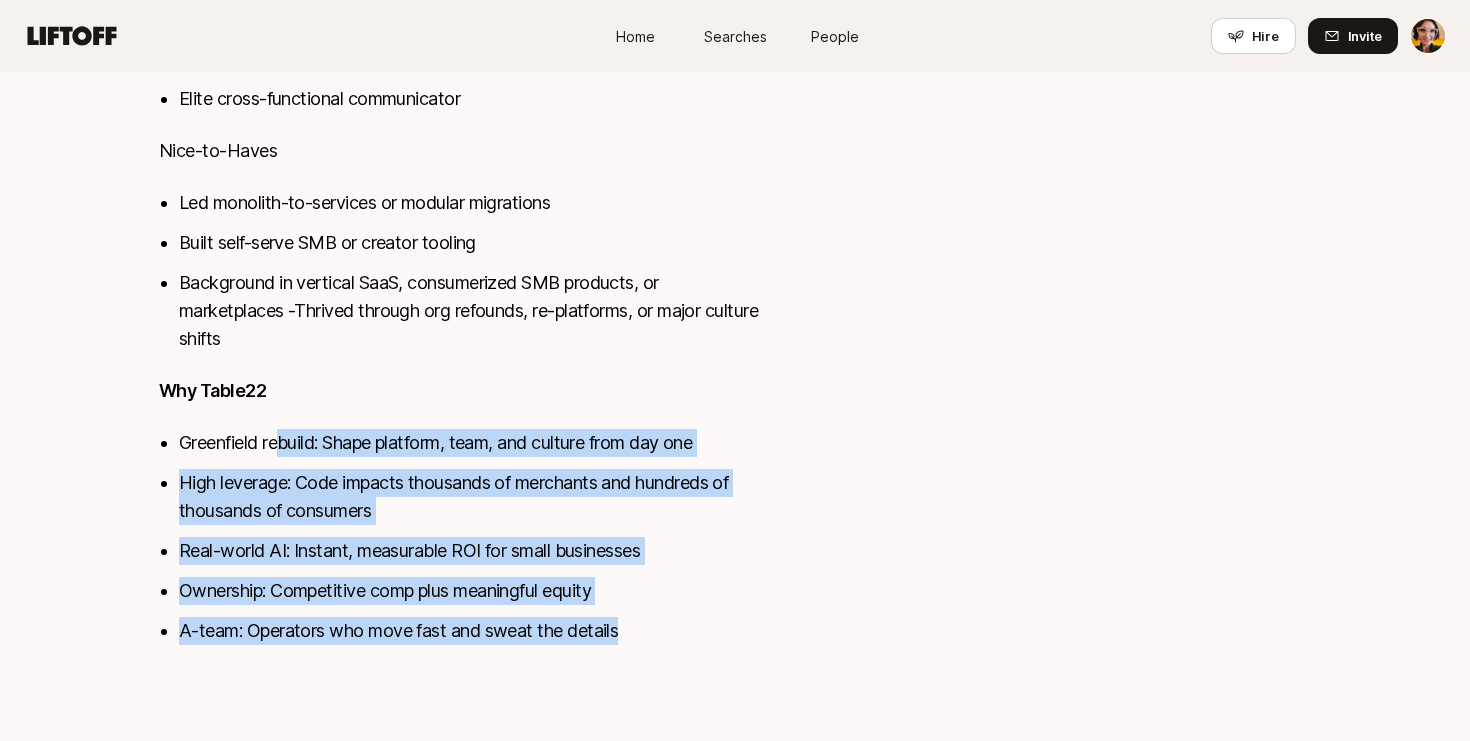 drag, startPoint x: 686, startPoint y: 640, endPoint x: 220, endPoint y: 396, distance: 526.0152 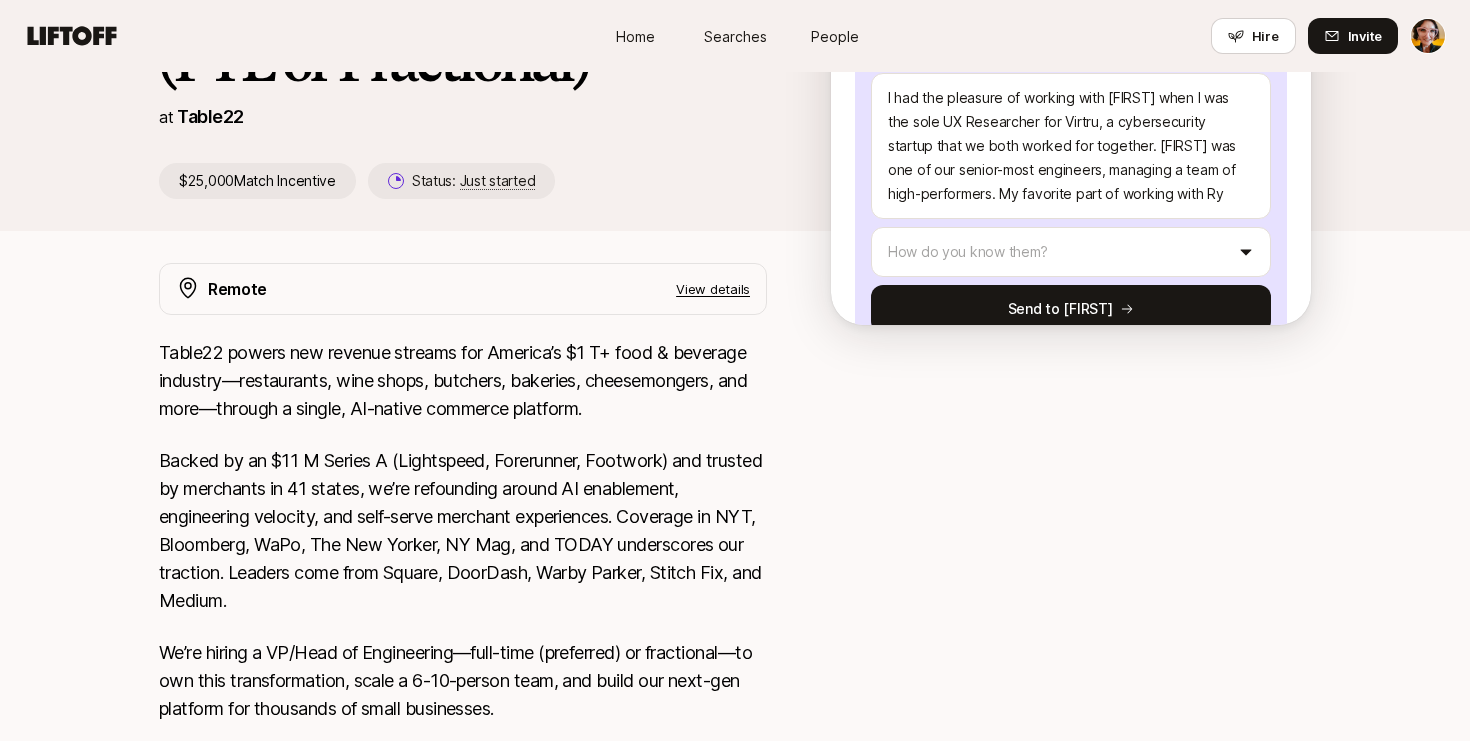 scroll, scrollTop: 363, scrollLeft: 0, axis: vertical 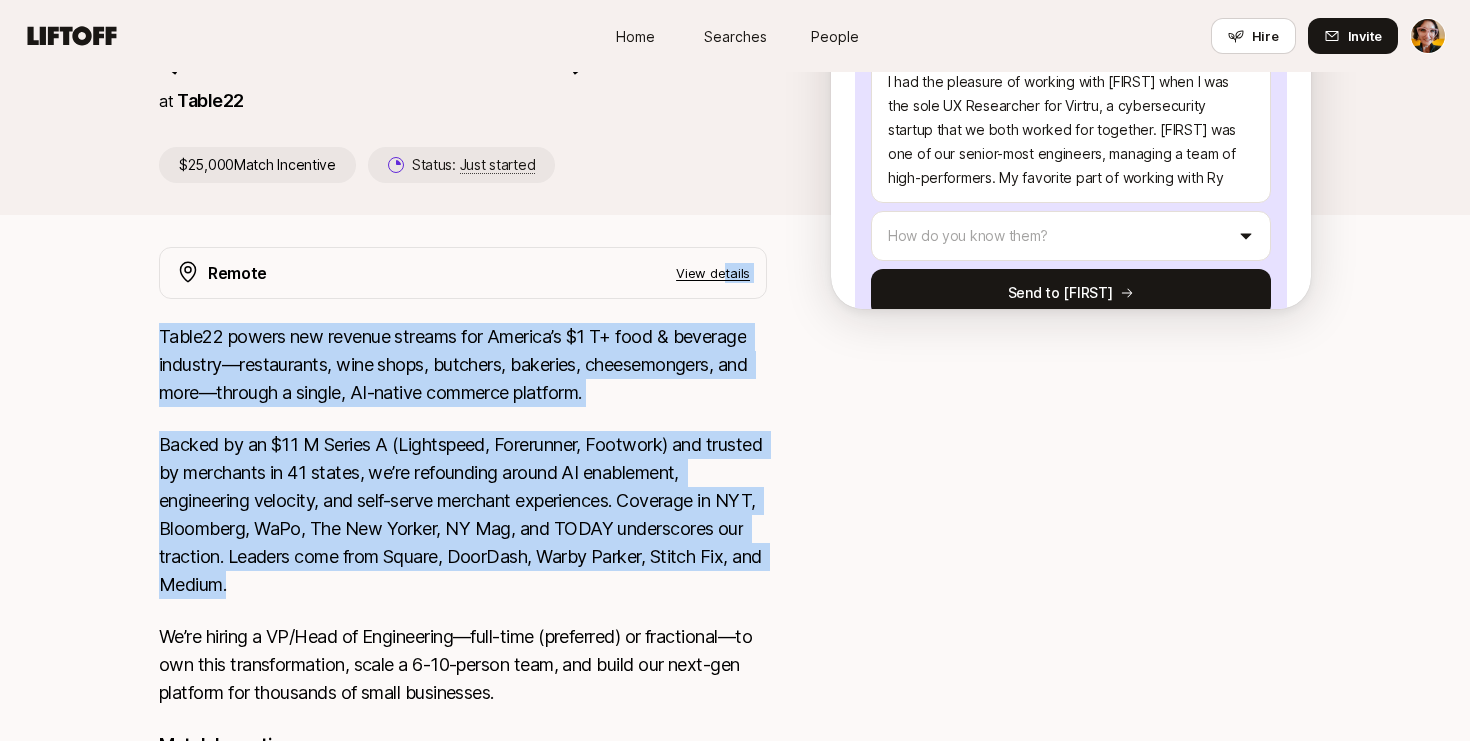 drag, startPoint x: 725, startPoint y: 277, endPoint x: 545, endPoint y: 591, distance: 361.9337 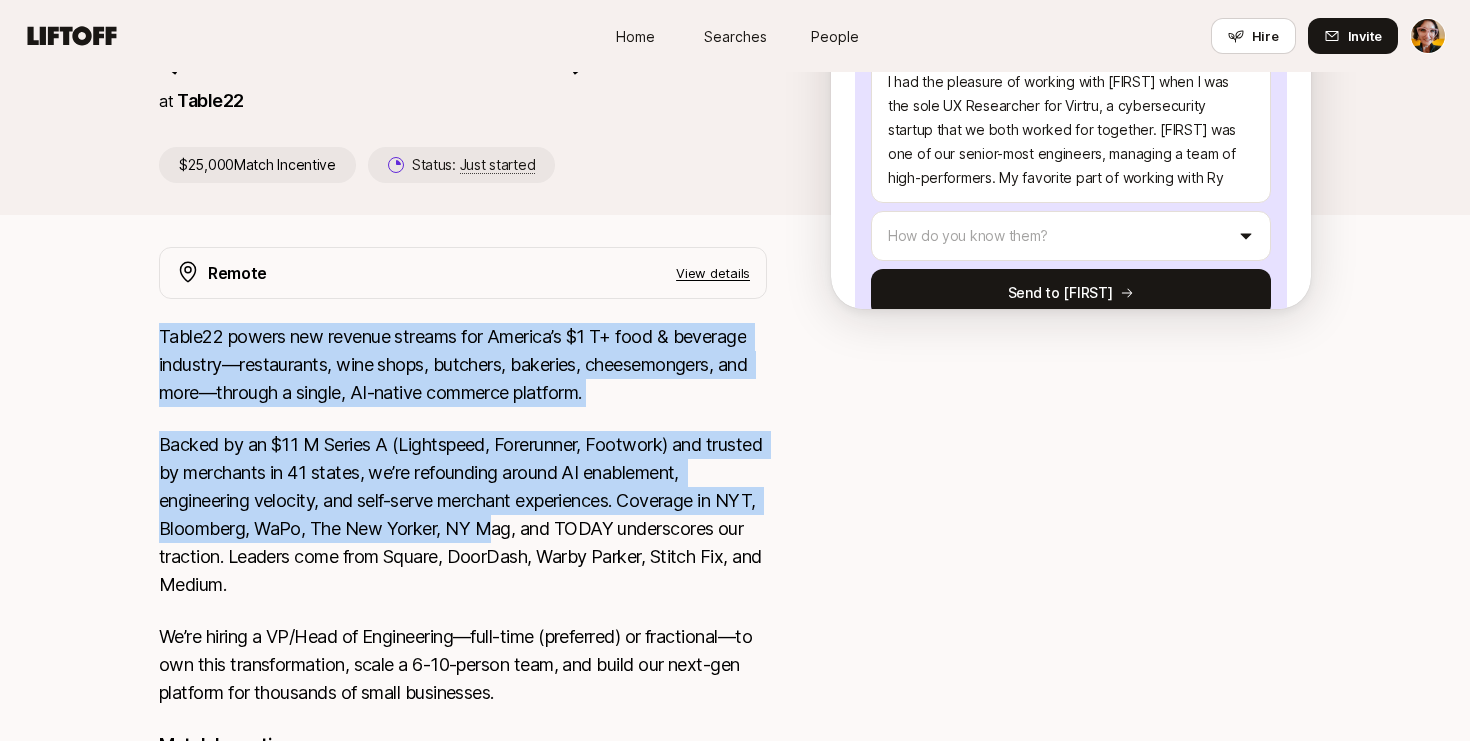 drag, startPoint x: 161, startPoint y: 332, endPoint x: 573, endPoint y: 578, distance: 479.85416 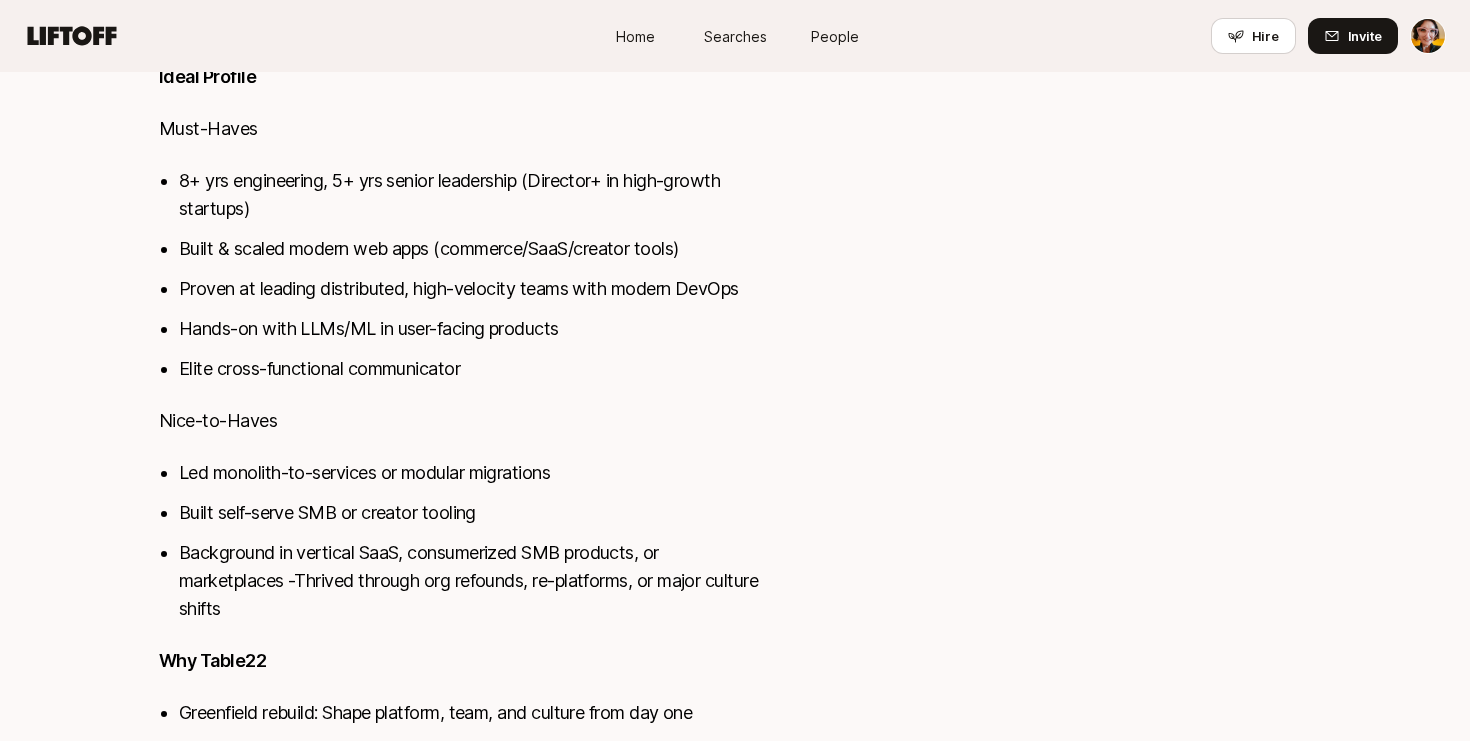 scroll, scrollTop: 2253, scrollLeft: 0, axis: vertical 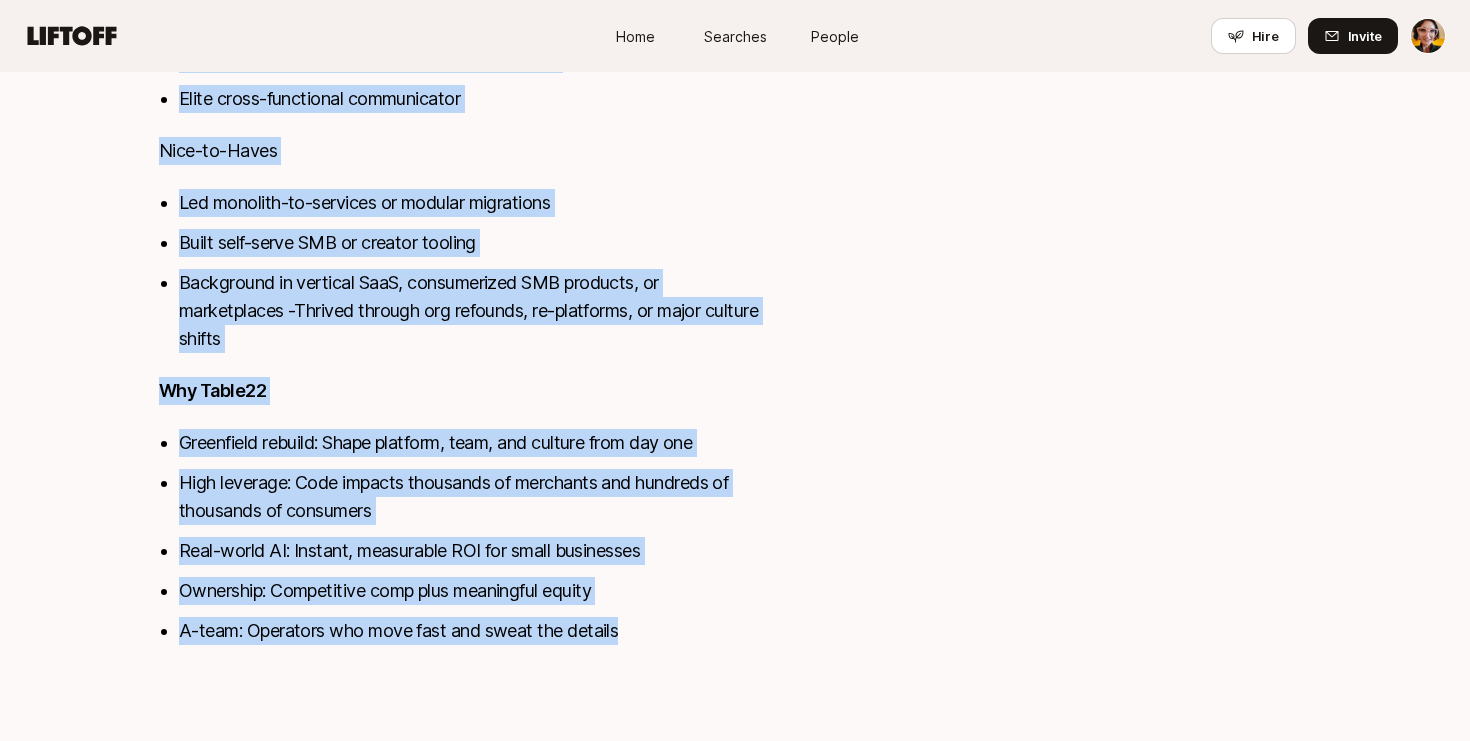 click on "A-team: Operators who move fast and sweat the details" at bounding box center (473, 631) 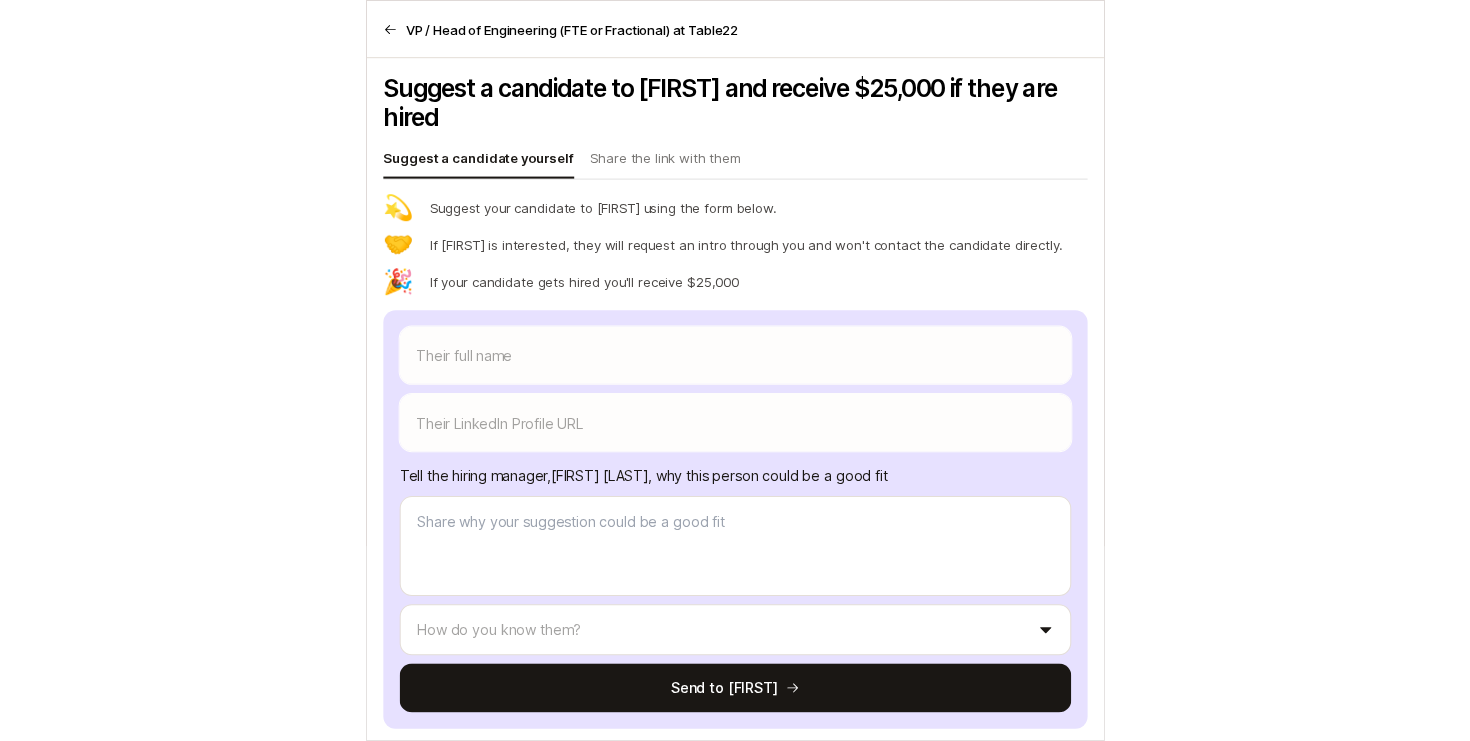 scroll, scrollTop: 0, scrollLeft: 0, axis: both 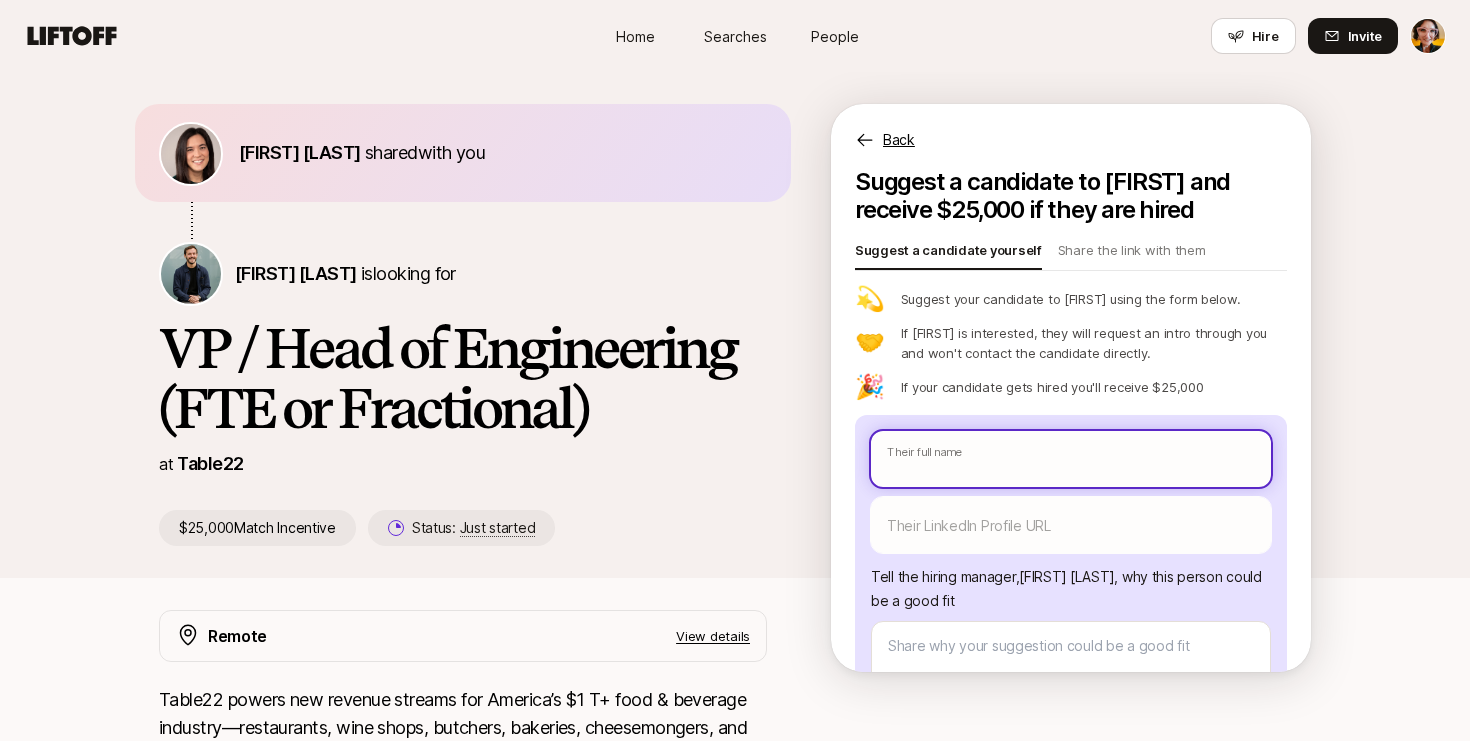 click at bounding box center [1071, 459] 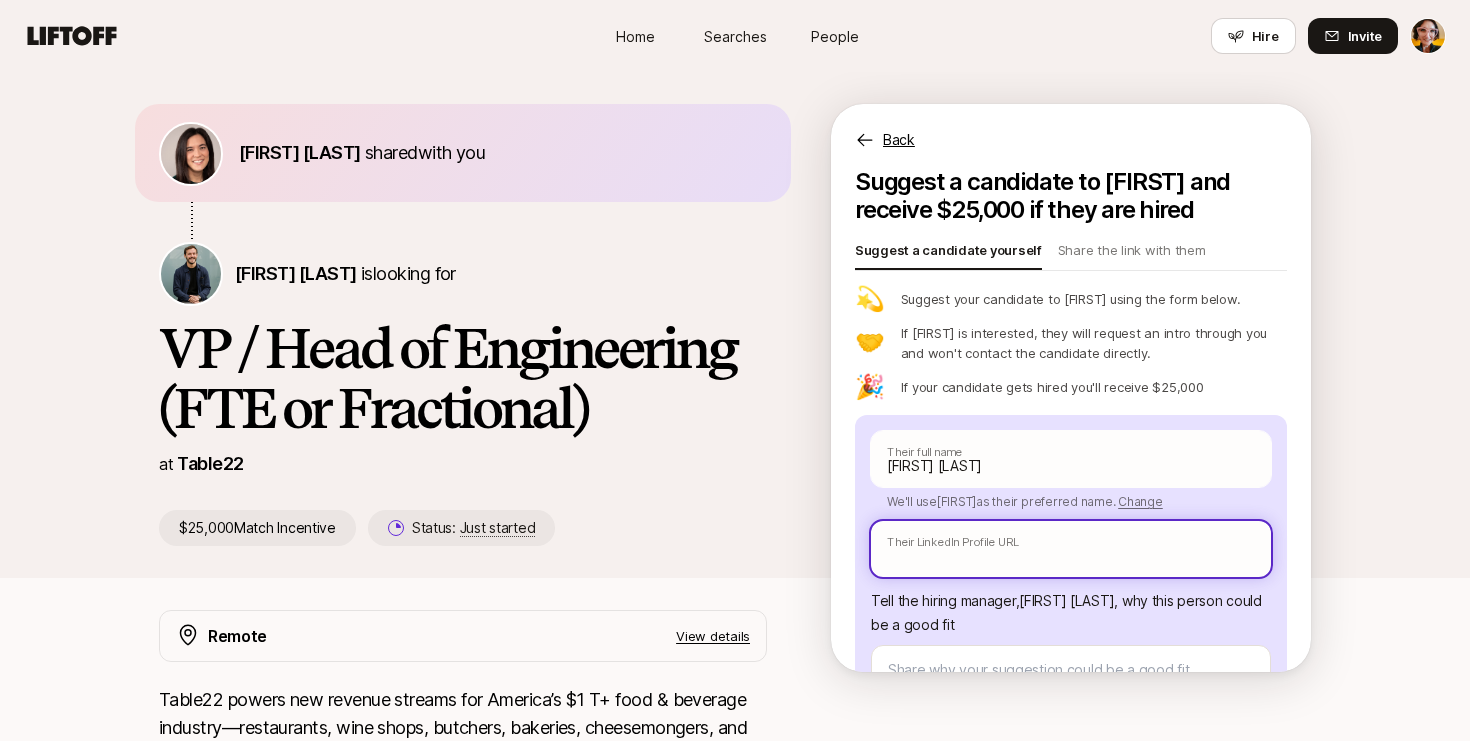 click at bounding box center [1071, 549] 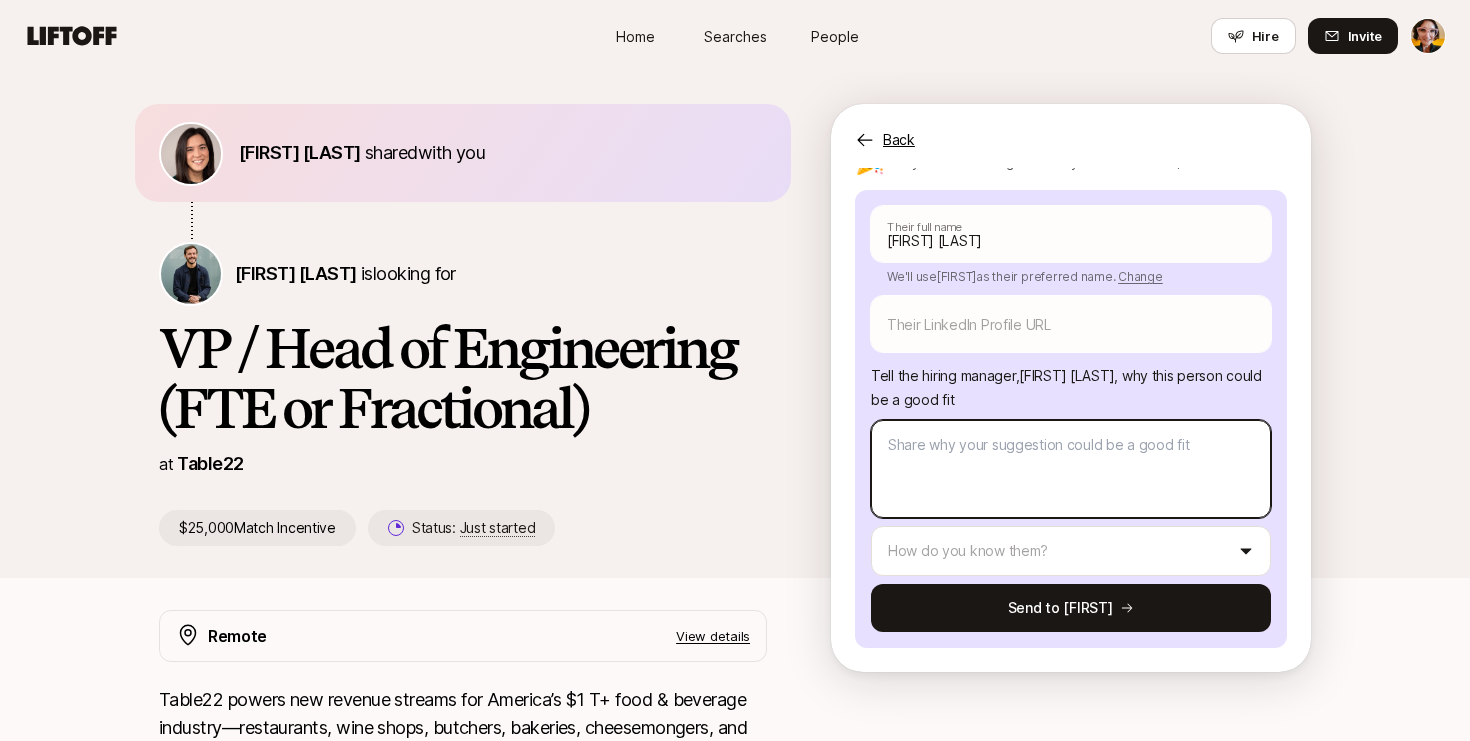 click at bounding box center [1071, 469] 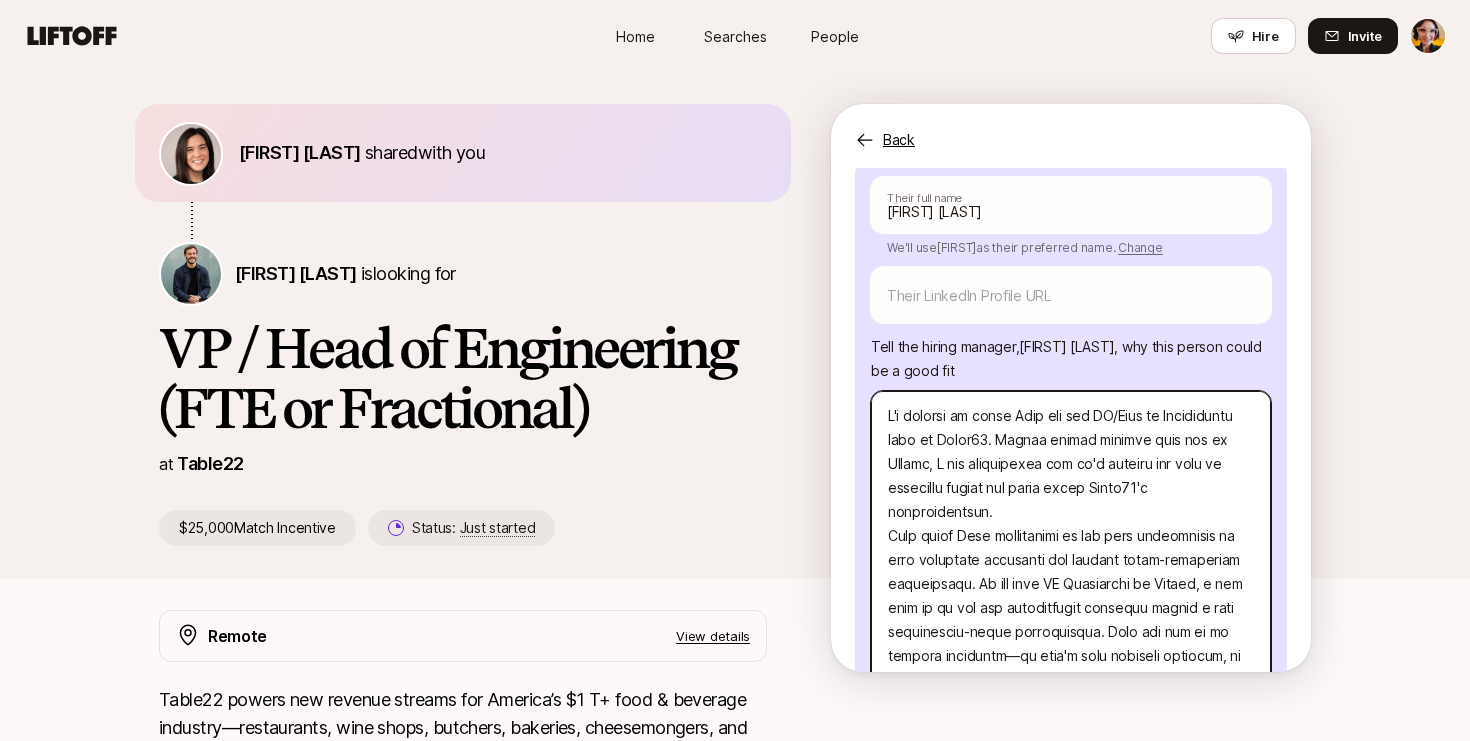 scroll, scrollTop: 321, scrollLeft: 0, axis: vertical 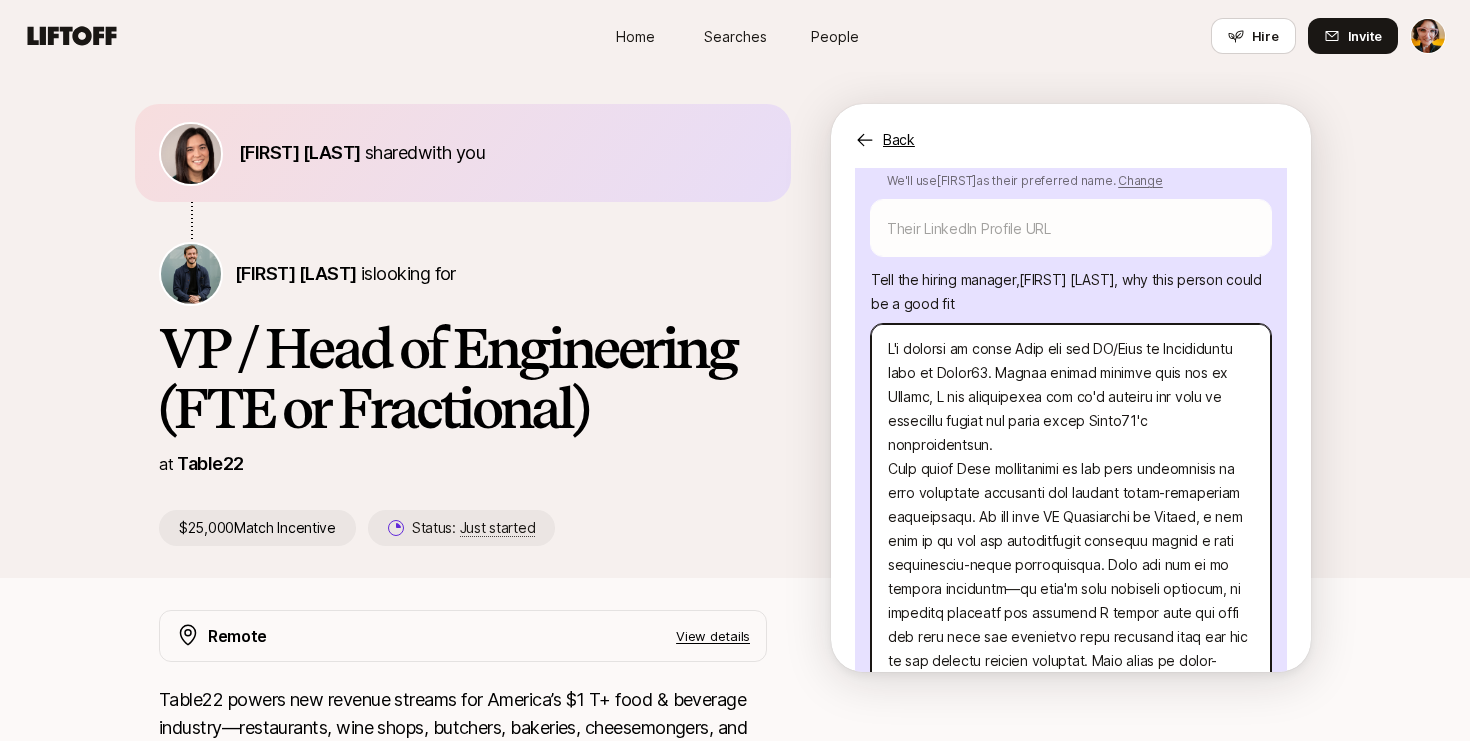 click at bounding box center [1071, 899] 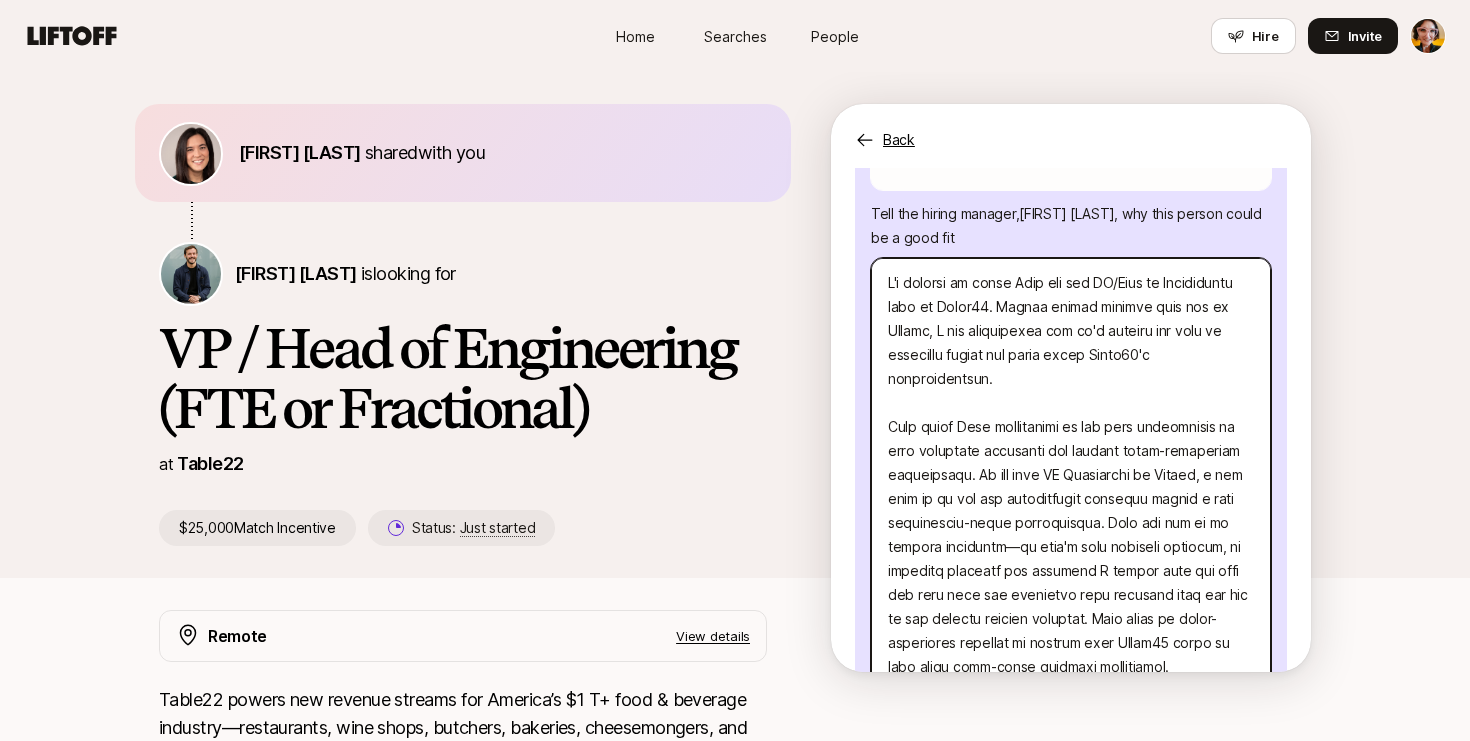 scroll, scrollTop: 390, scrollLeft: 0, axis: vertical 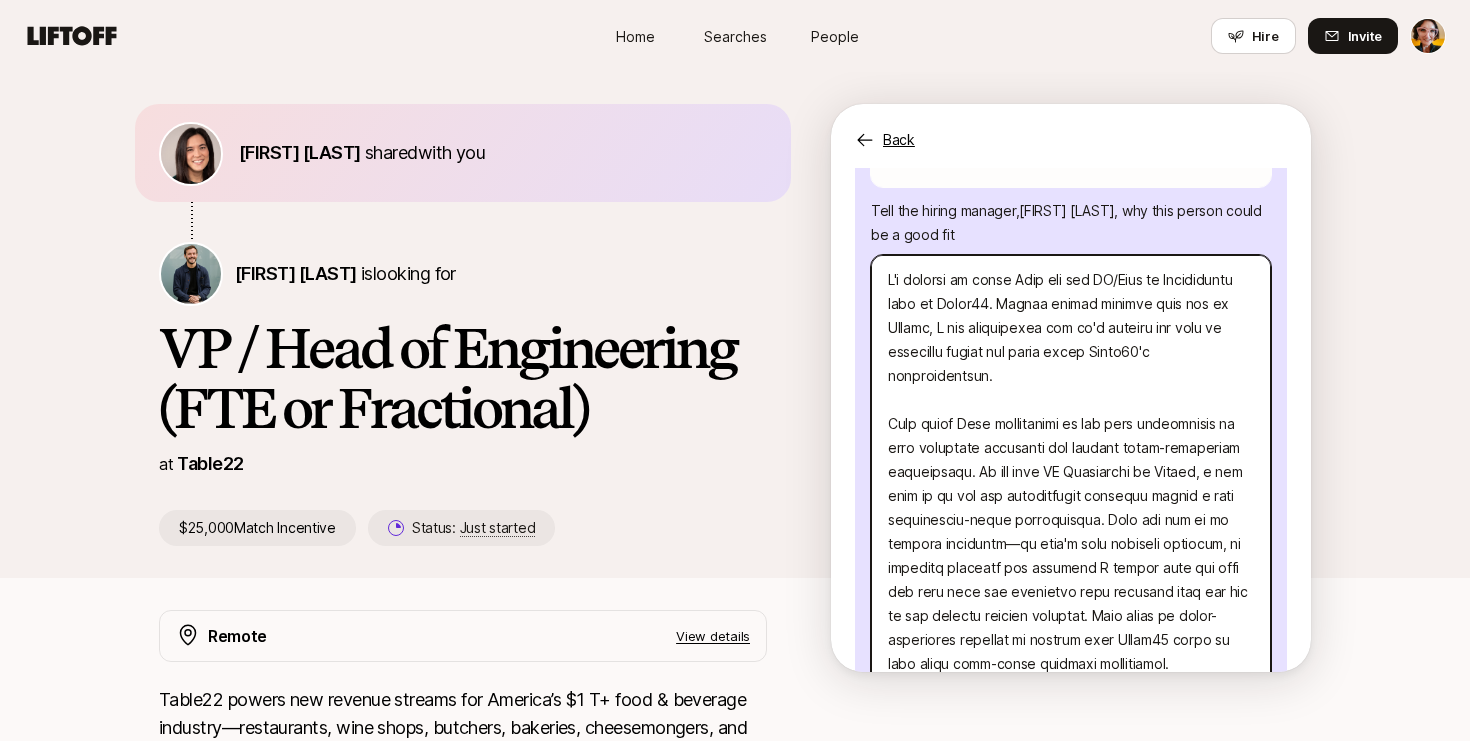 click at bounding box center (1071, 842) 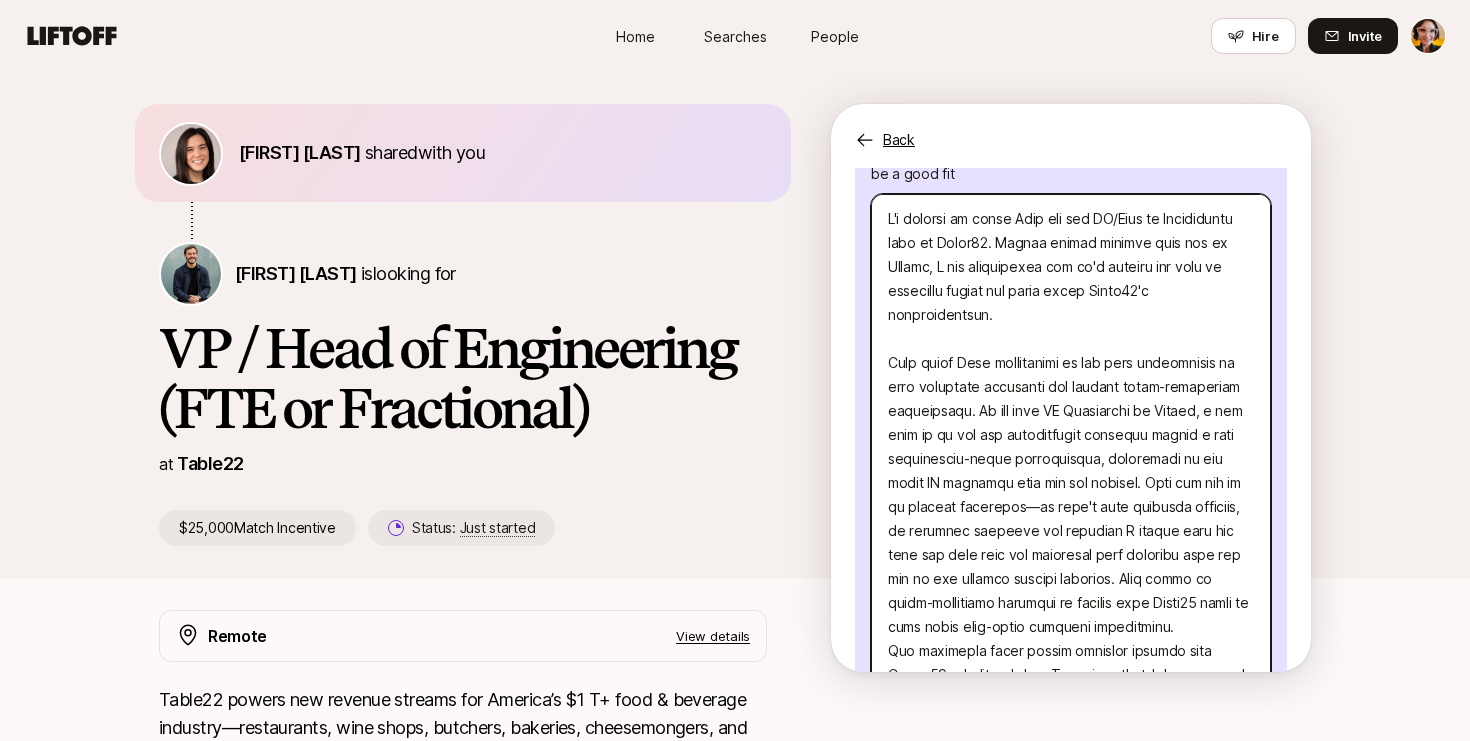 scroll, scrollTop: 451, scrollLeft: 0, axis: vertical 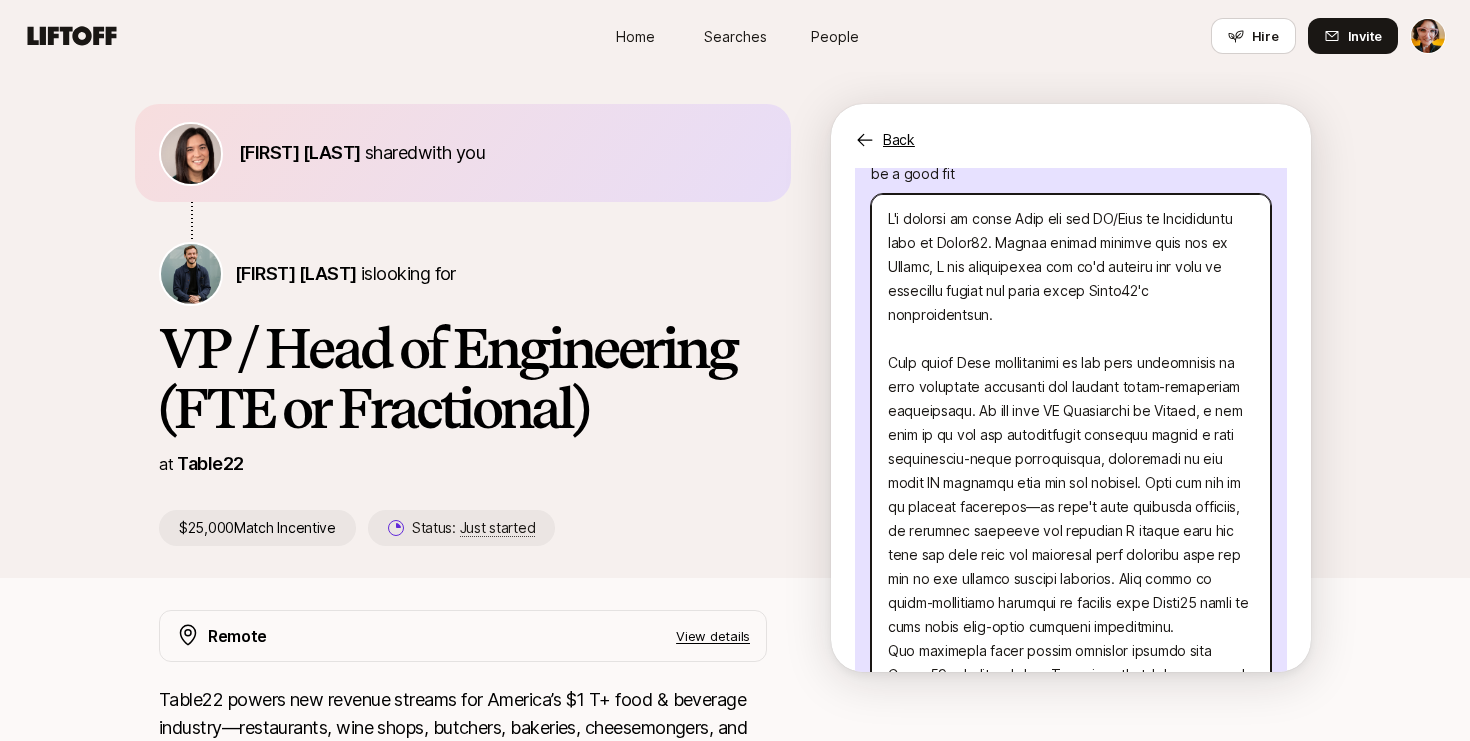click at bounding box center (1071, 793) 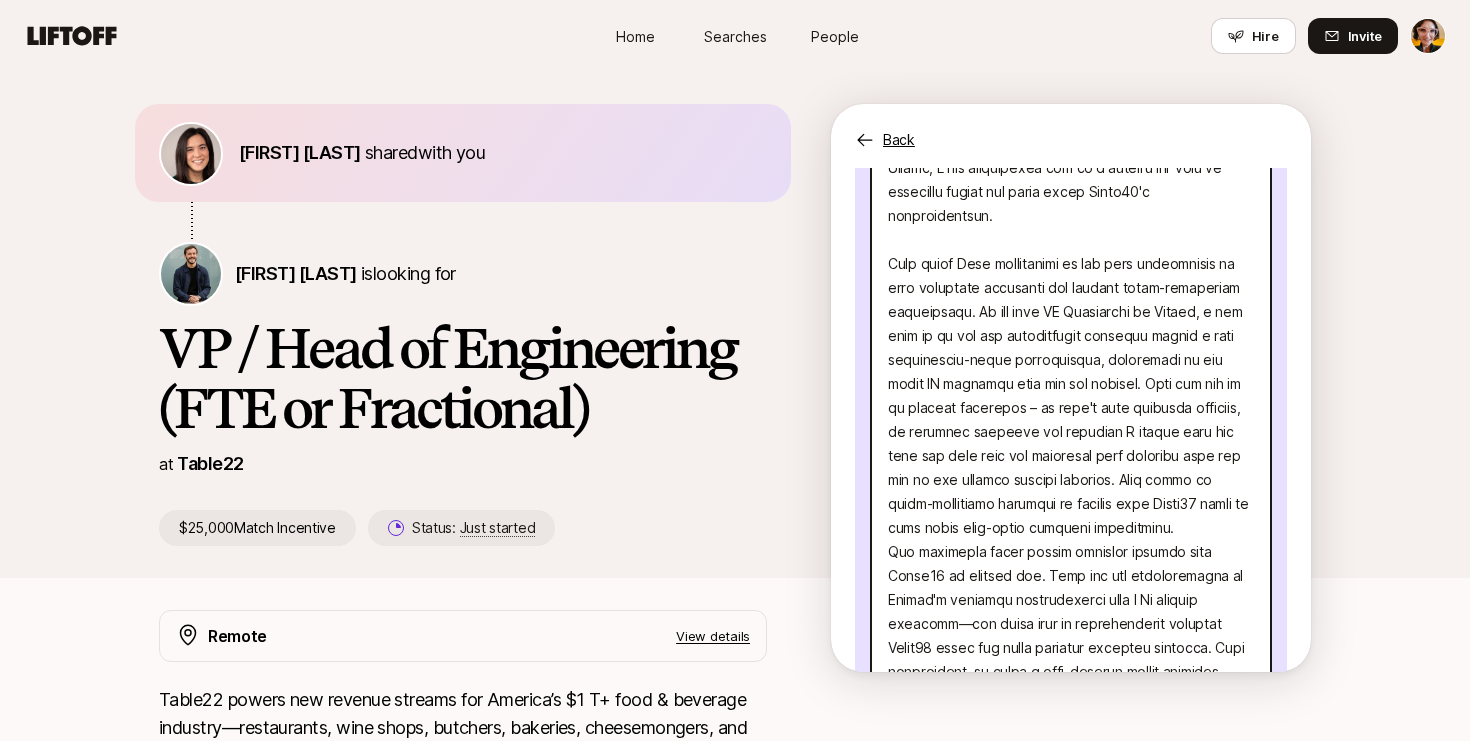 scroll, scrollTop: 552, scrollLeft: 0, axis: vertical 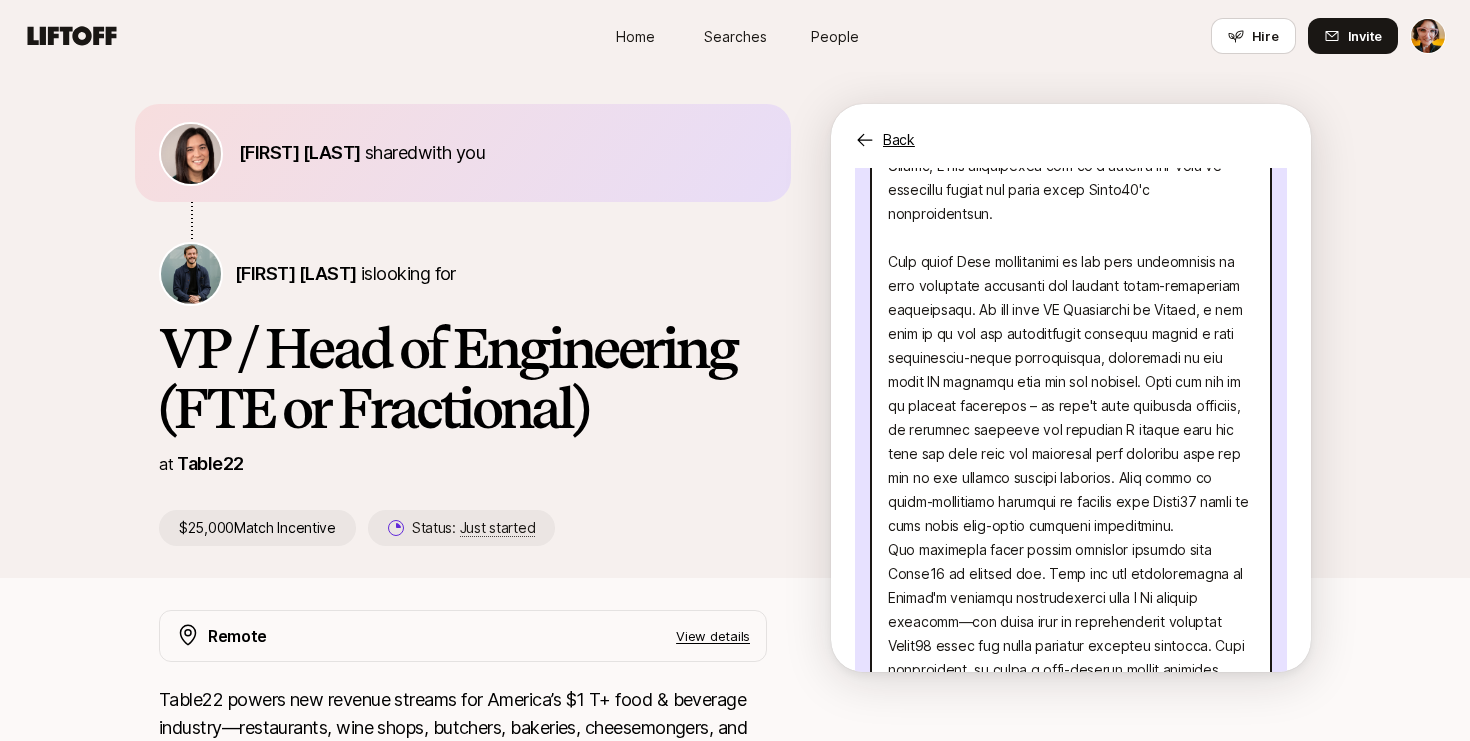 click at bounding box center (1071, 692) 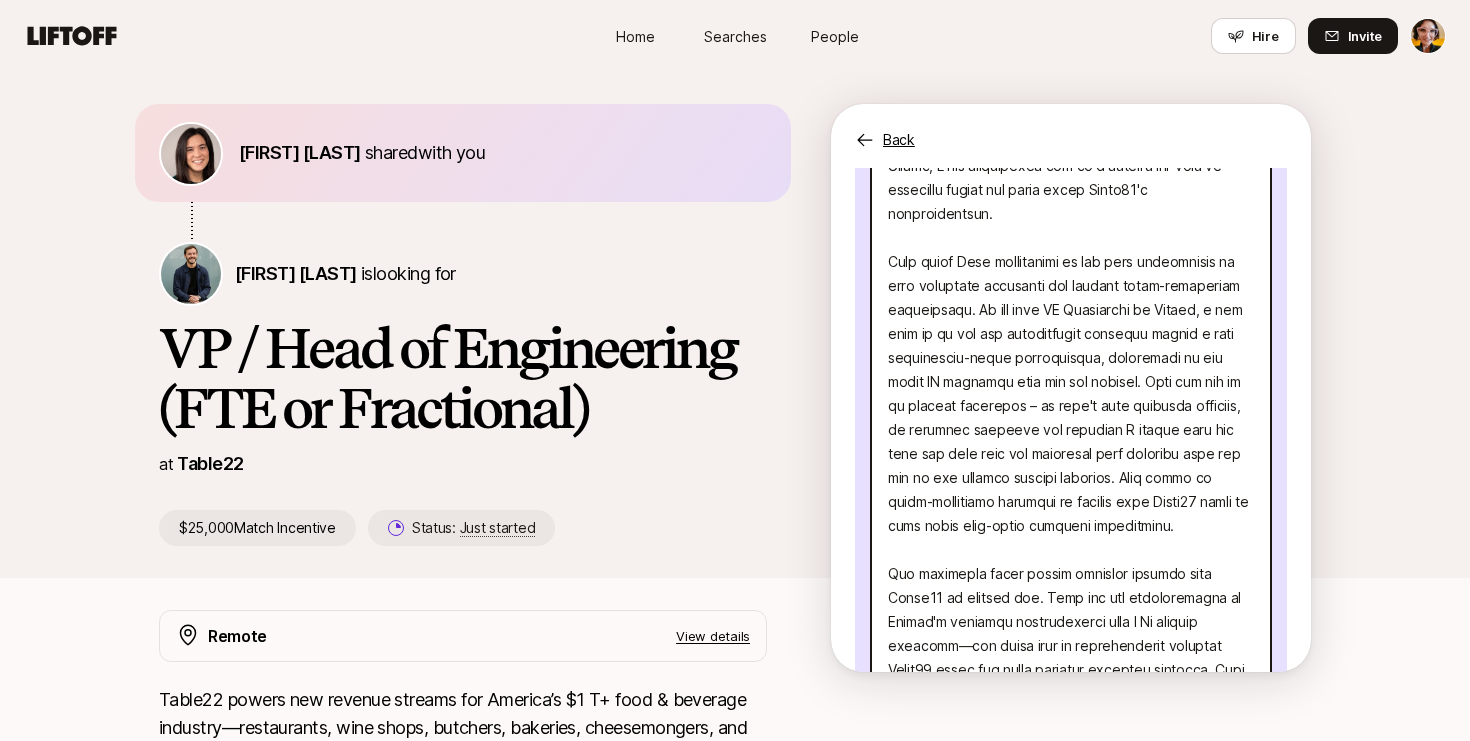 drag, startPoint x: 1149, startPoint y: 501, endPoint x: 1025, endPoint y: 475, distance: 126.69649 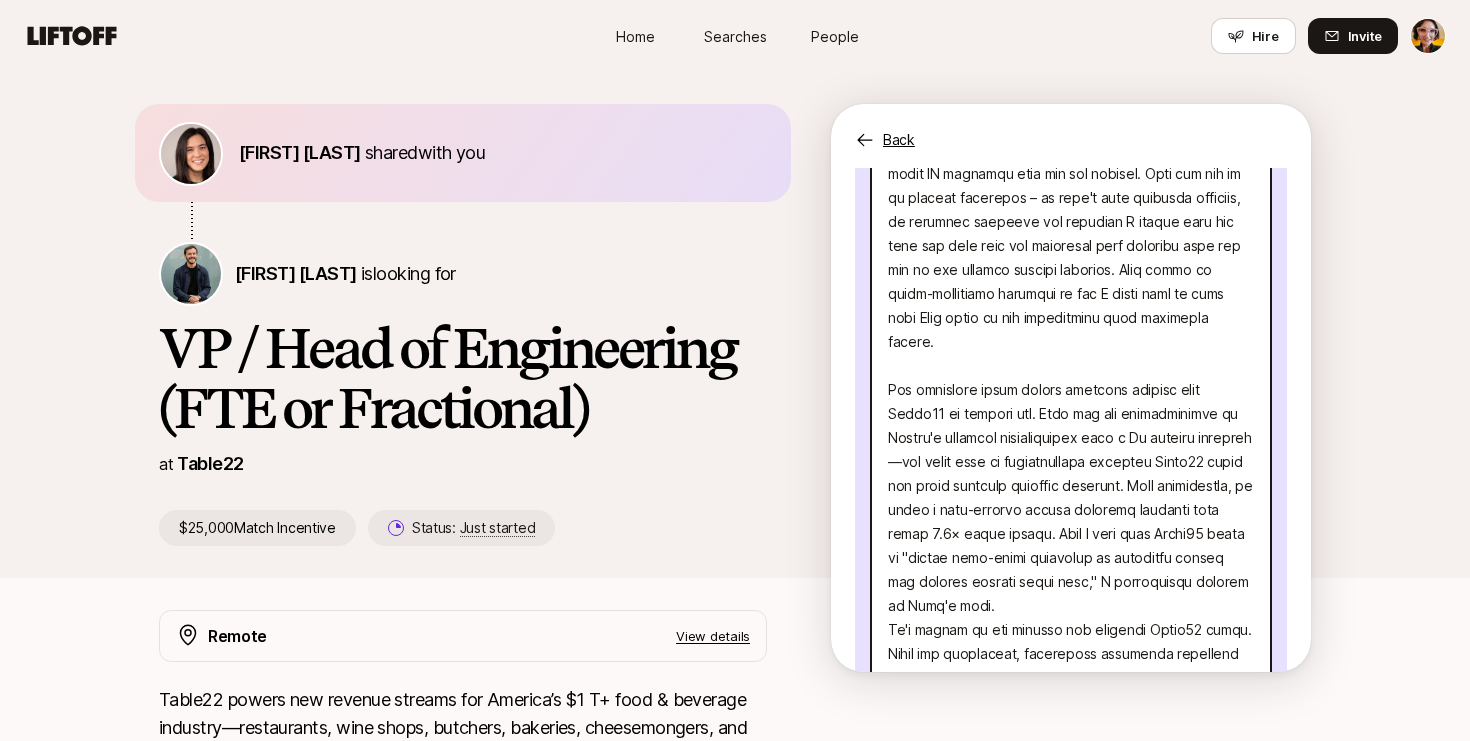 scroll, scrollTop: 762, scrollLeft: 0, axis: vertical 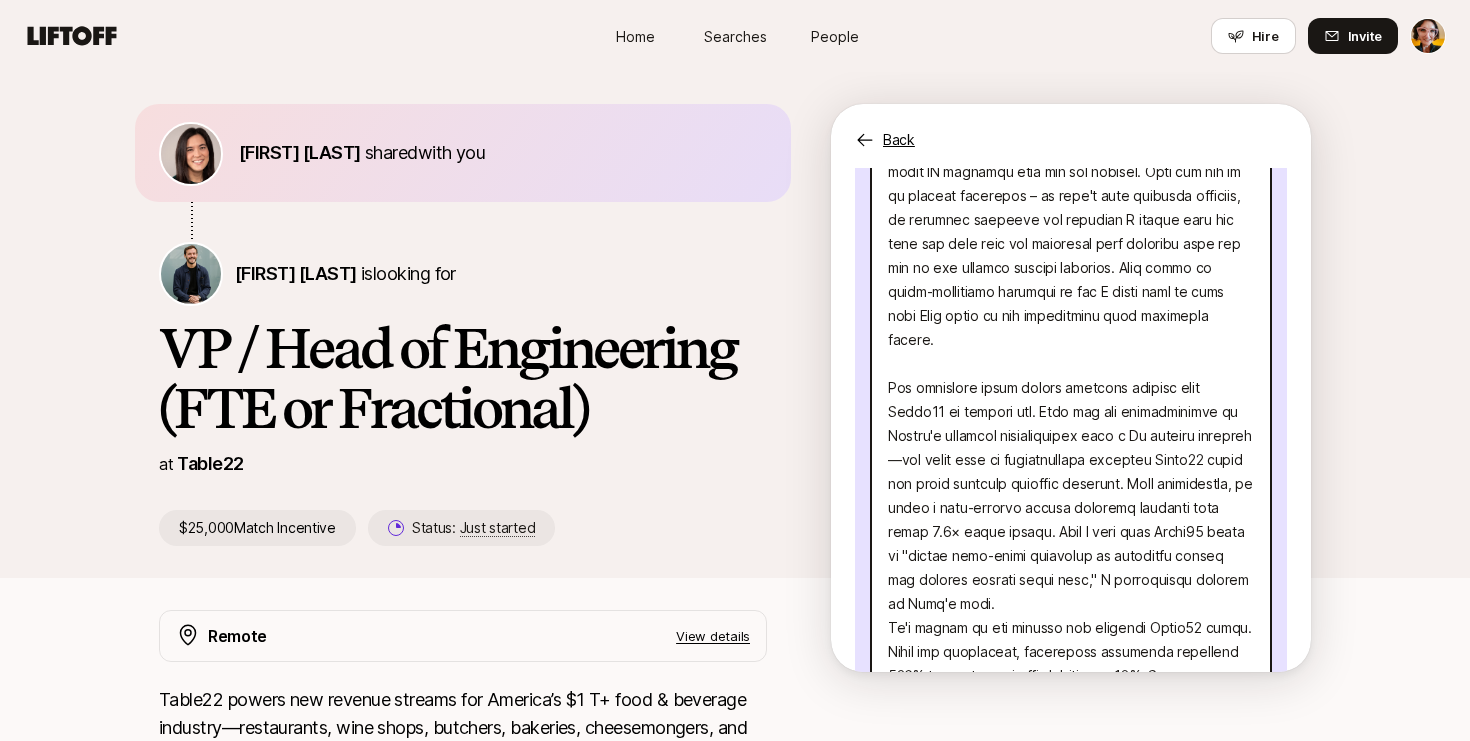 click at bounding box center (1071, 494) 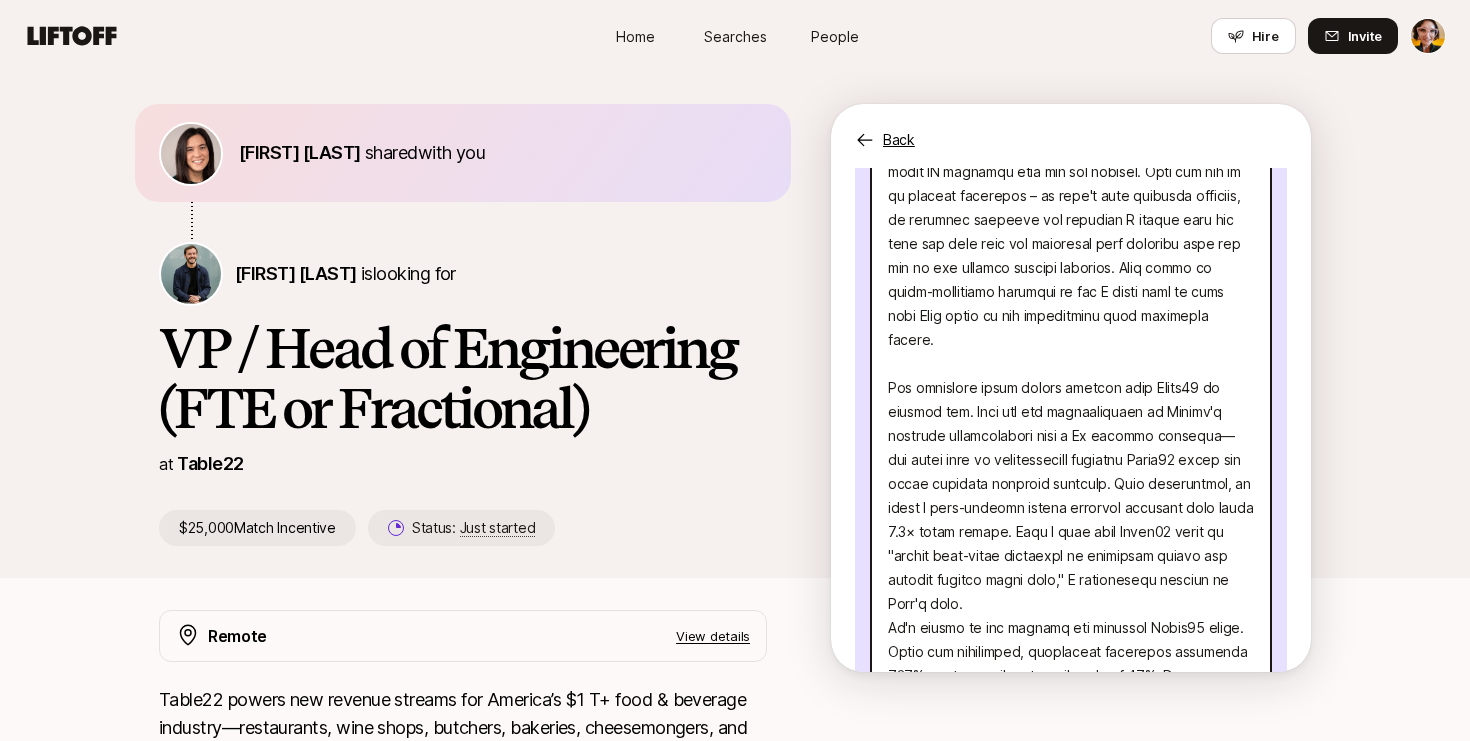 click at bounding box center (1071, 494) 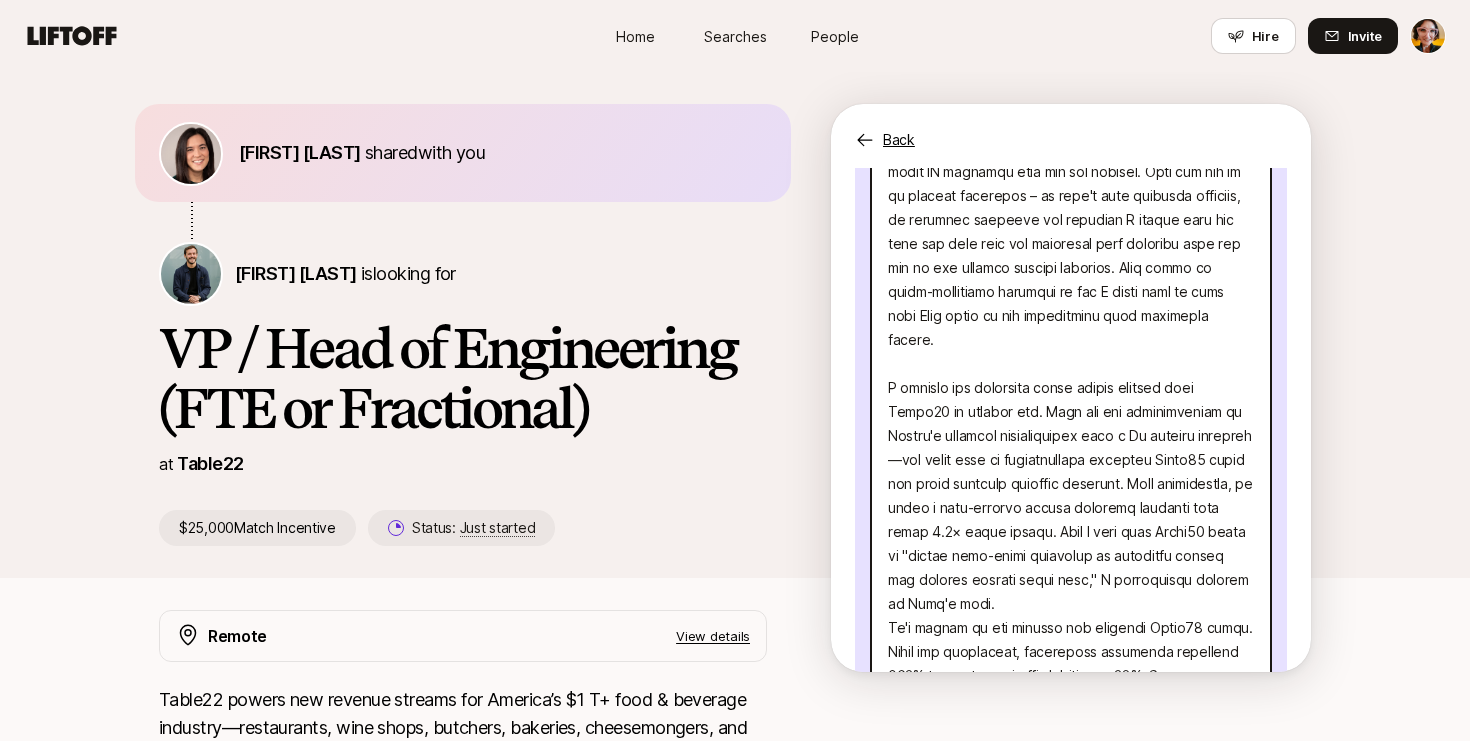 click at bounding box center [1071, 494] 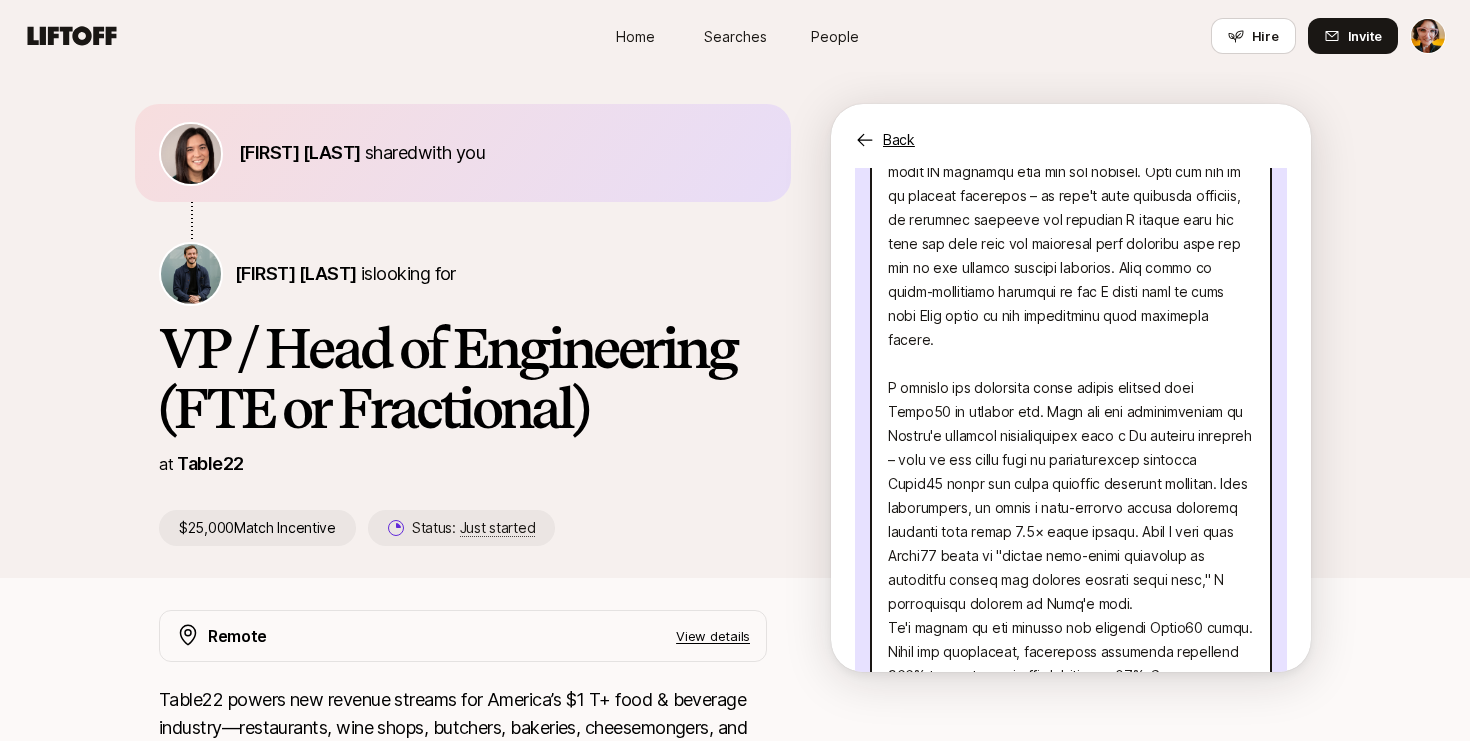 click at bounding box center [1071, 494] 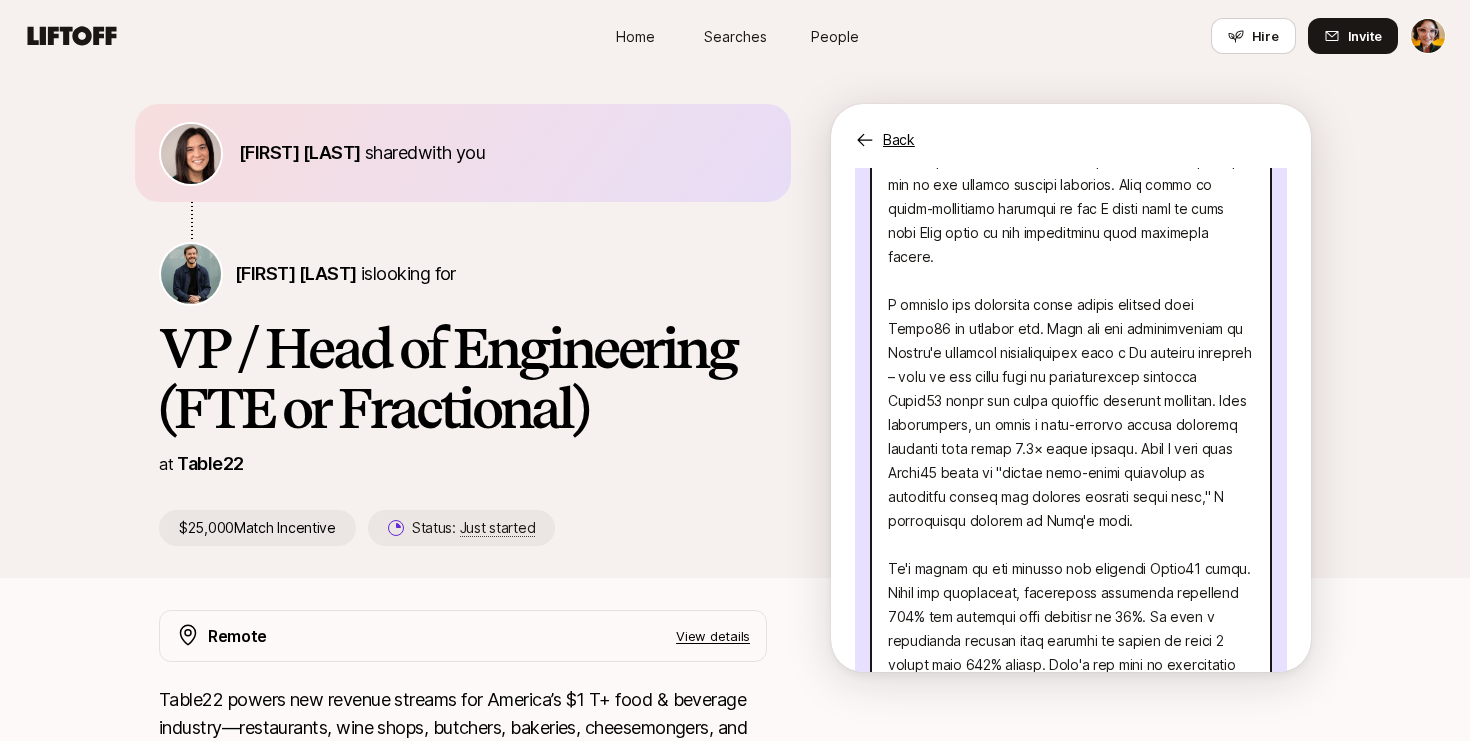 scroll, scrollTop: 842, scrollLeft: 0, axis: vertical 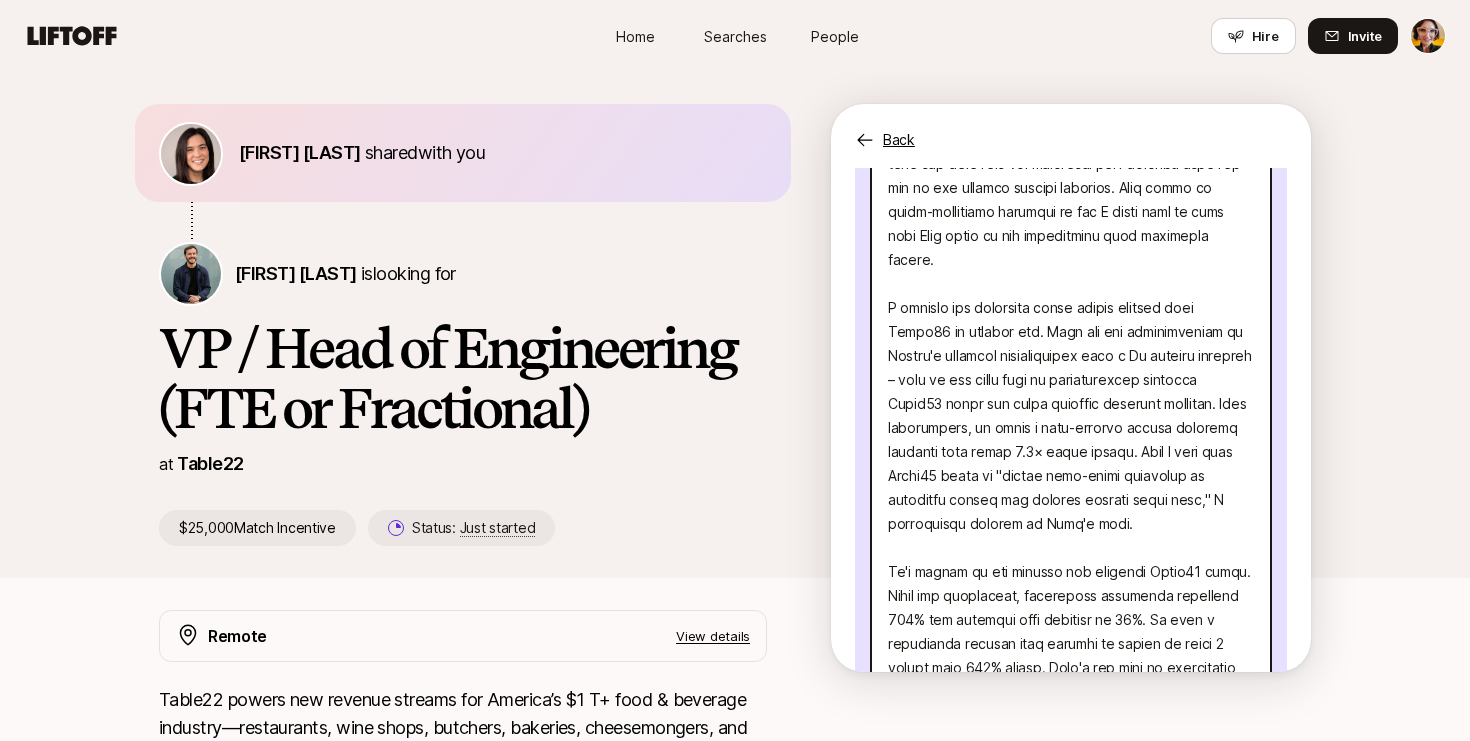 drag, startPoint x: 1012, startPoint y: 485, endPoint x: 1046, endPoint y: 401, distance: 90.62009 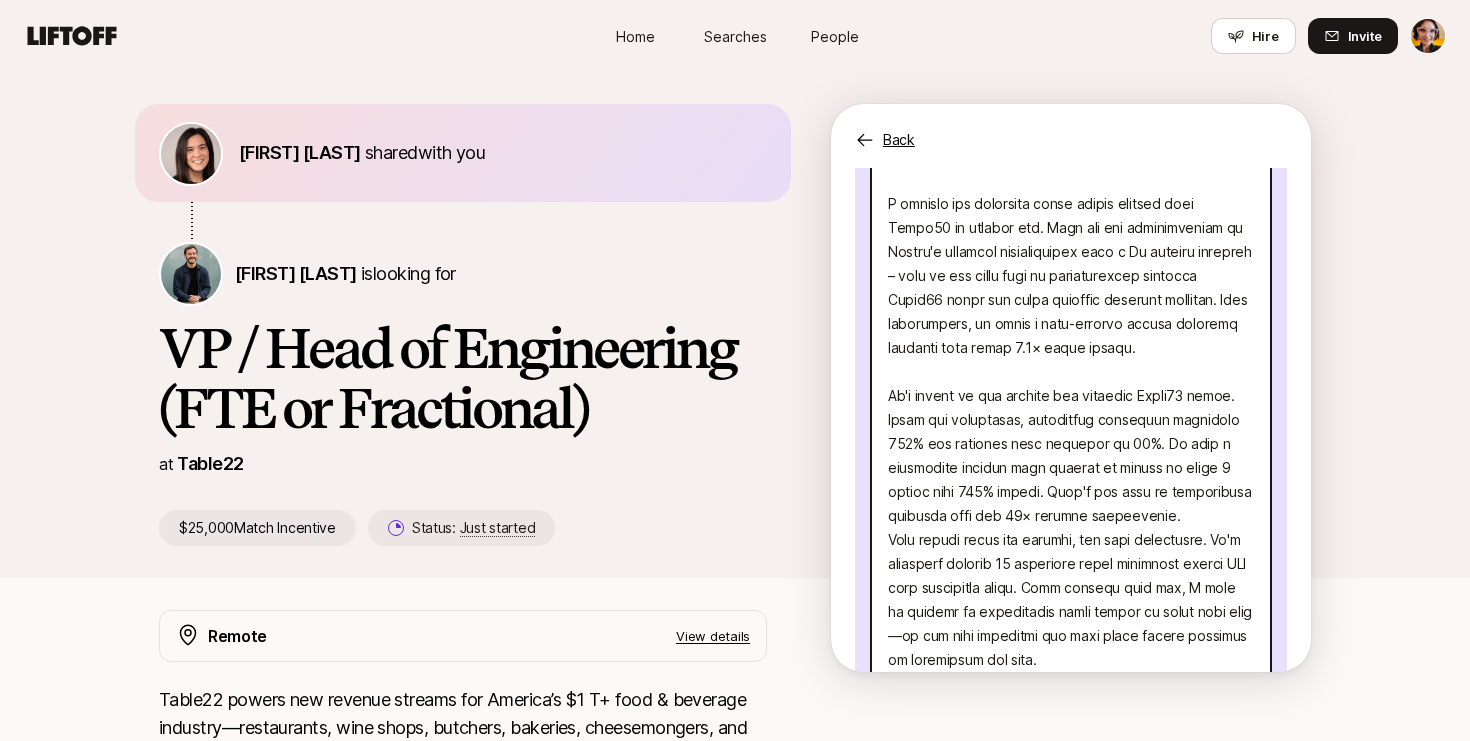 scroll, scrollTop: 947, scrollLeft: 0, axis: vertical 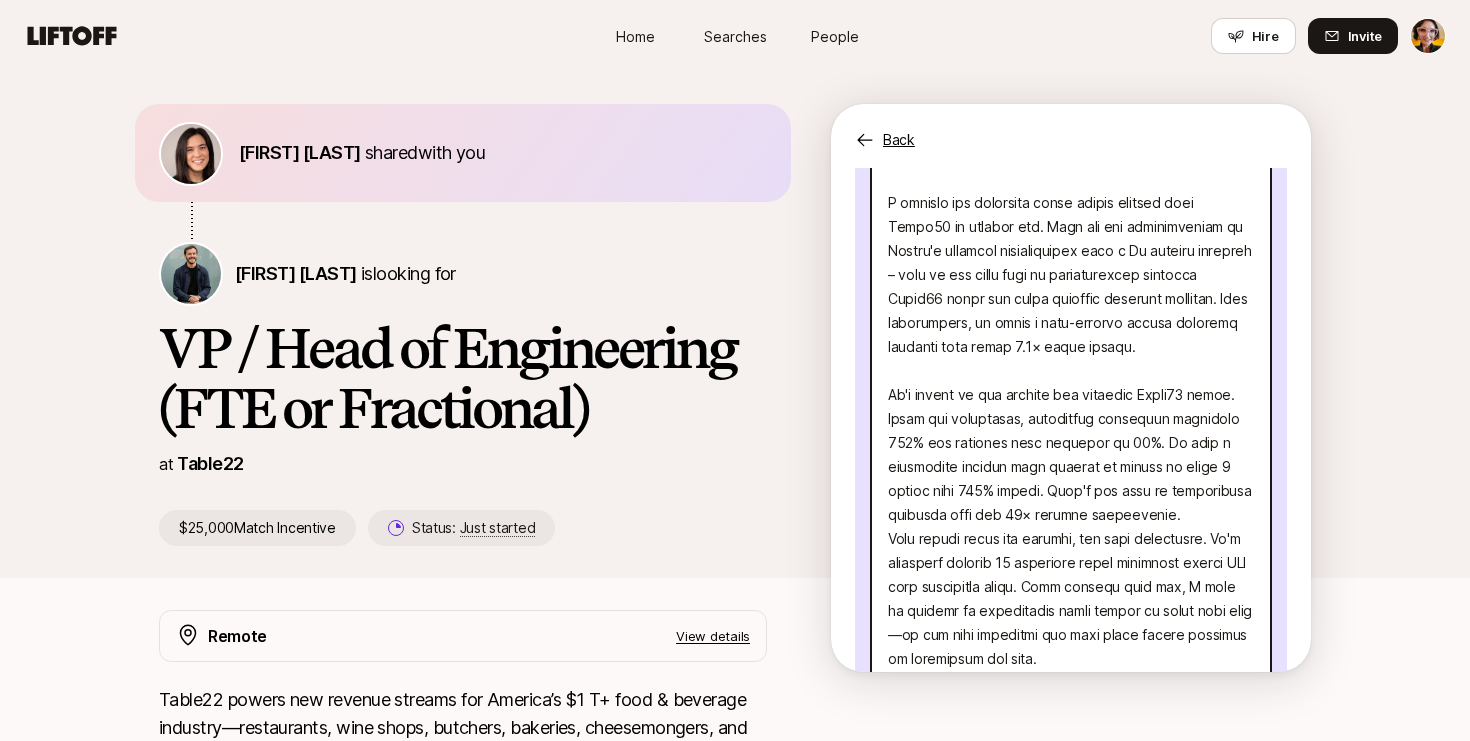 click at bounding box center (1071, 285) 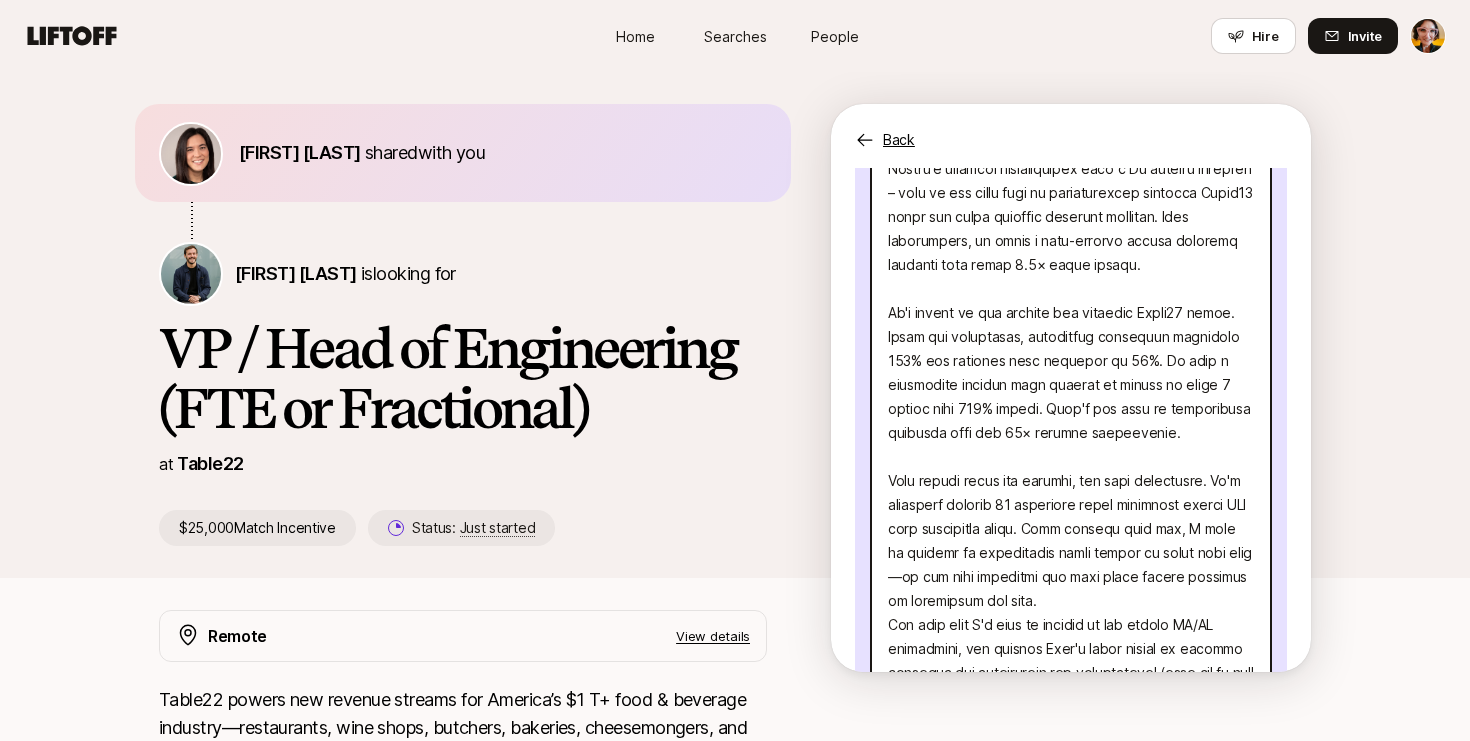 scroll, scrollTop: 1040, scrollLeft: 0, axis: vertical 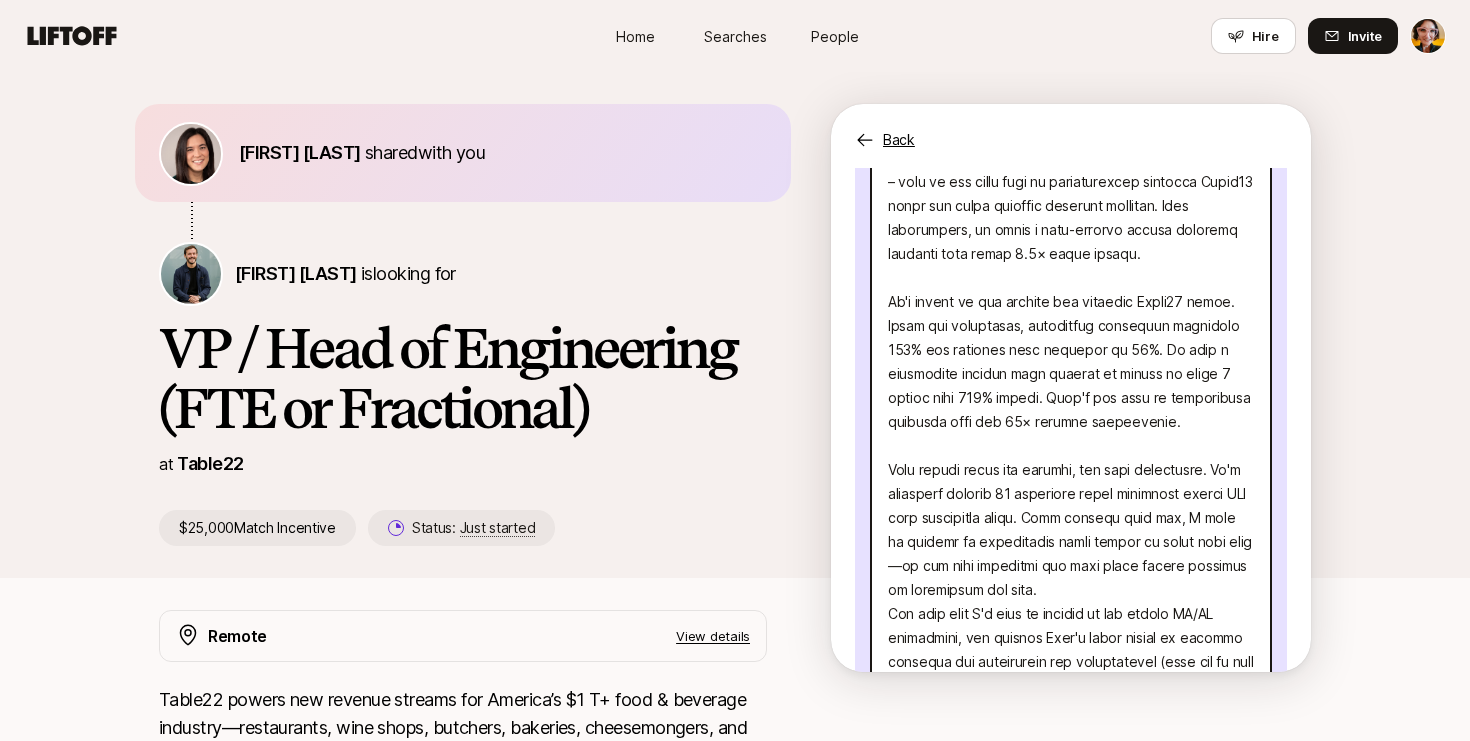click at bounding box center (1071, 204) 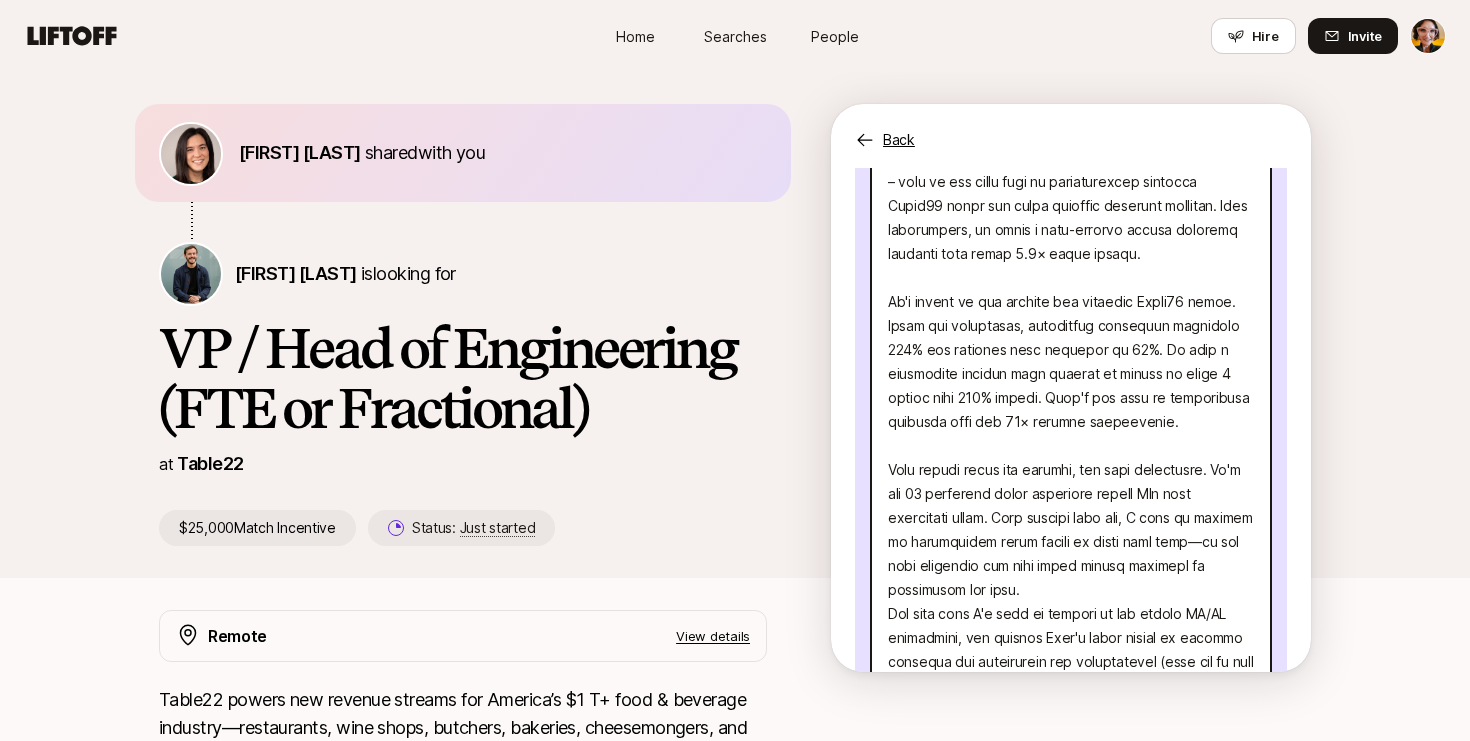 click at bounding box center [1071, 204] 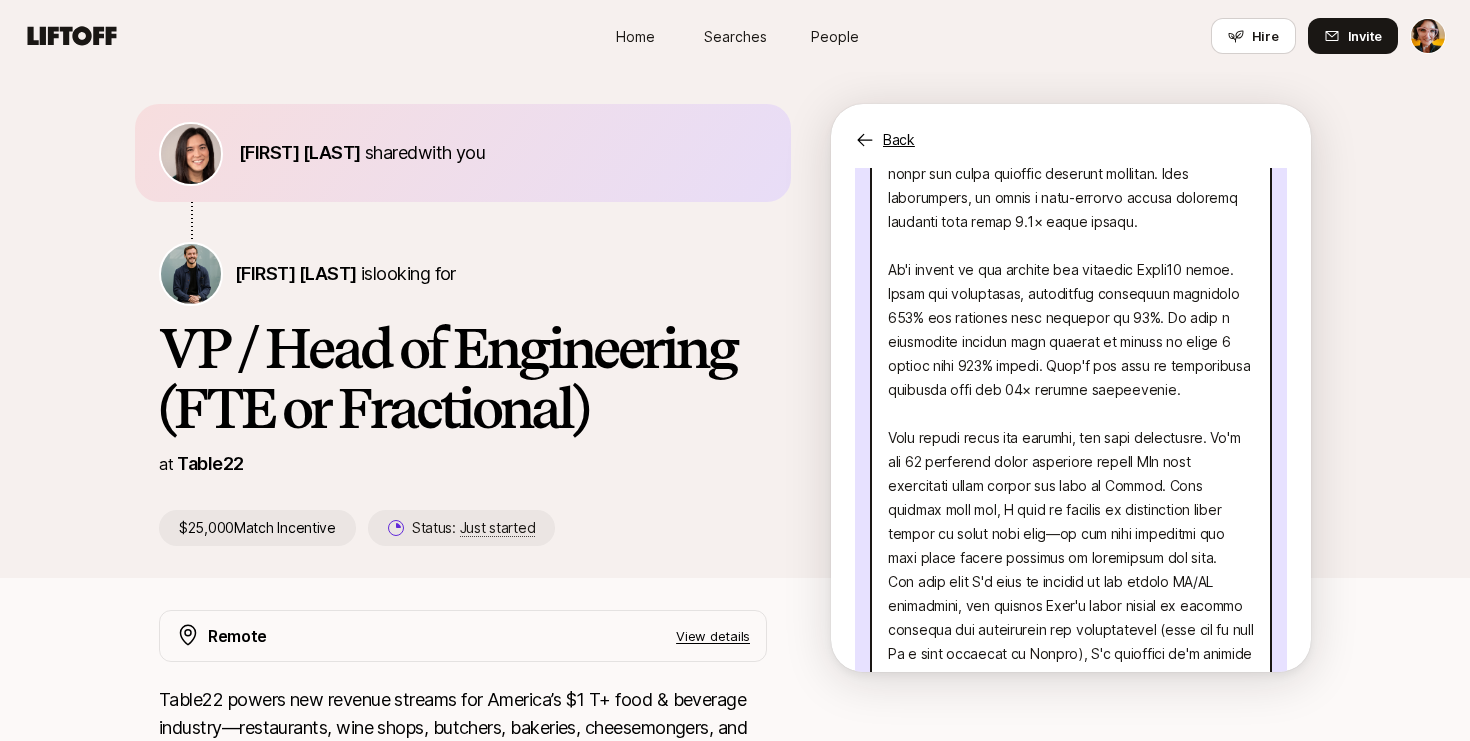 scroll, scrollTop: 1076, scrollLeft: 0, axis: vertical 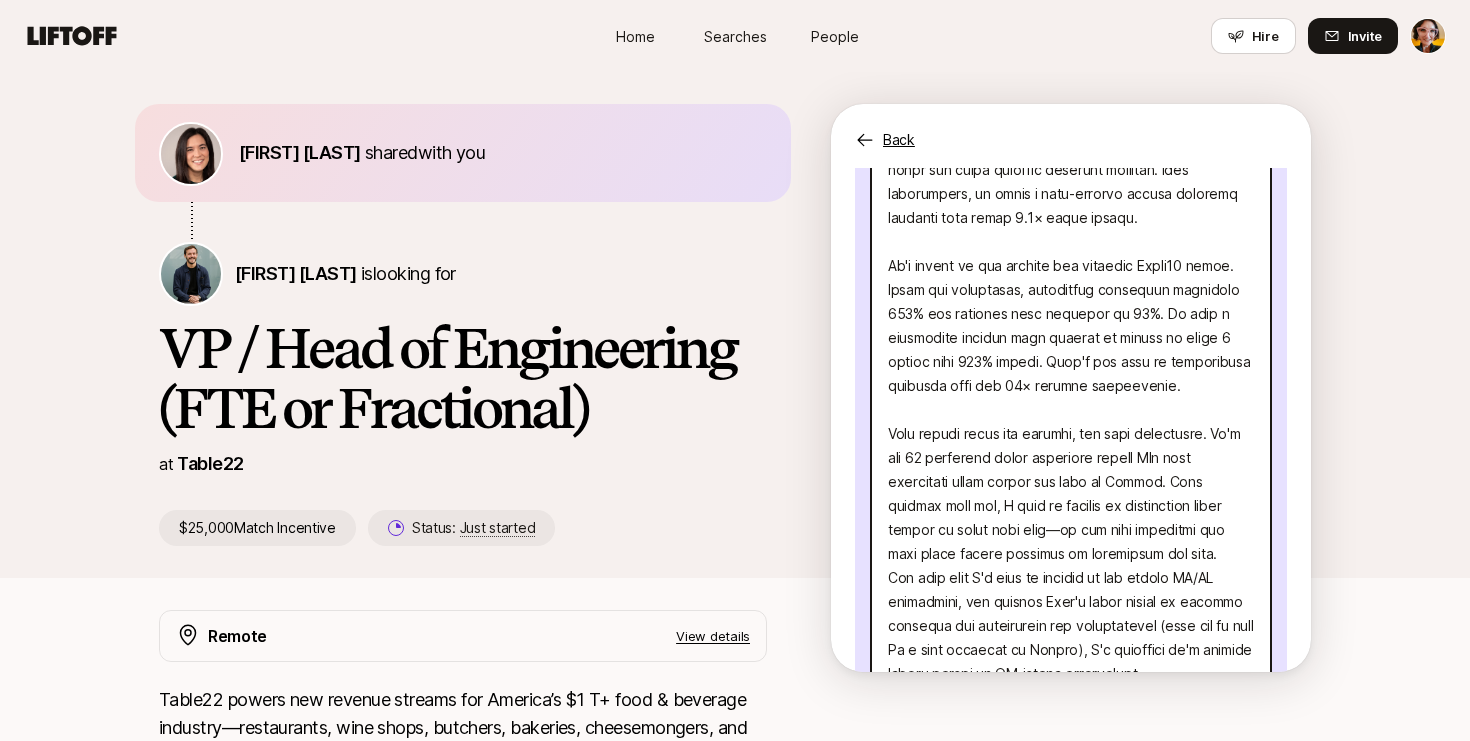 click at bounding box center (1071, 168) 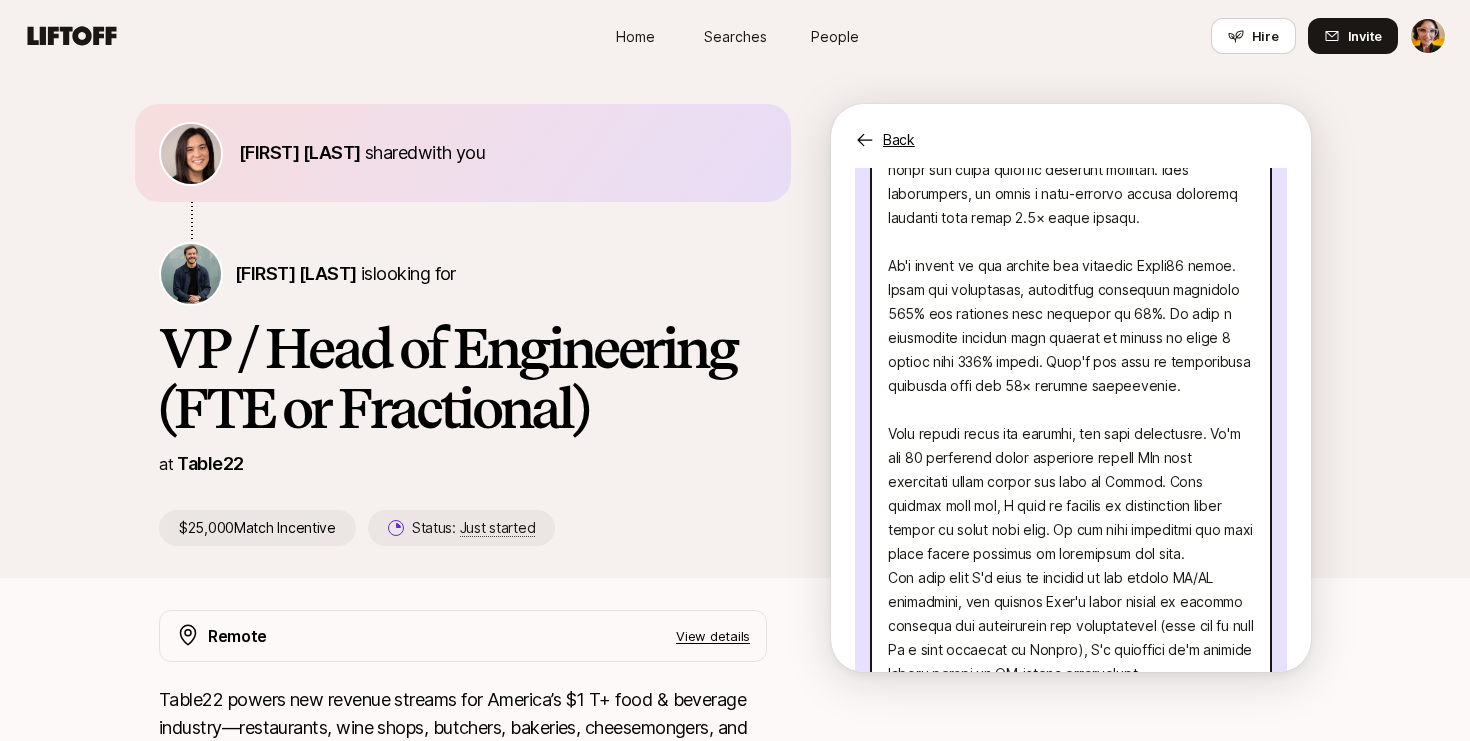 click at bounding box center (1071, 168) 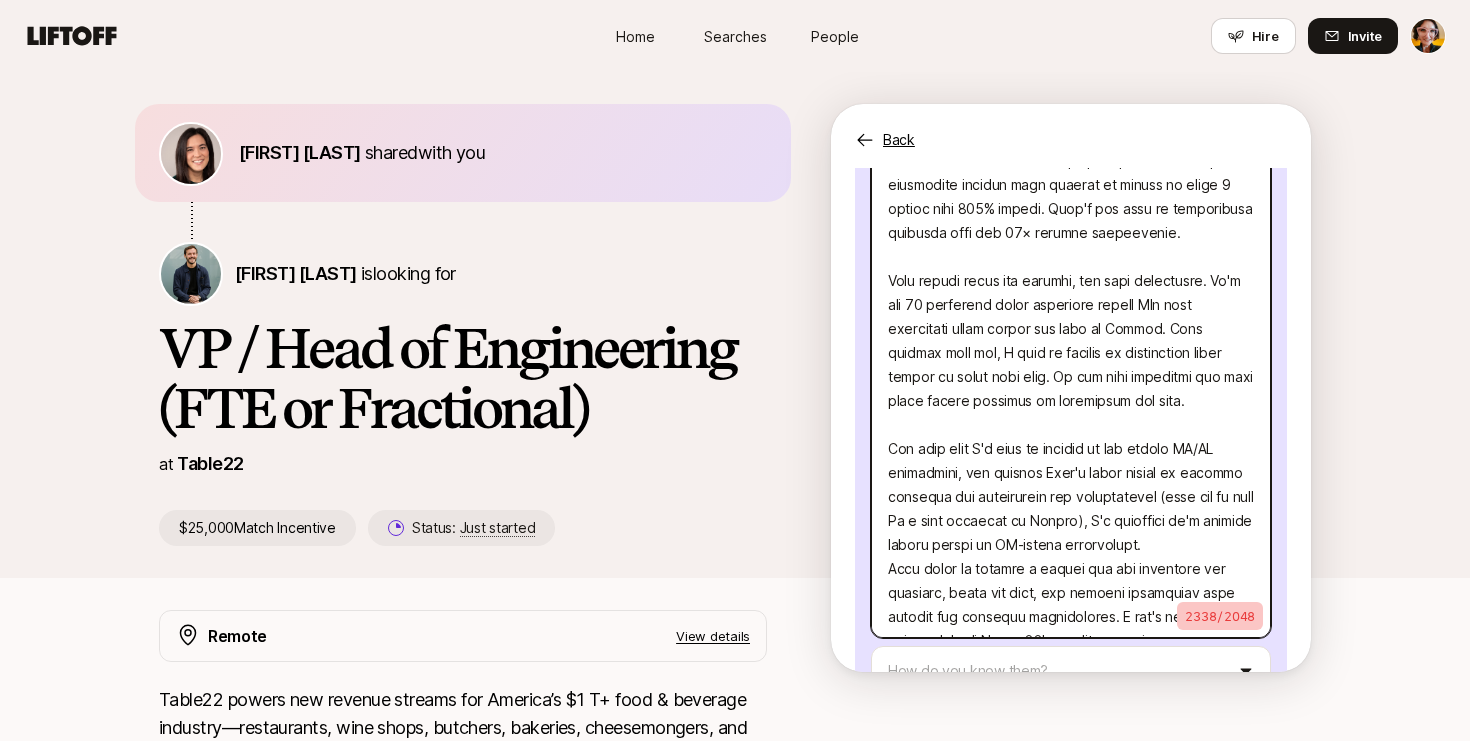 scroll, scrollTop: 1229, scrollLeft: 0, axis: vertical 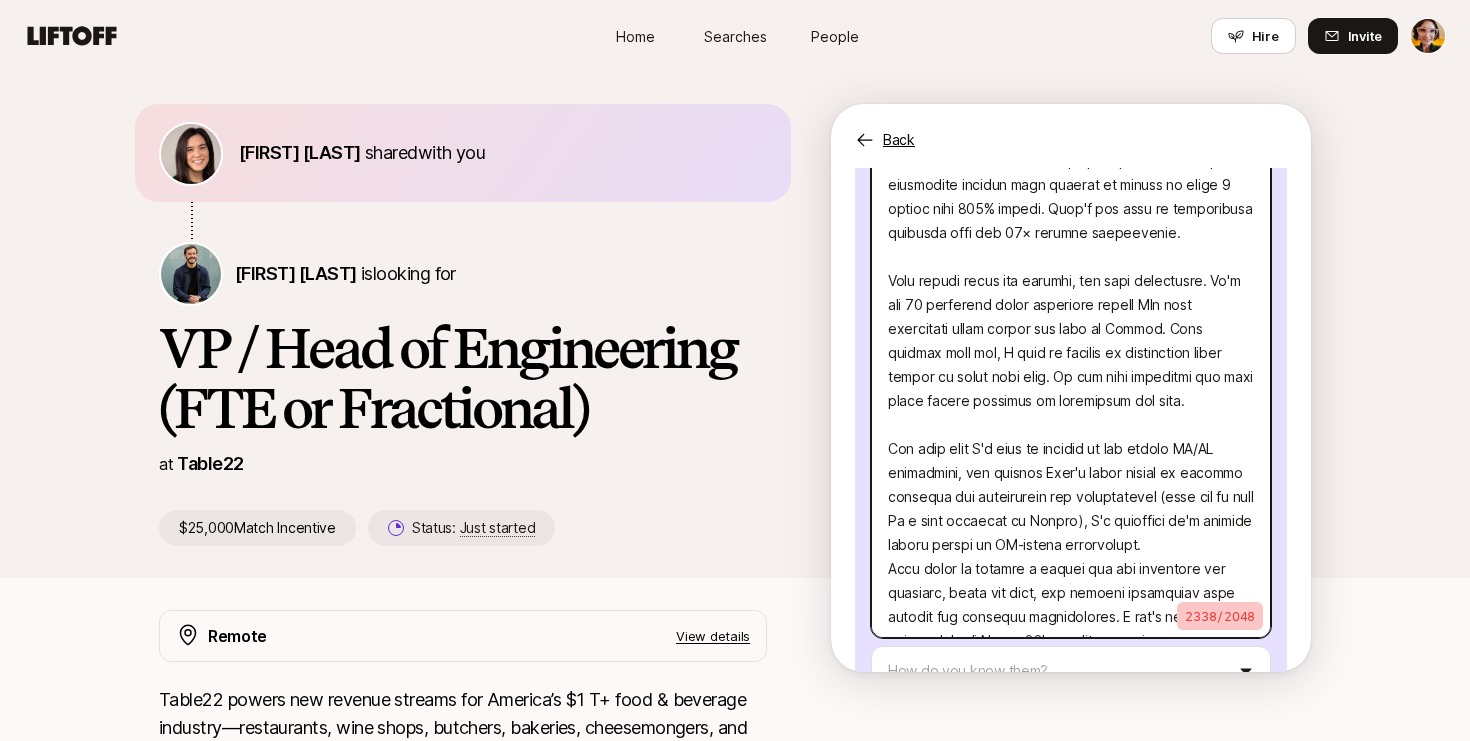 click at bounding box center [1071, 27] 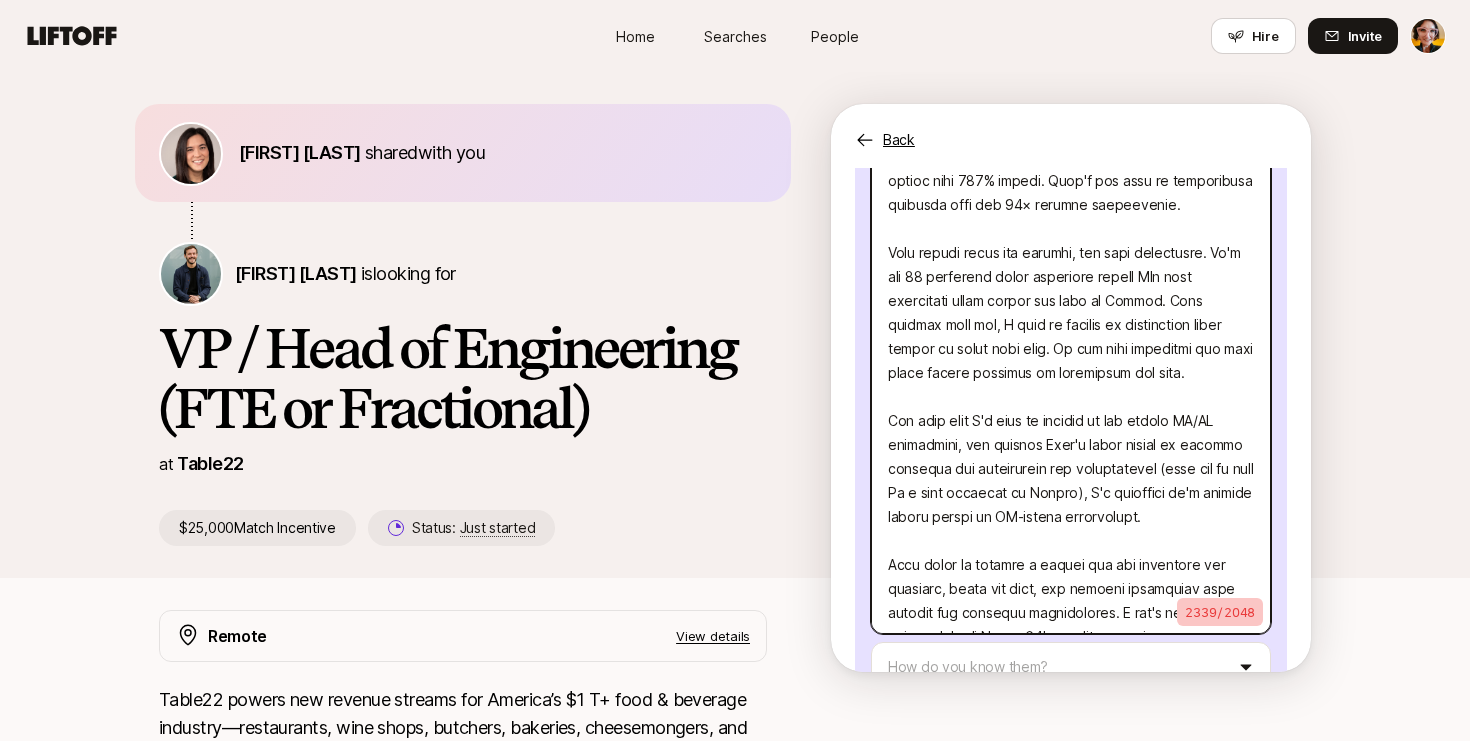 scroll, scrollTop: 1255, scrollLeft: 0, axis: vertical 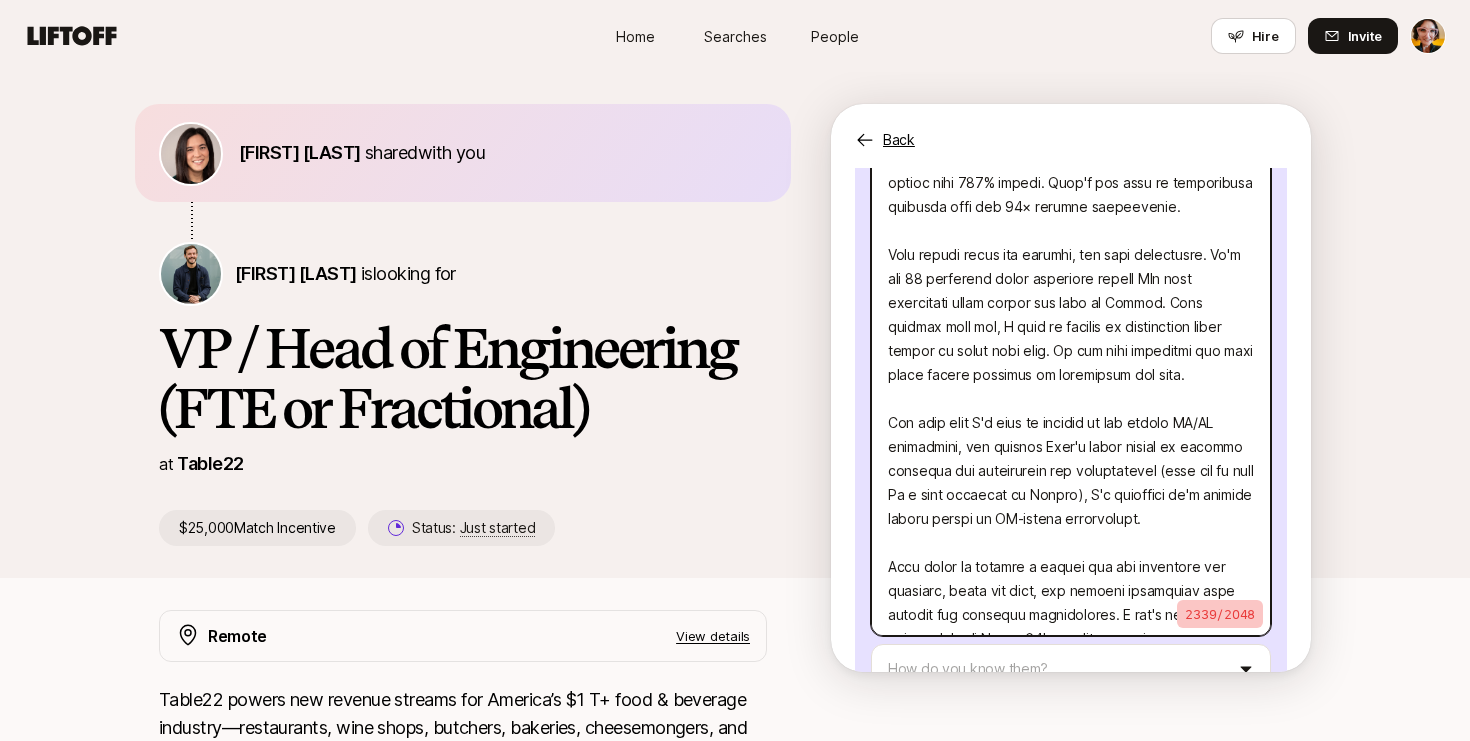 click at bounding box center (1071, 13) 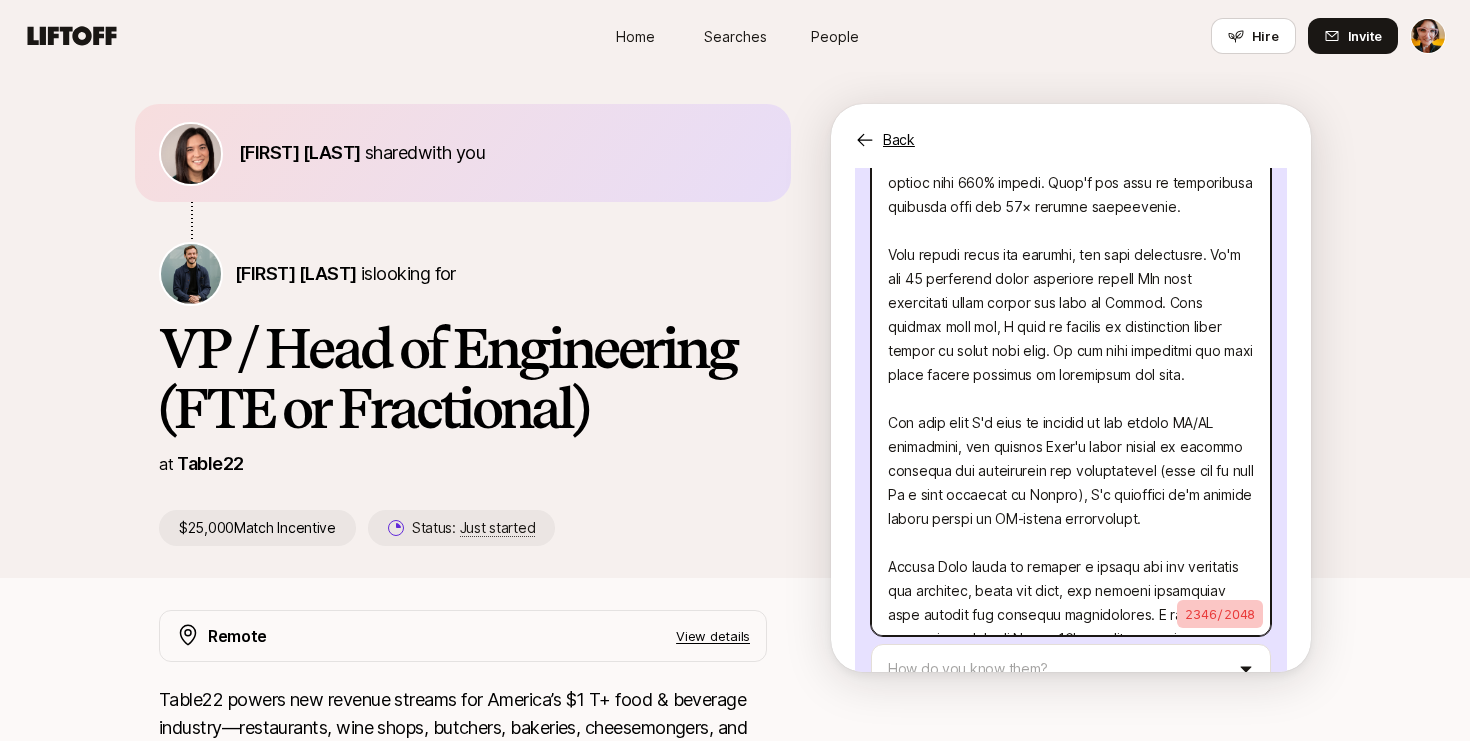 drag, startPoint x: 1006, startPoint y: 518, endPoint x: 1083, endPoint y: 522, distance: 77.10383 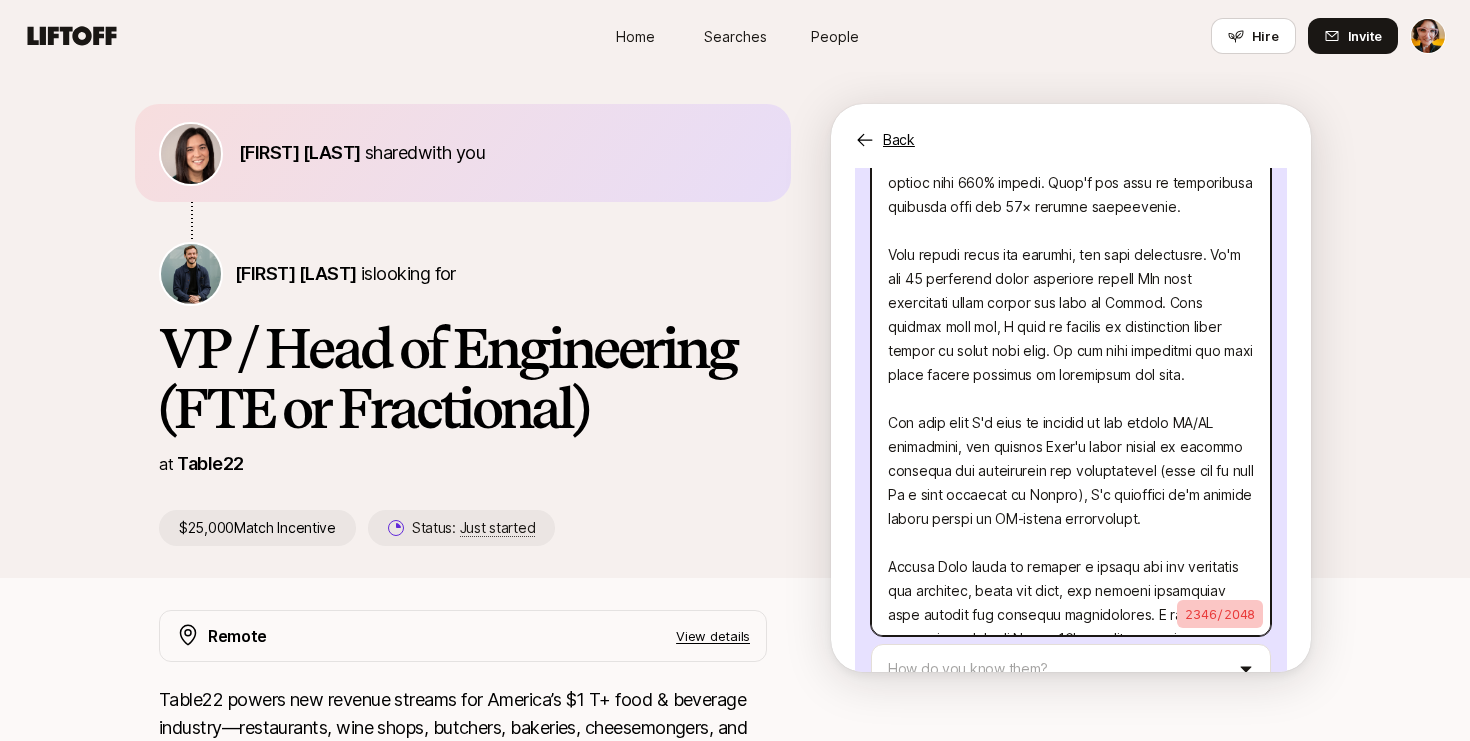 click at bounding box center [1071, 13] 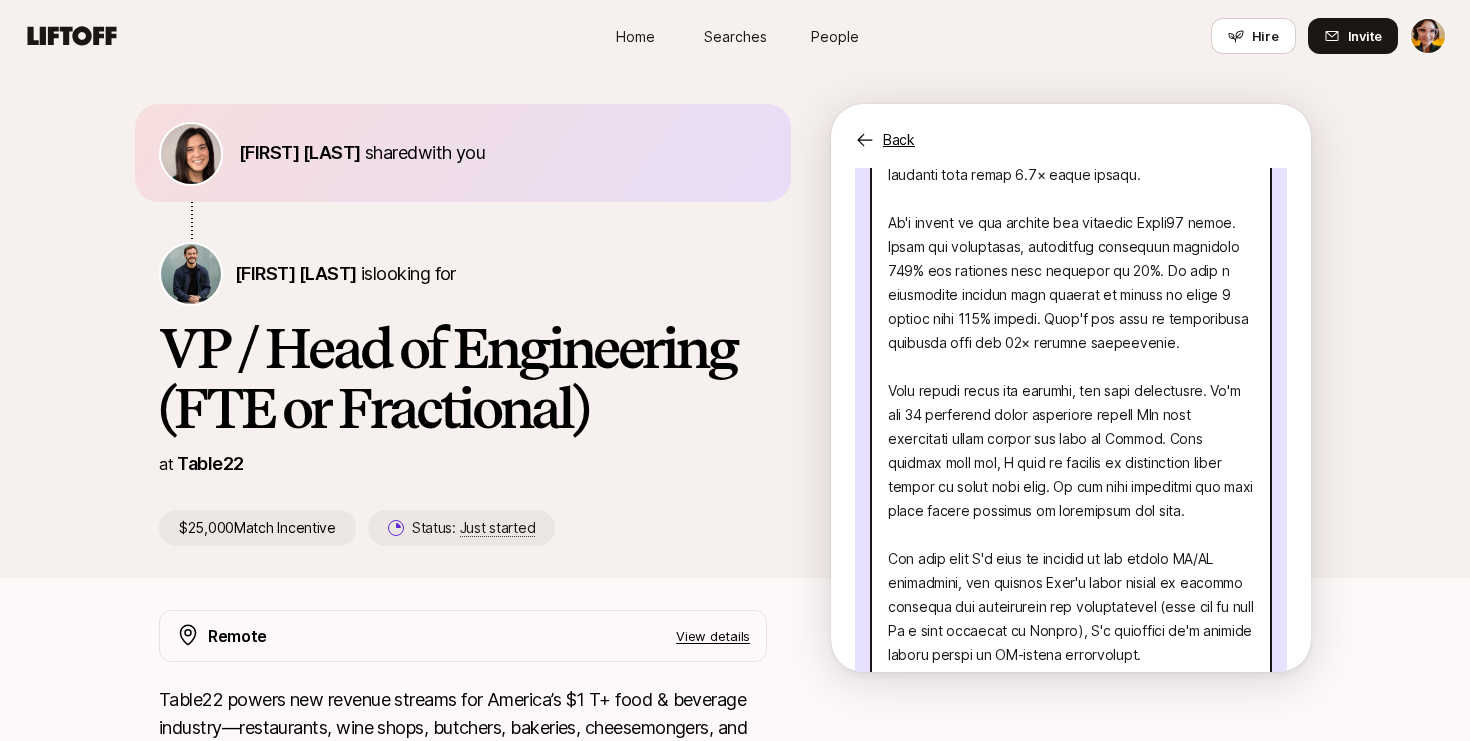 scroll, scrollTop: 1107, scrollLeft: 0, axis: vertical 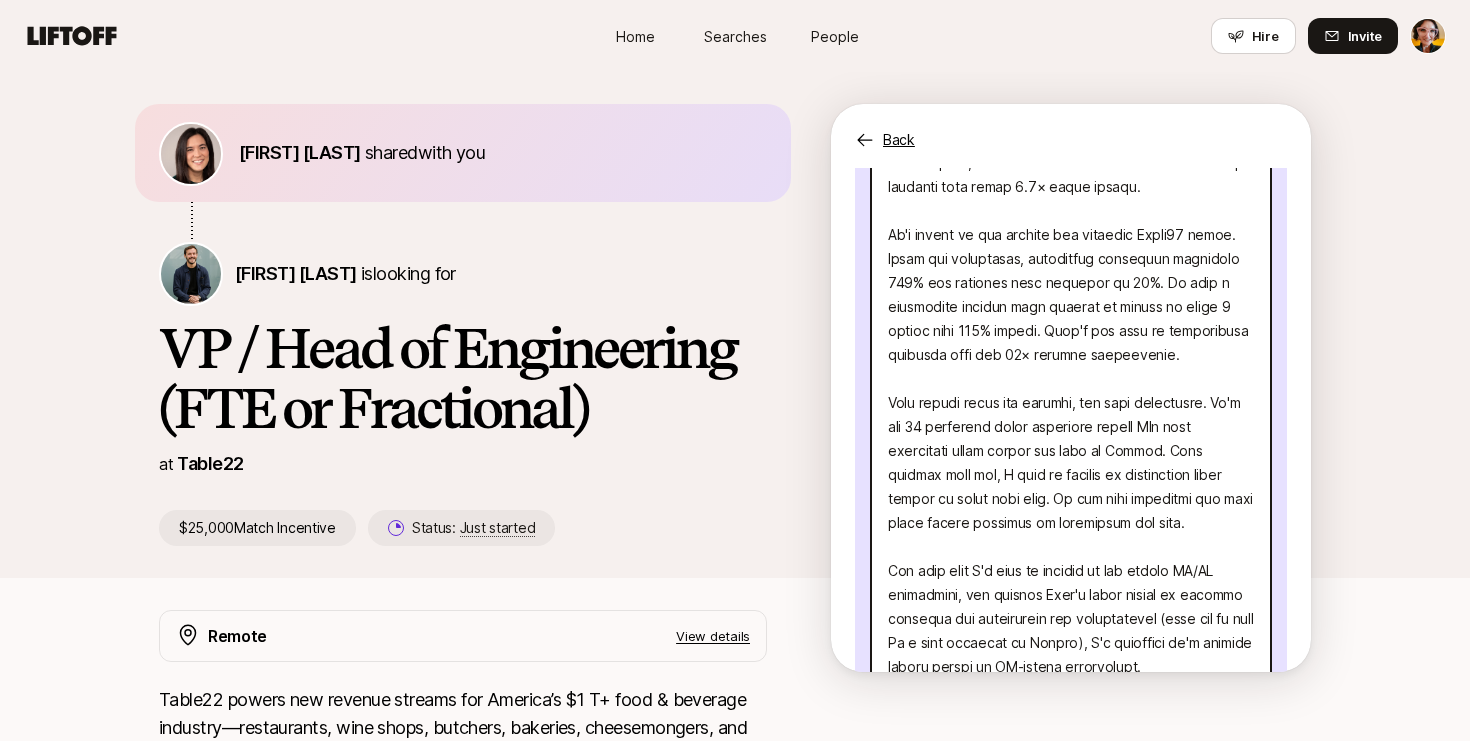 click at bounding box center [1071, 161] 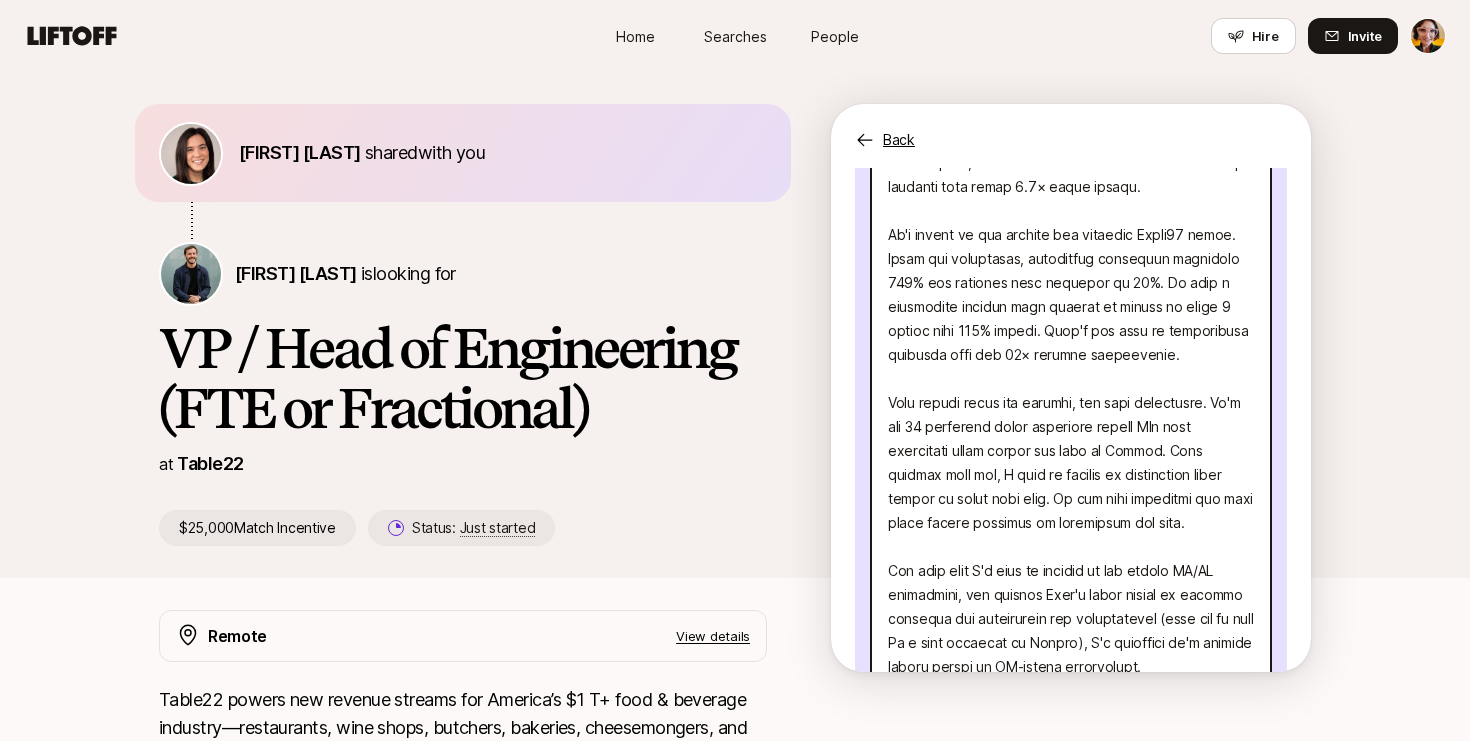 click at bounding box center (1071, 161) 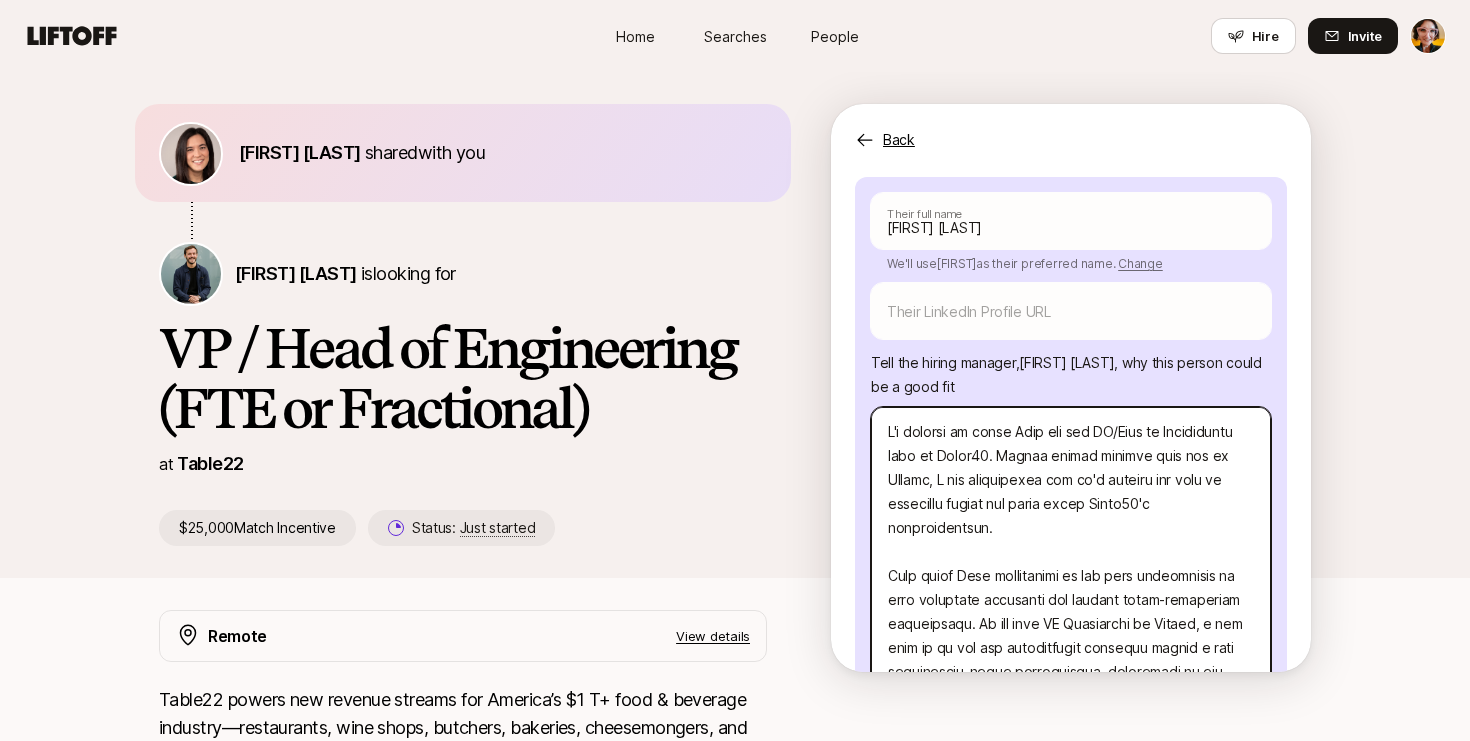 scroll, scrollTop: 0, scrollLeft: 0, axis: both 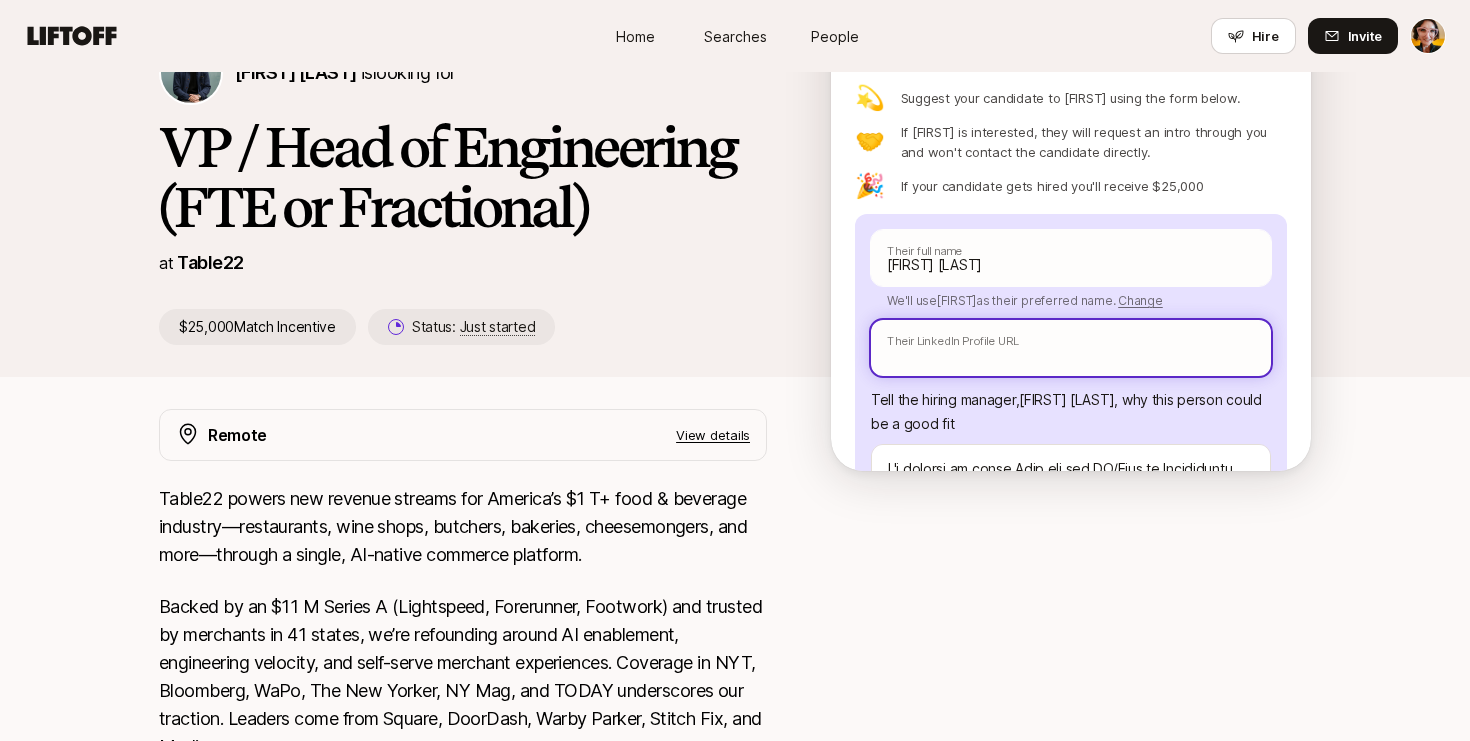 click at bounding box center (1071, 348) 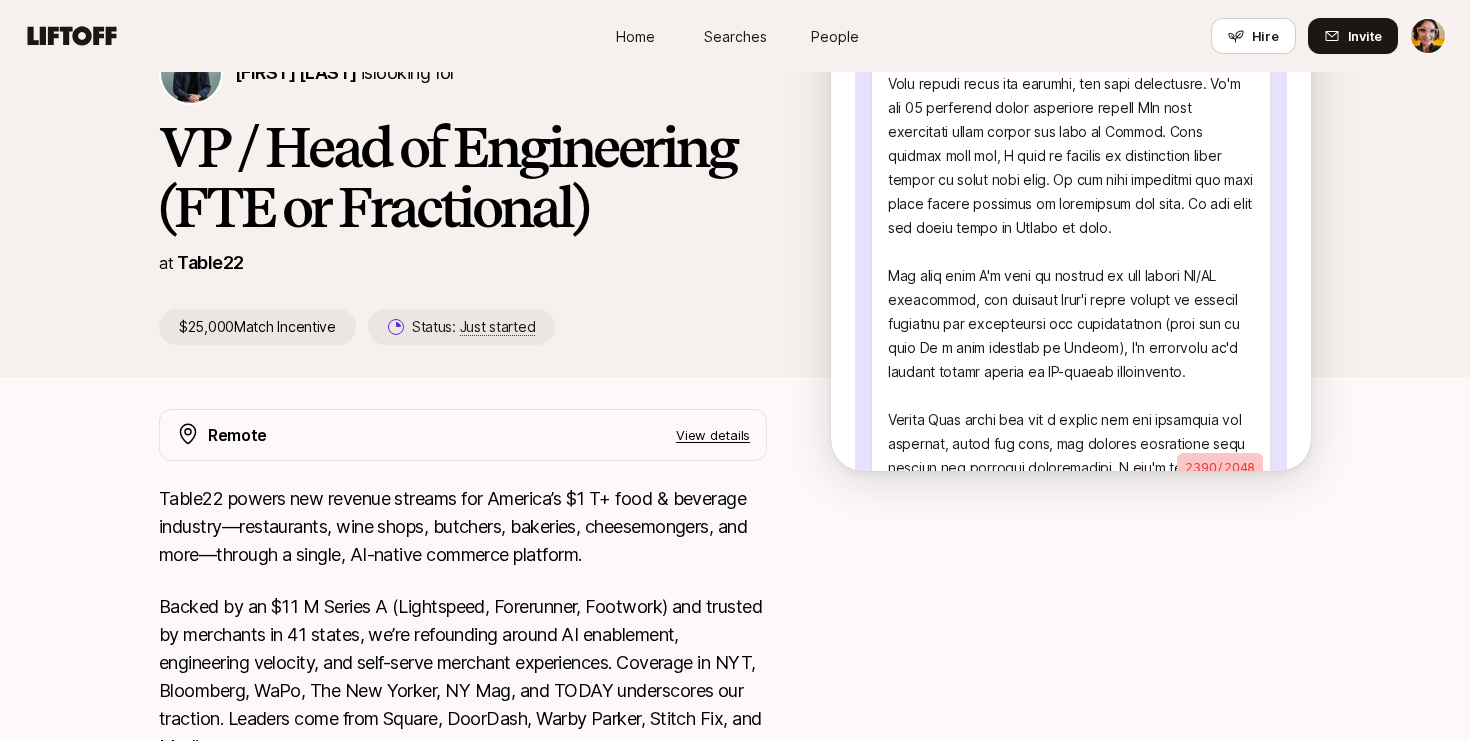 scroll, scrollTop: 1397, scrollLeft: 0, axis: vertical 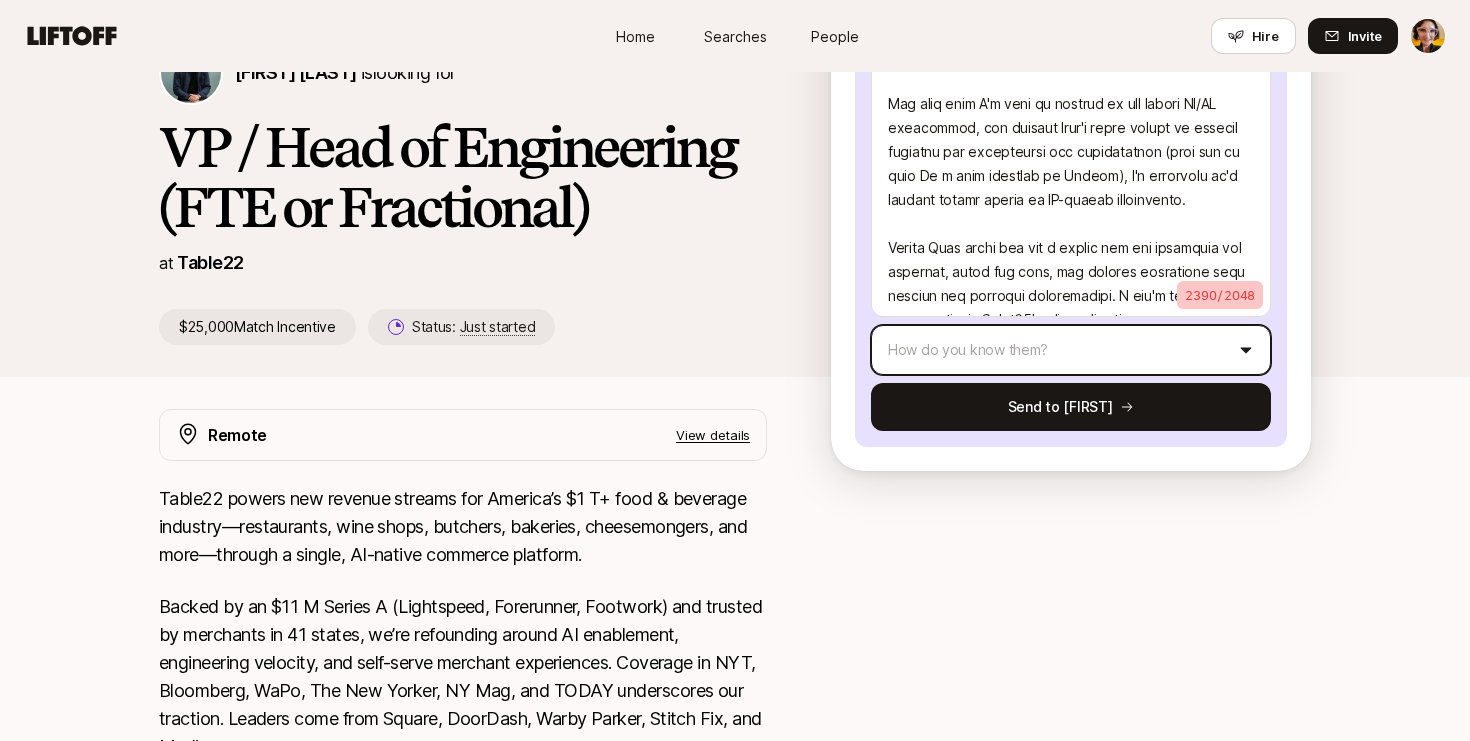 click on "Home Searches People Hire Home Searches People Hire Invite [PERSON] [PERSON]   shared  with you [PERSON]   is  looking for VP / Head of Engineering (FTE or Fractional) at Table22 $[PRICE]  Match Incentive Status:   Just started Back Suggest a candidate to [PERSON] and receive $[PRICE] if
they are hired Suggest a candidate yourself Share the link with them 💫 Suggest your candidate to [PERSON] using the form below. 🤝 If [PERSON] is interested, they will request an intro through you and won't contact the candidate directly. 🎉 If your candidate gets hired you'll receive $[PRICE] [PERSON] [PERSON]   We'll use  [PERSON]  as their preferred name.   Change [PERSON] [PERSON]   https://www.linkedin.com/in/[PERSON]/ Their LinkedIn Profile URL   Tell the hiring manager,  [PERSON] , why this person could be a good fit [NUMBER] / [NUMBER] How do you know them? Send to [PERSON]   Remote View details
Match Incentive
$[PRICE] for a successful full-time referral
Key Responsibilities" at bounding box center [735, 169] 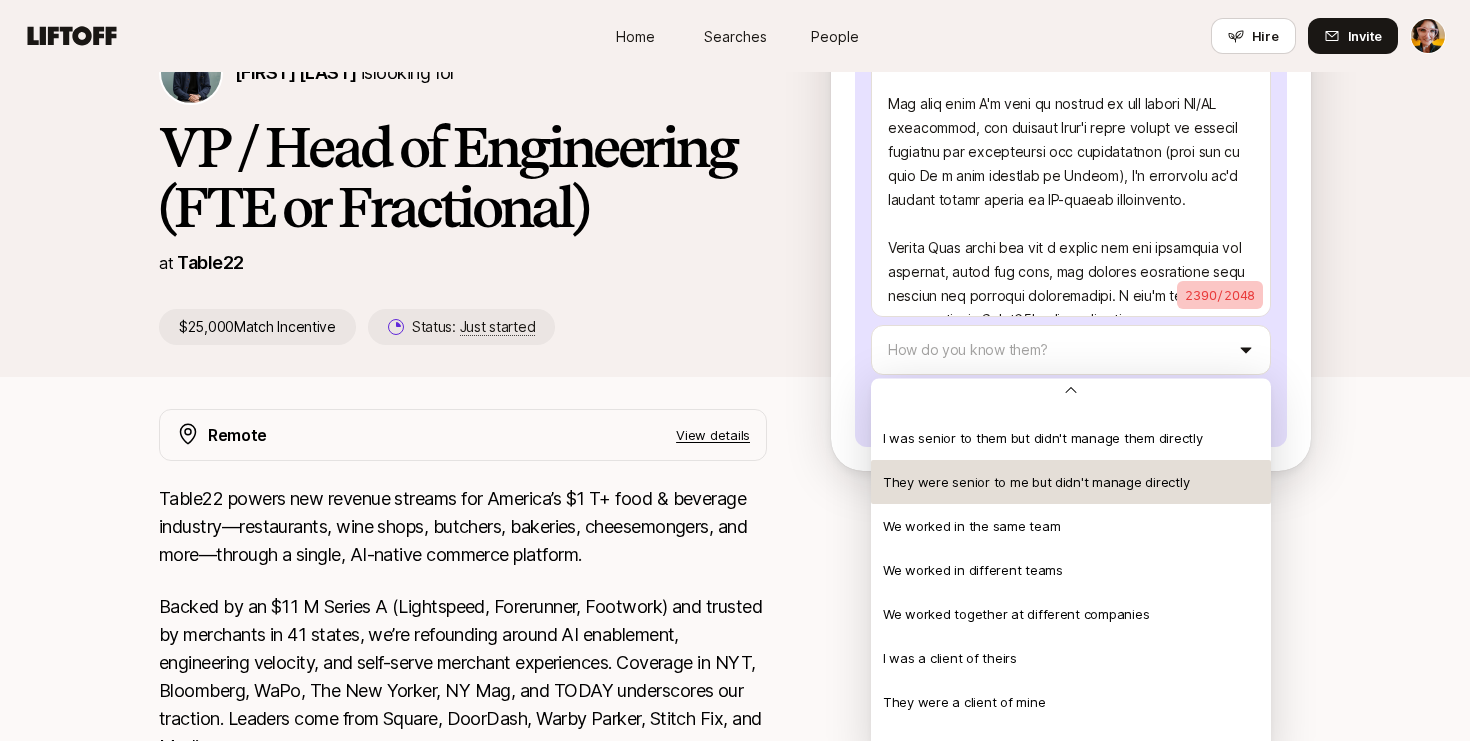 scroll, scrollTop: 87, scrollLeft: 0, axis: vertical 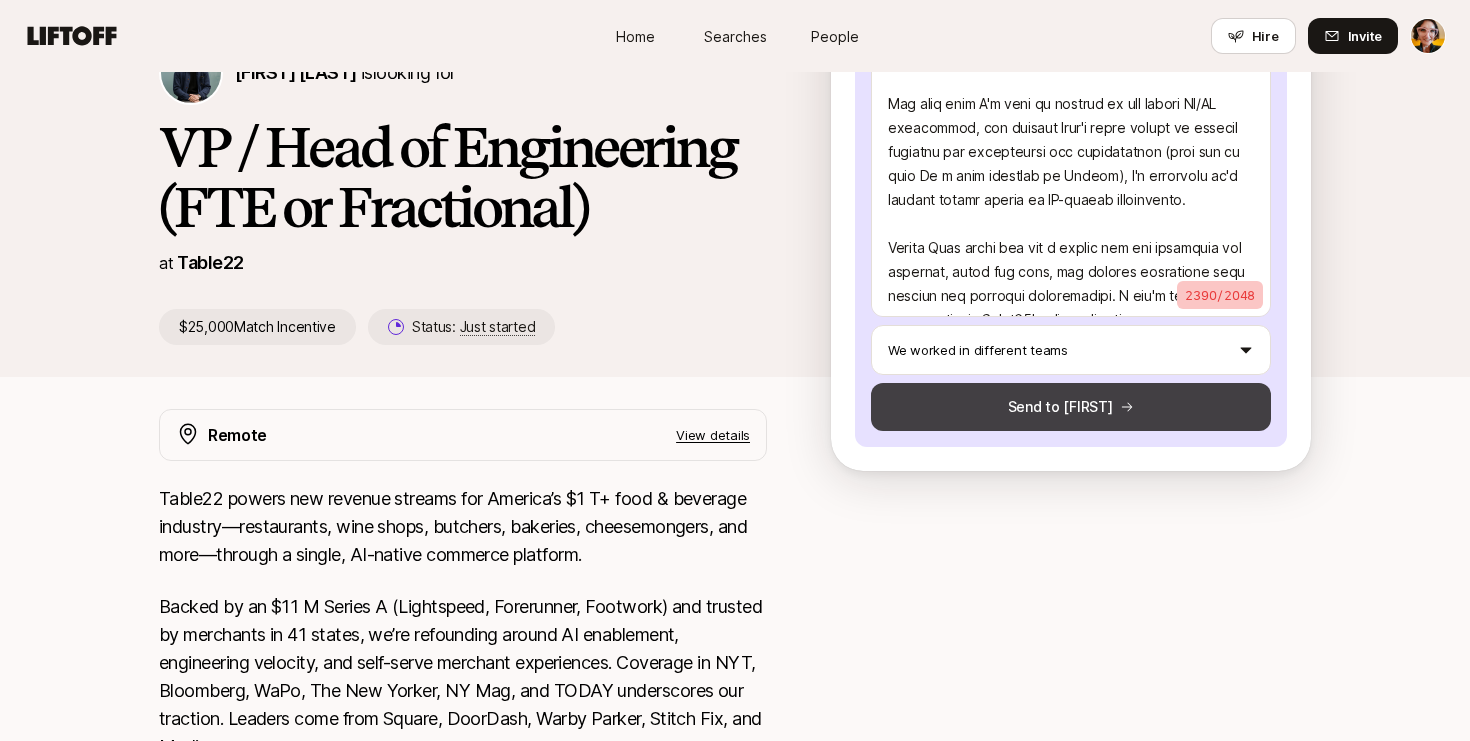 click on "Send to [FIRST]" at bounding box center [1071, 407] 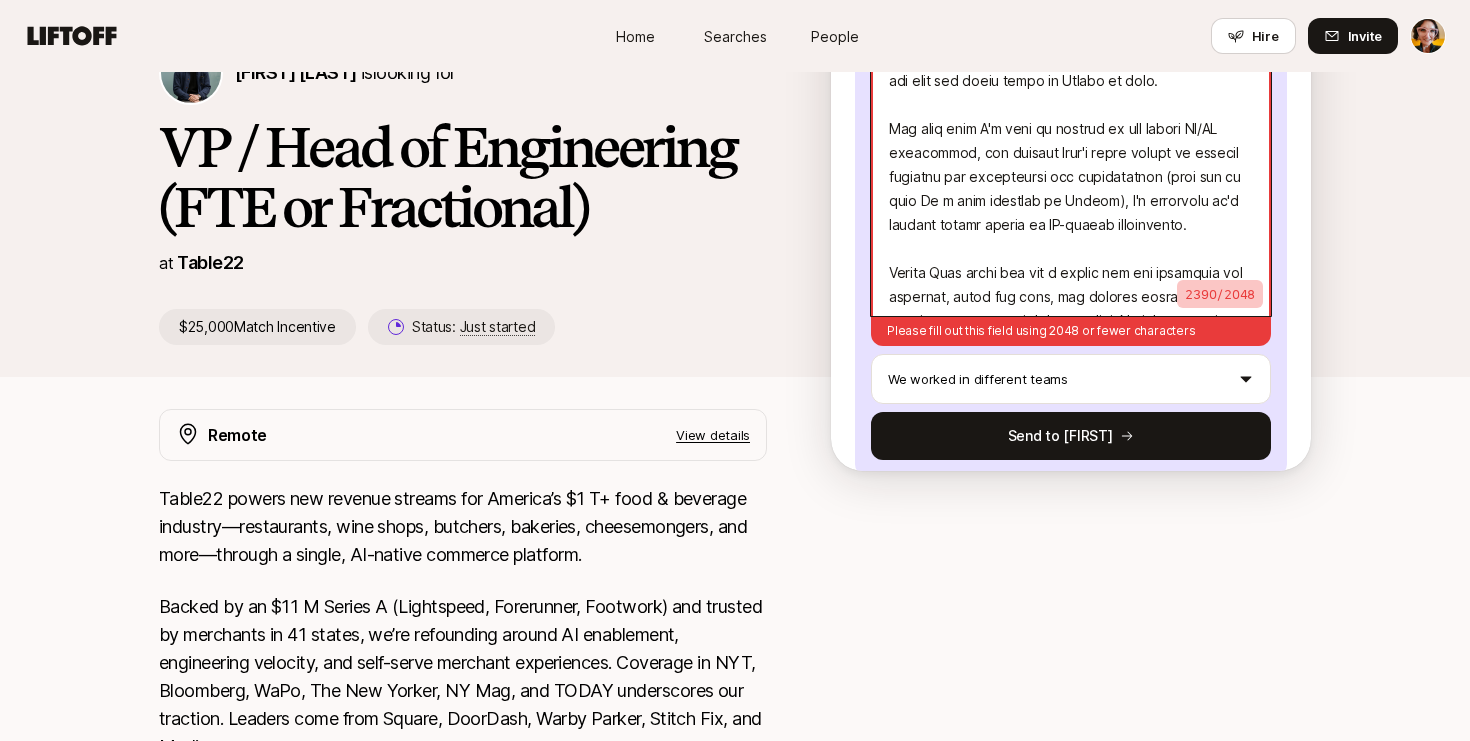 click at bounding box center (1071, -319) 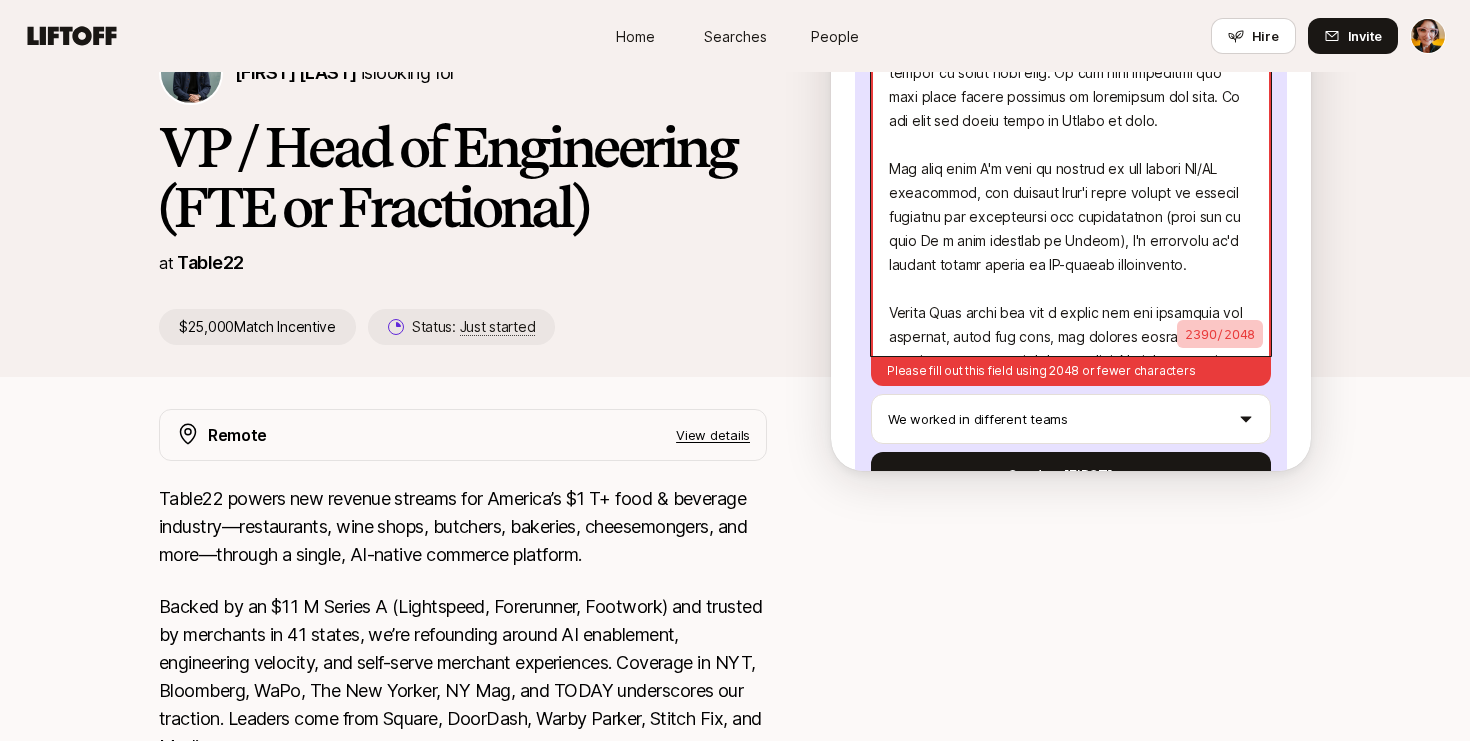 scroll, scrollTop: 1356, scrollLeft: 0, axis: vertical 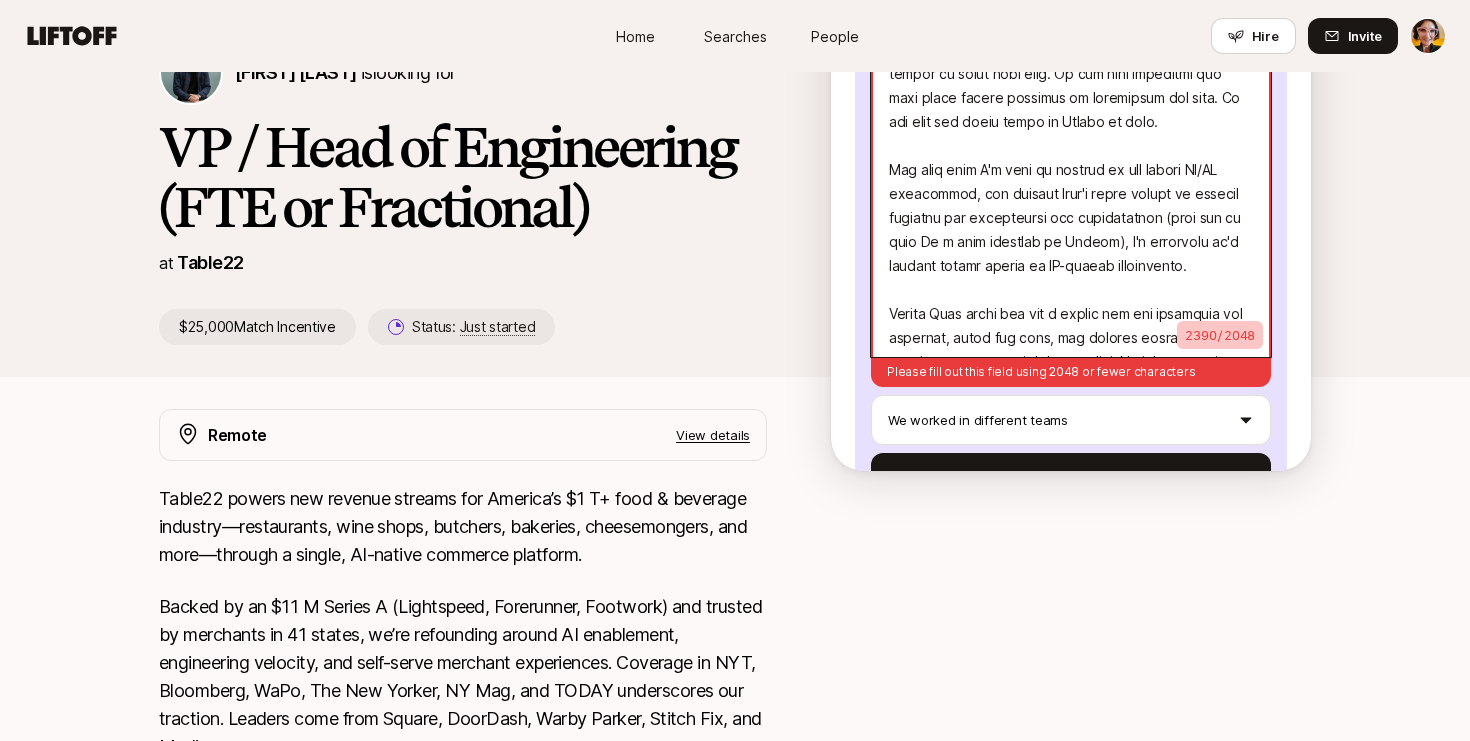 drag, startPoint x: 1146, startPoint y: 313, endPoint x: 874, endPoint y: 235, distance: 282.9629 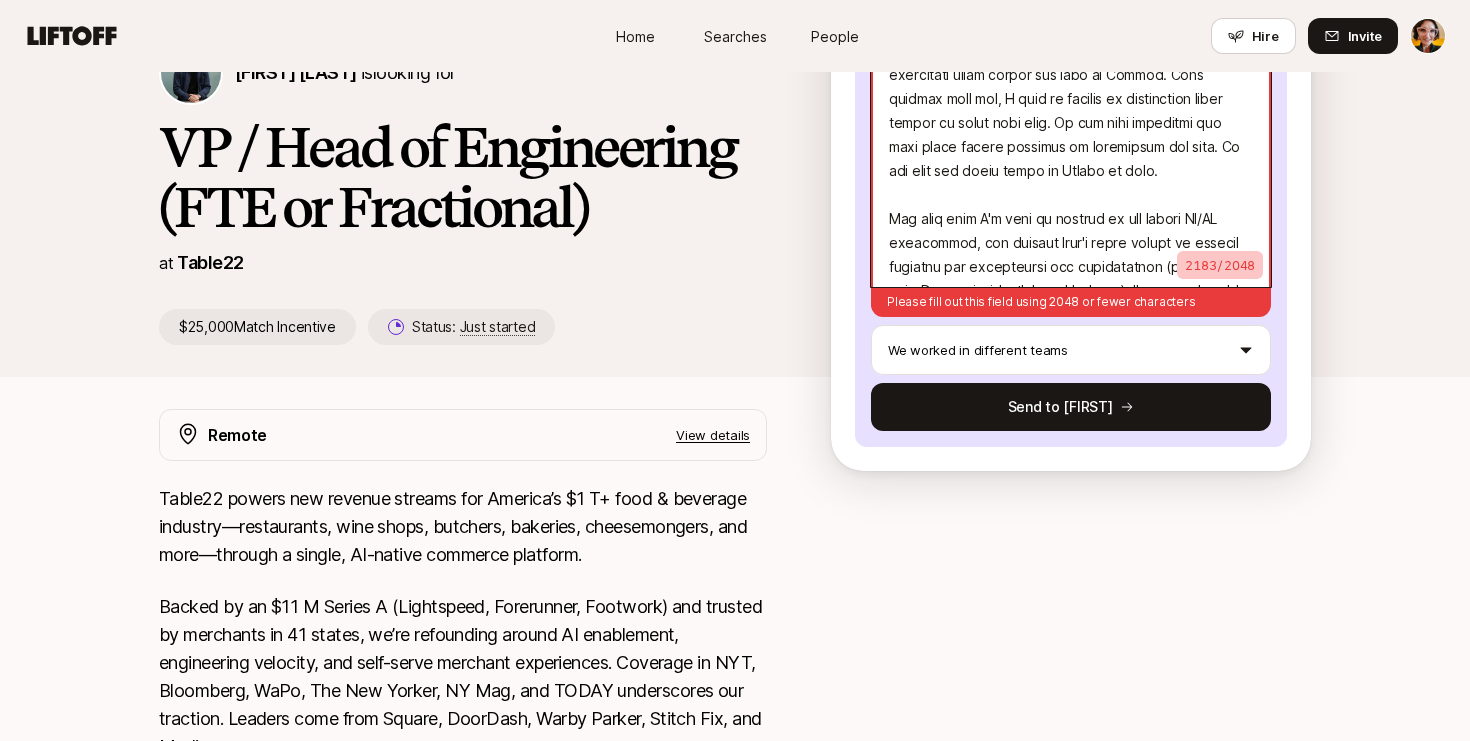 scroll, scrollTop: 1261, scrollLeft: 0, axis: vertical 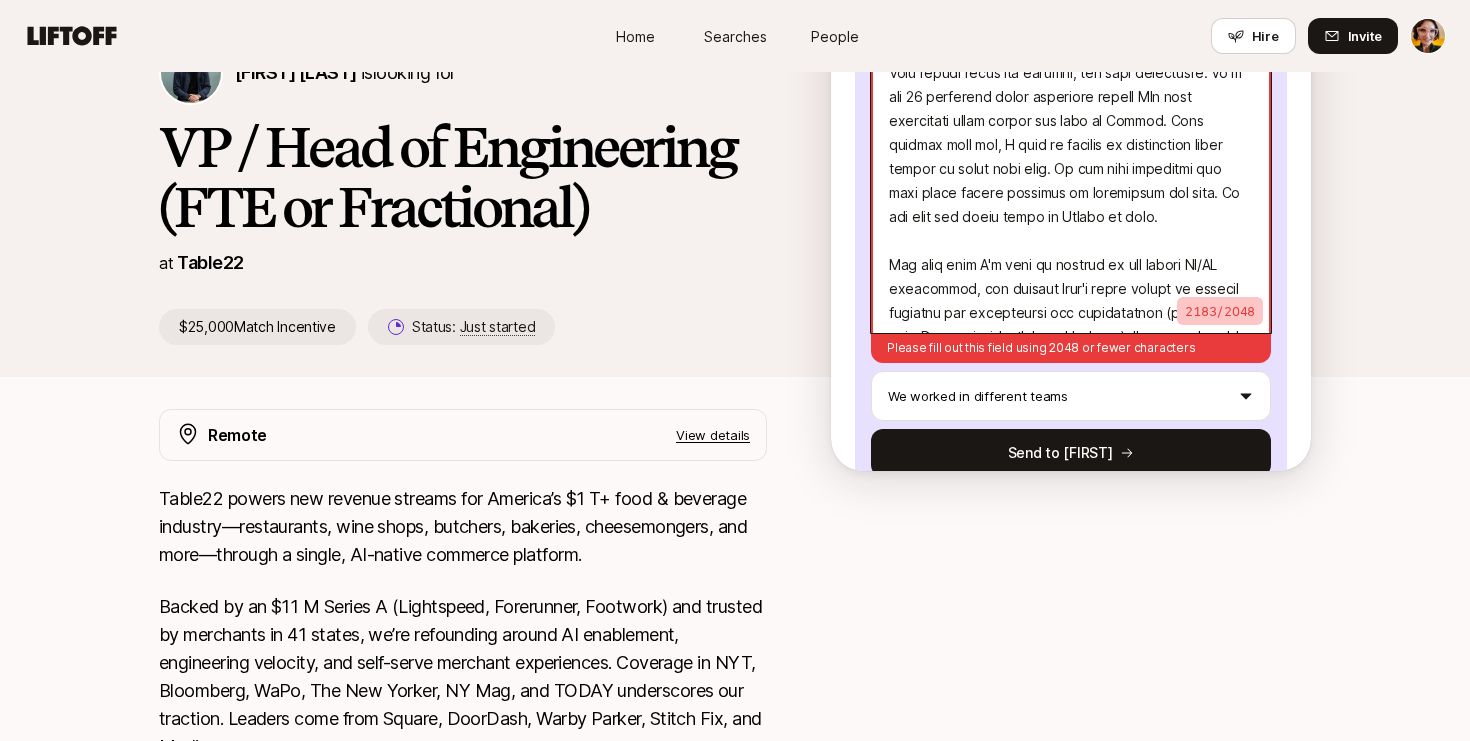 click at bounding box center (1071, -242) 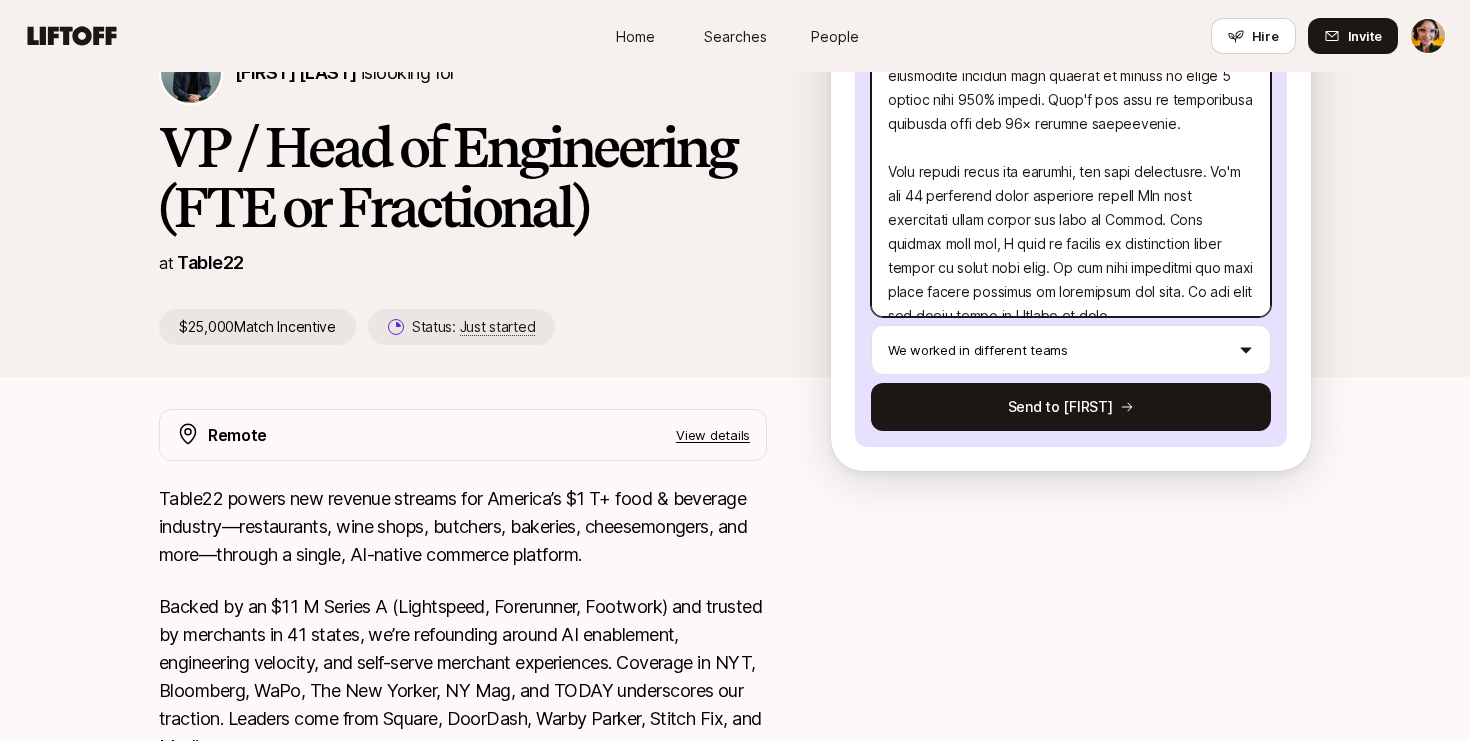 scroll, scrollTop: 1113, scrollLeft: 0, axis: vertical 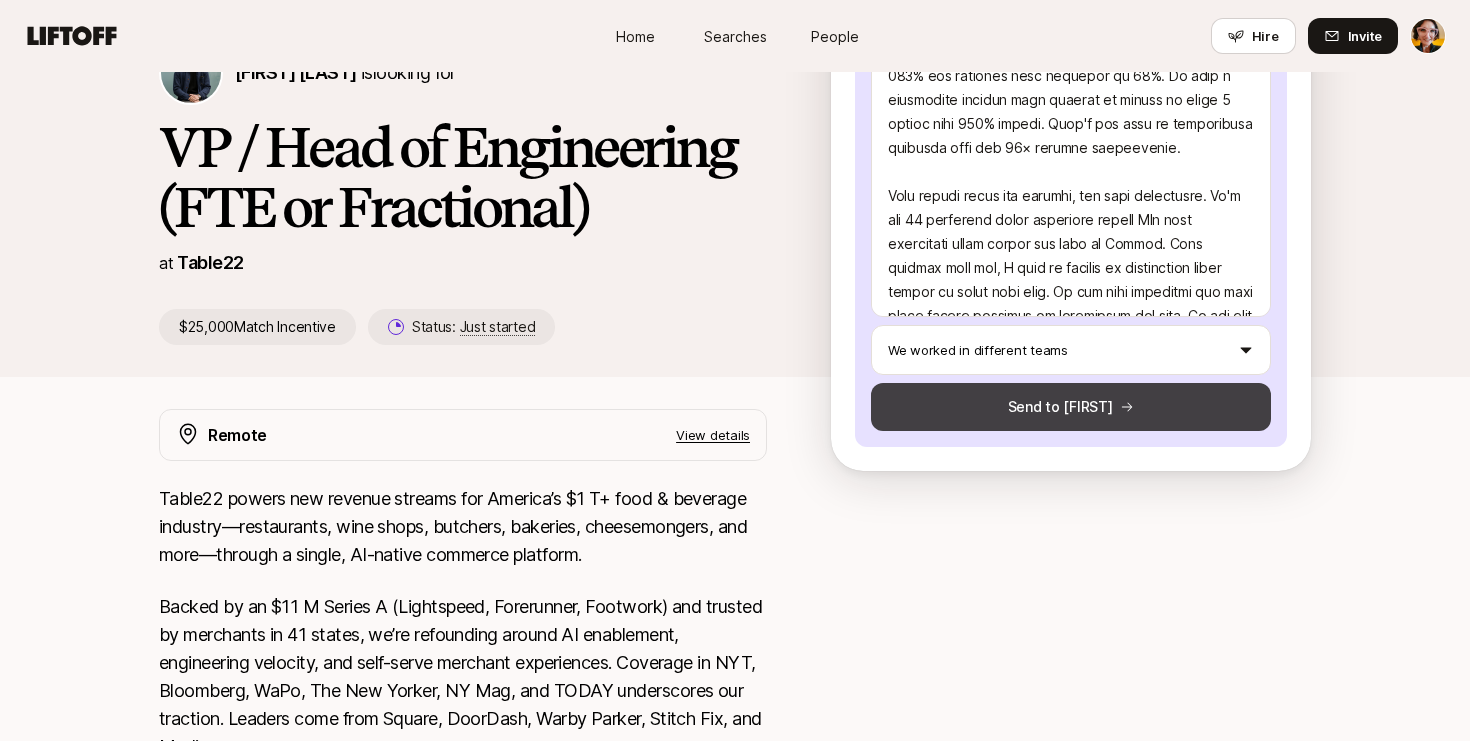 click on "Send to [FIRST]" at bounding box center (1071, 407) 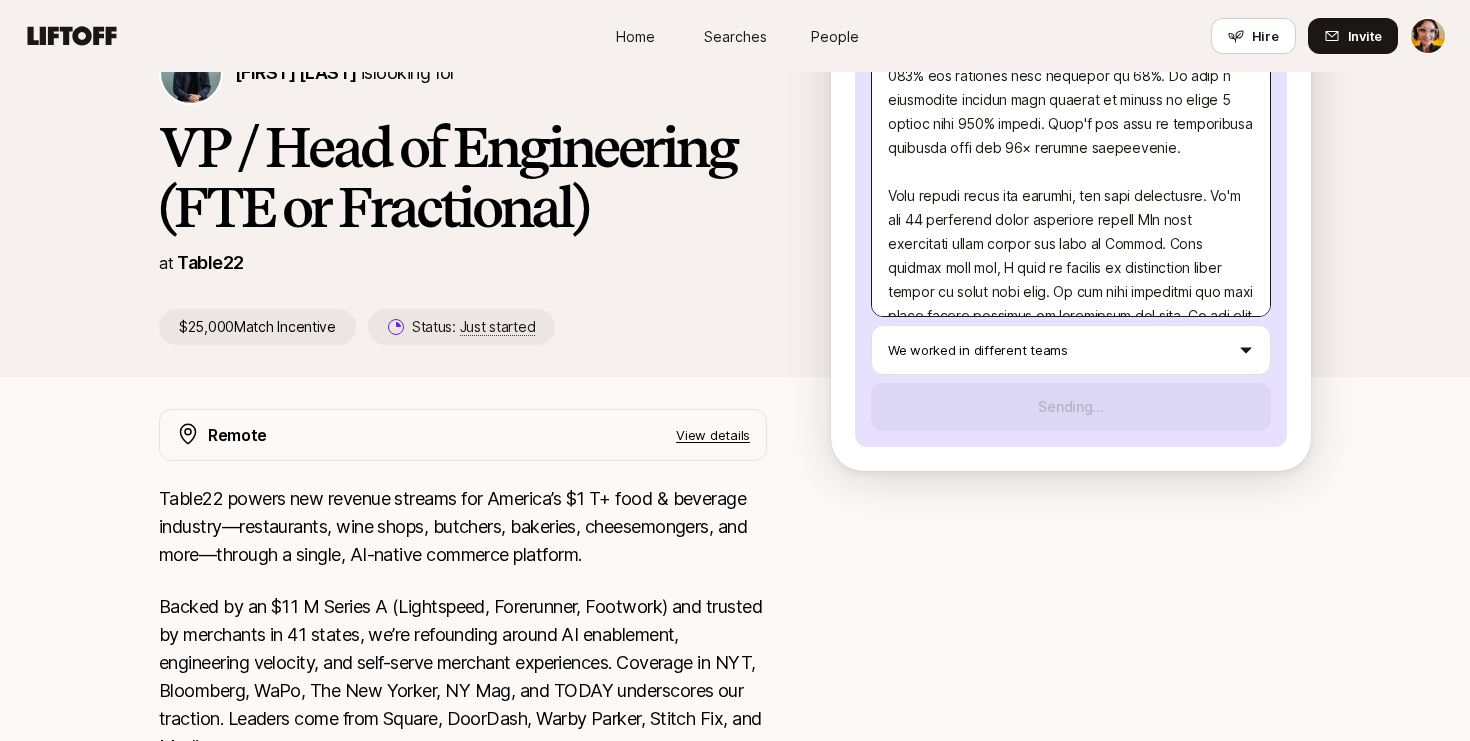 scroll, scrollTop: 172, scrollLeft: 0, axis: vertical 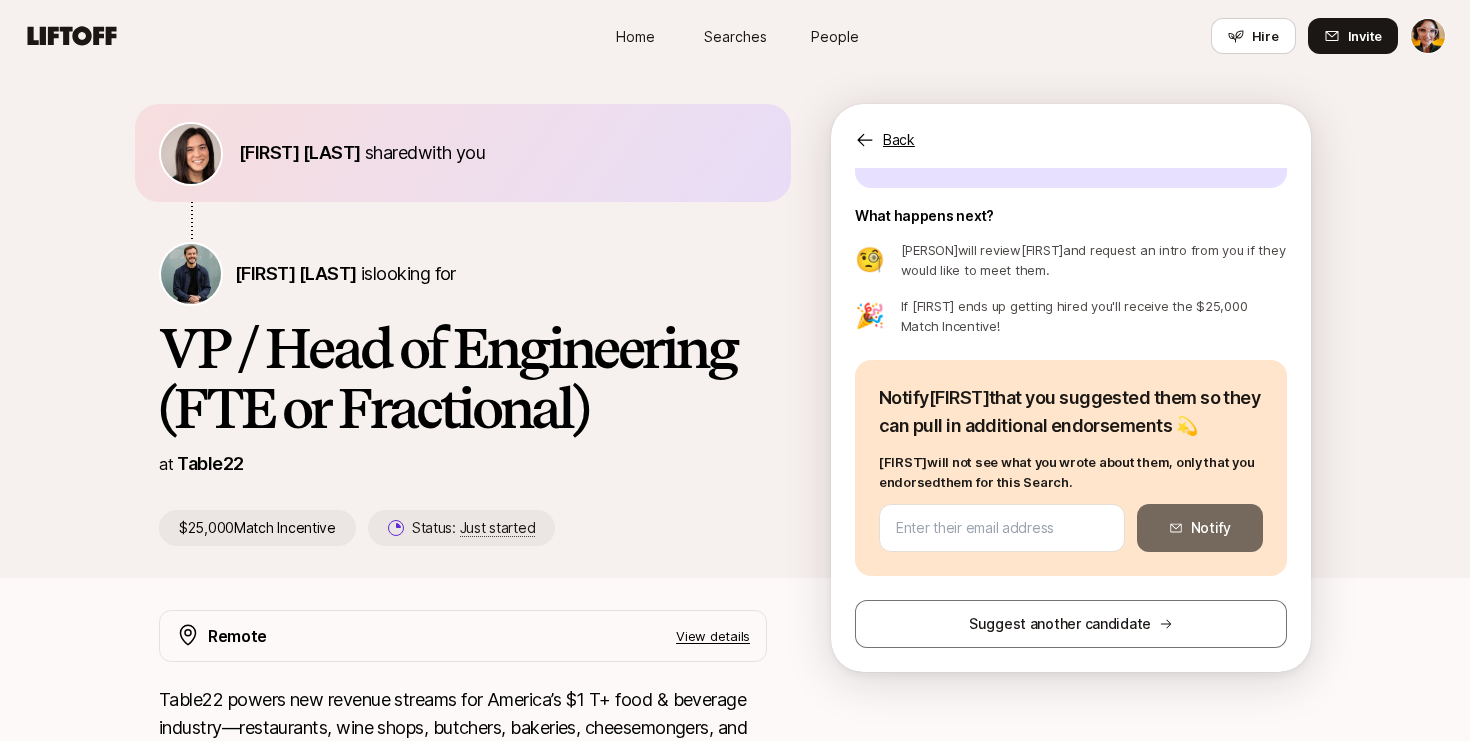 click on "Home" at bounding box center [635, 36] 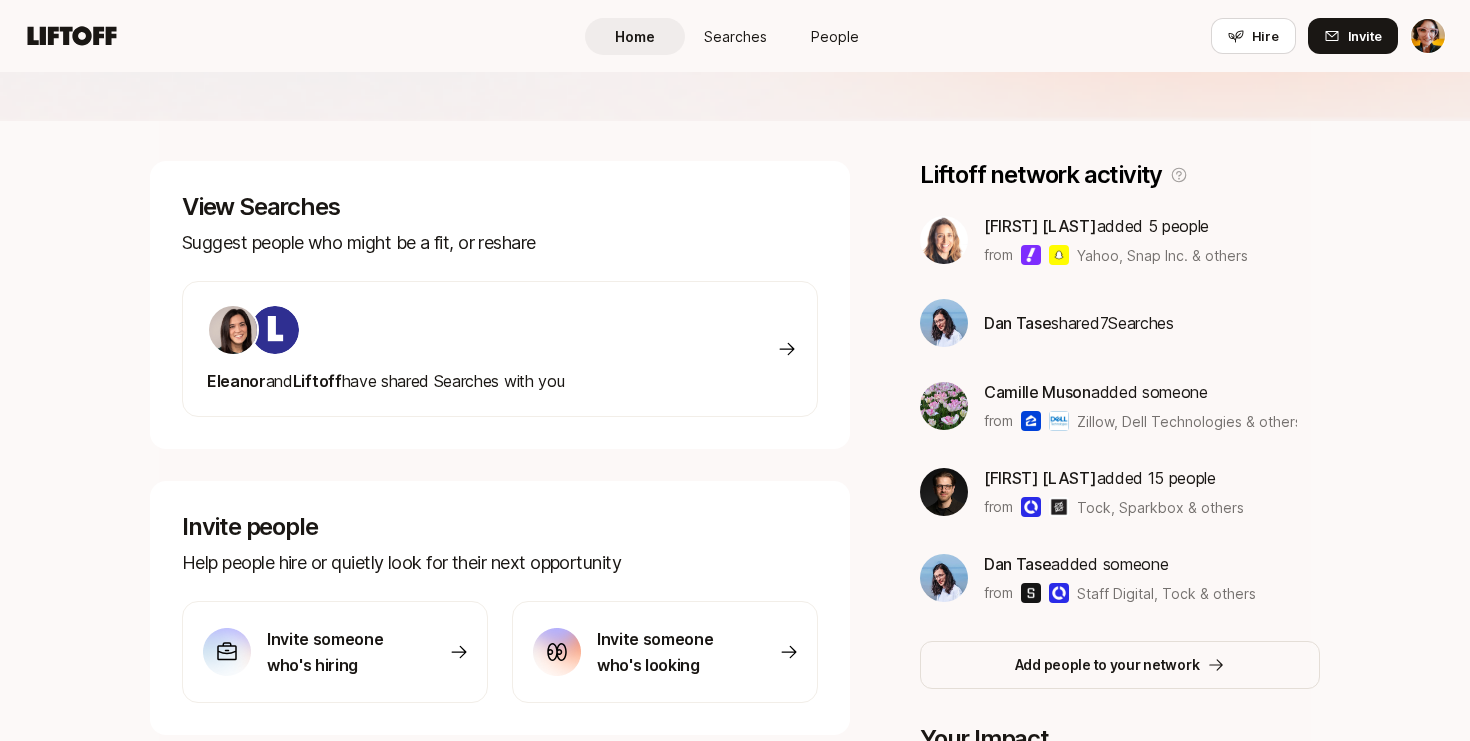 scroll, scrollTop: 268, scrollLeft: 0, axis: vertical 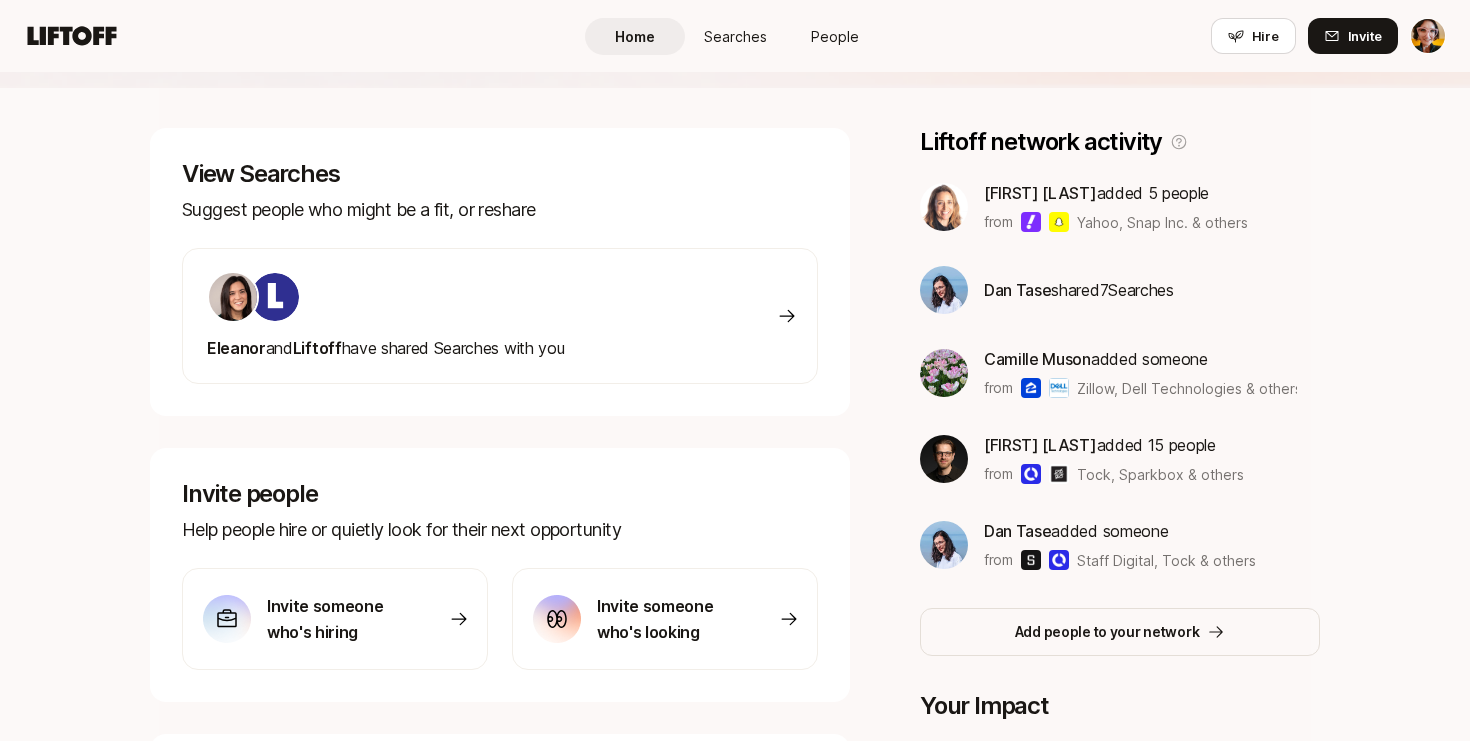 click on "[FIRST] and Liftoff have shared Searches with you" at bounding box center [500, 316] 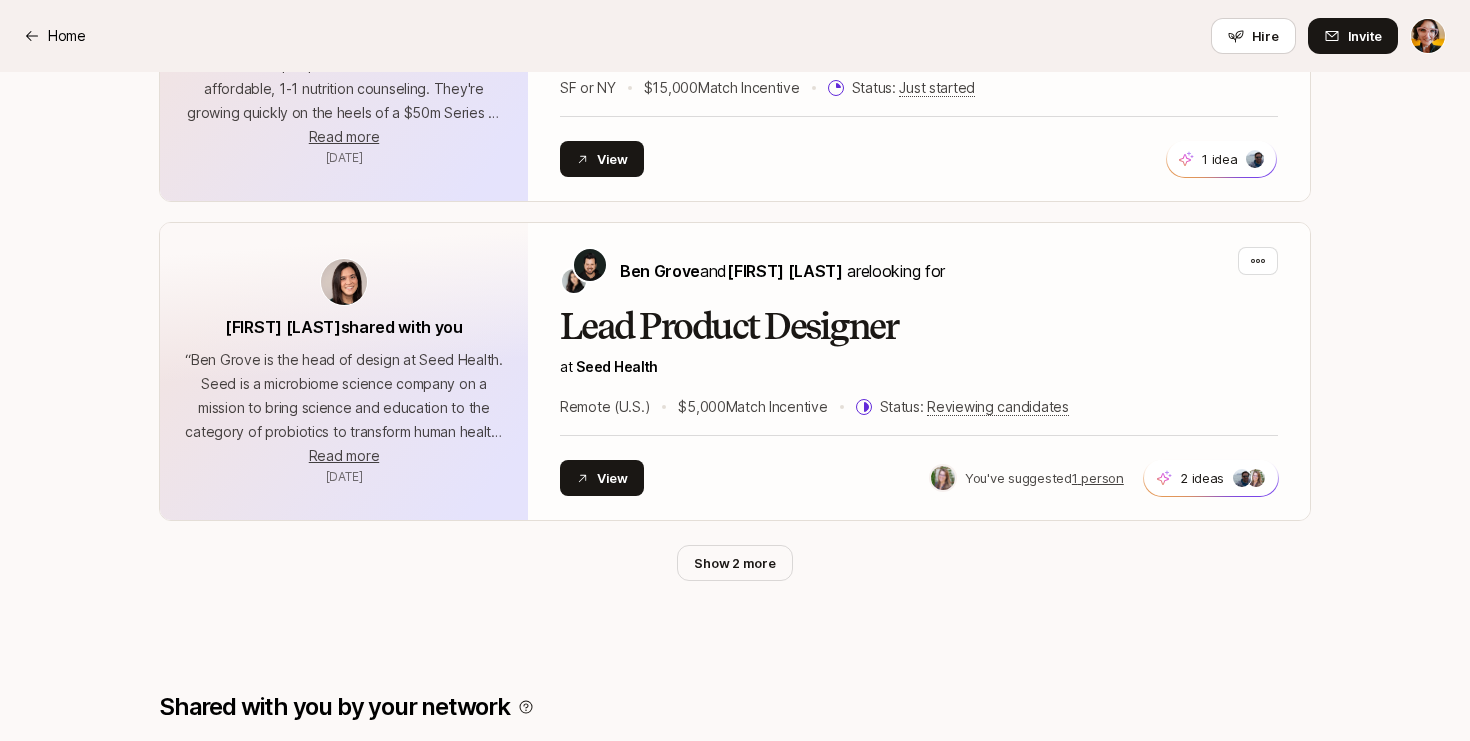 scroll, scrollTop: 686, scrollLeft: 0, axis: vertical 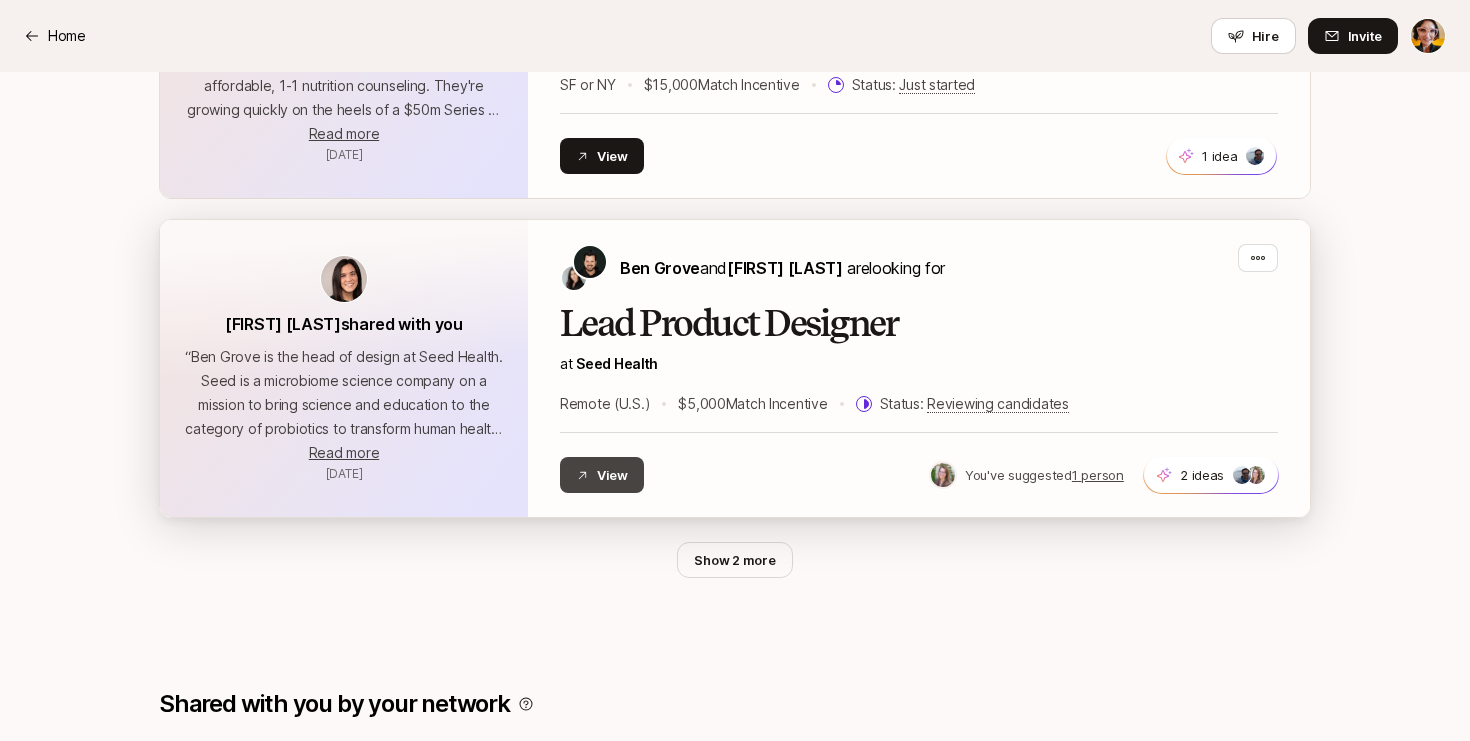 click on "View" at bounding box center [602, 475] 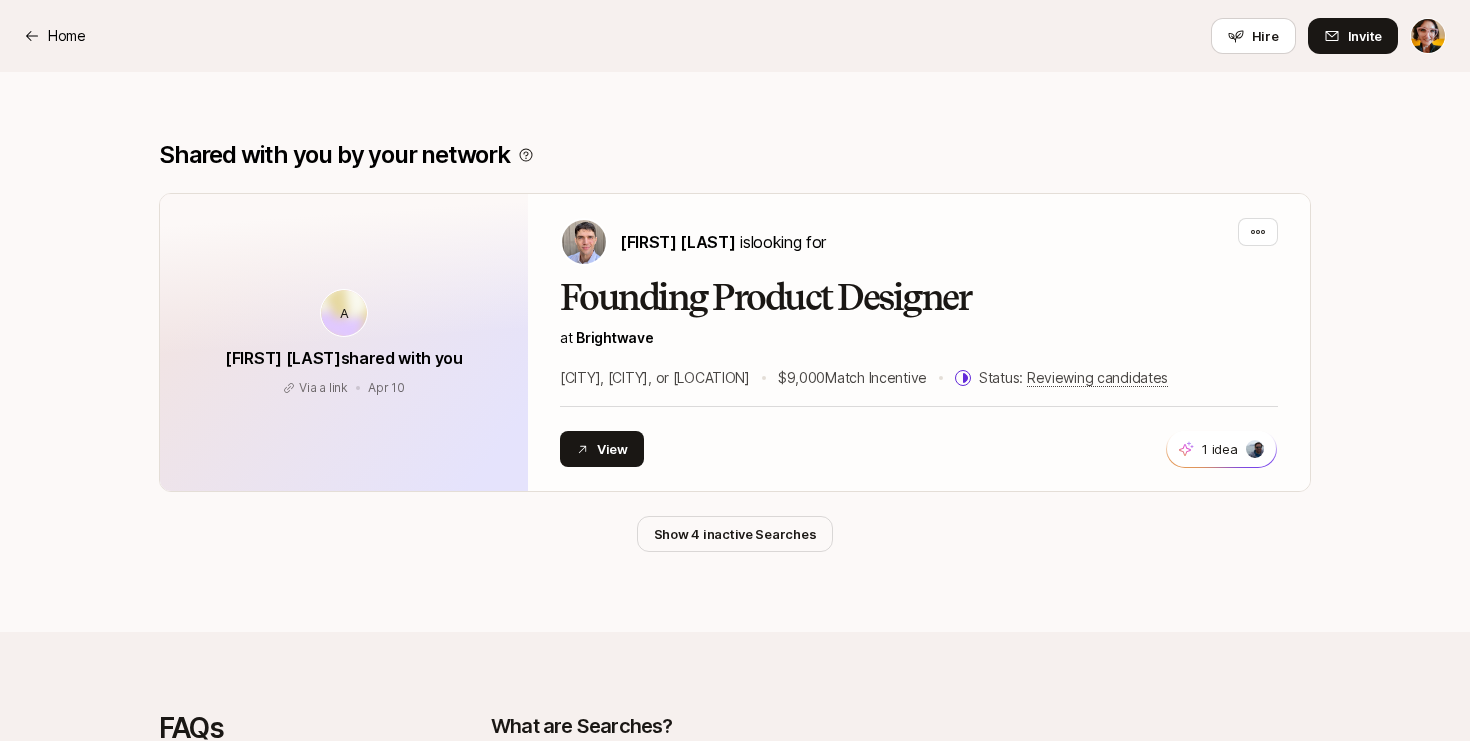 scroll, scrollTop: 1239, scrollLeft: 0, axis: vertical 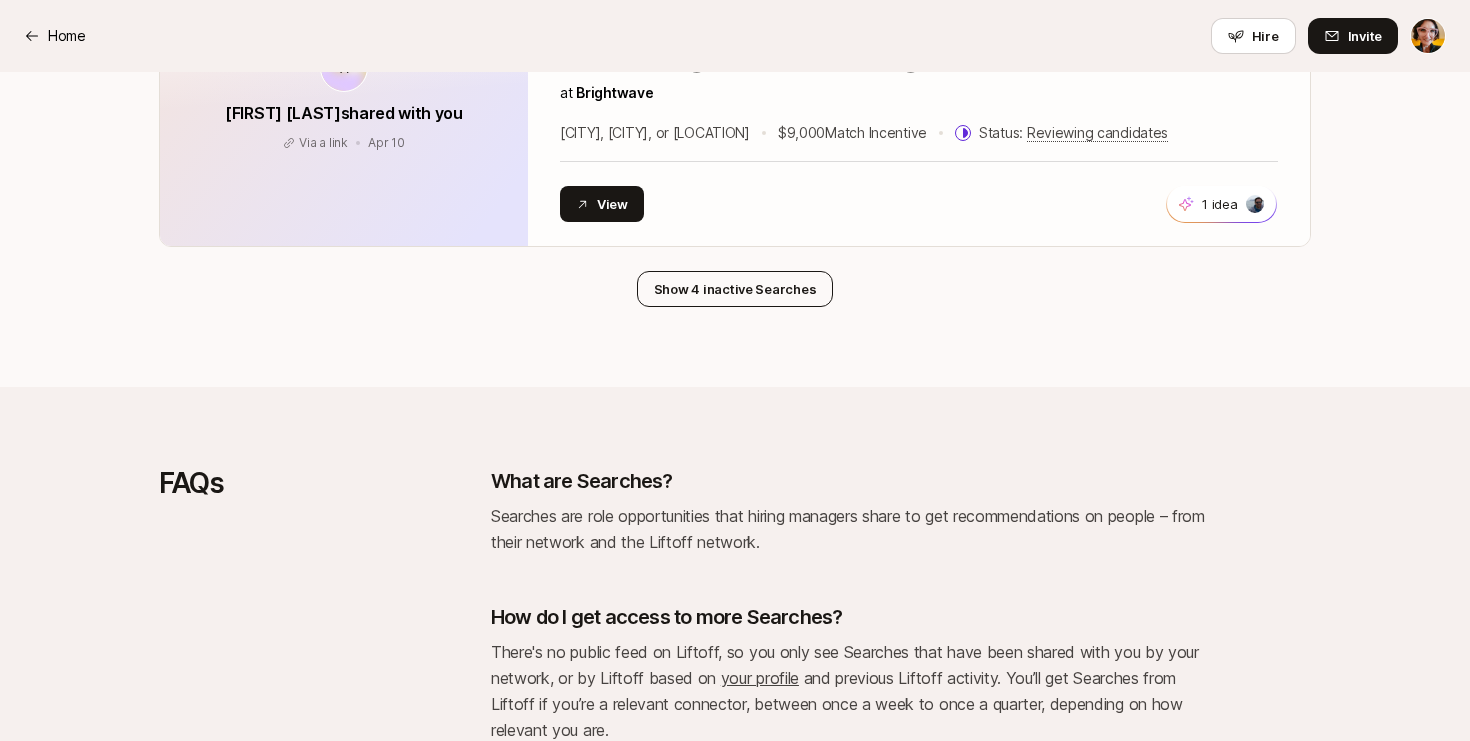 click on "Show   4 inactive Searches" at bounding box center [735, 289] 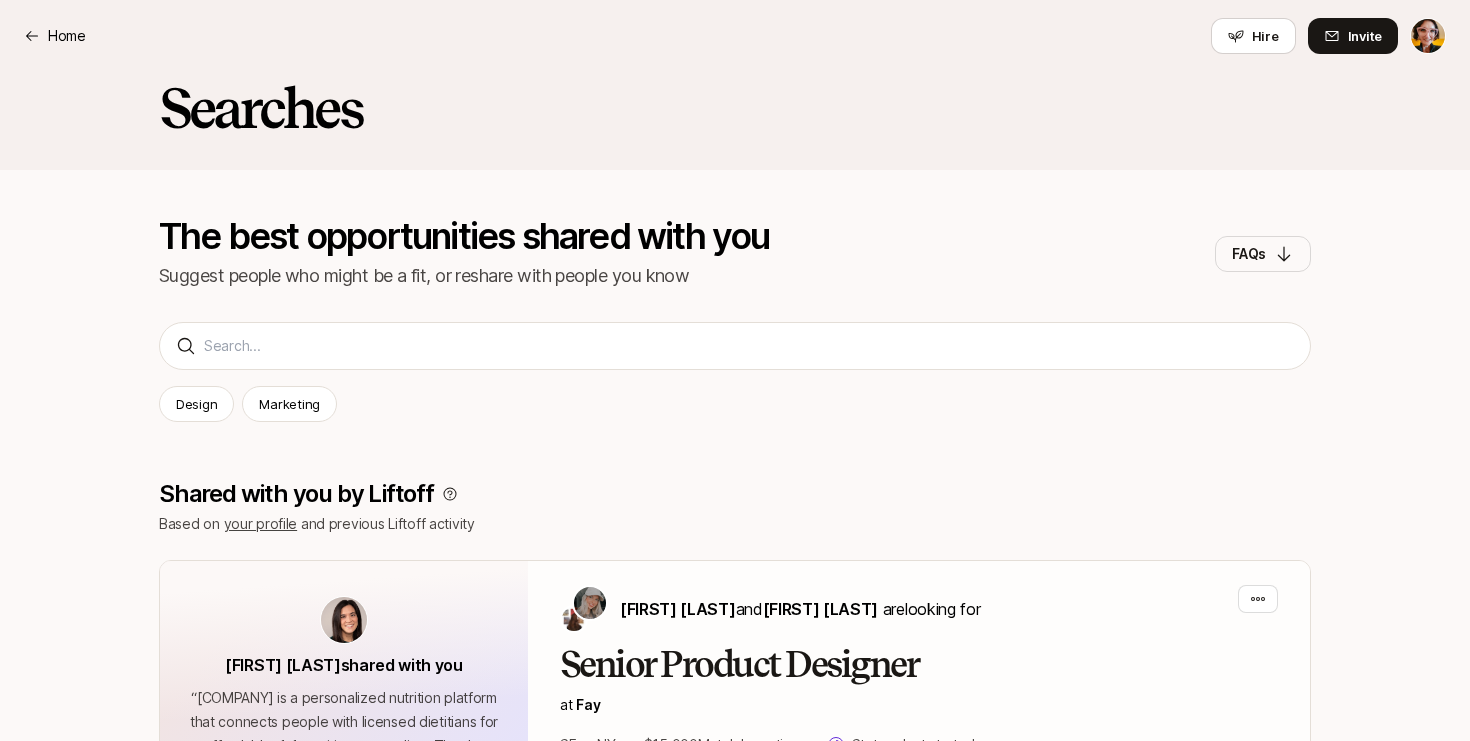 scroll, scrollTop: 0, scrollLeft: 0, axis: both 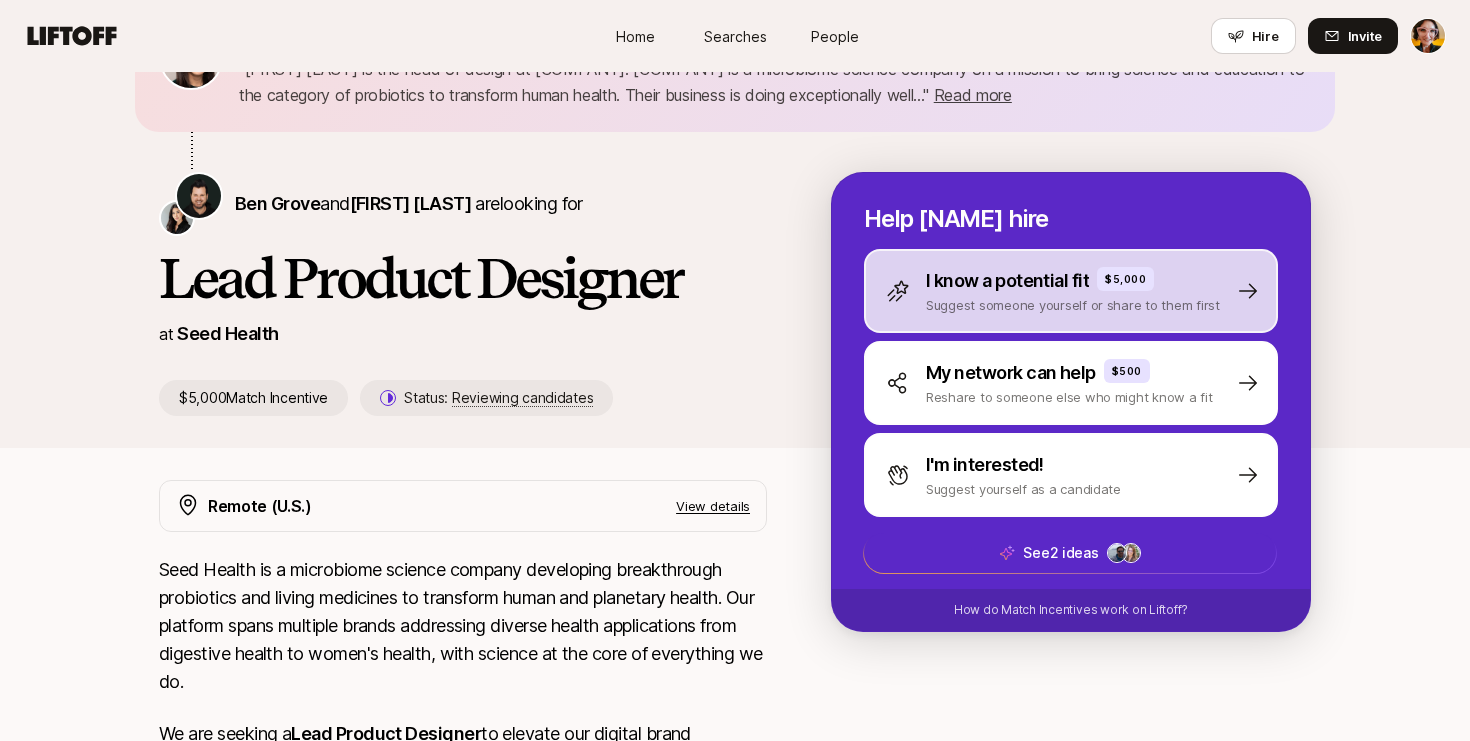 click on "I know a potential fit" at bounding box center [1007, 281] 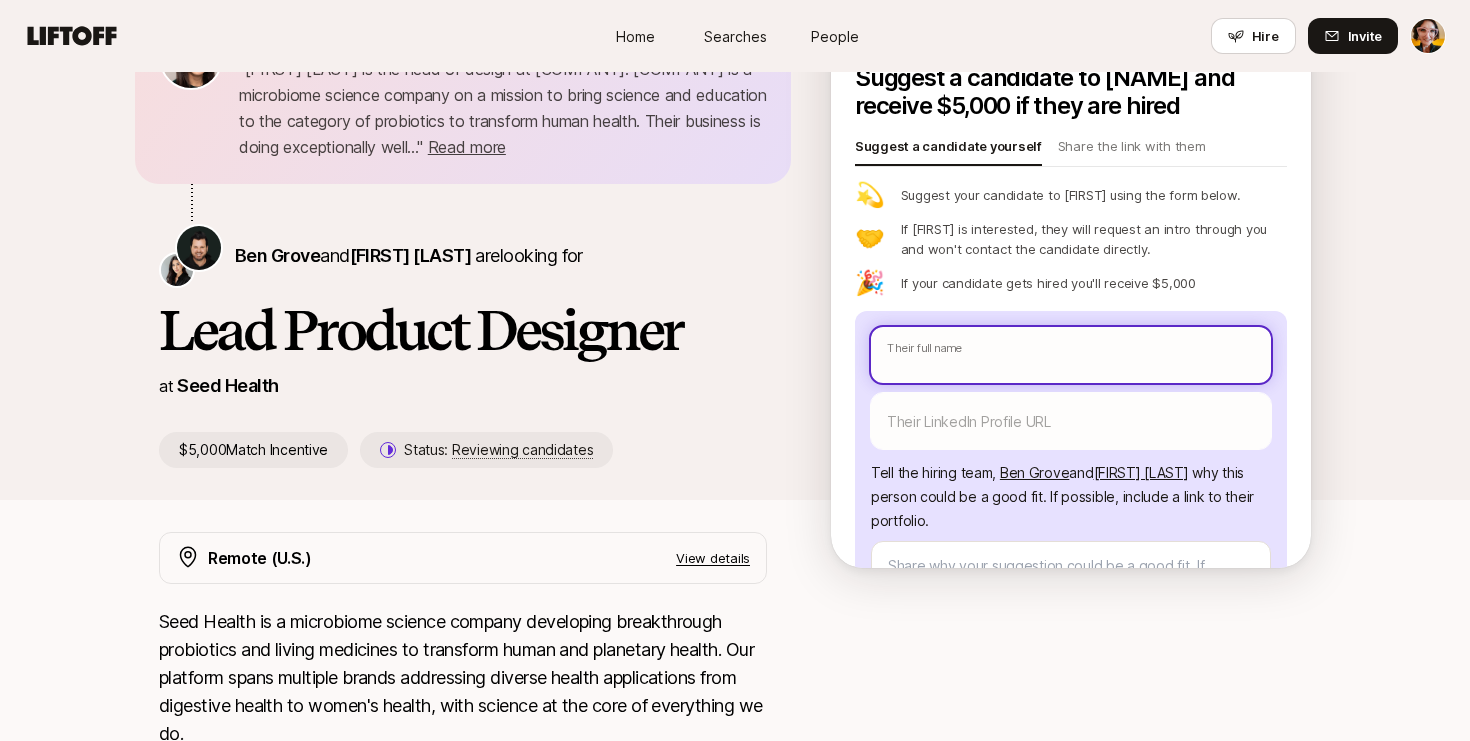 click at bounding box center [1071, 355] 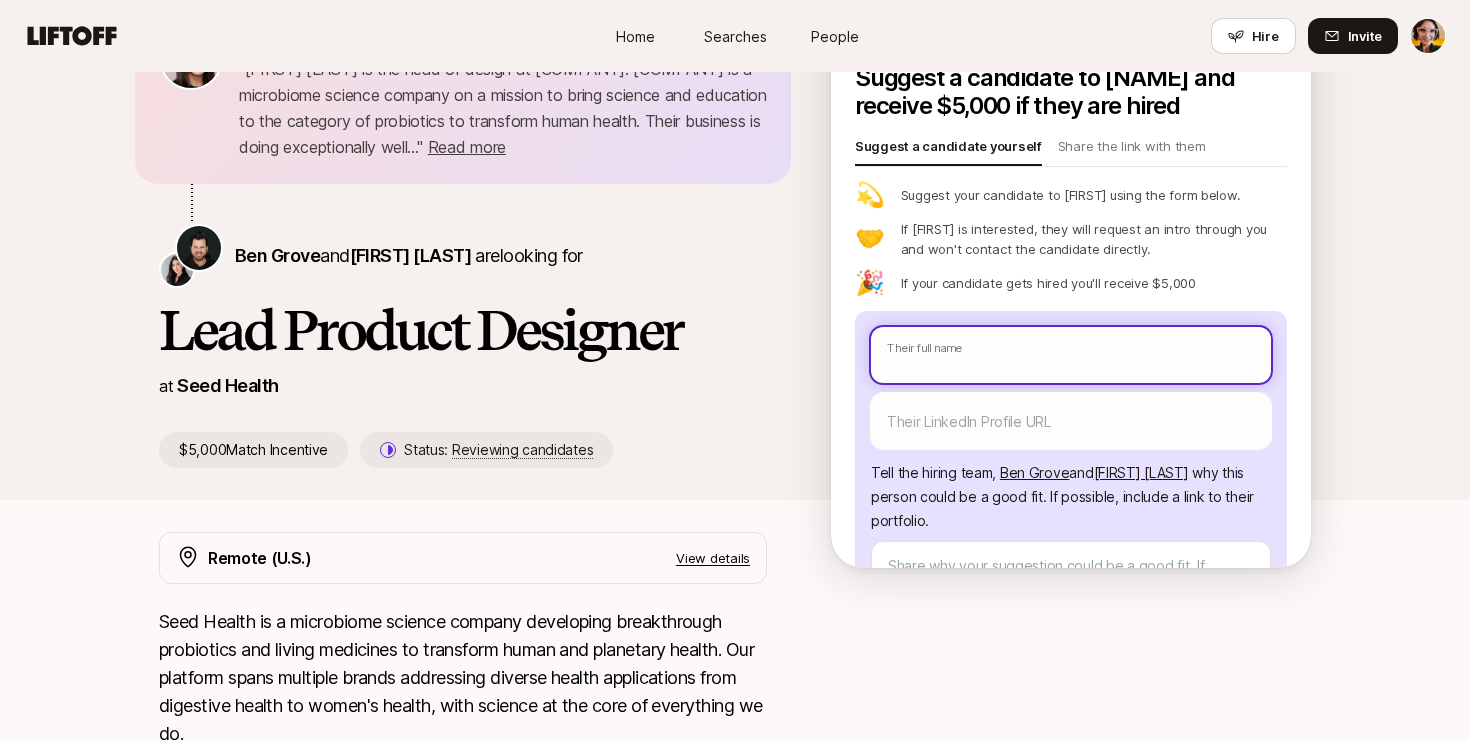 type on "x" 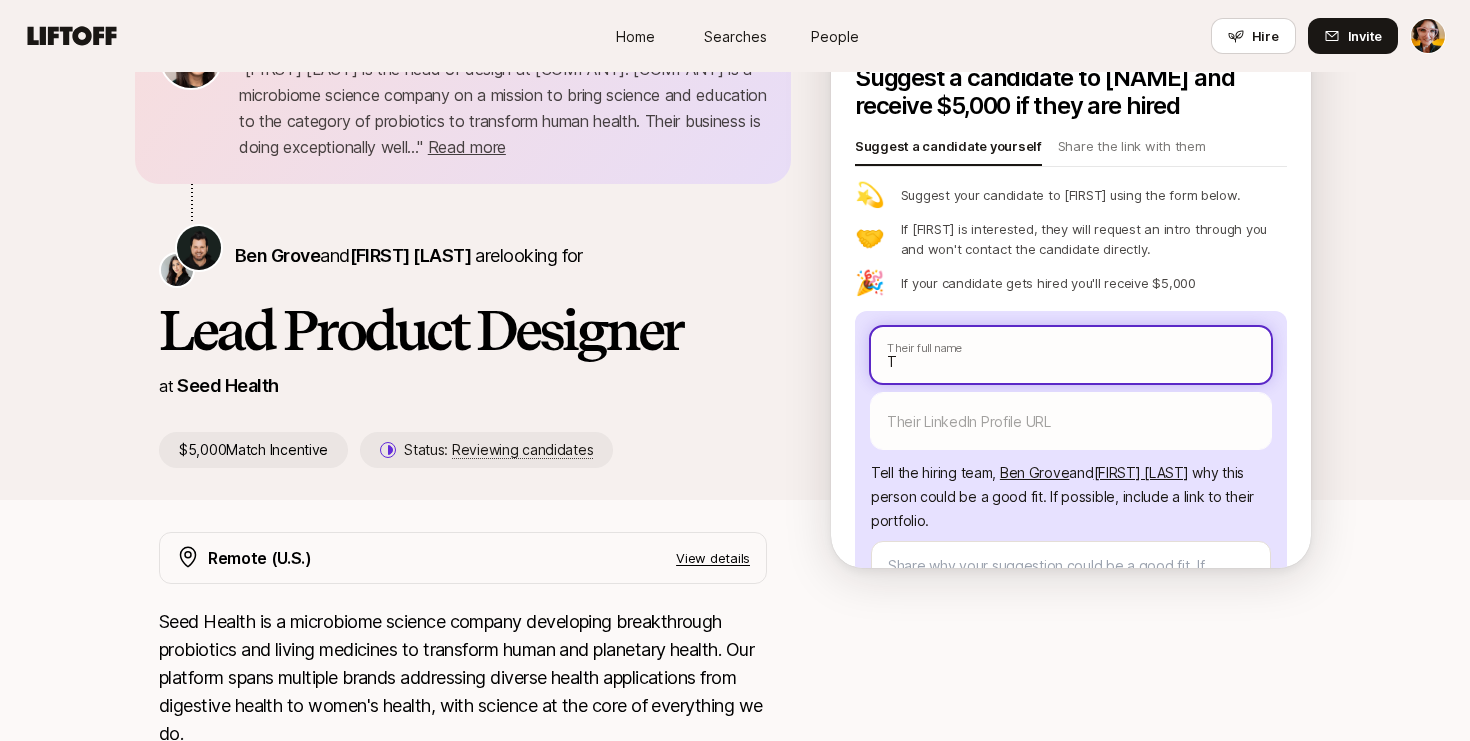 type on "x" 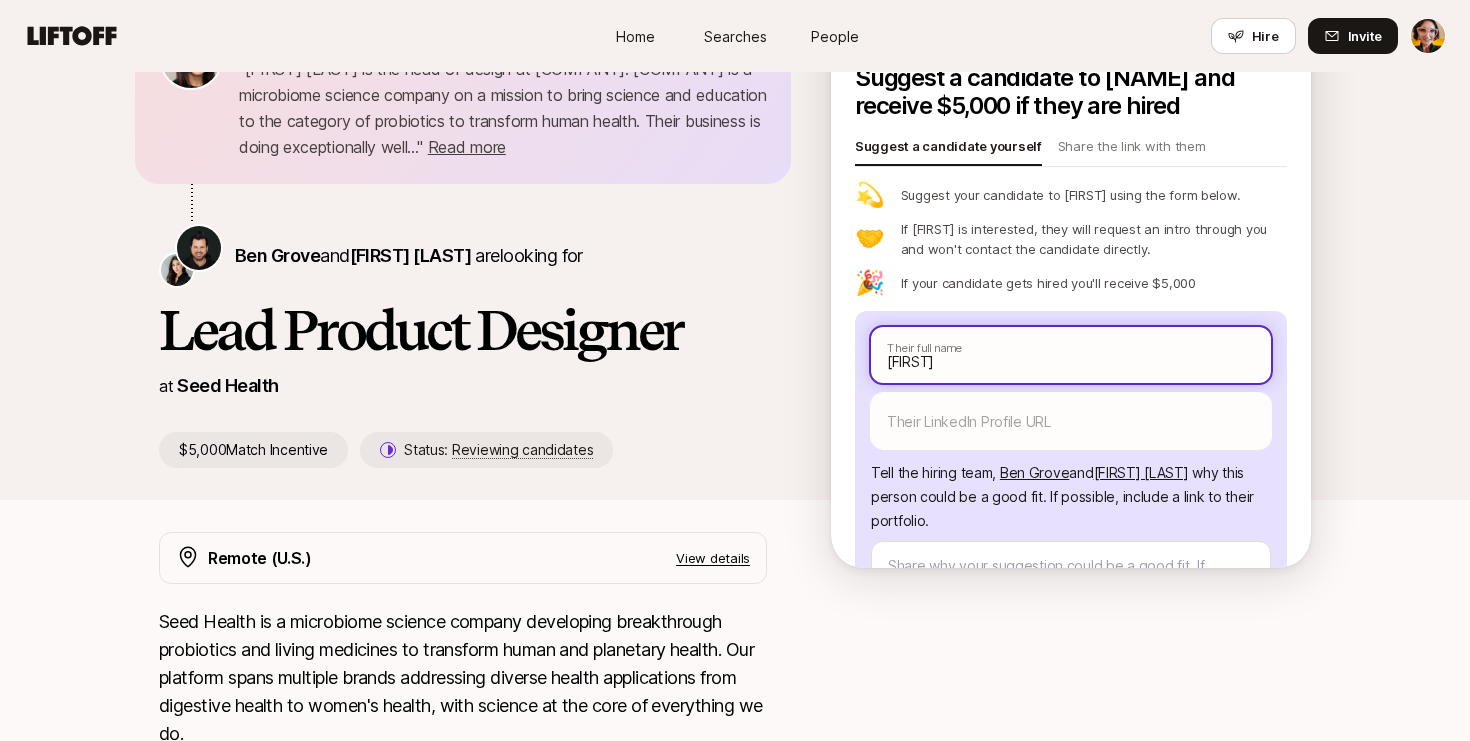 type on "x" 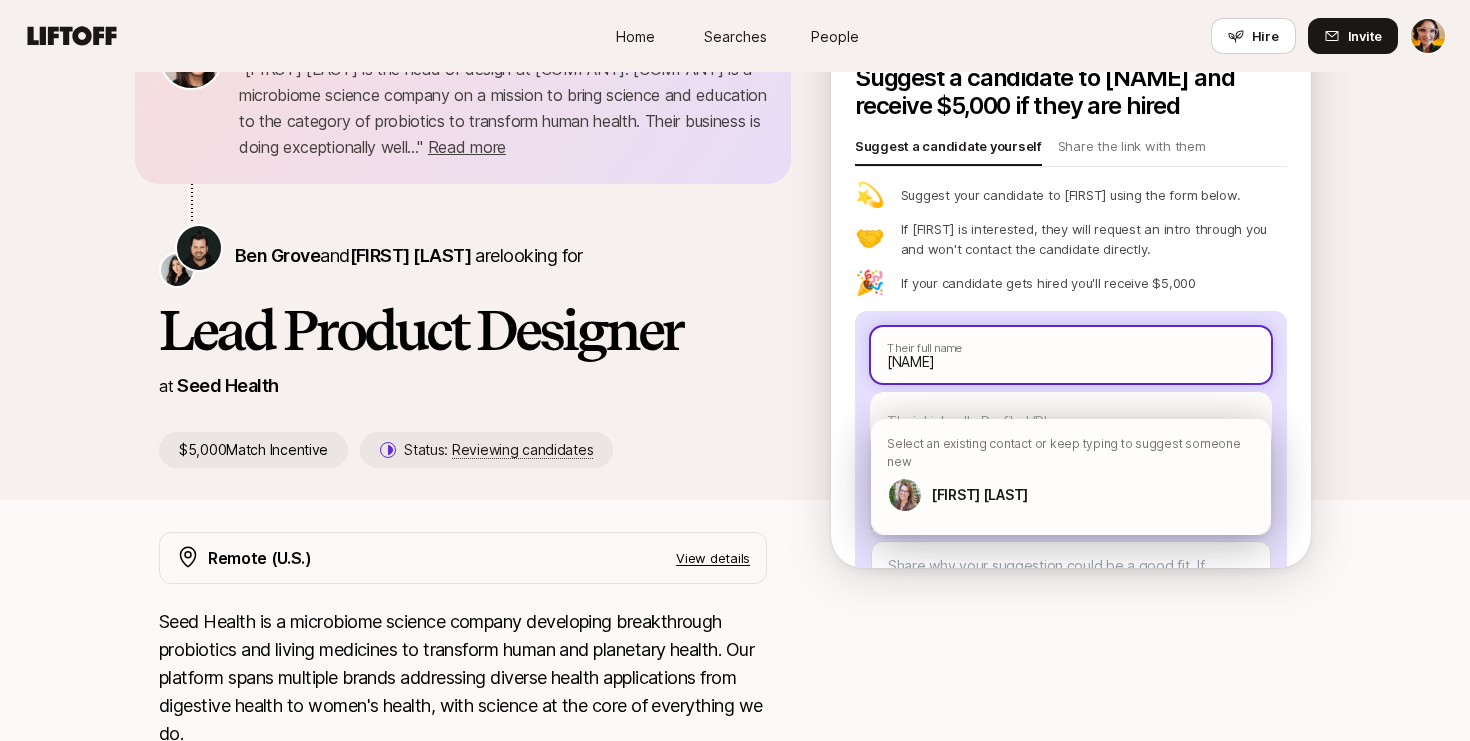 type on "x" 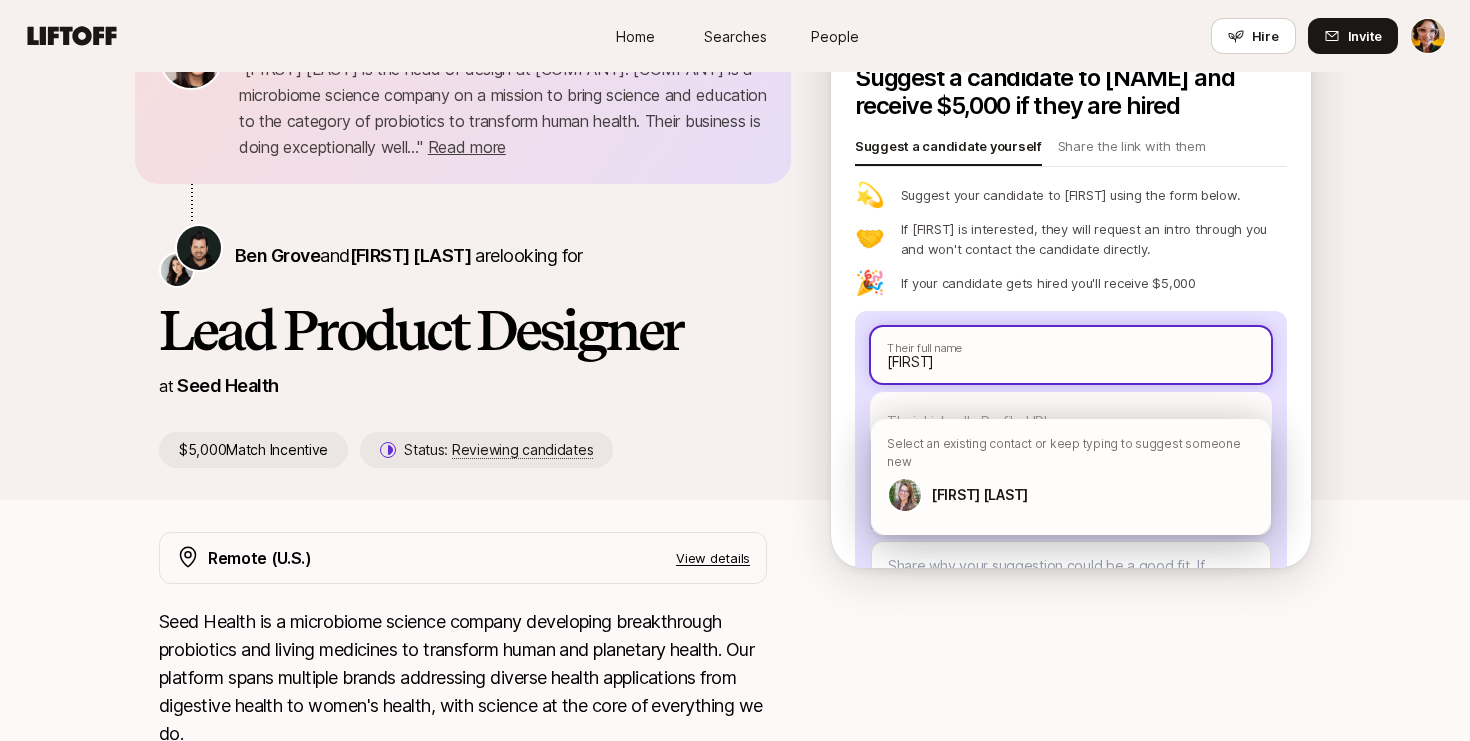 type on "x" 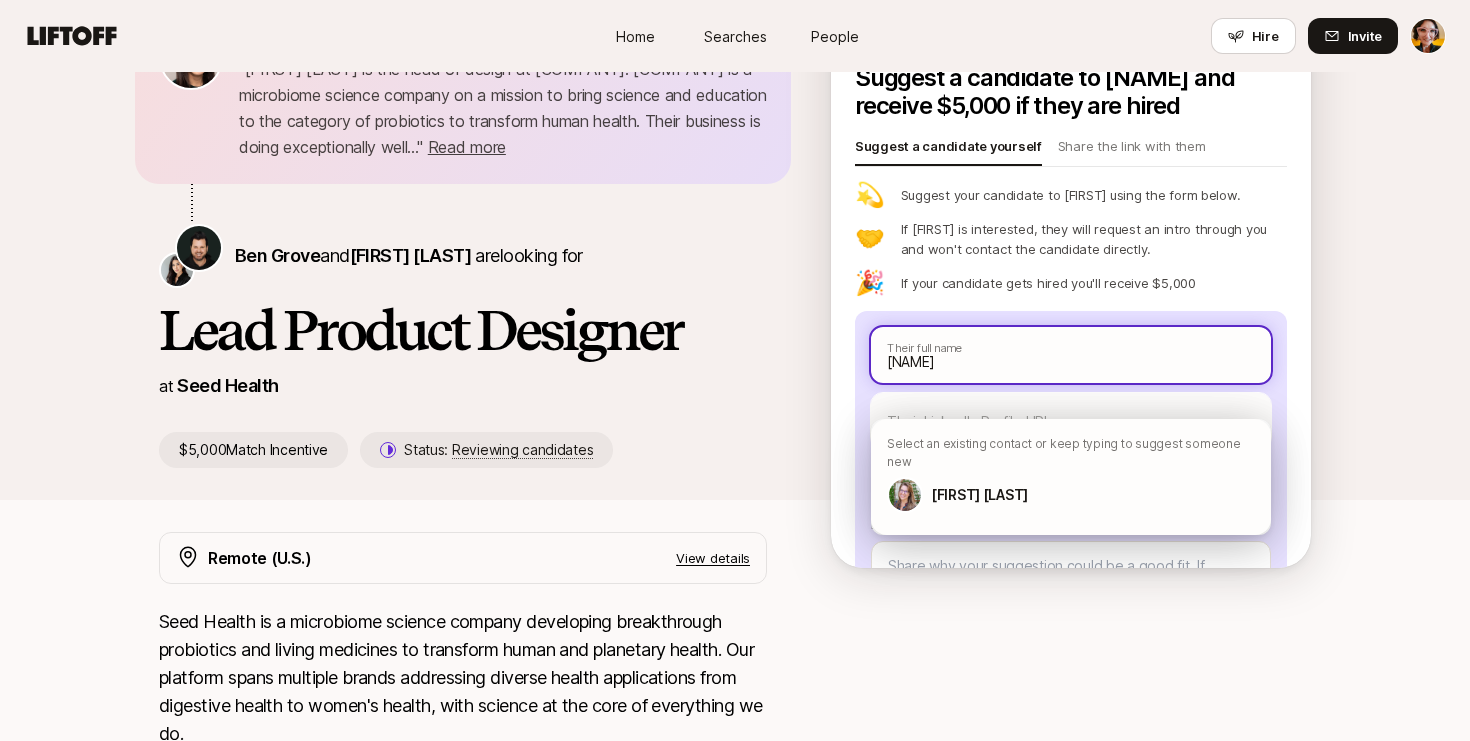type on "[NAME]" 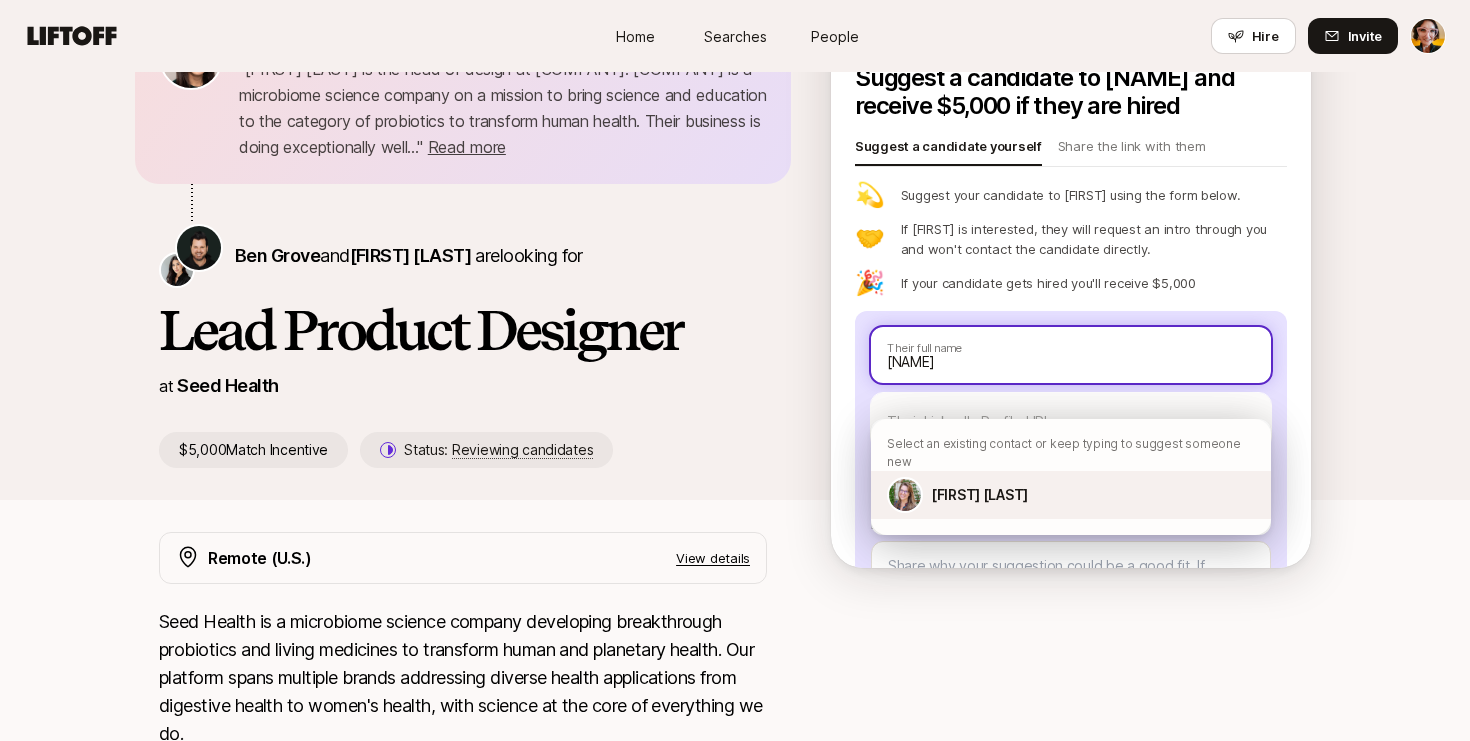 type on "[NAME]" 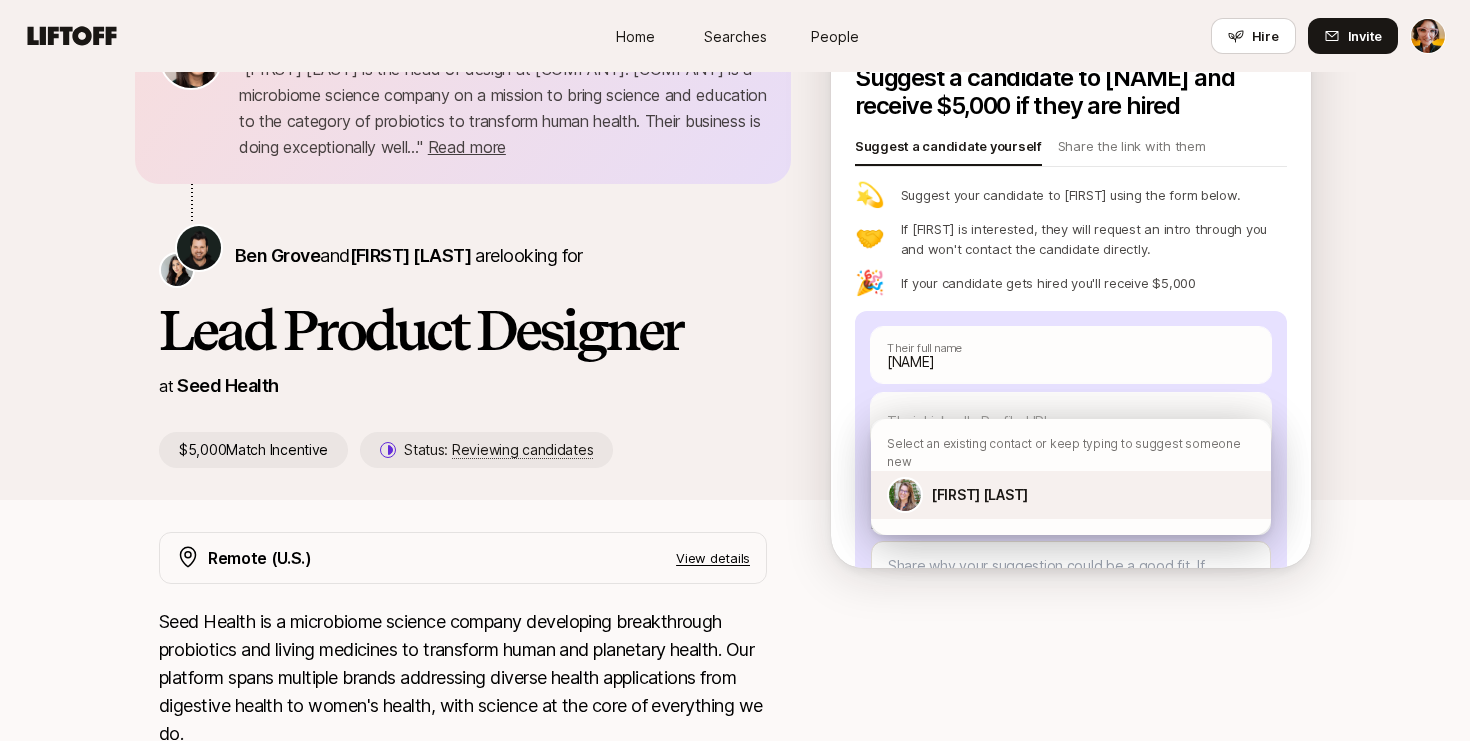 click on "[FIRST] [LAST]" at bounding box center (1071, 495) 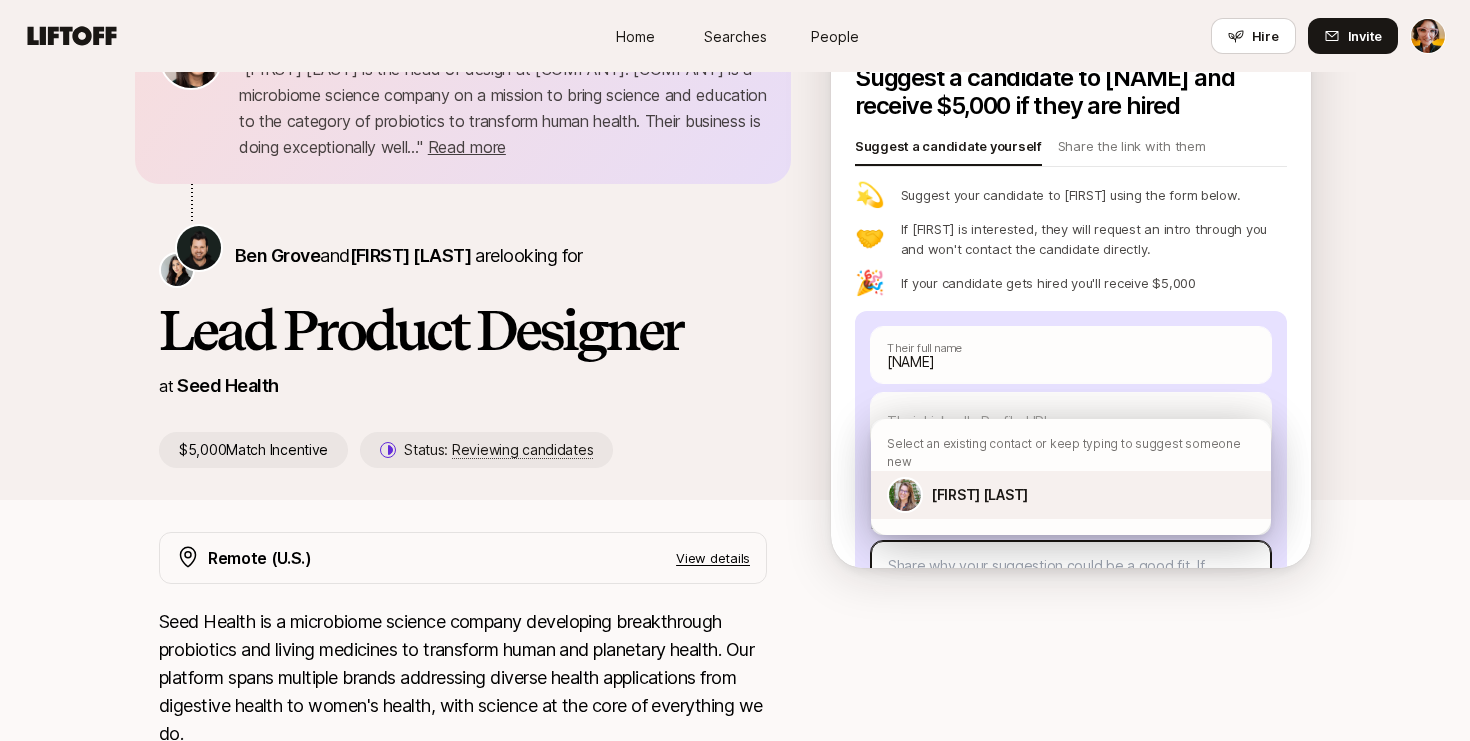 type on "x" 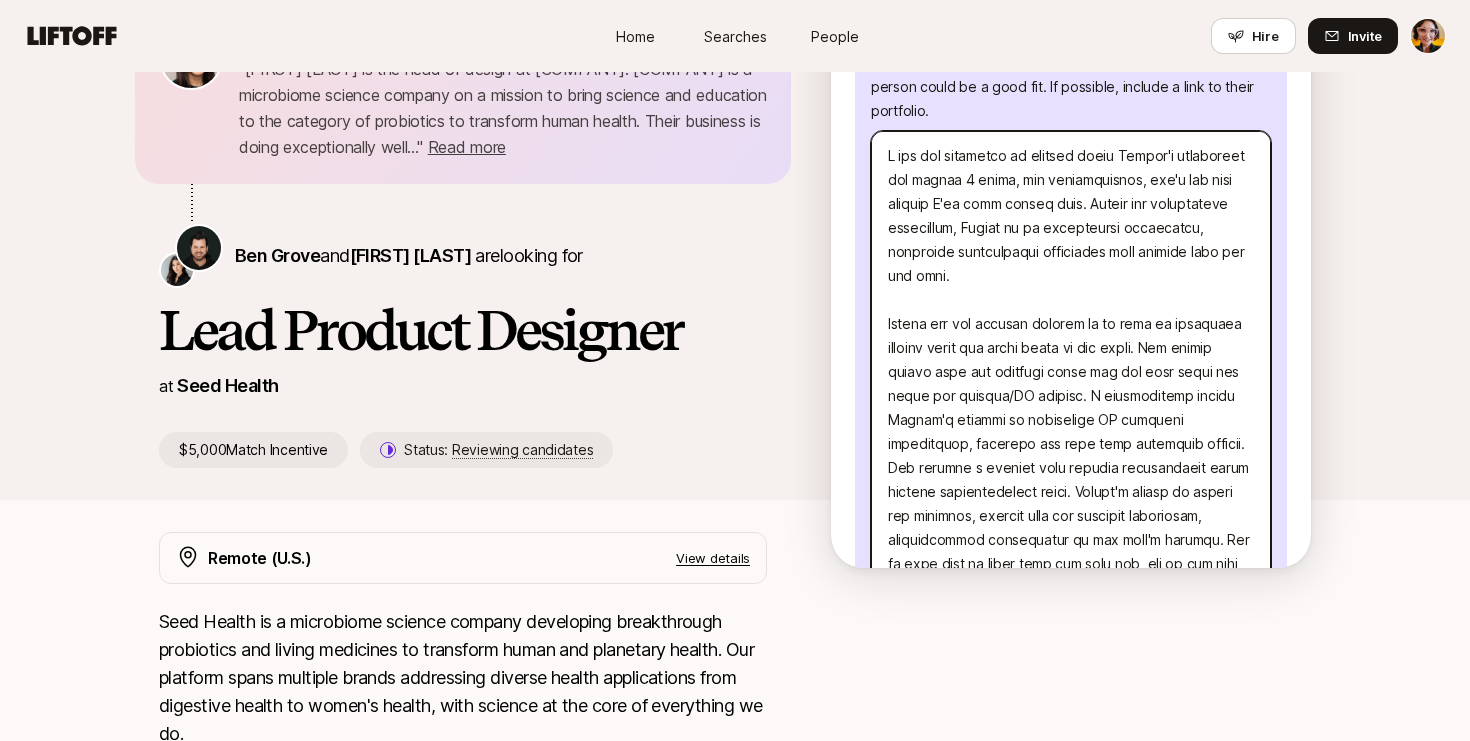 scroll, scrollTop: 344, scrollLeft: 0, axis: vertical 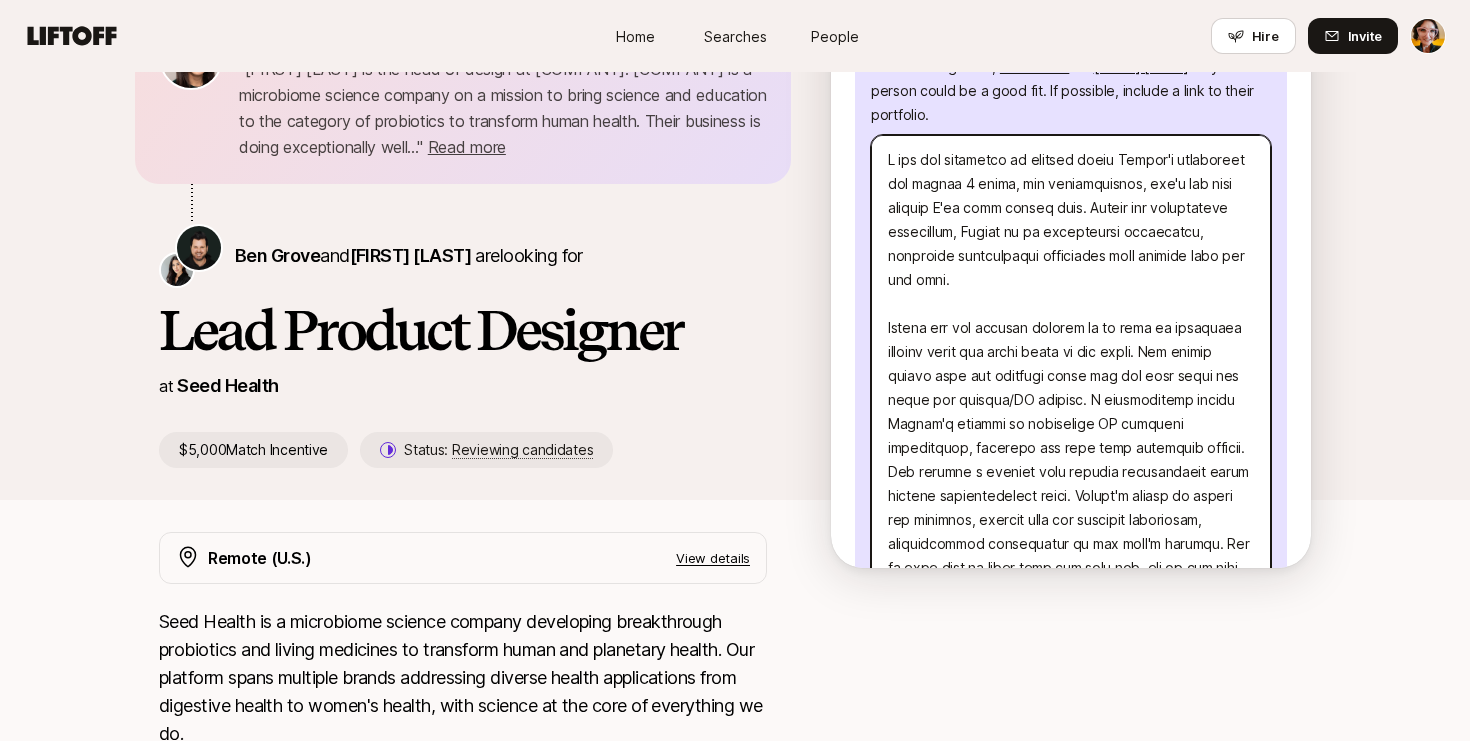 click at bounding box center [1071, 486] 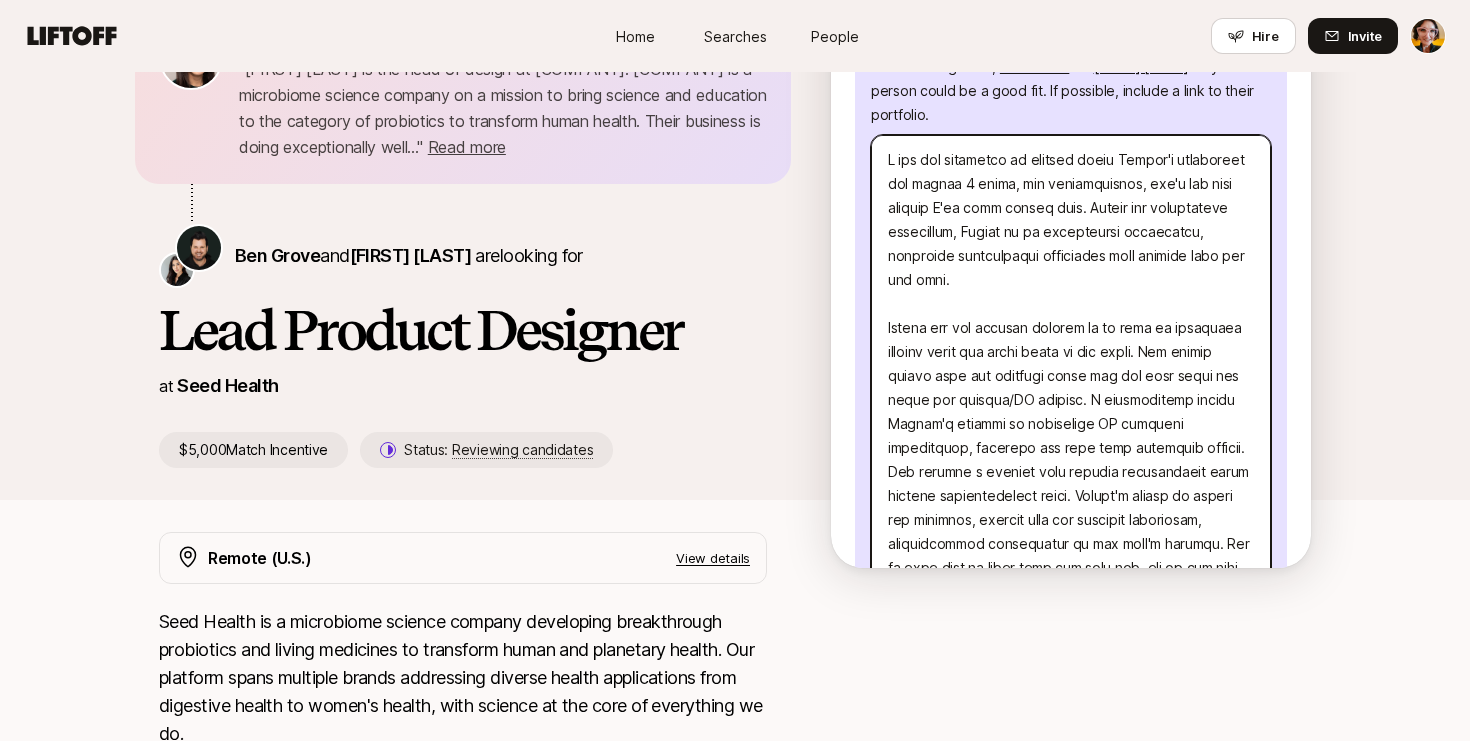 type on "x" 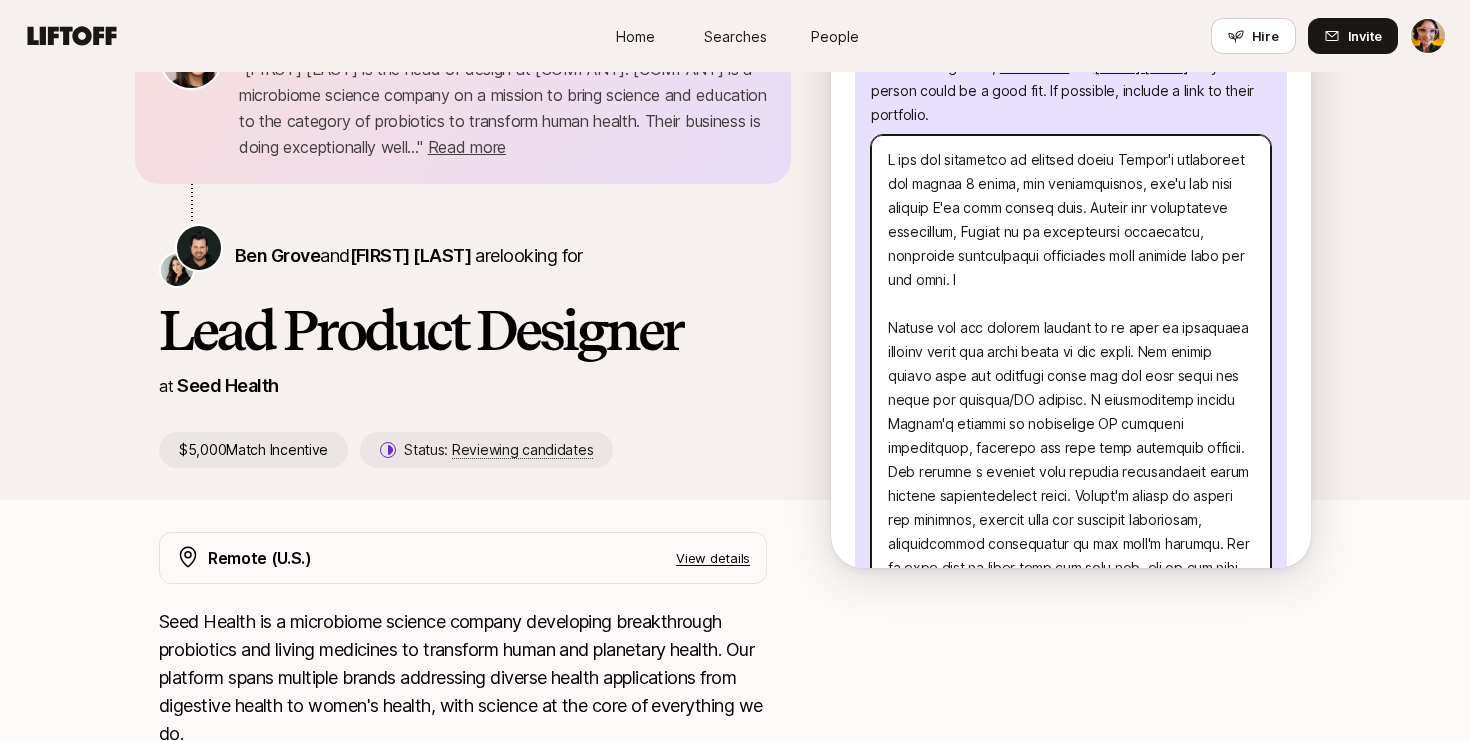 type on "x" 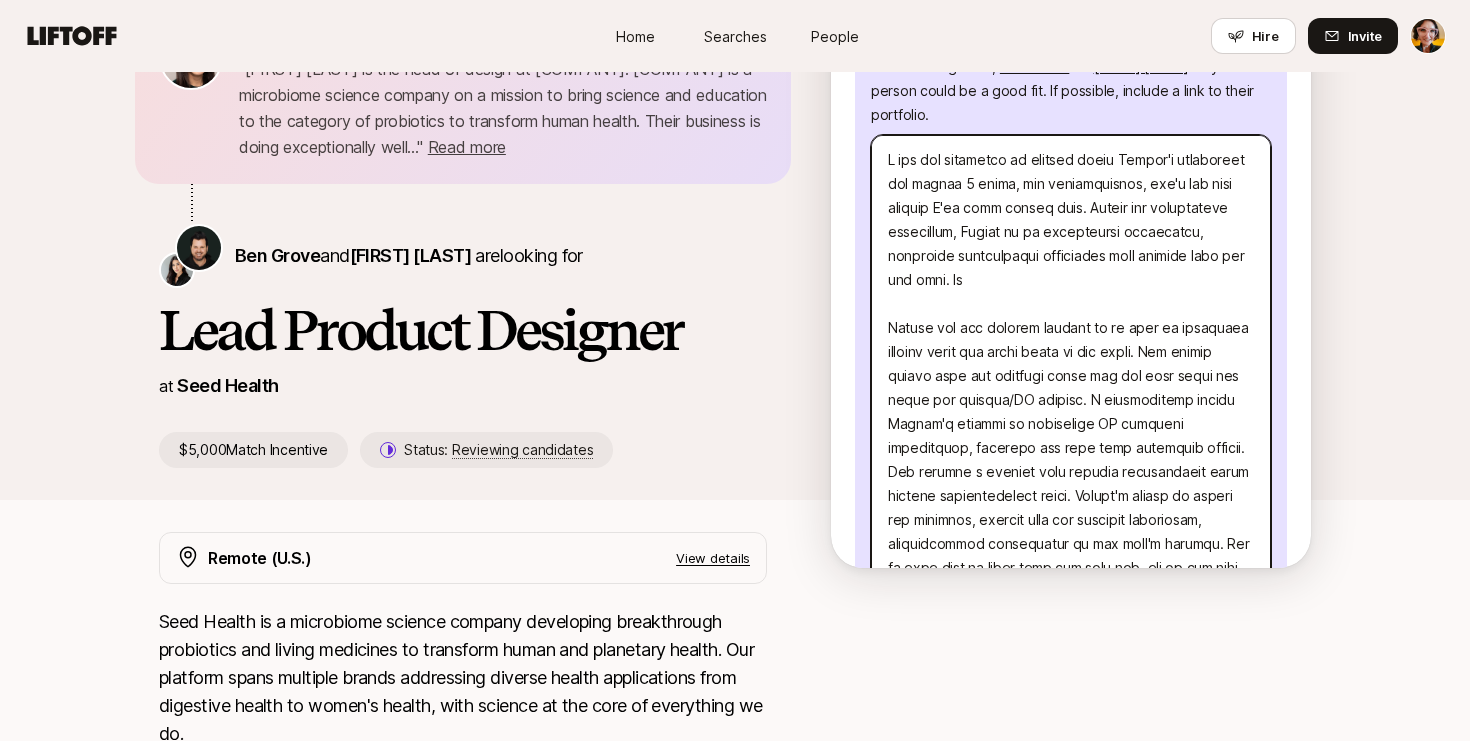 type on "I had the privilege of working under Tarryn's leadership for almost 2 years, and unequivocally, she's the best manager I've ever worked with. Beyond her exceptional leadership, Tarryn is an outstanding individual, balancing professional excellence with genuine care for her team. She
Tarryn has the crucial ability to go into an ambiguous problem space and bring order to the chaos. She enjoys diving into new ventures where she can help shape and guide the product/UX roadmap. I particularly admire Tarryn's ability to prioritize UX requests effectively, managing our lean team structure adeptly. She strikes a balance that ensures productivity while meeting organizational needs. Tarryn's skills in design and research, coupled with her valuable mentorship, significantly contributed to the team's success. She is also able to drive into the work and, due to the team nature if our team, really employees a player-coach role where she both built and led the department but also got hands on with the design work.
In s..." 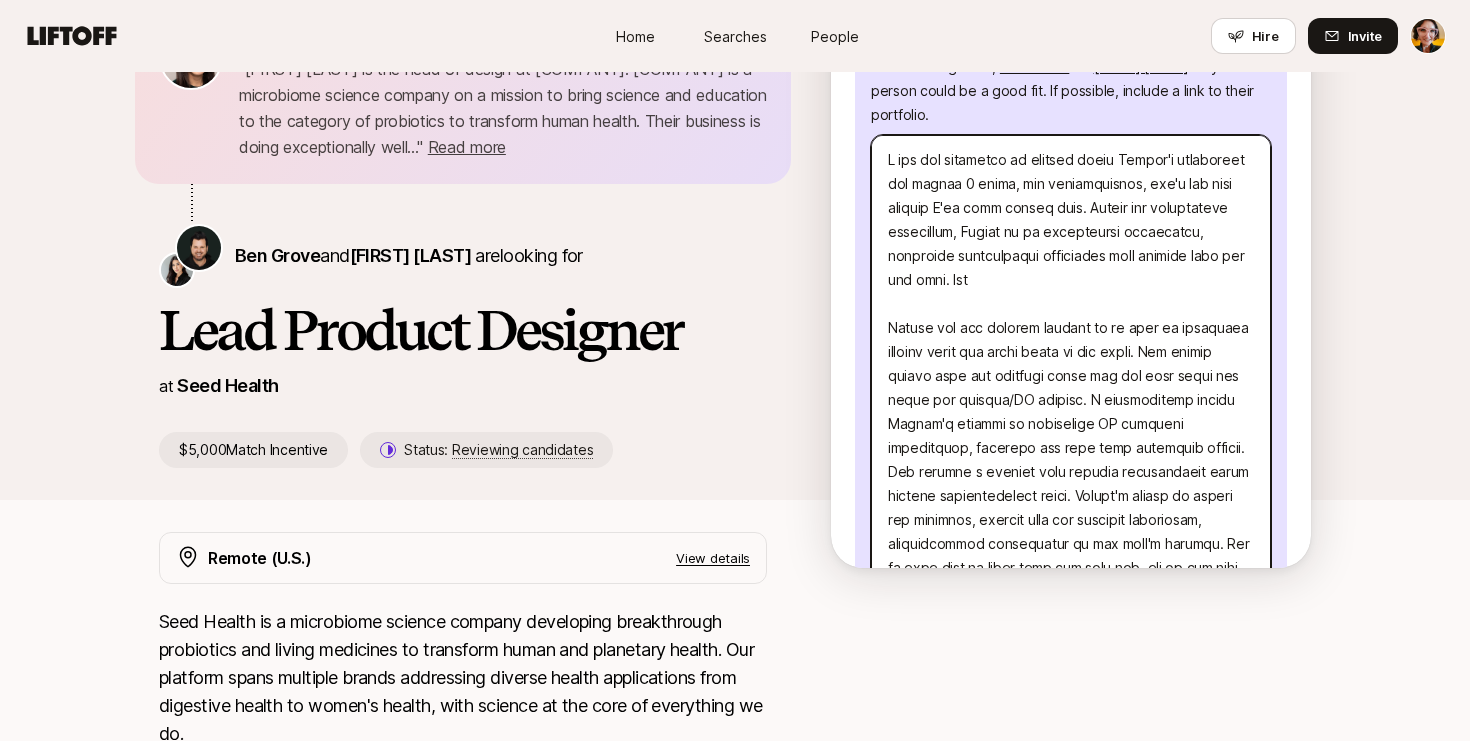 type on "x" 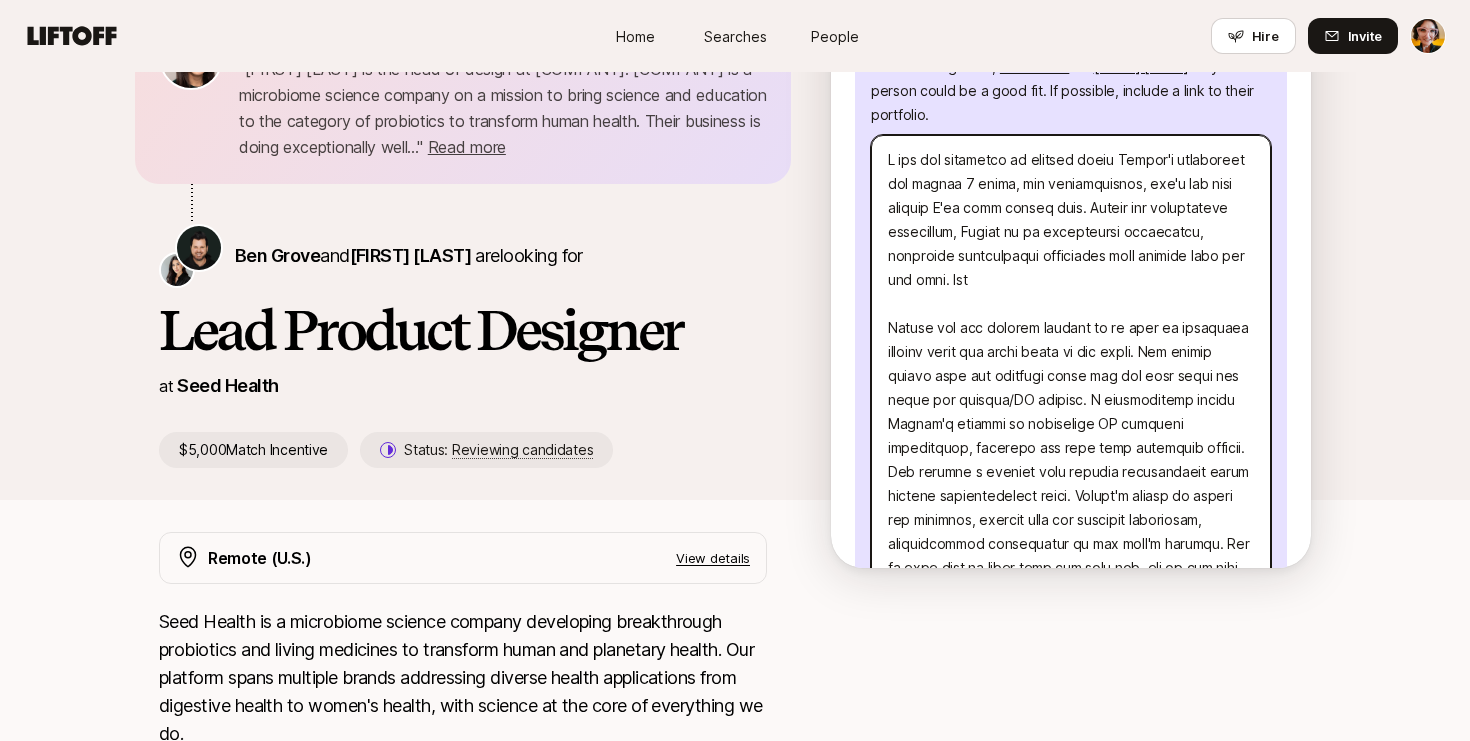 type on "x" 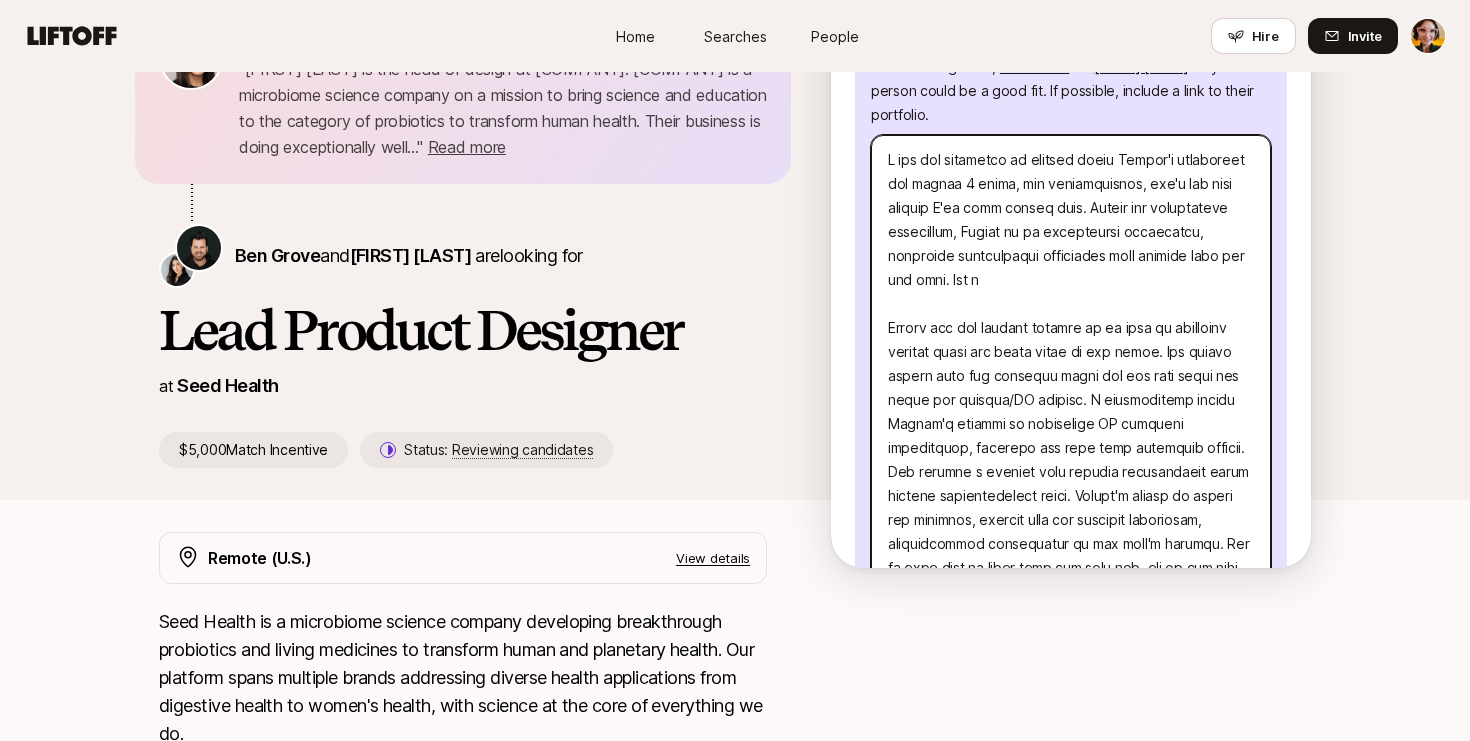 type on "x" 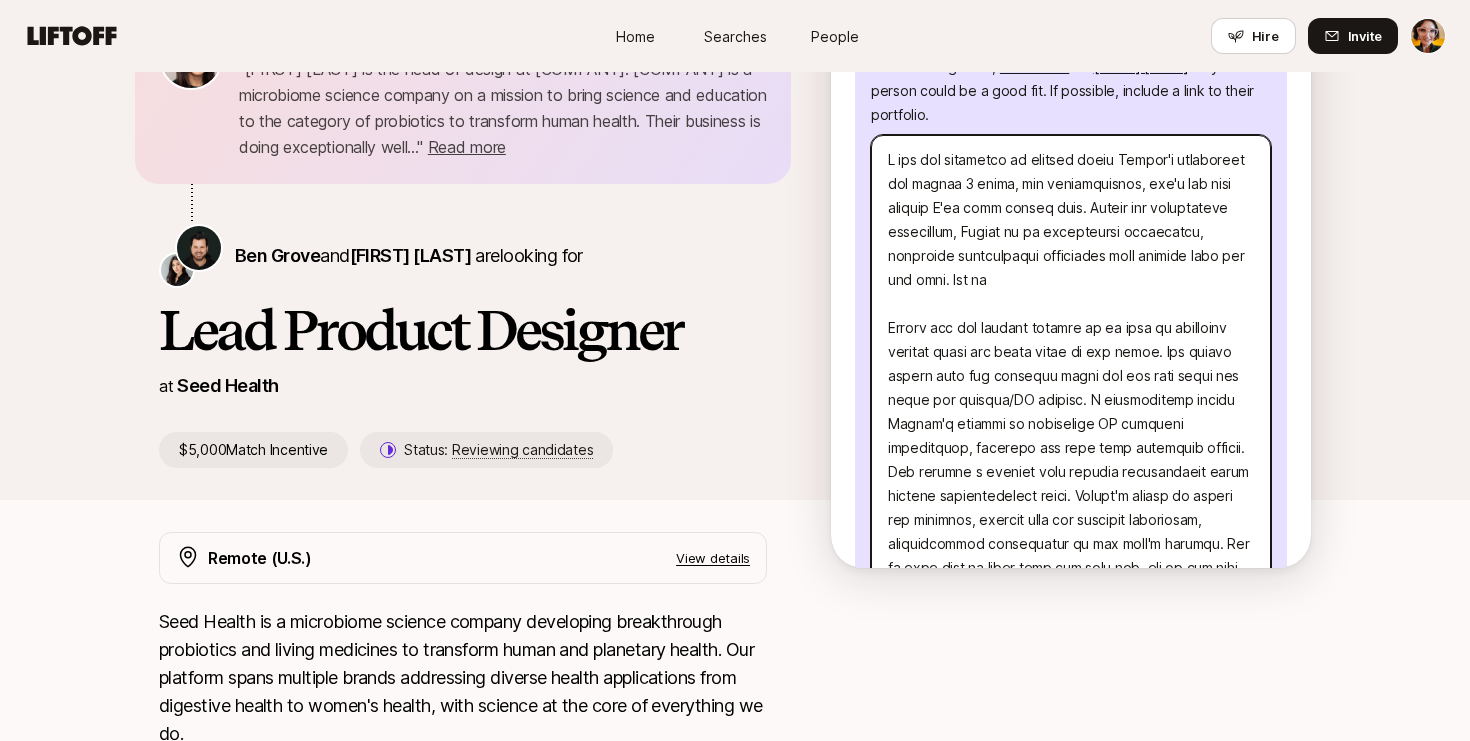 type on "x" 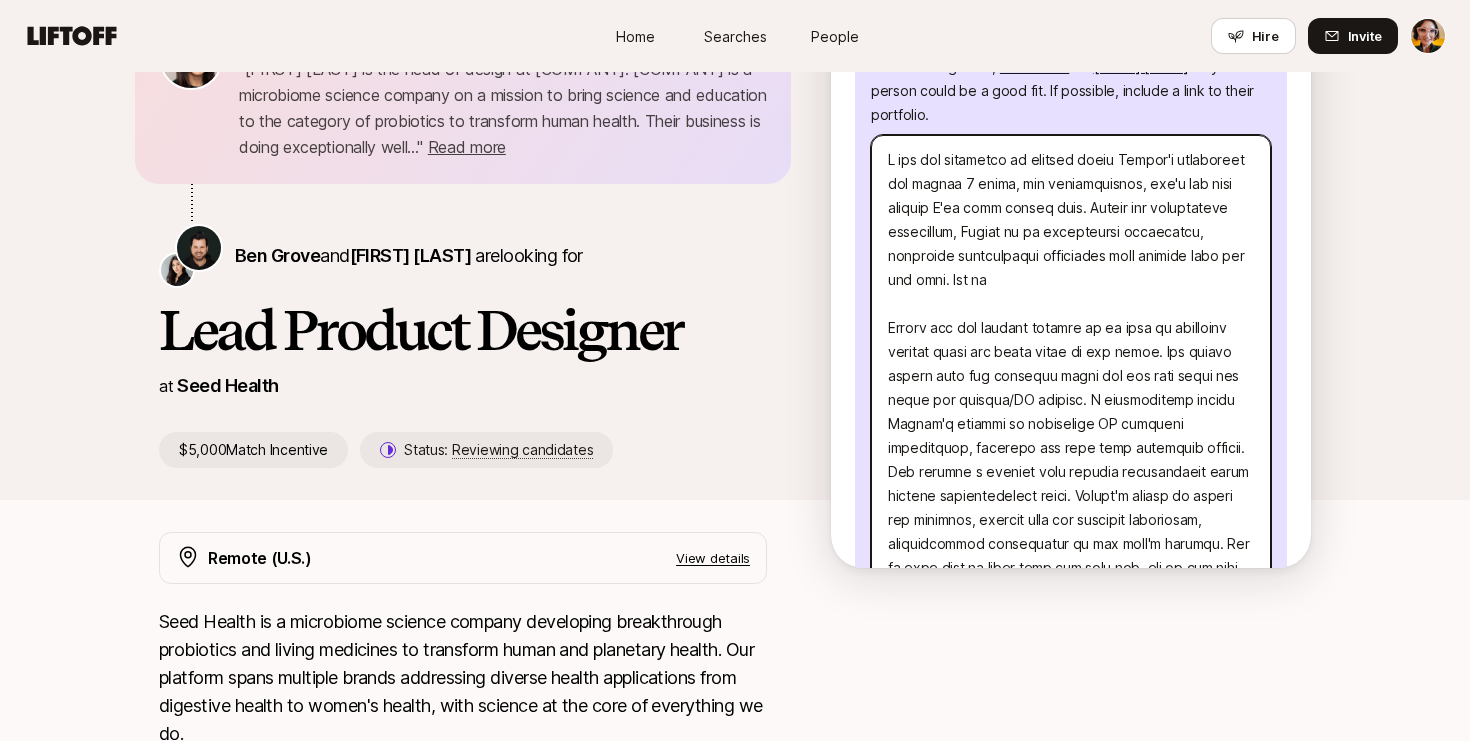 type on "I had the privilege of working under Tarryn's leadership for almost 2 years, and unequivocally, she's the best manager I've ever worked with. Beyond her exceptional leadership, Tarryn is an outstanding individual, balancing professional excellence with genuine care for her team. She is a
Tarryn has the crucial ability to go into an ambiguous problem space and bring order to the chaos. She enjoys diving into new ventures where she can help shape and guide the product/UX roadmap. I particularly admire Tarryn's ability to prioritize UX requests effectively, managing our lean team structure adeptly. She strikes a balance that ensures productivity while meeting organizational needs. Tarryn's skills in design and research, coupled with her valuable mentorship, significantly contributed to the team's success. She is also able to drive into the work and, due to the team nature if our team, really employees a player-coach role where she both built and led the department but also got hands on with the design work.
..." 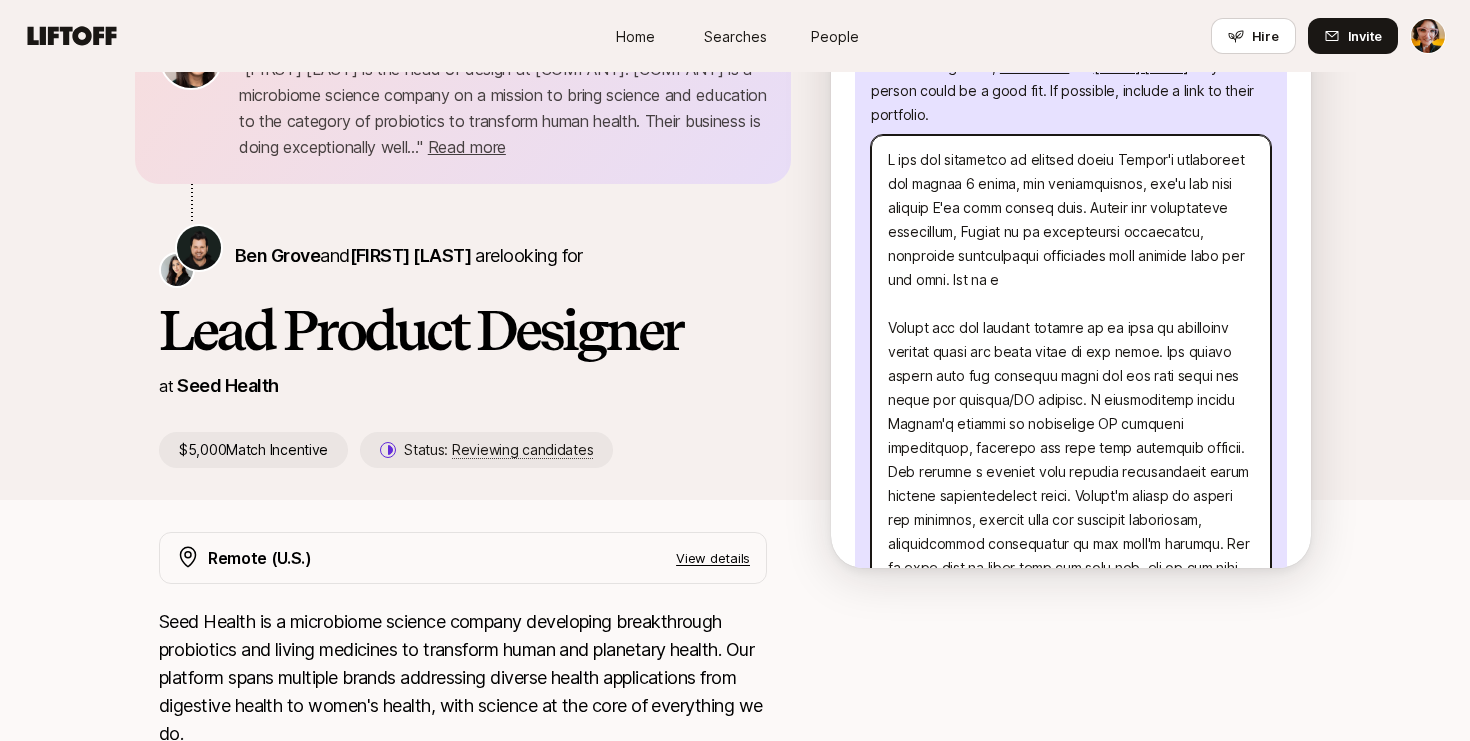 type on "x" 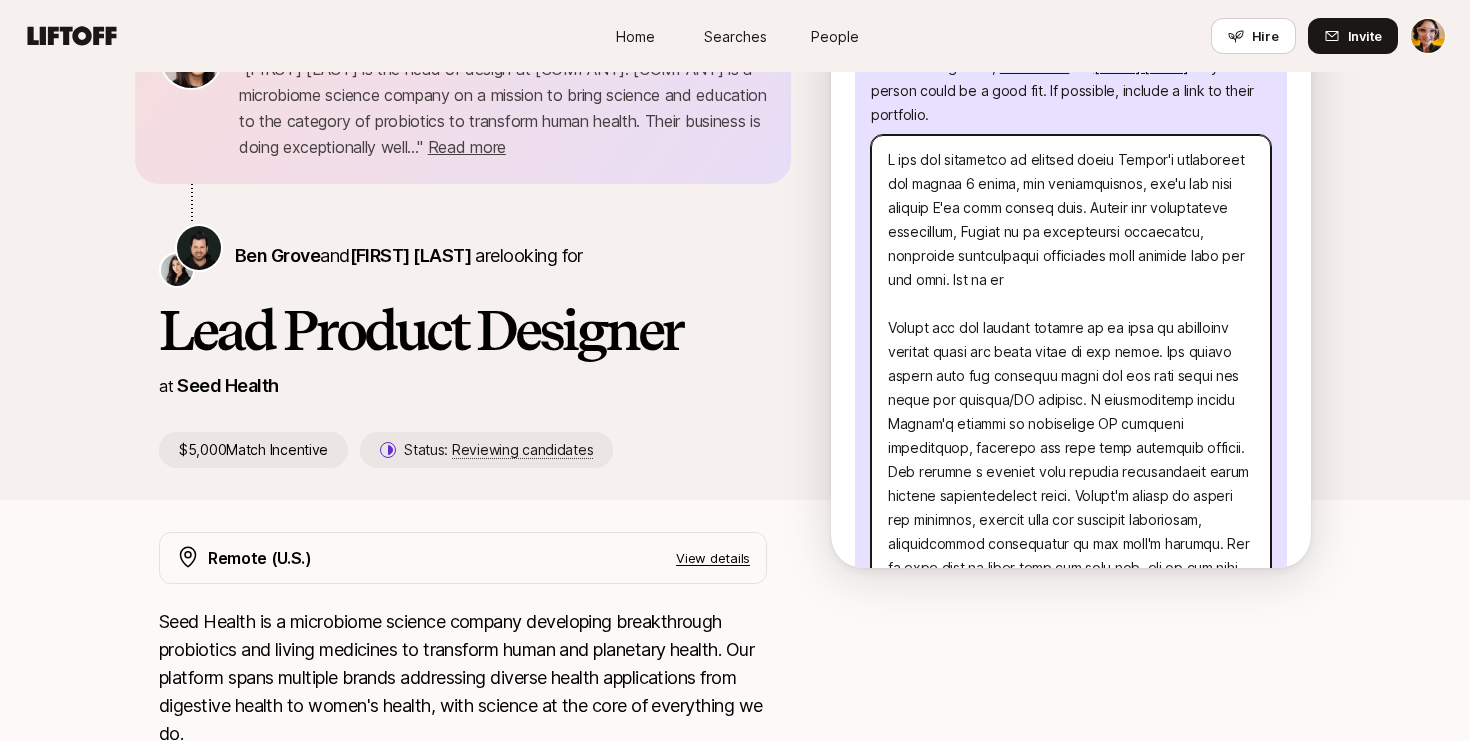 type on "I had the privilege of working under Tarryn's leadership for almost 2 years, and unequivocally, she's the best manager I've ever worked with. Beyond her exceptional leadership, Tarryn is an outstanding individual, balancing professional excellence with genuine care for her team. She is als
Tarryn has the crucial ability to go into an ambiguous problem space and bring order to the chaos. She enjoys diving into new ventures where she can help shape and guide the product/UX roadmap. I particularly admire Tarryn's ability to prioritize UX requests effectively, managing our lean team structure adeptly. She strikes a balance that ensures productivity while meeting organizational needs. Tarryn's skills in design and research, coupled with her valuable mentorship, significantly contributed to the team's success. She is also able to drive into the work and, due to the team nature if our team, really employees a player-coach role where she both built and led the department but also got hands on with the design work..." 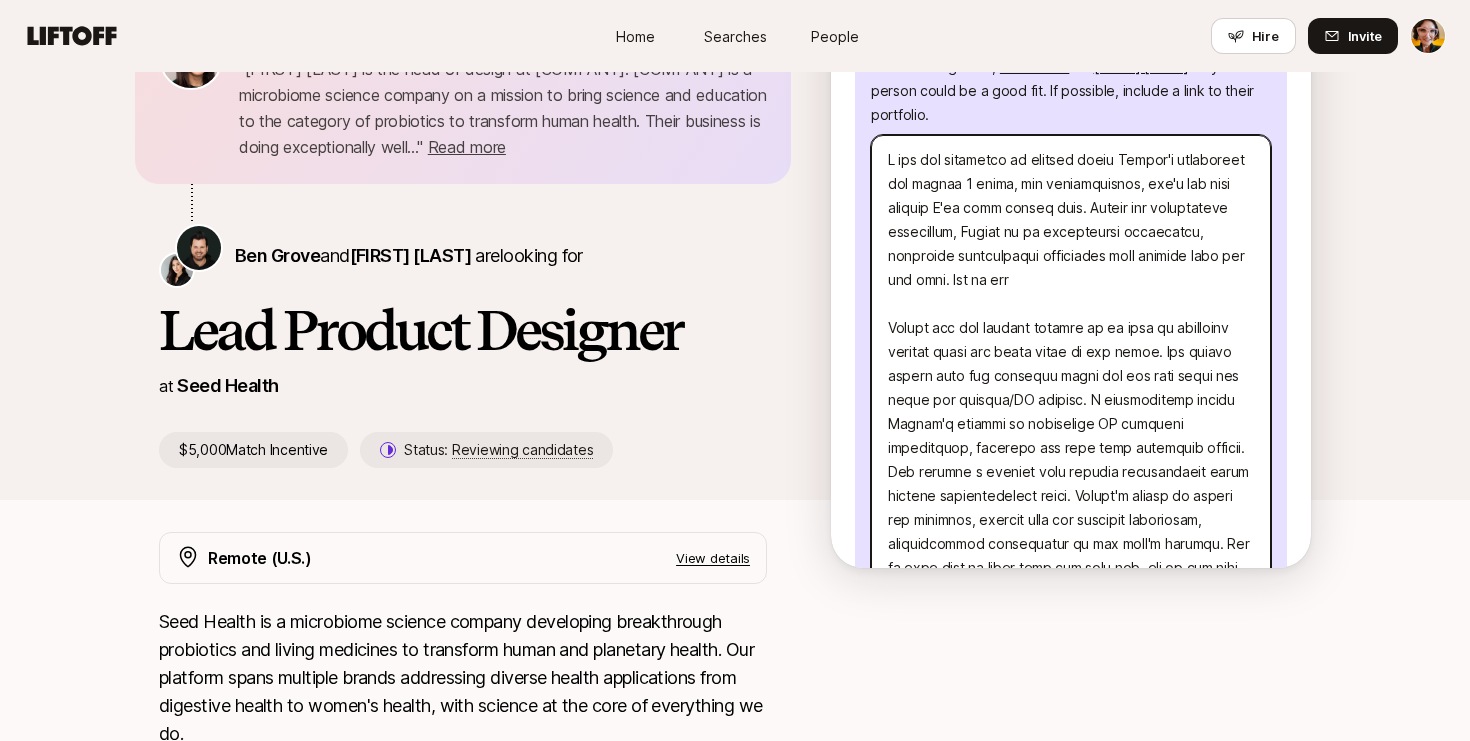 type on "x" 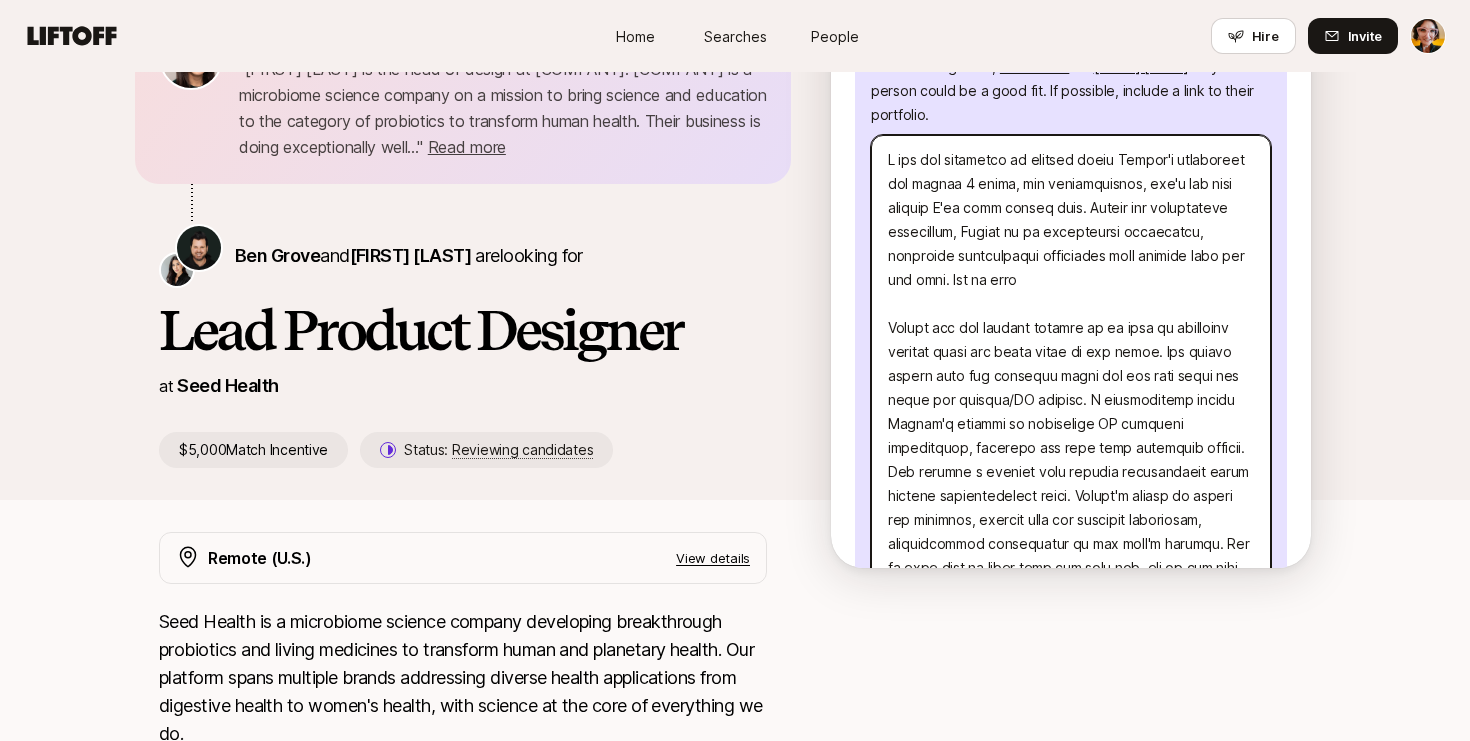 type on "x" 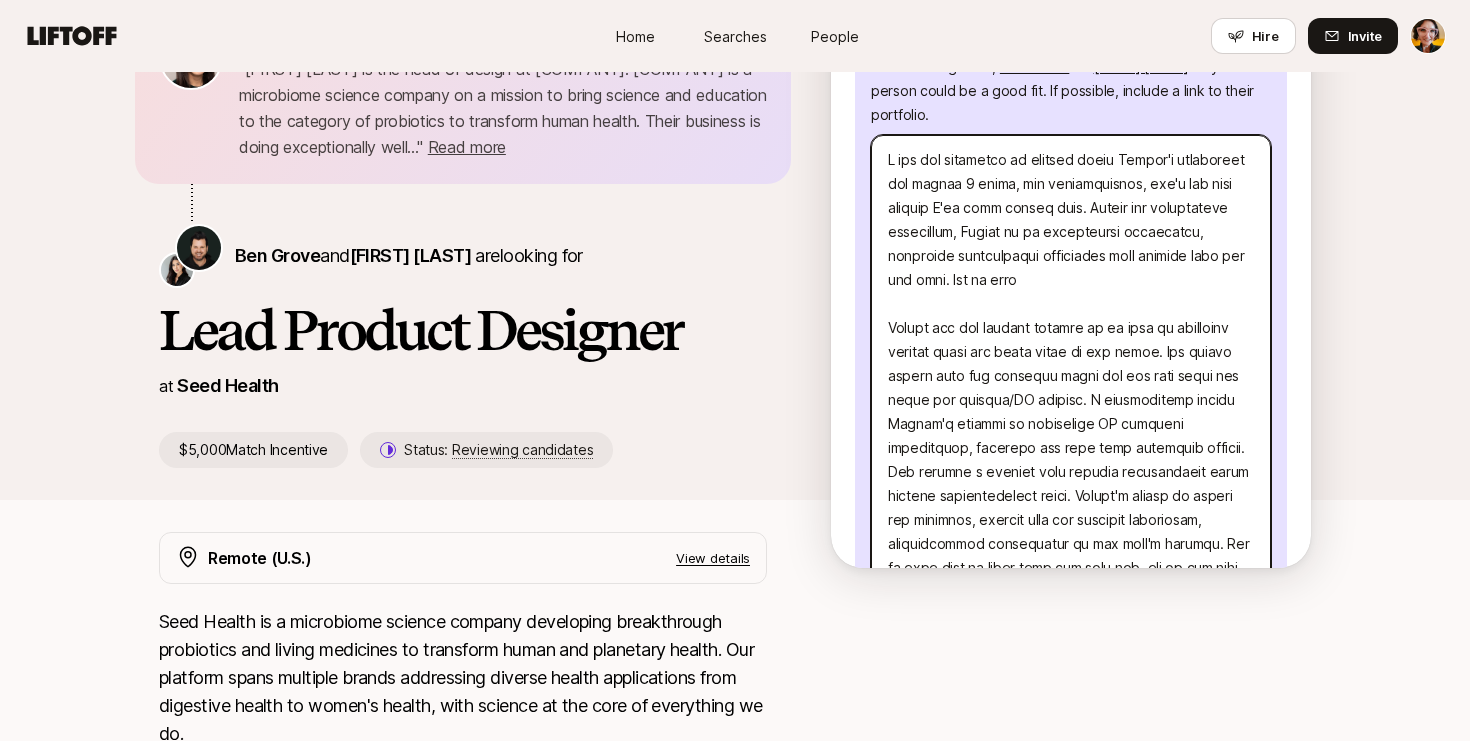 type on "x" 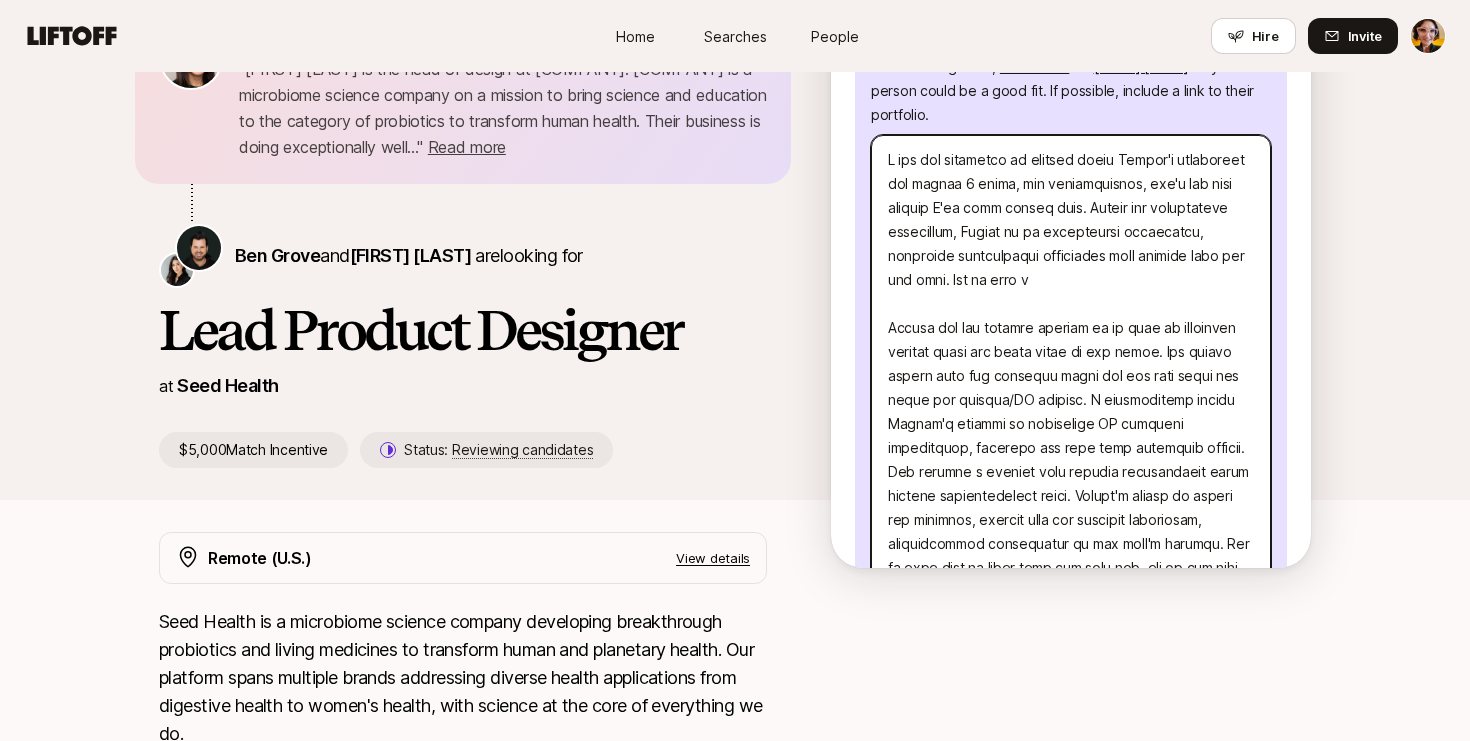 type on "x" 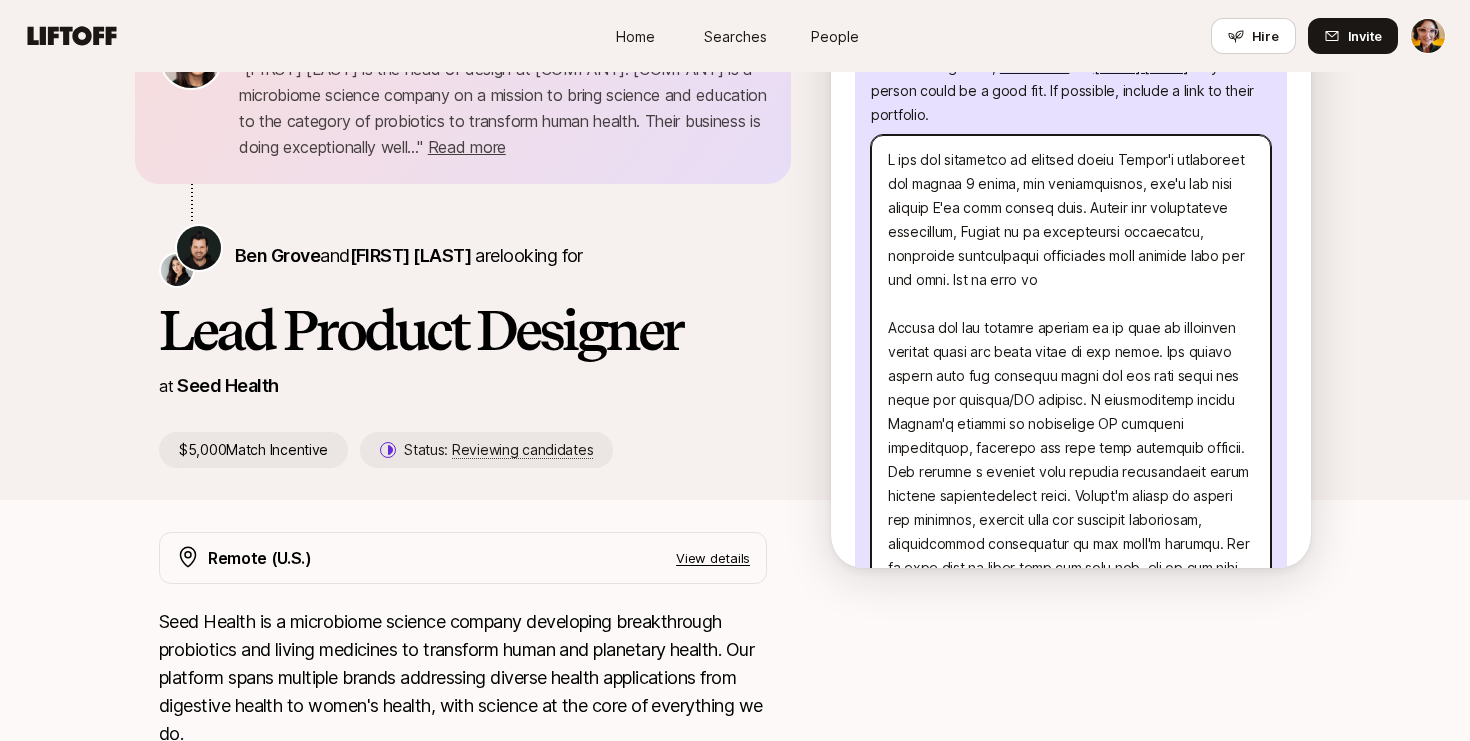 type on "I had the privilege of working under Tarryn's leadership for almost 2 years, and unequivocally, she's the best manager I've ever worked with. Beyond her exceptional leadership, Tarryn is an outstanding individual, balancing professional excellence with genuine care for her team. She is also hig
Tarryn has the crucial ability to go into an ambiguous problem space and bring order to the chaos. She enjoys diving into new ventures where she can help shape and guide the product/UX roadmap. I particularly admire Tarryn's ability to prioritize UX requests effectively, managing our lean team structure adeptly. She strikes a balance that ensures productivity while meeting organizational needs. Tarryn's skills in design and research, coupled with her valuable mentorship, significantly contributed to the team's success. She is also able to drive into the work and, due to the team nature if our team, really employees a player-coach role where she both built and led the department but also got hands on with the design..." 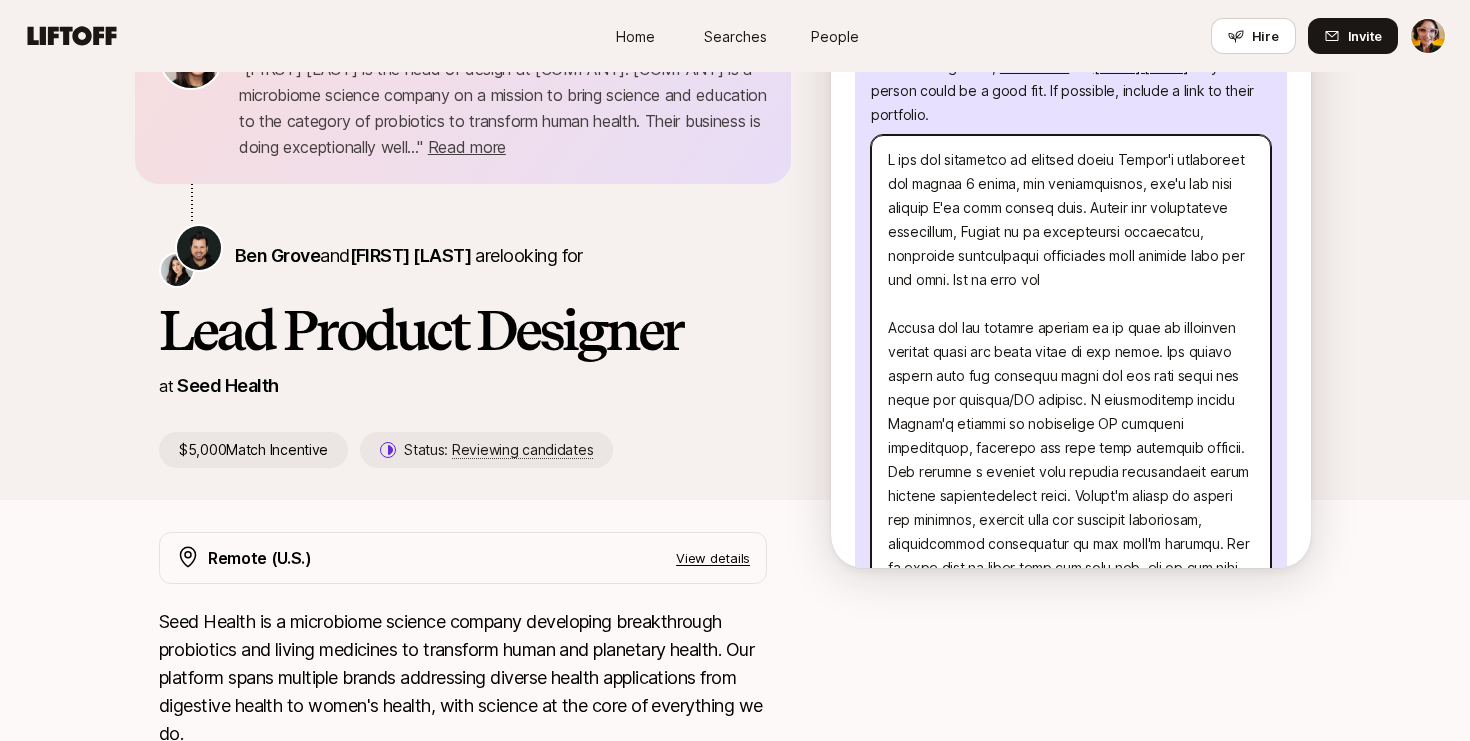 type on "x" 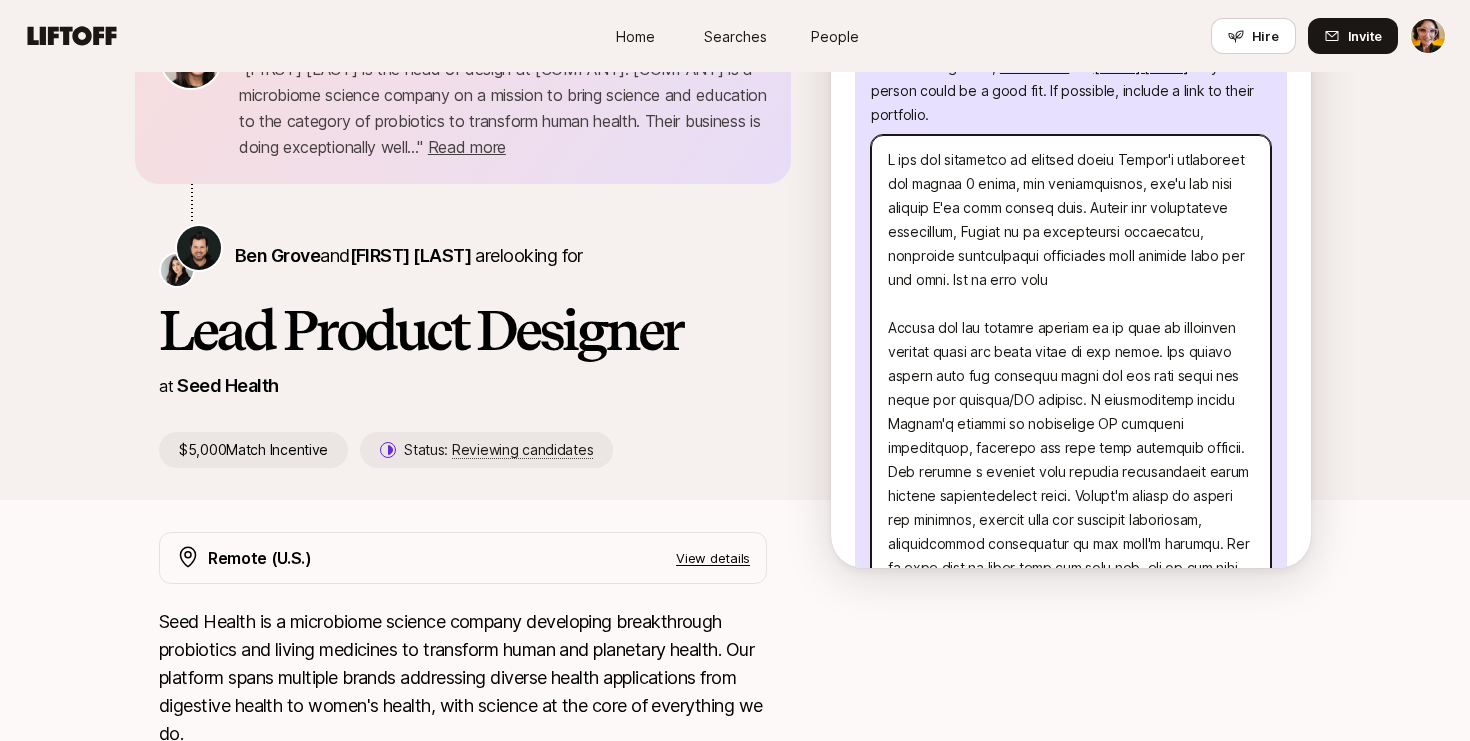 type on "x" 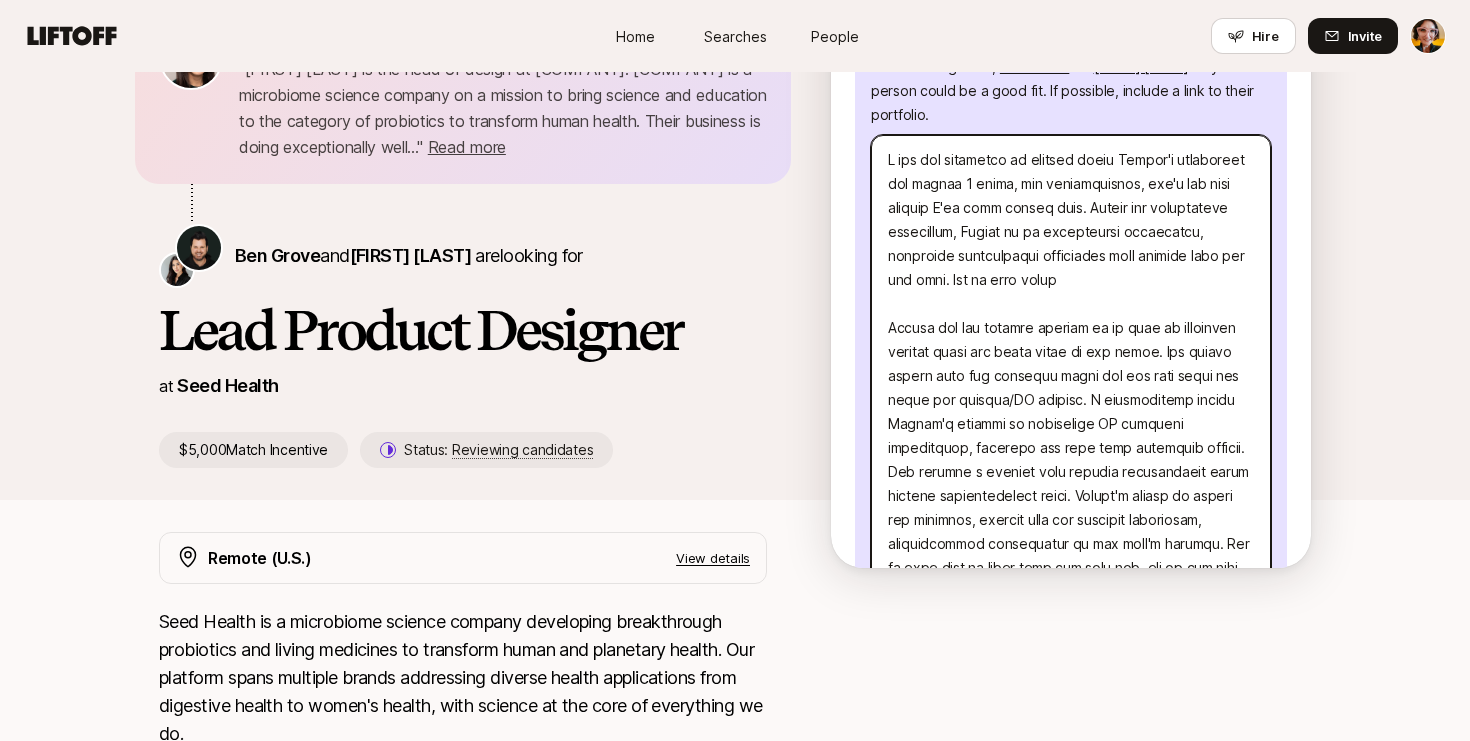 type on "x" 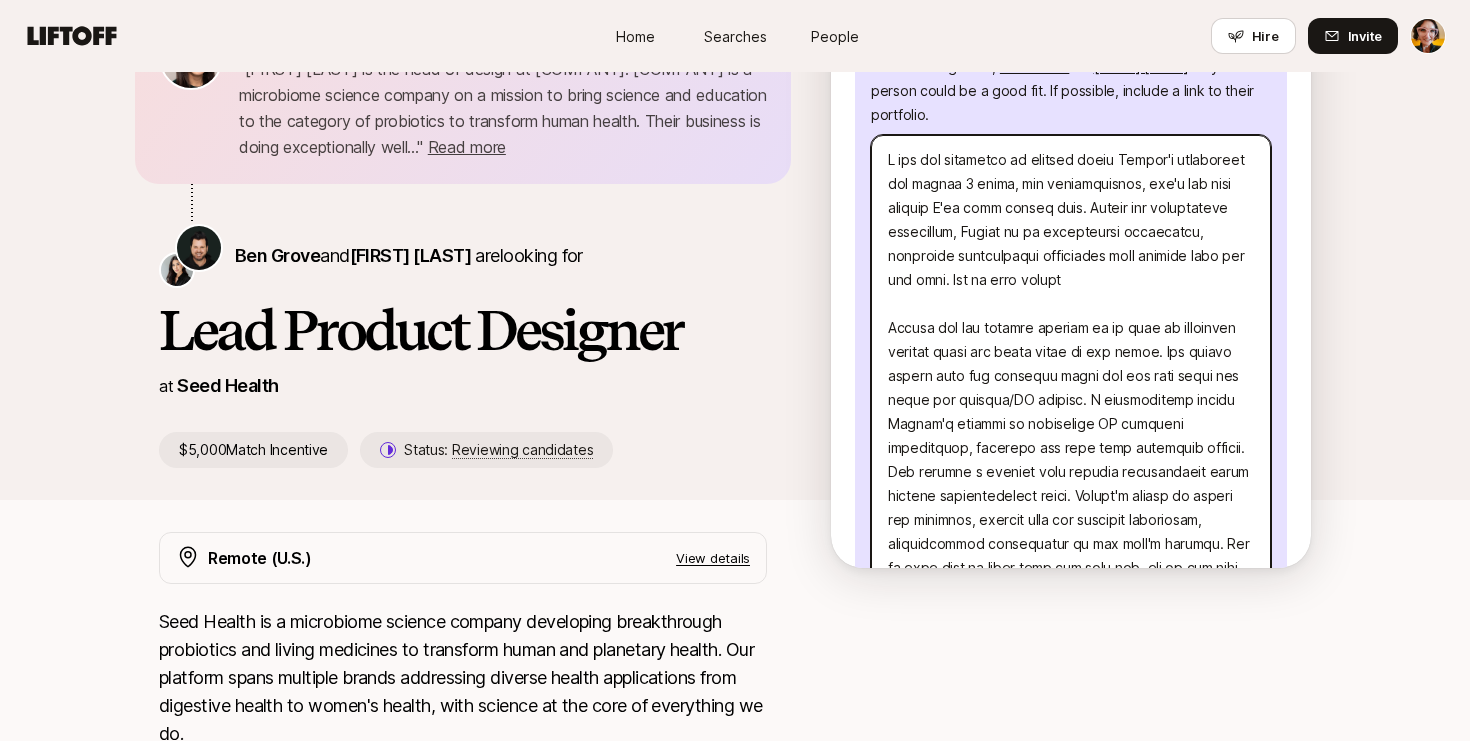 type on "x" 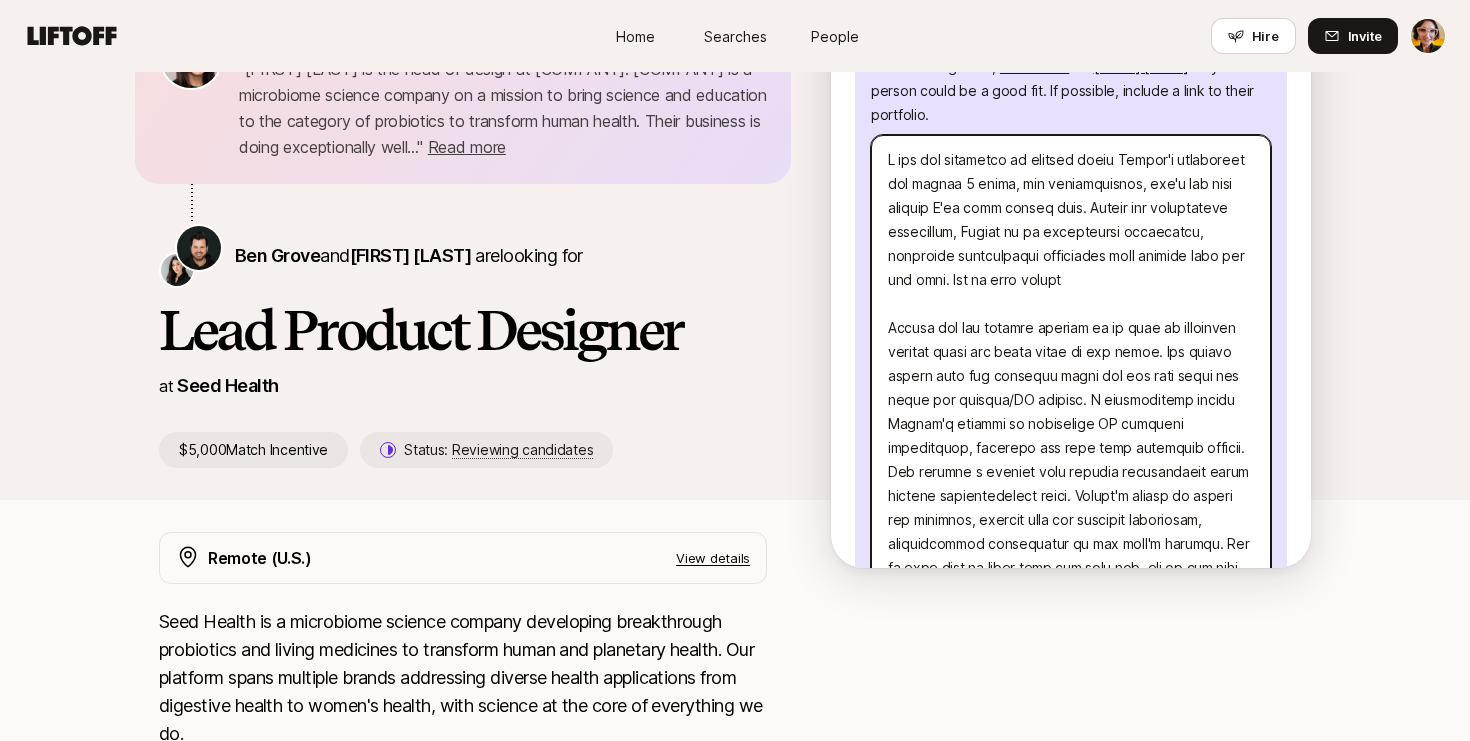 type on "x" 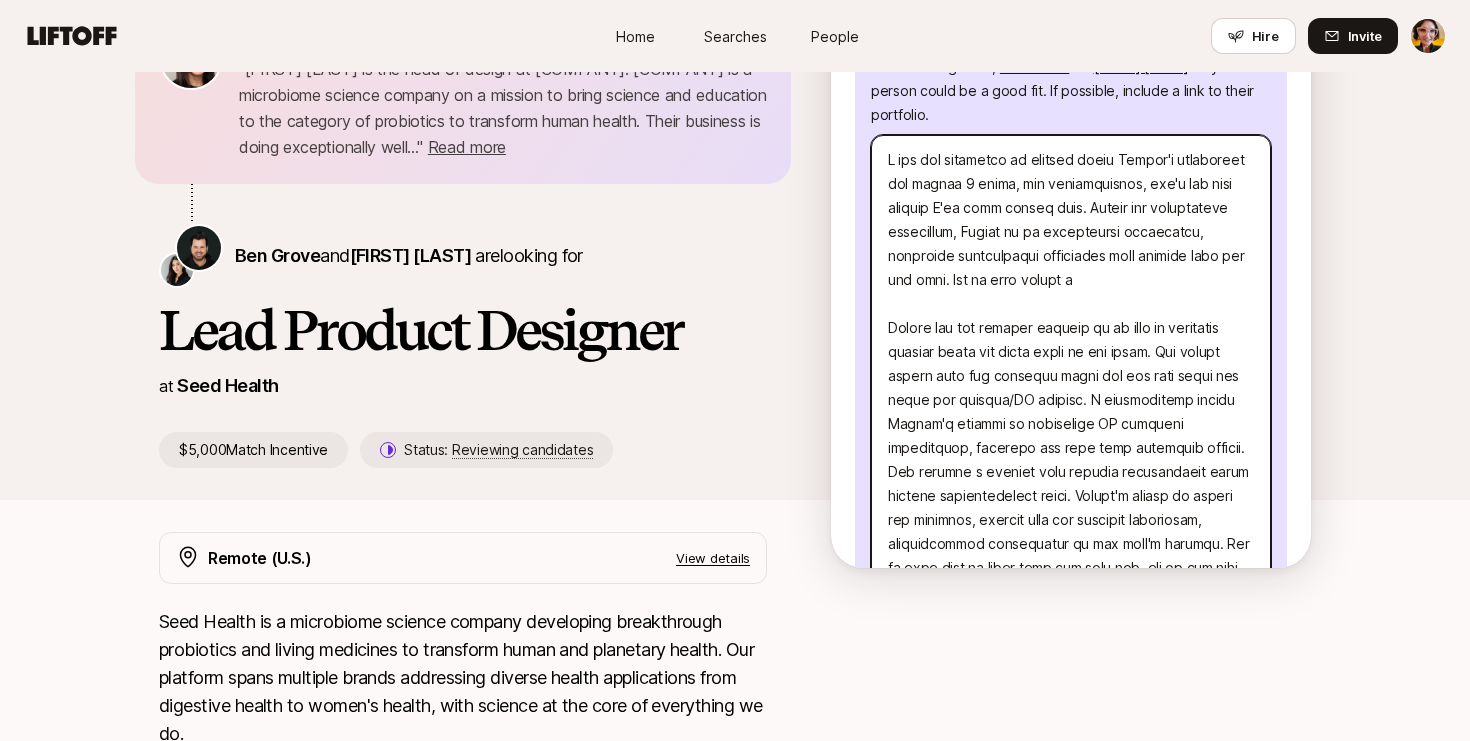 type on "x" 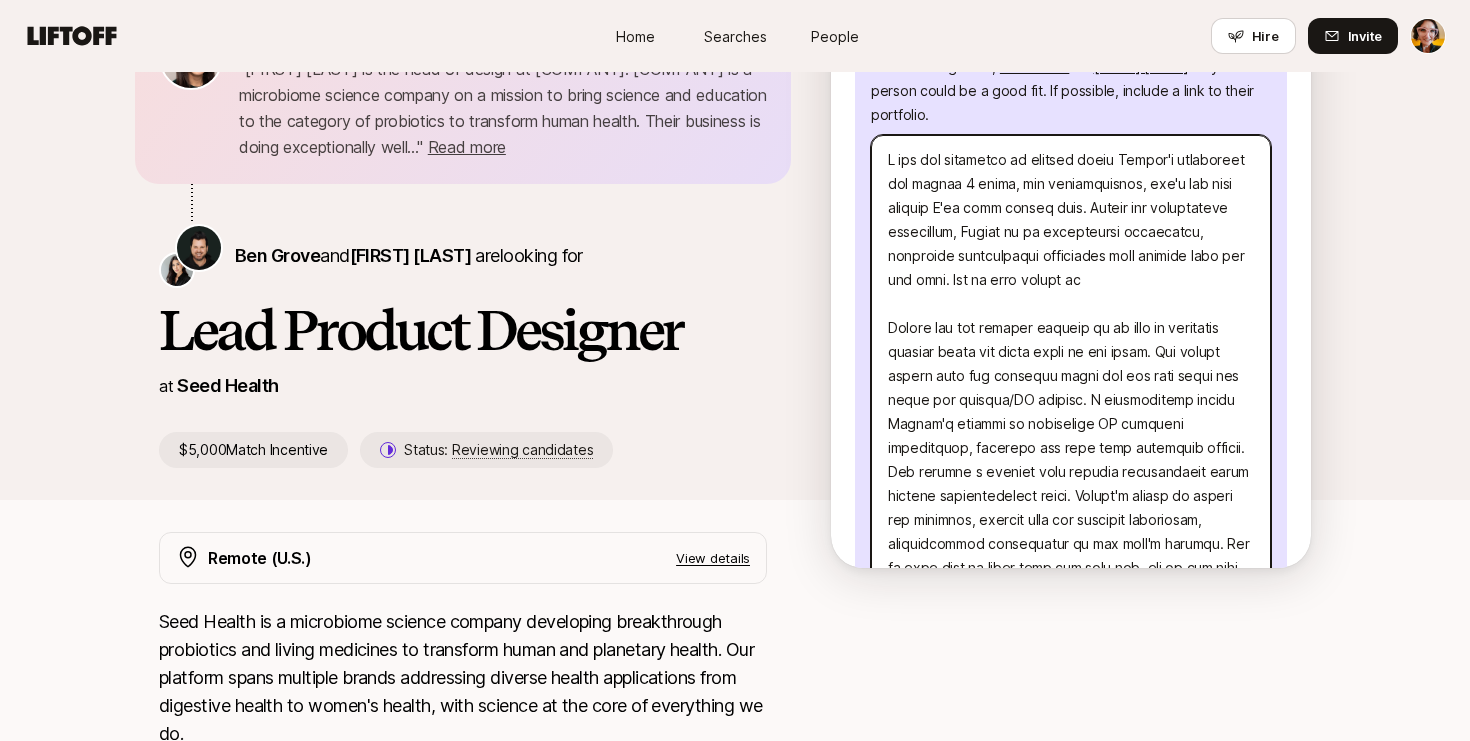 type on "x" 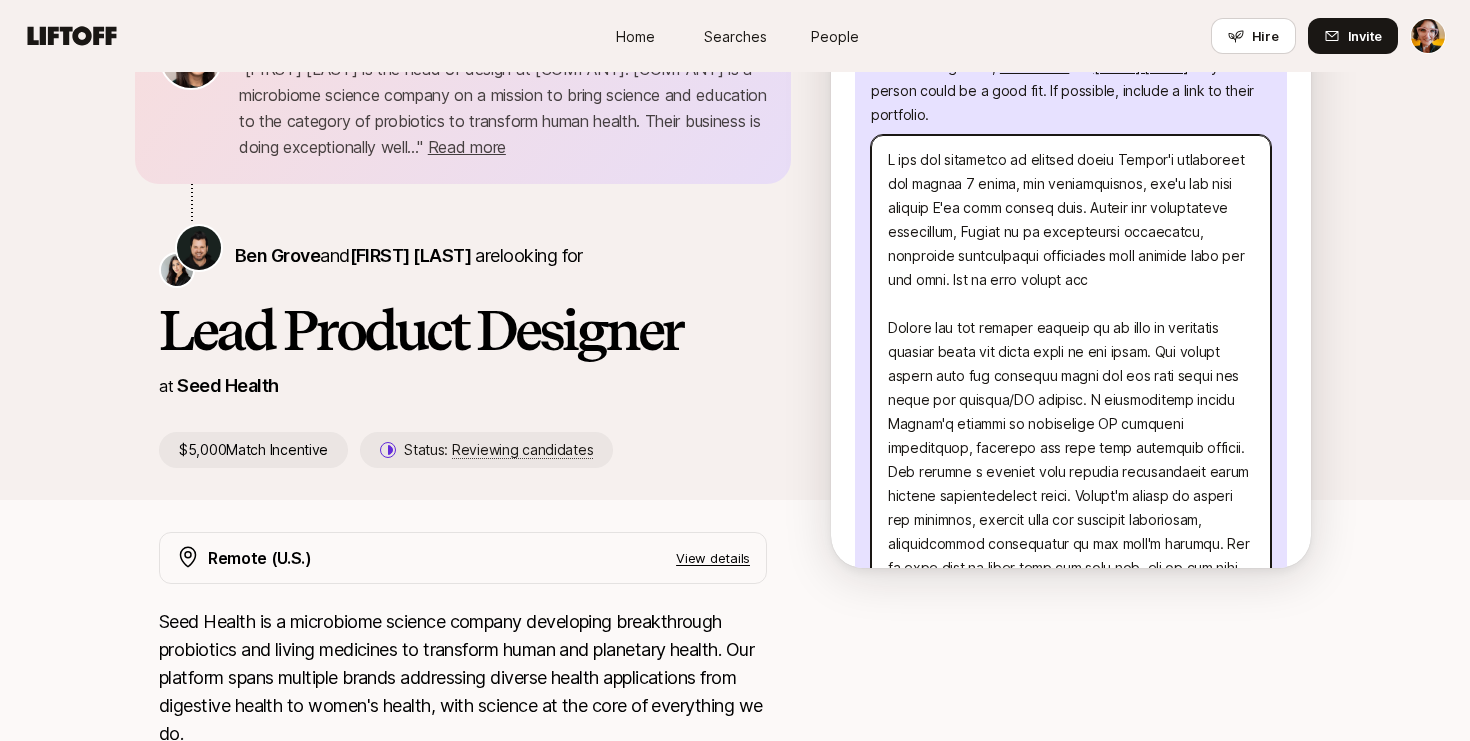 type on "x" 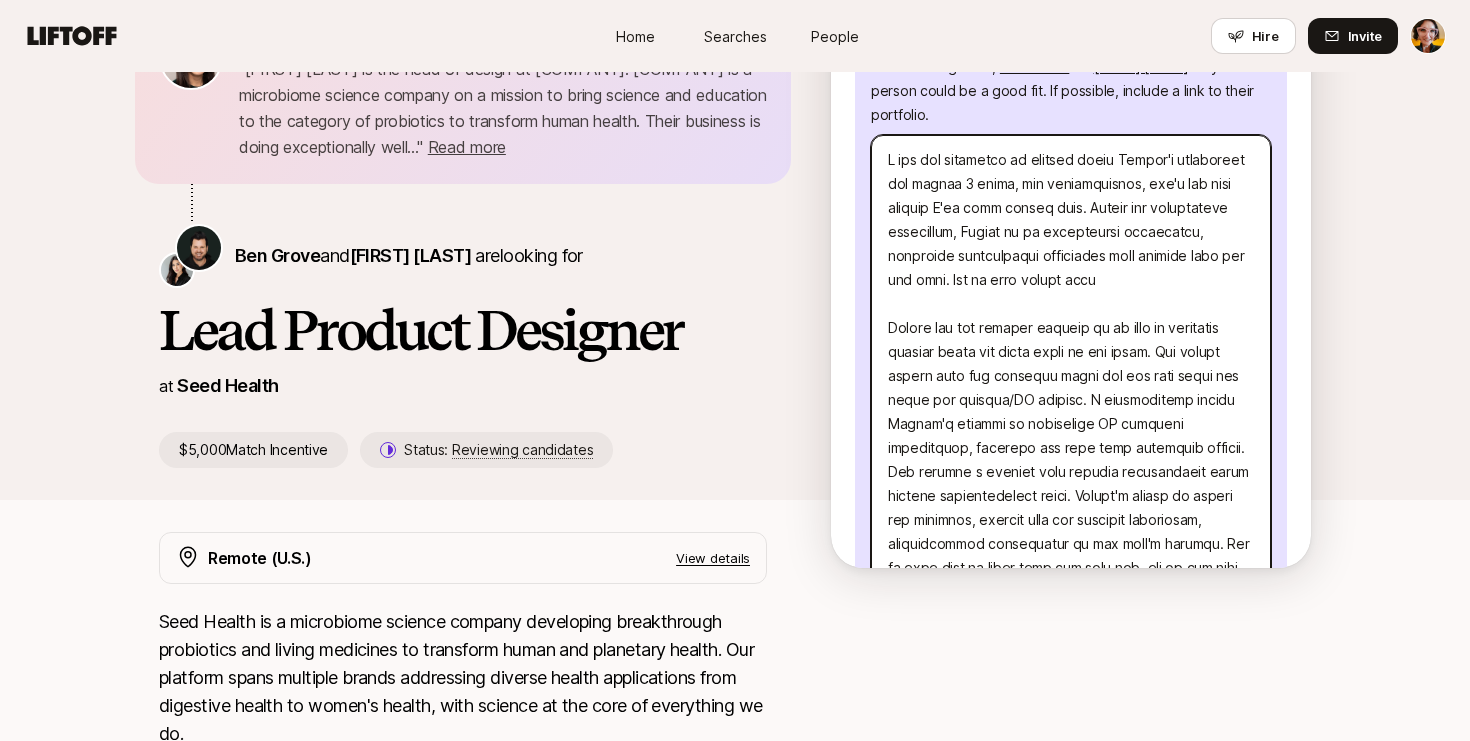 type on "x" 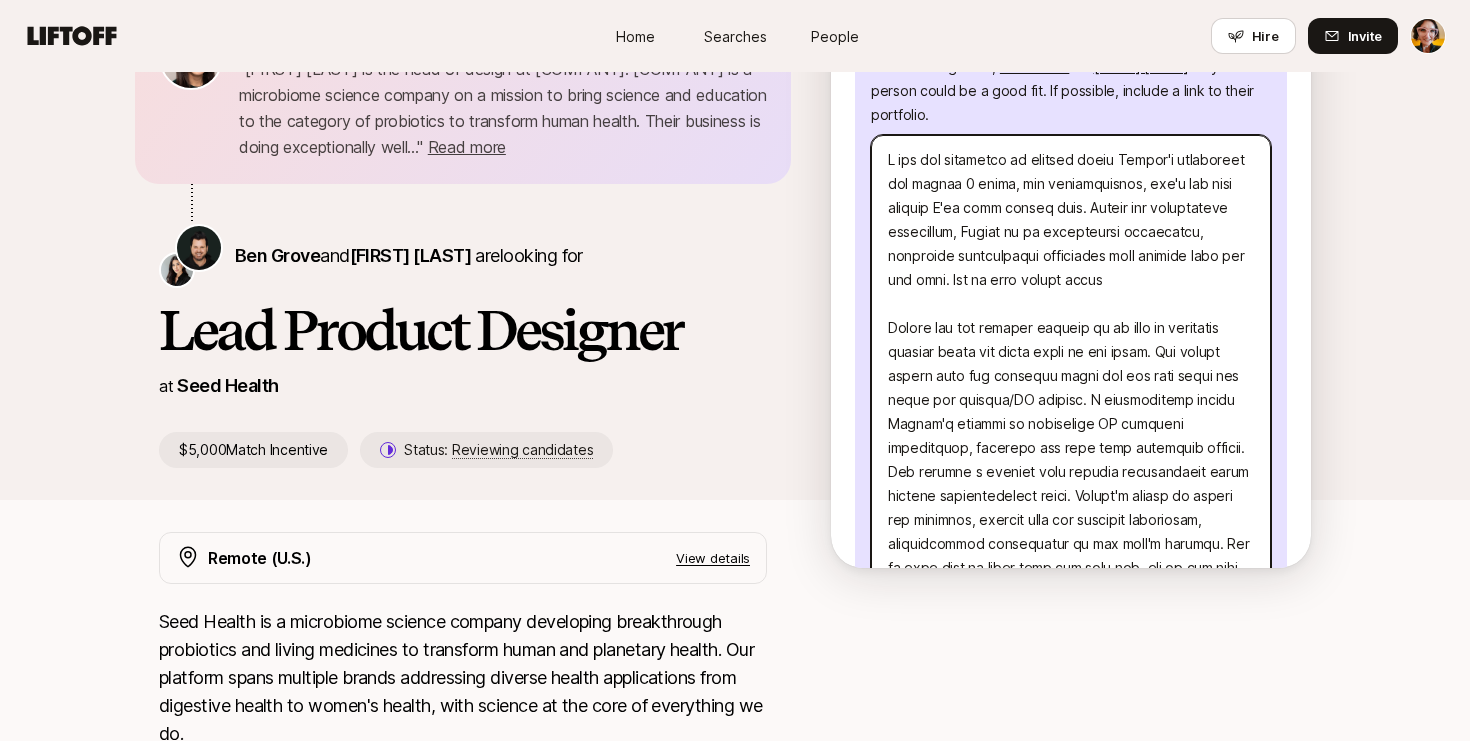 type on "x" 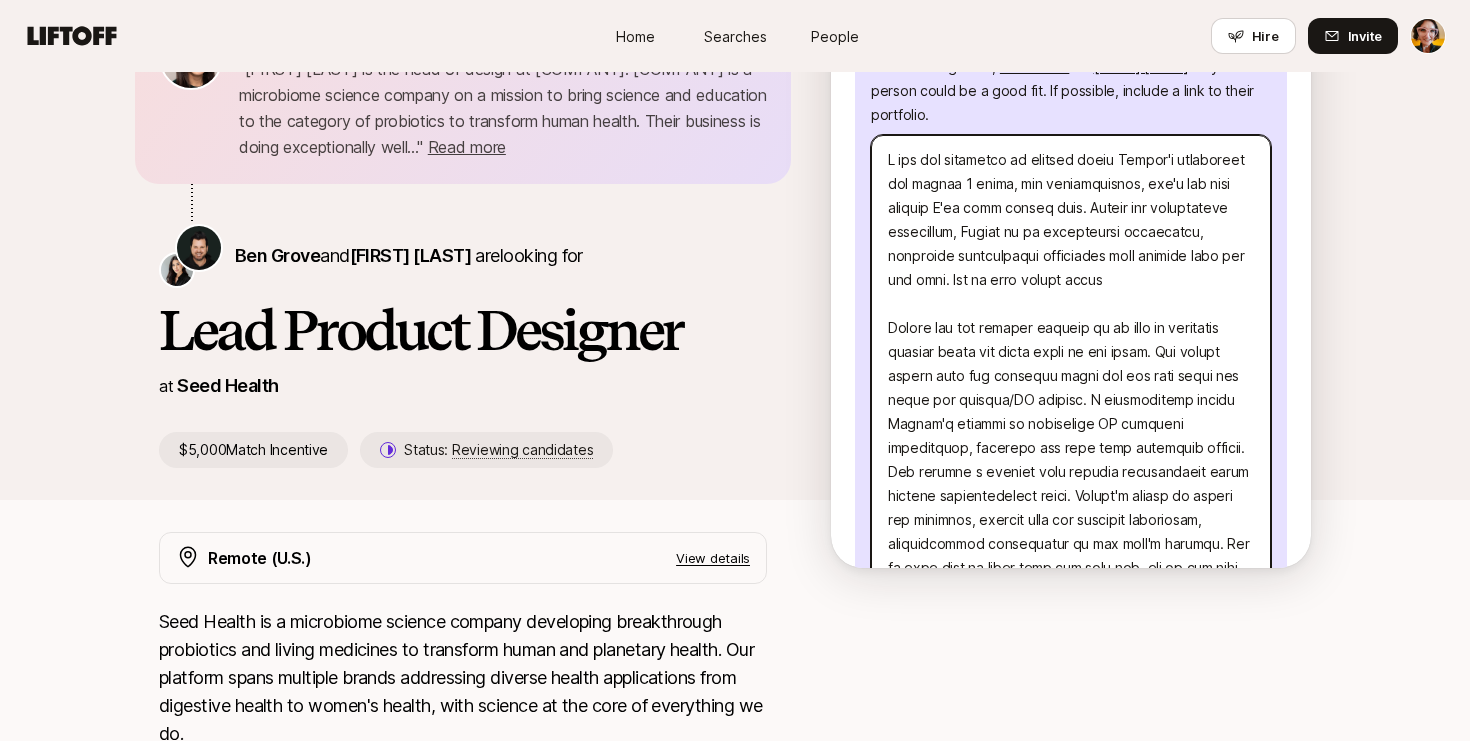 type on "x" 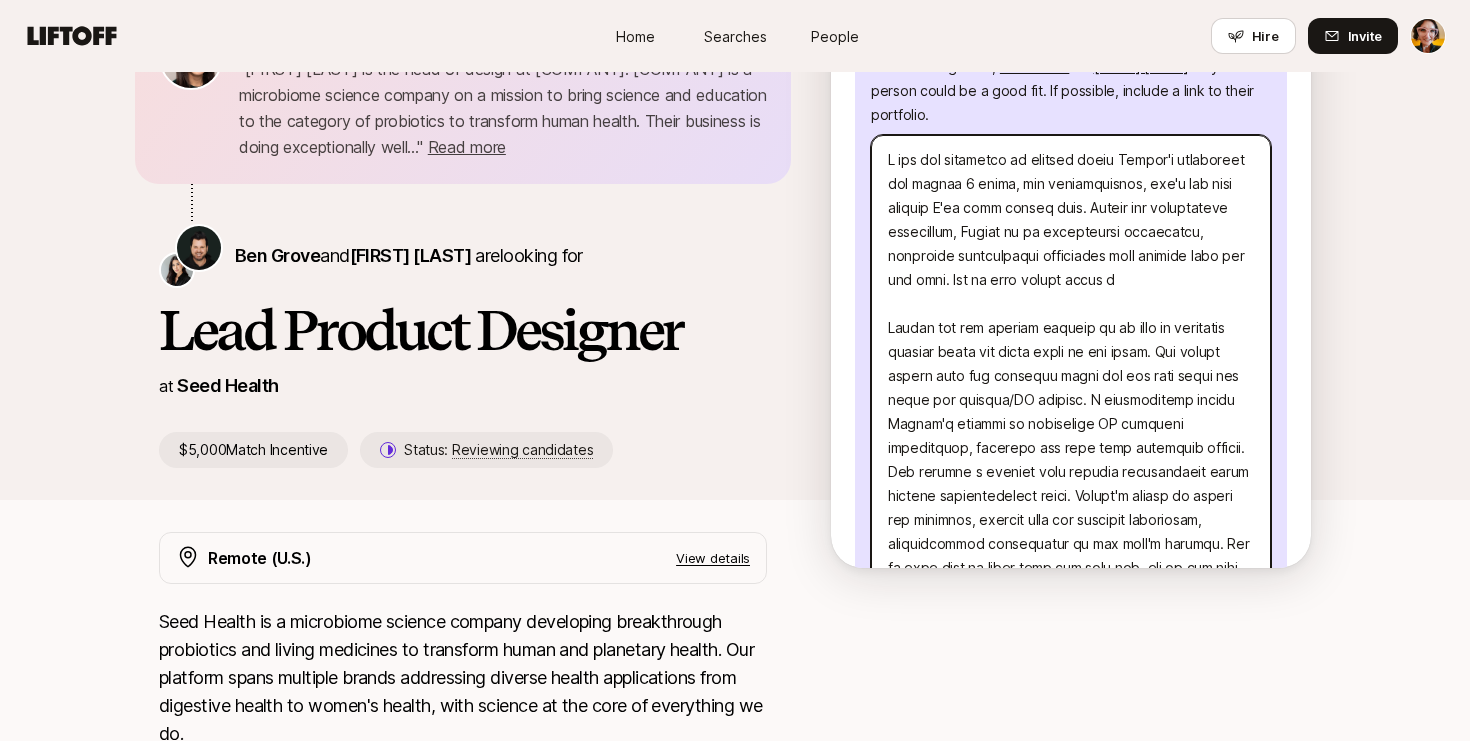 type on "x" 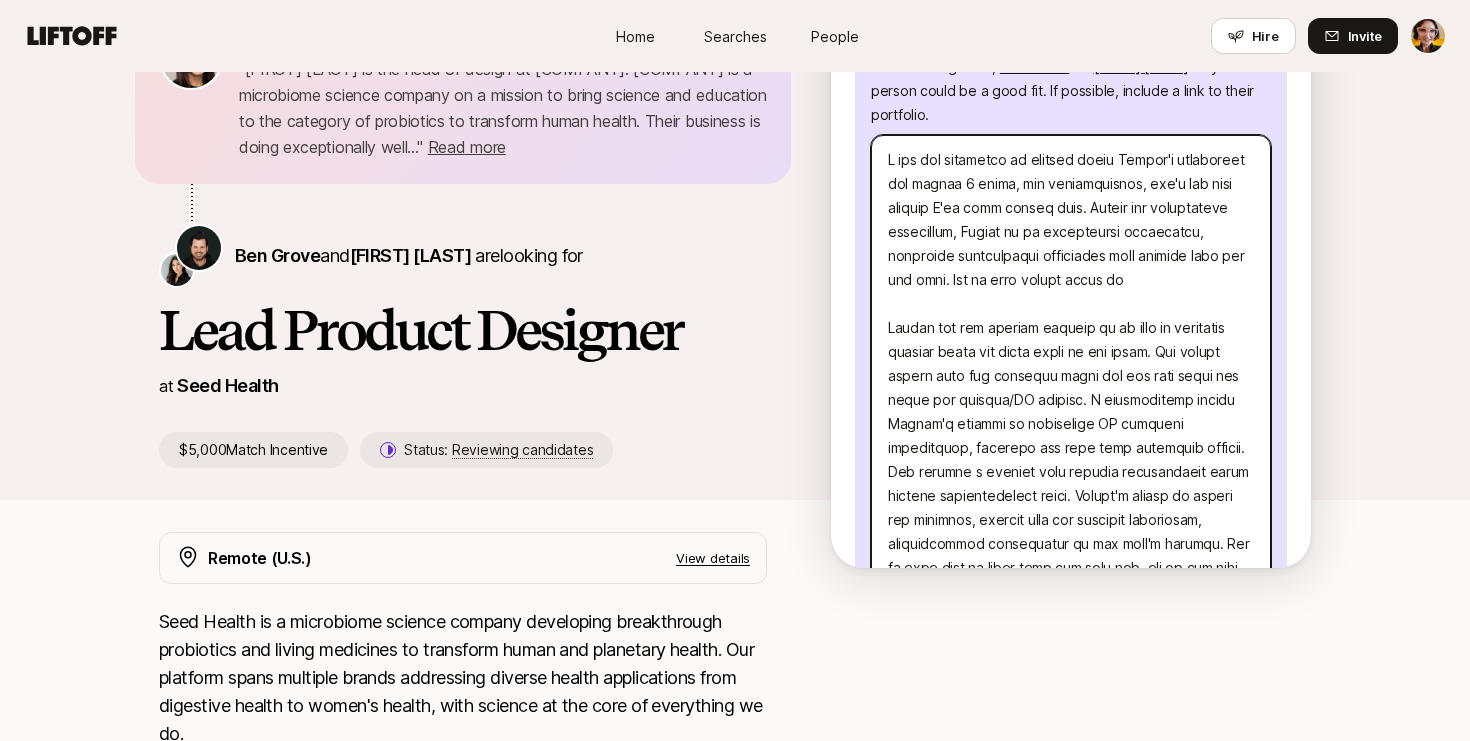 type on "x" 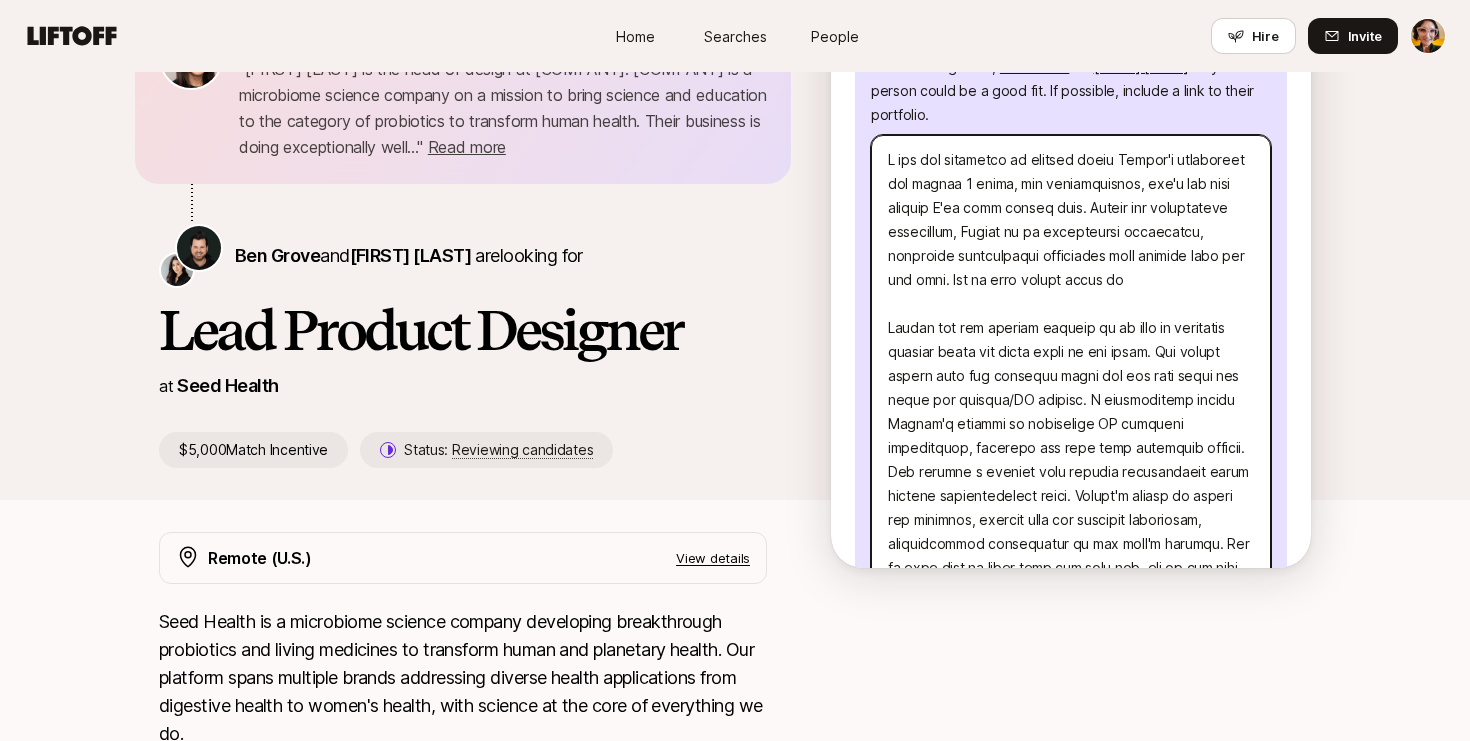type on "x" 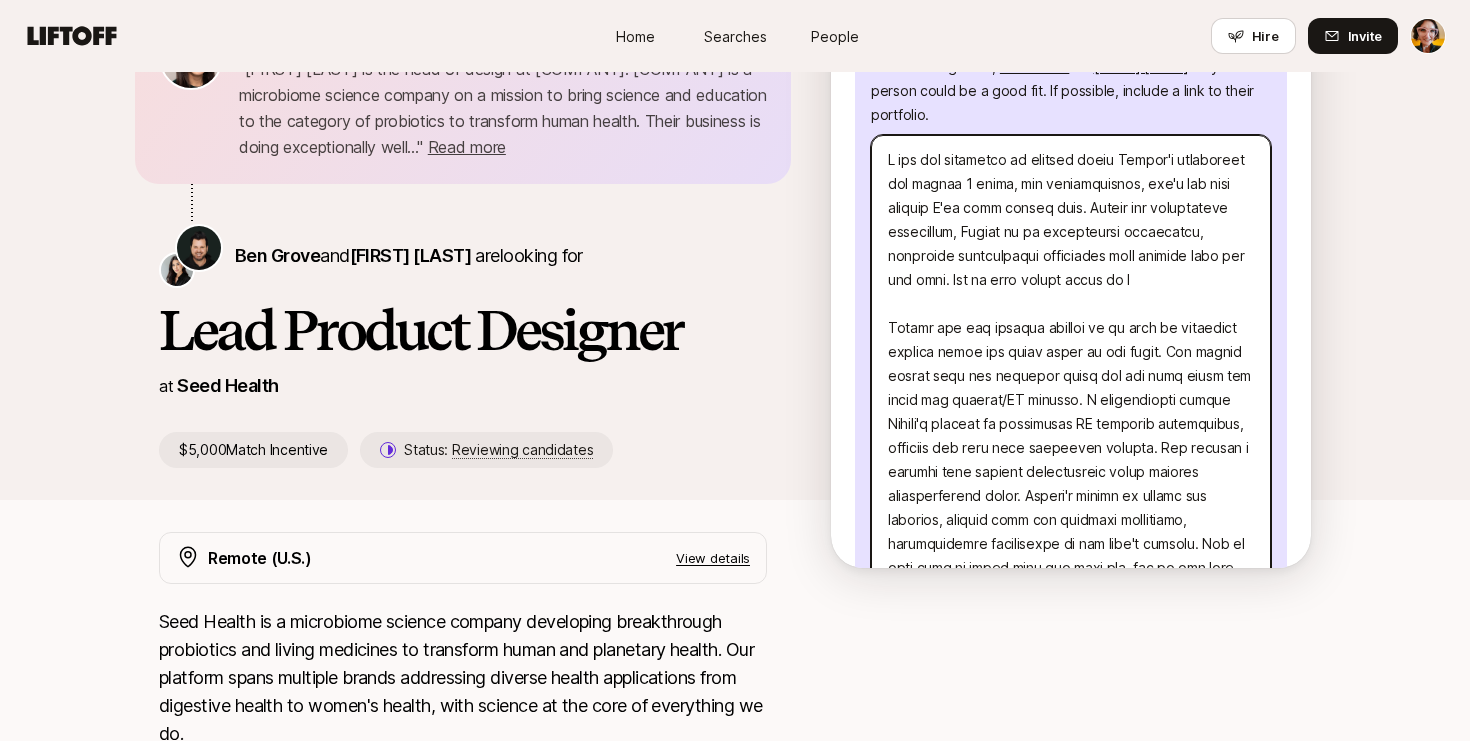 type on "x" 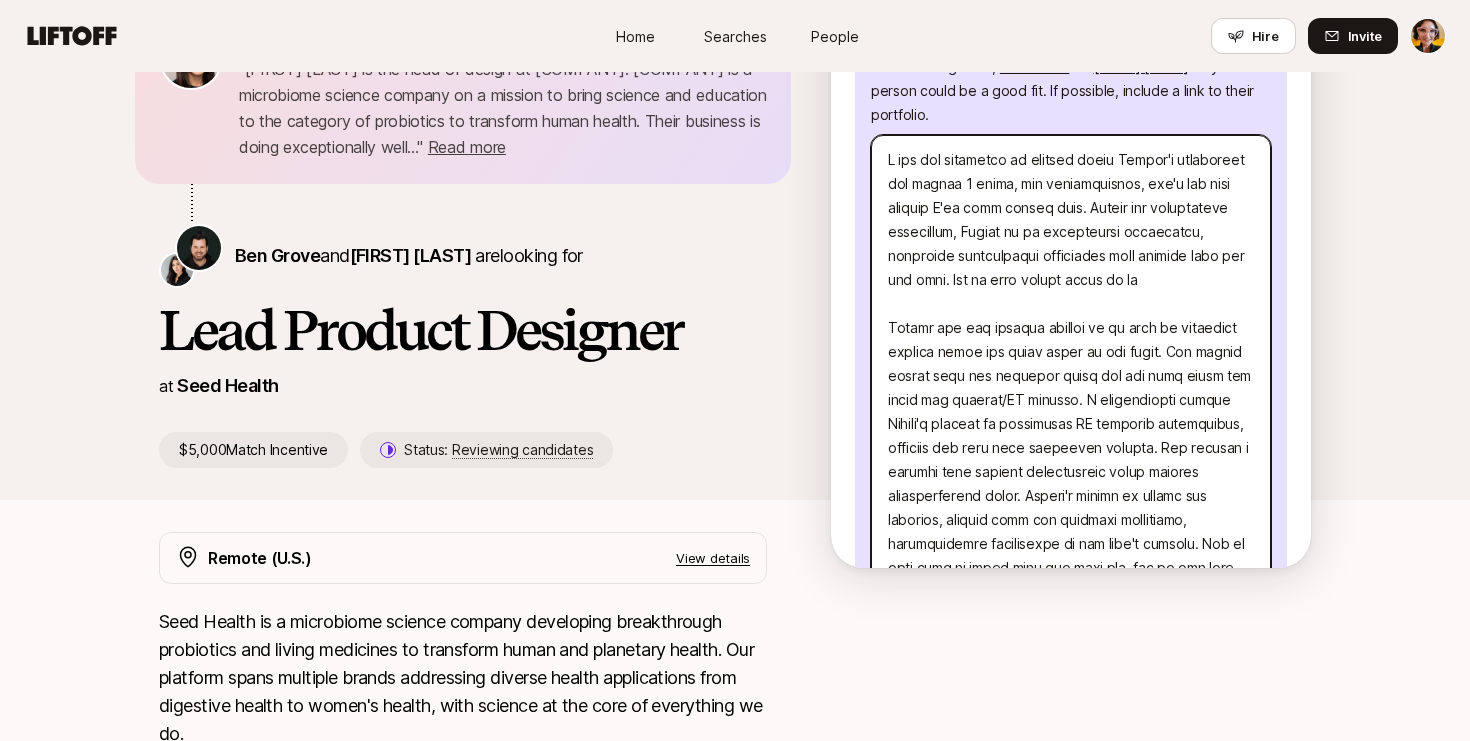 type on "x" 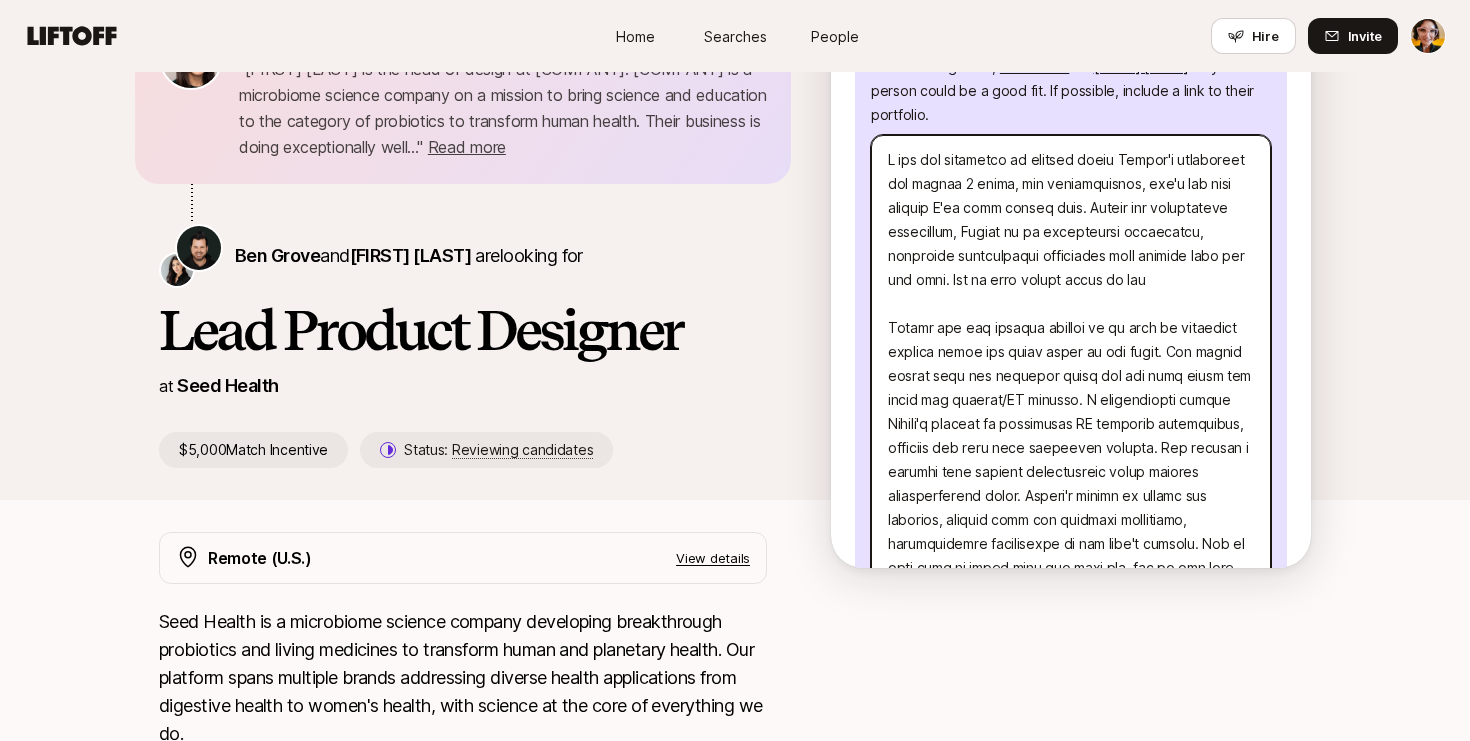 type on "x" 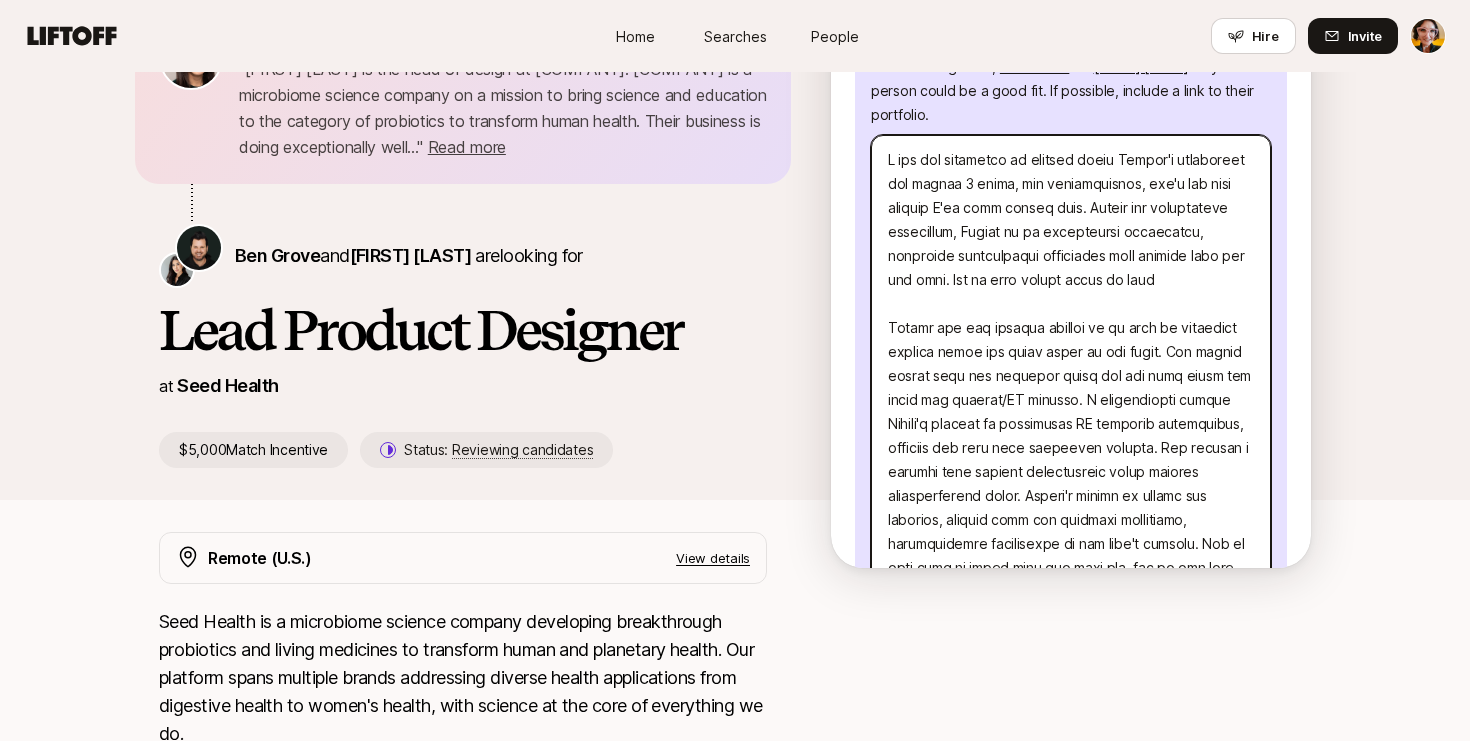 type on "x" 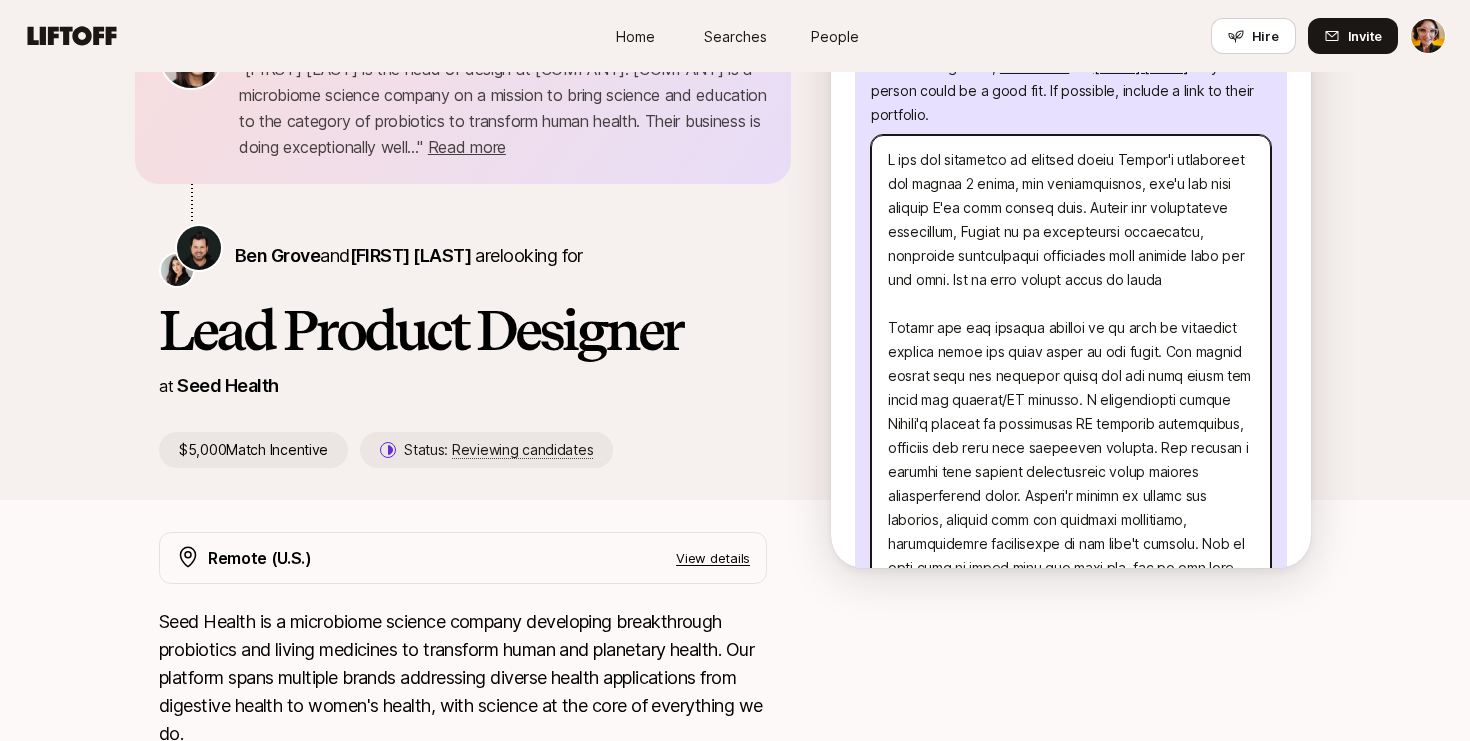 type on "x" 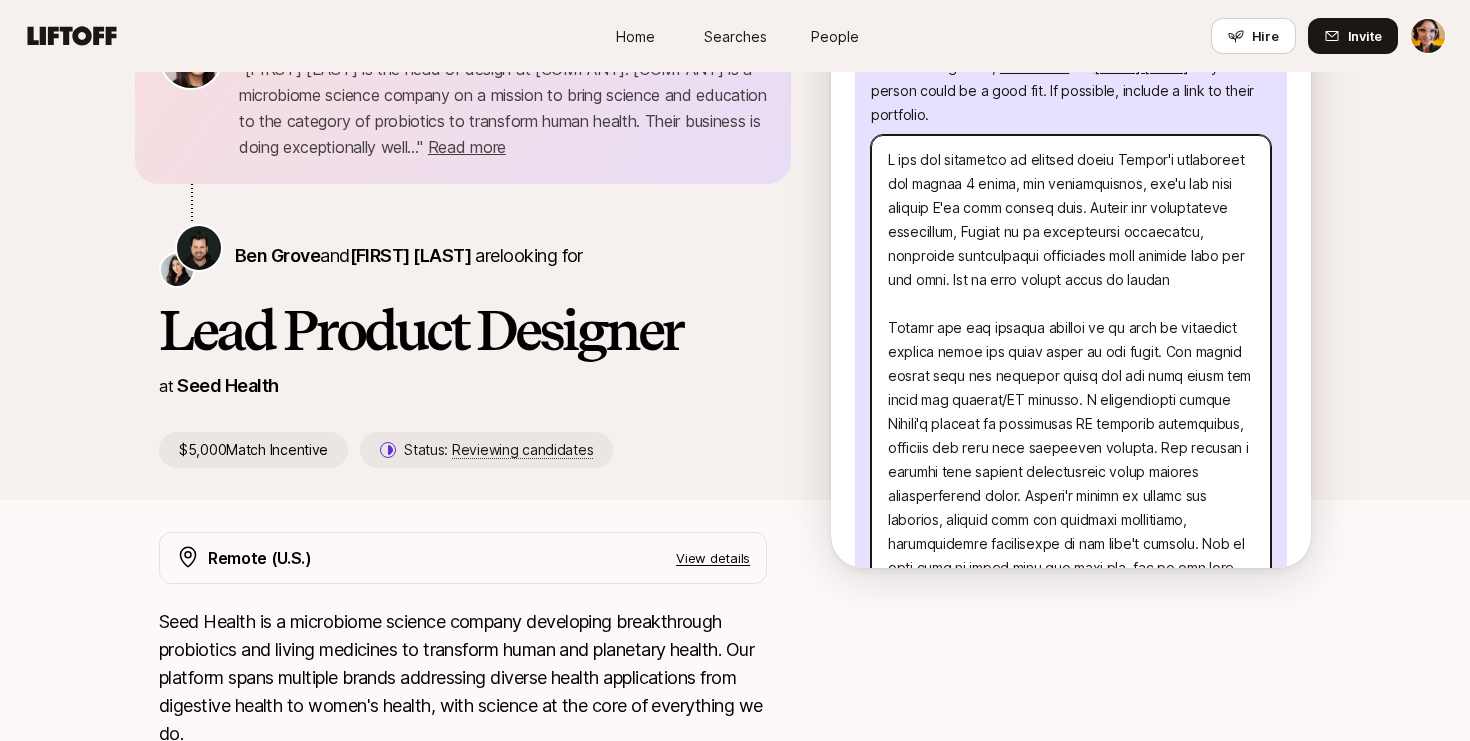 type on "x" 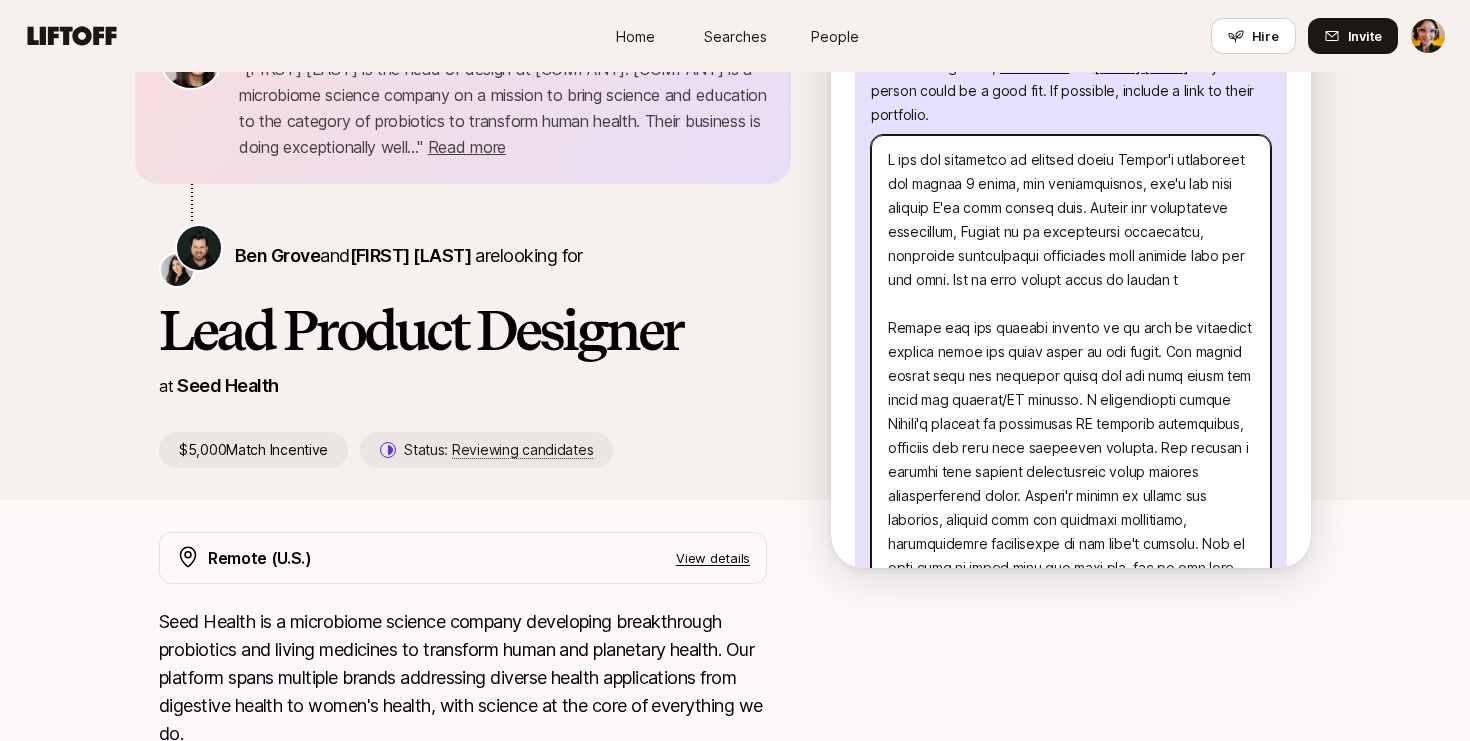 type on "I had the privilege of working under Tarryn's leadership for almost 2 years, and unequivocally, she's the best manager I've ever worked with. Beyond her exceptional leadership, Tarryn is an outstanding individual, balancing professional excellence with genuine care for her team. She is also highly adept at taking oi
Tarryn has the crucial ability to go into an ambiguous problem space and bring order to the chaos. She enjoys diving into new ventures where she can help shape and guide the product/UX roadmap. I particularly admire Tarryn's ability to prioritize UX requests effectively, managing our lean team structure adeptly. She strikes a balance that ensures productivity while meeting organizational needs. Tarryn's skills in design and research, coupled with her valuable mentorship, significantly contributed to the team's success. She is also able to drive into the work and, due to the team nature if our team, really employees a player-coach role where she both built and led the department but also got ha..." 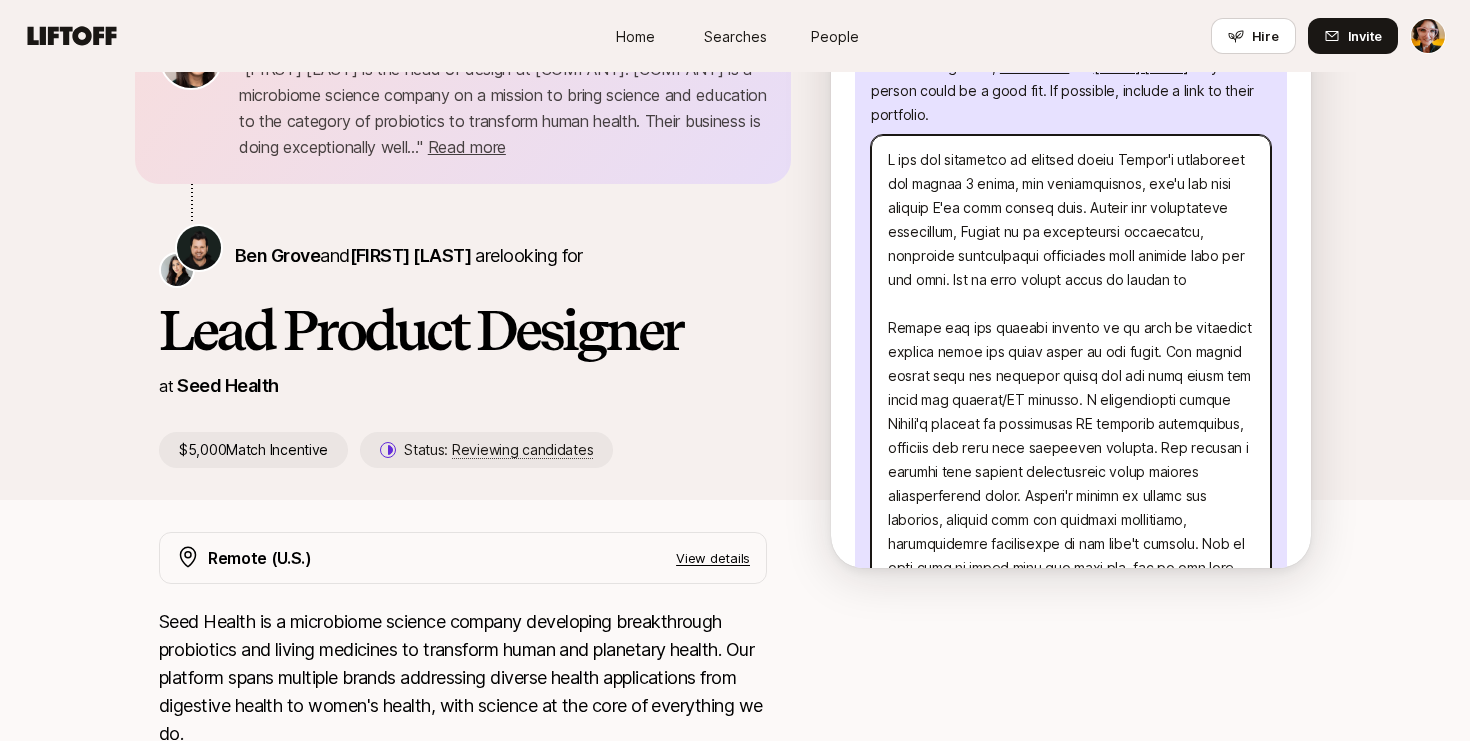 type on "x" 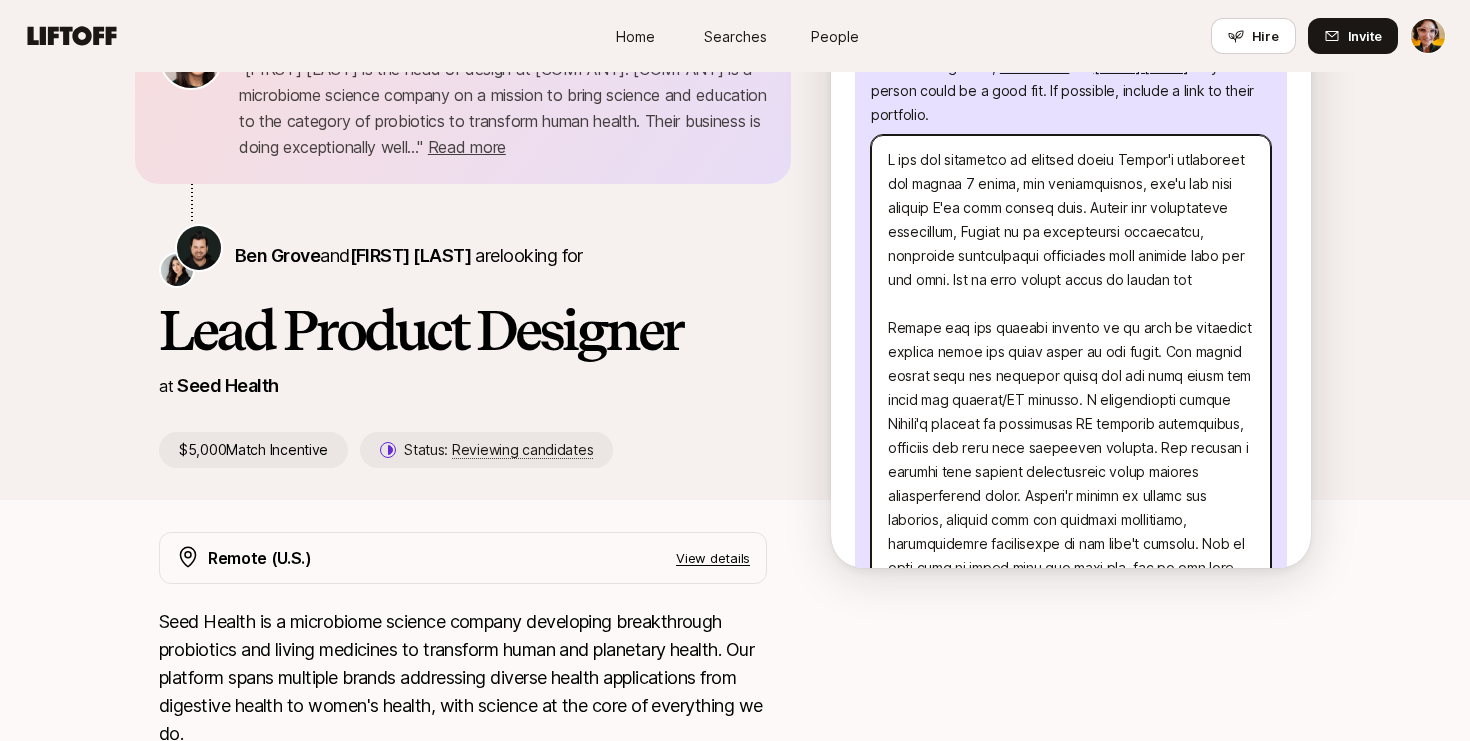 type on "x" 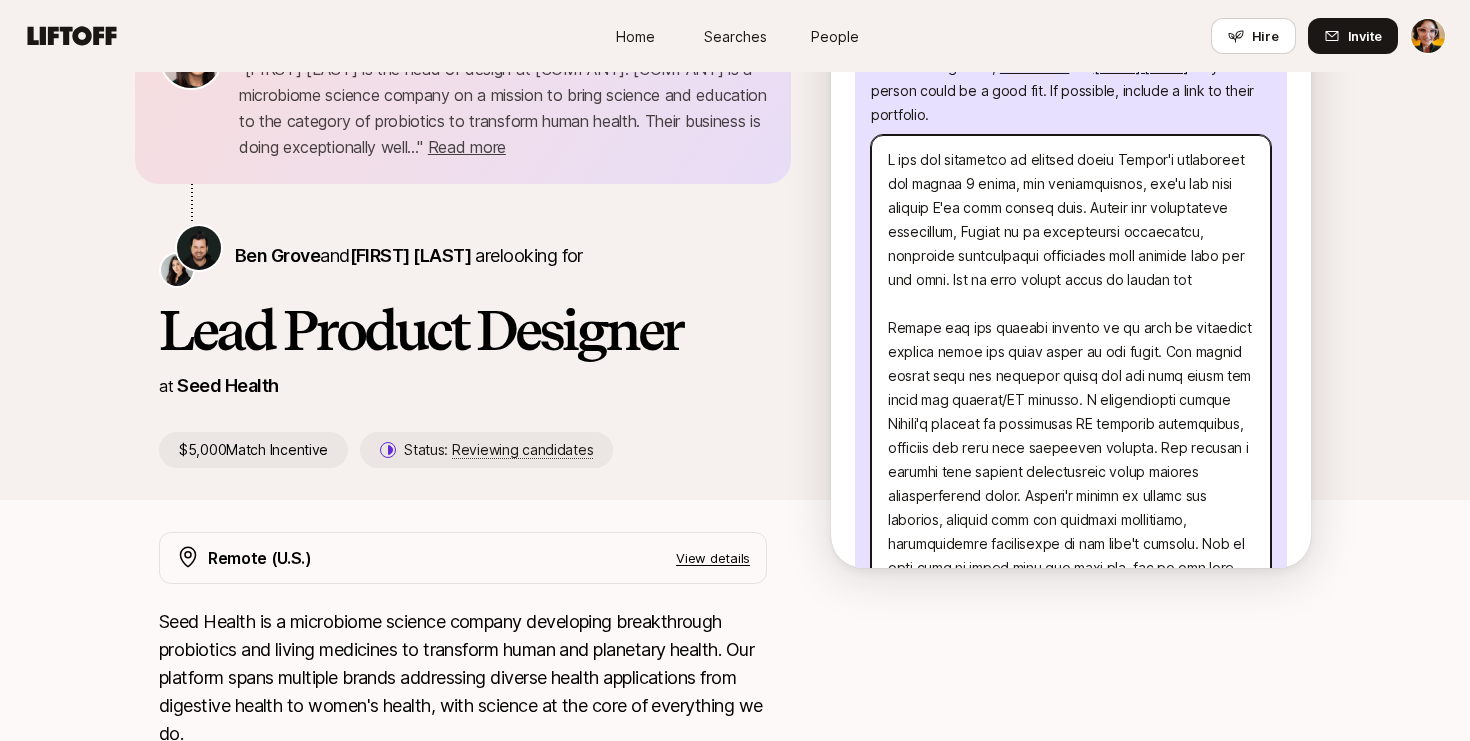 type on "I had the privilege of working under Tarryn's leadership for almost 2 years, and unequivocally, she's the best manager I've ever worked with. Beyond her exceptional leadership, Tarryn is an outstanding individual, balancing professional excellence with genuine care for her team. She is also highly adept at taking oin a
Tarryn has the crucial ability to go into an ambiguous problem space and bring order to the chaos. She enjoys diving into new ventures where she can help shape and guide the product/UX roadmap. I particularly admire Tarryn's ability to prioritize UX requests effectively, managing our lean team structure adeptly. She strikes a balance that ensures productivity while meeting organizational needs. Tarryn's skills in design and research, coupled with her valuable mentorship, significantly contributed to the team's success. She is also able to drive into the work and, due to the team nature if our team, really employees a player-coach role where she both built and led the department but also got..." 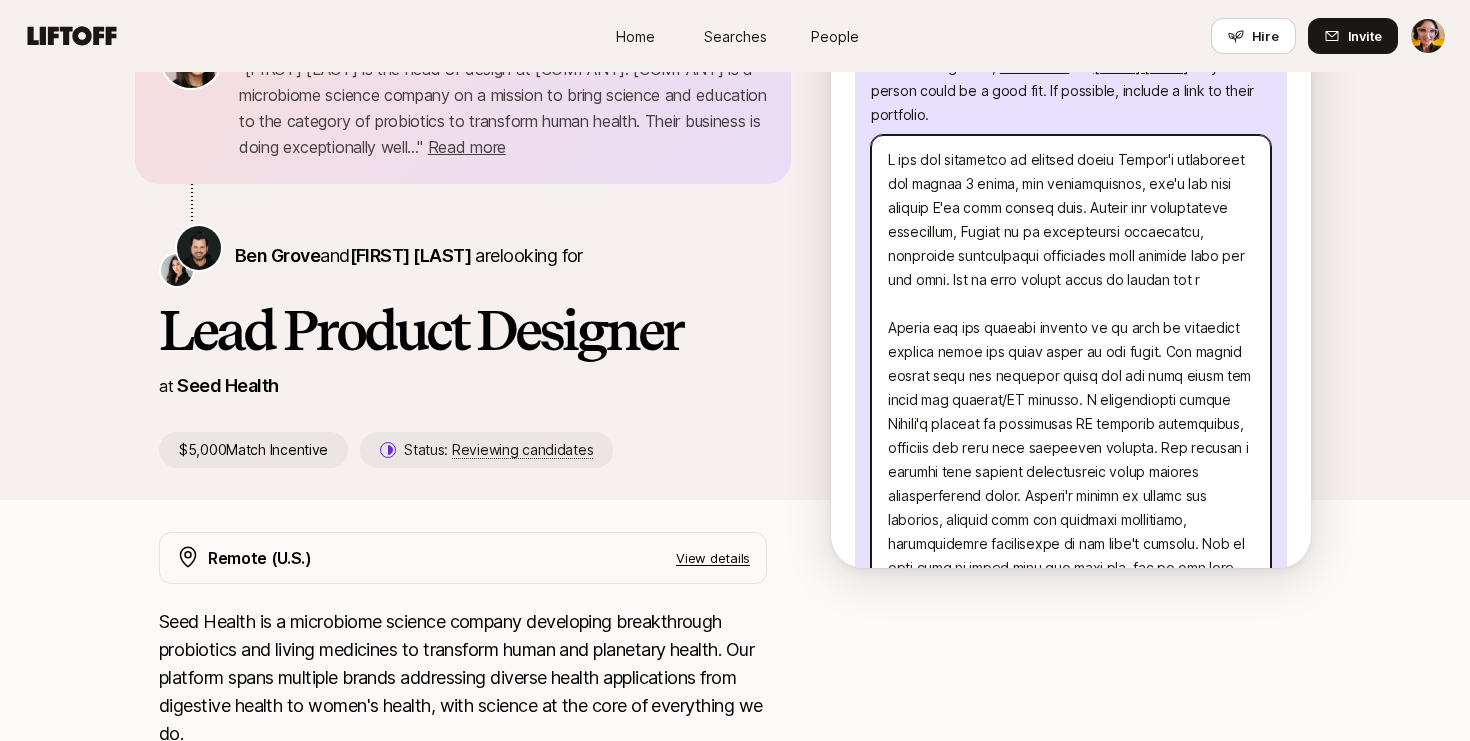 type on "x" 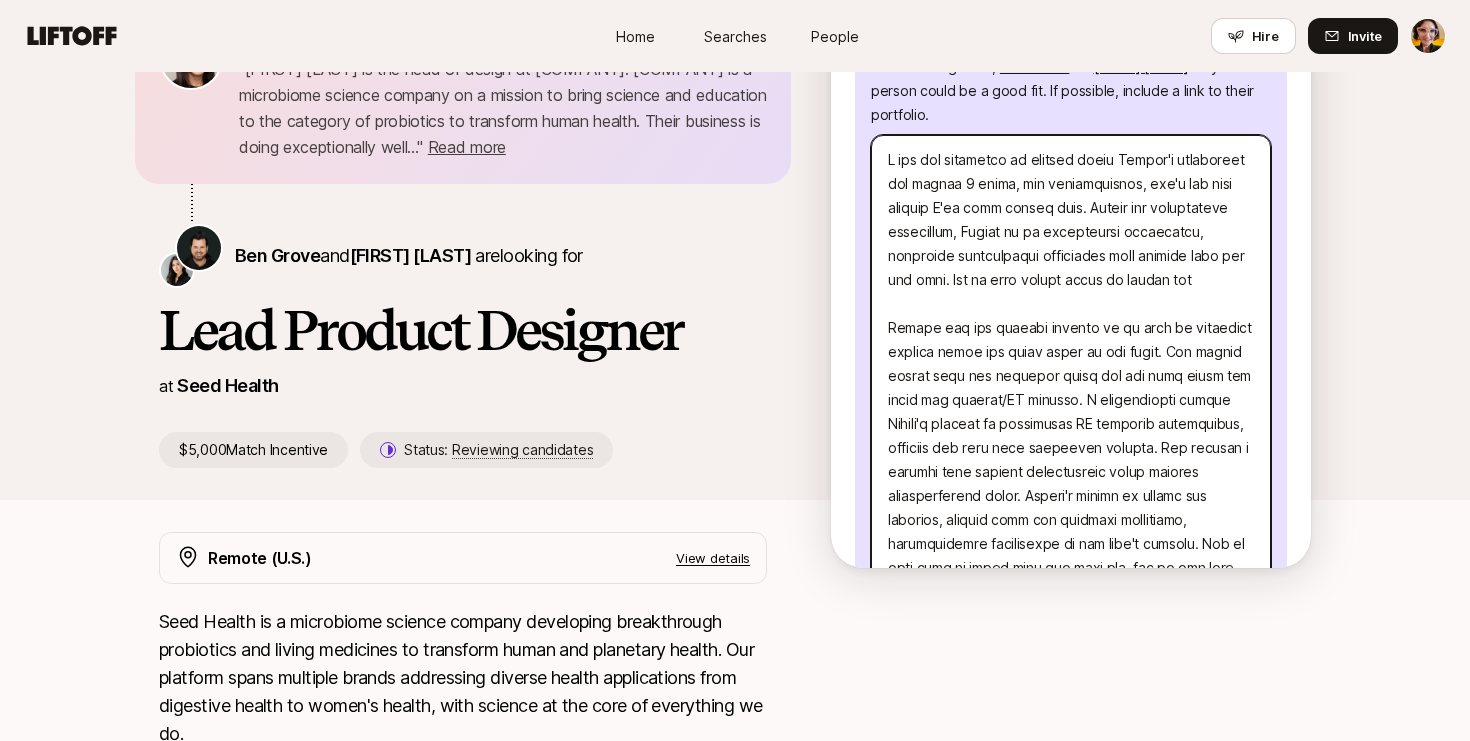 type on "x" 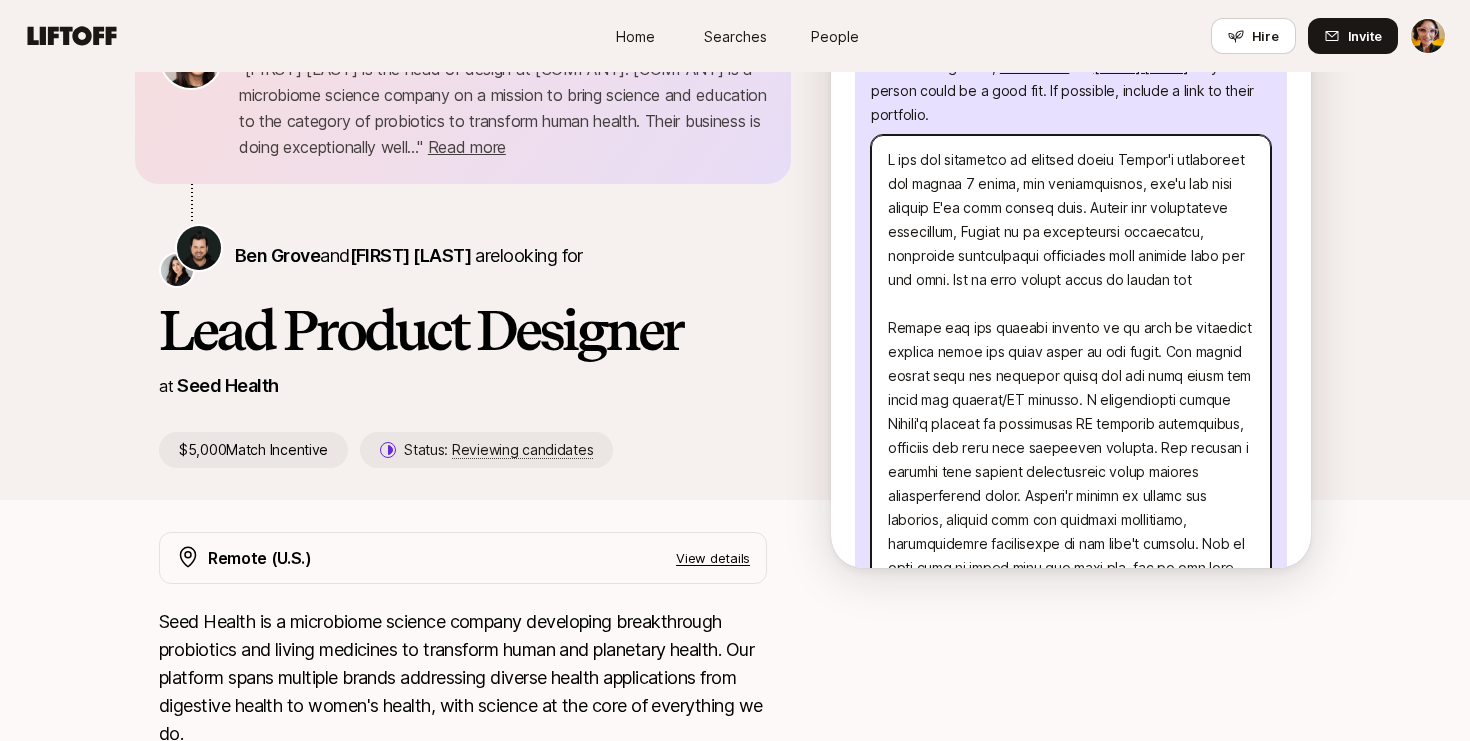 type on "x" 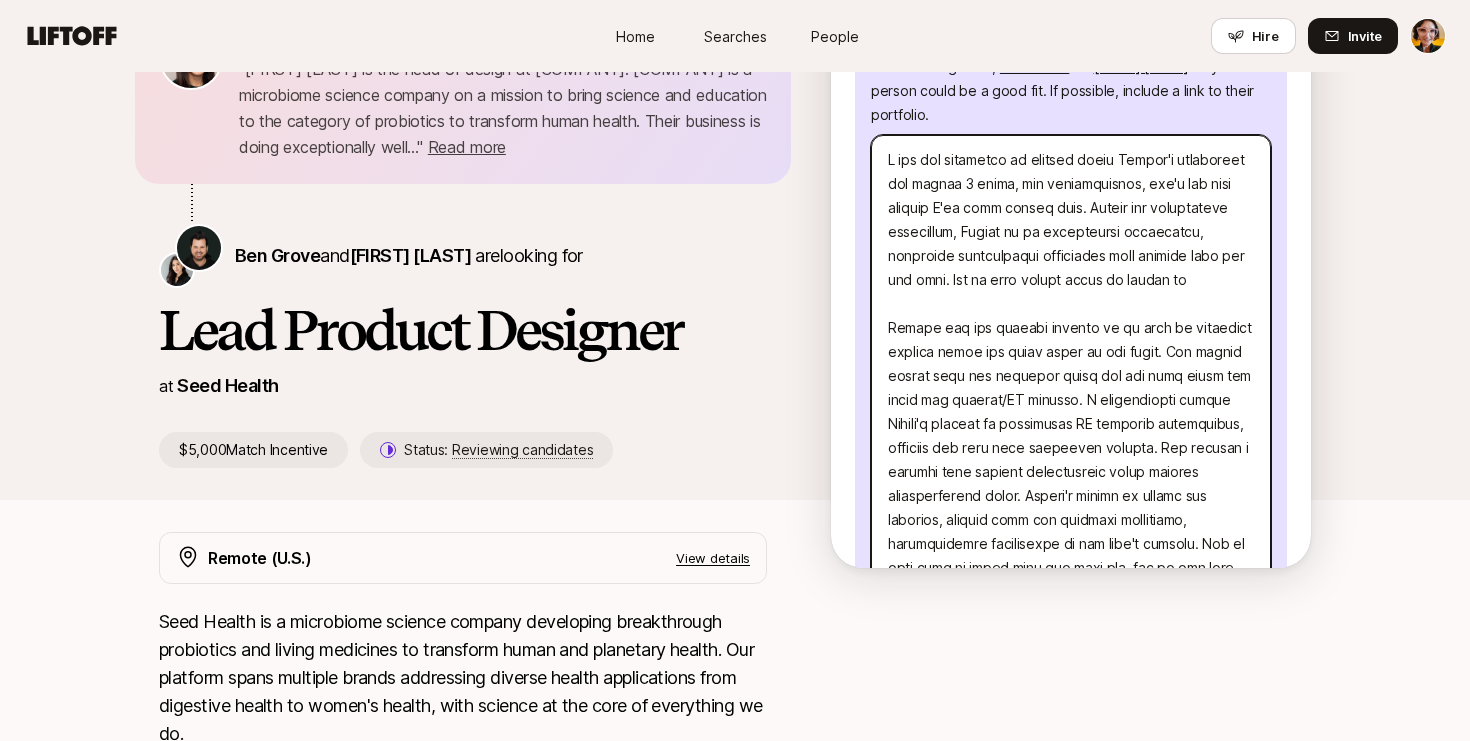 type on "x" 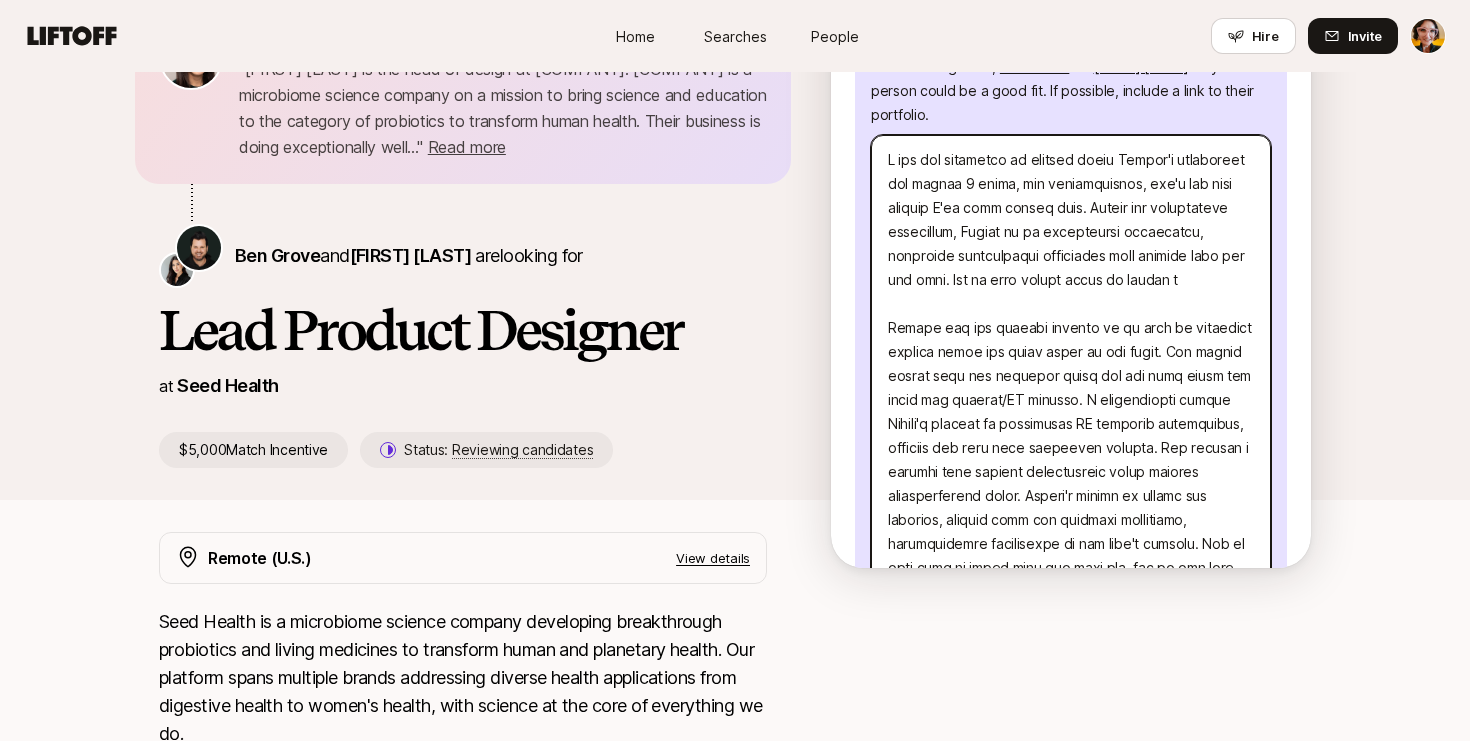 type on "x" 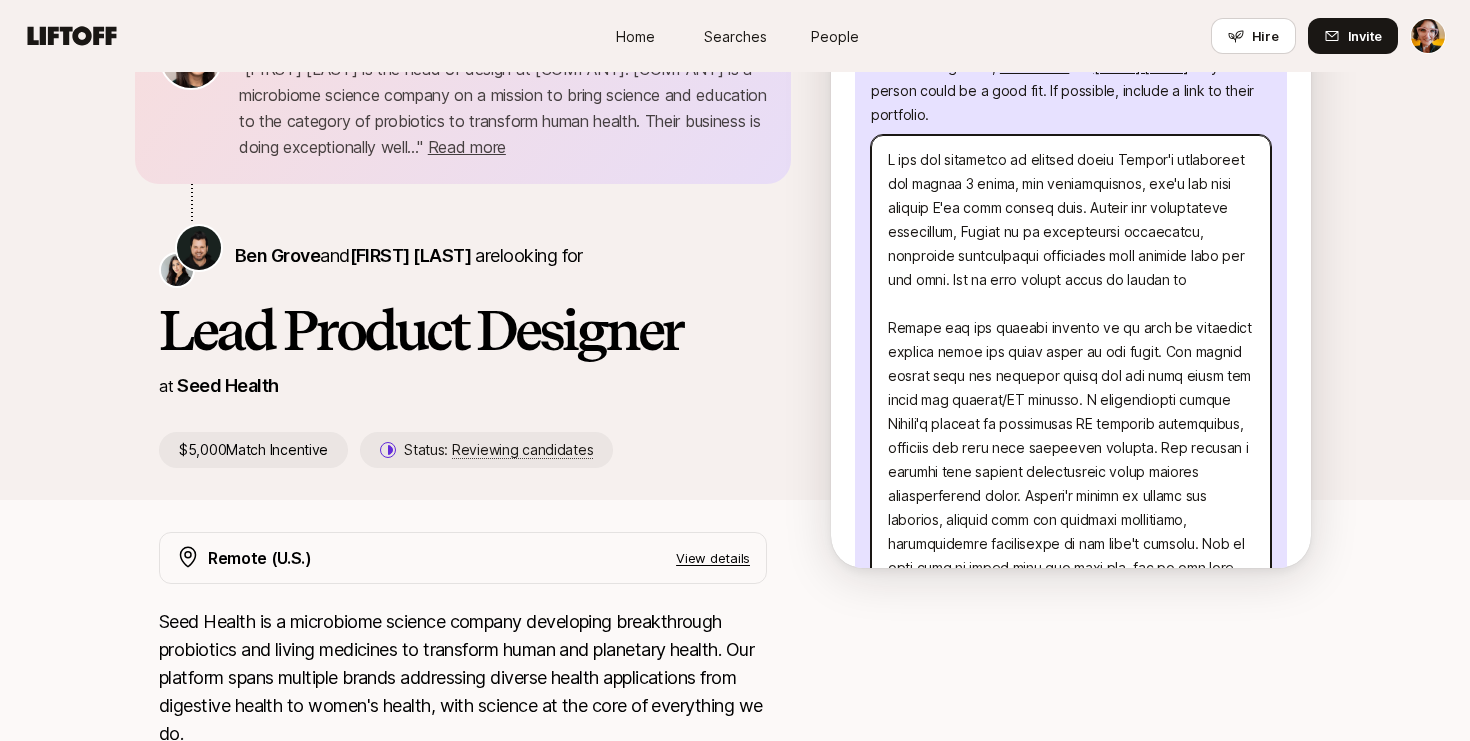 type on "x" 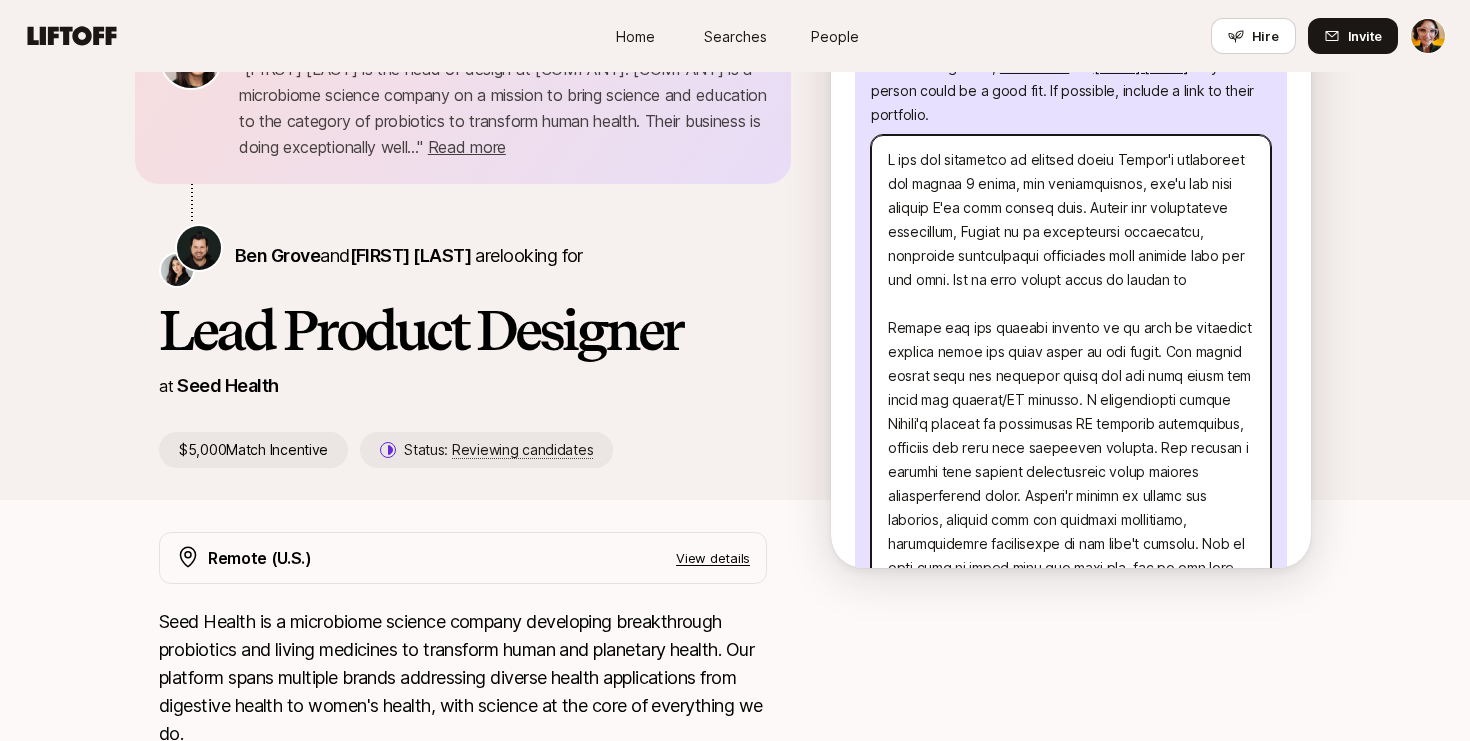 type on "x" 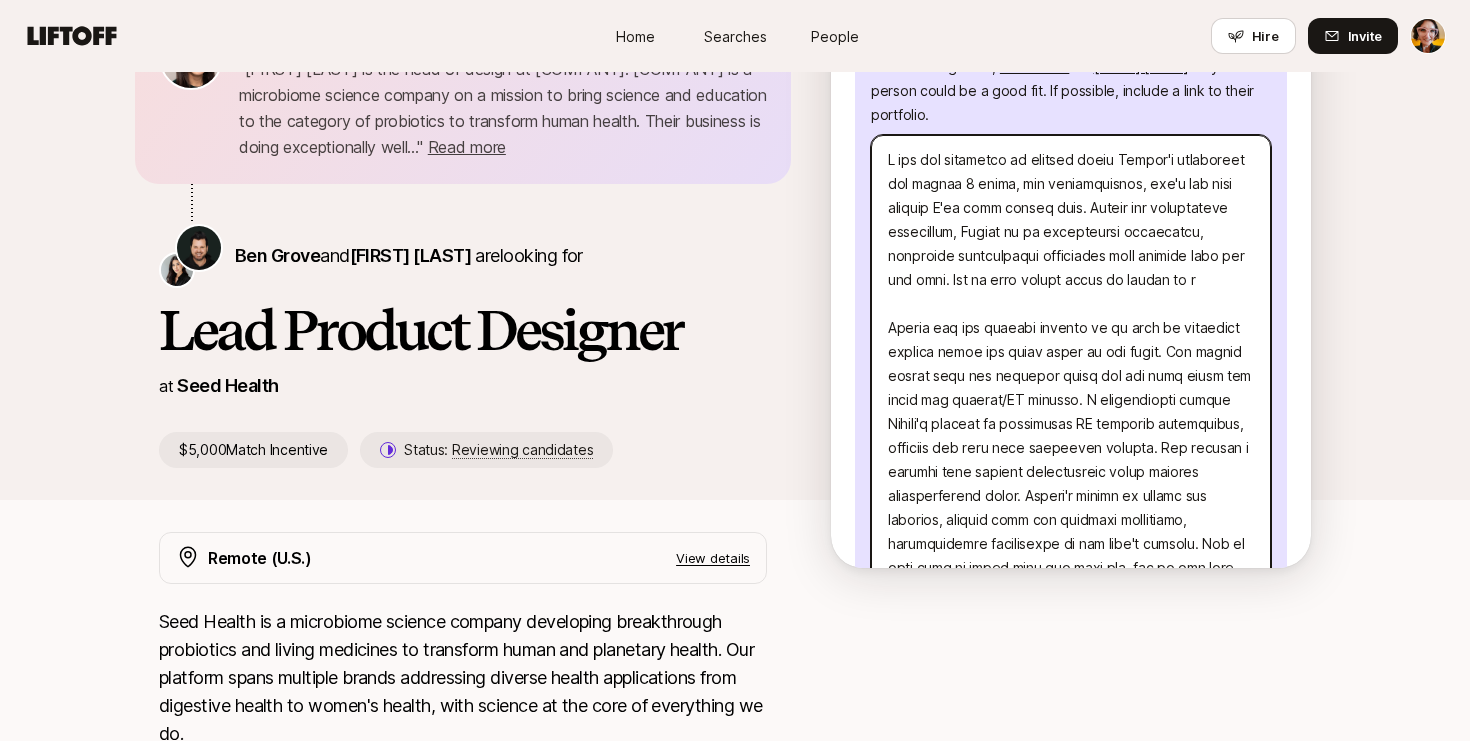 type on "x" 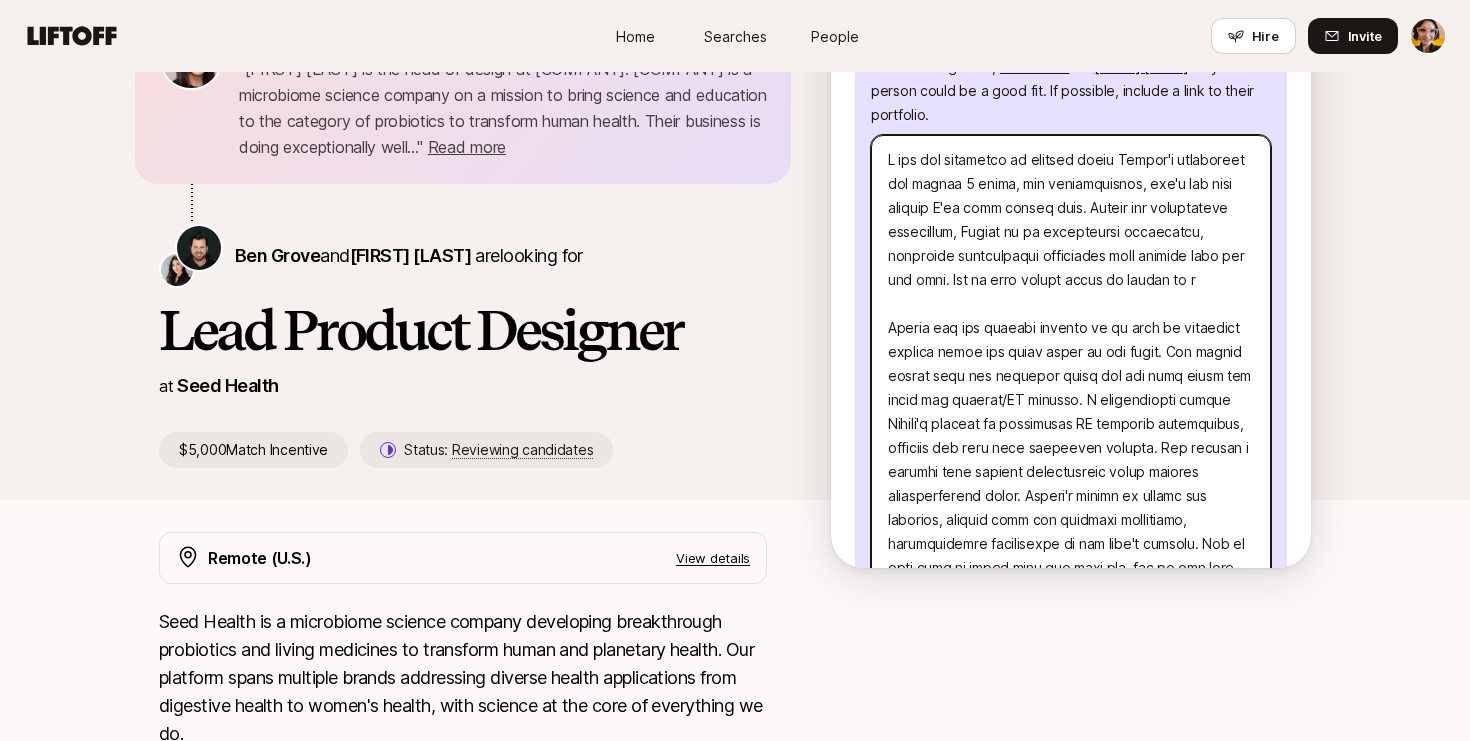 type on "x" 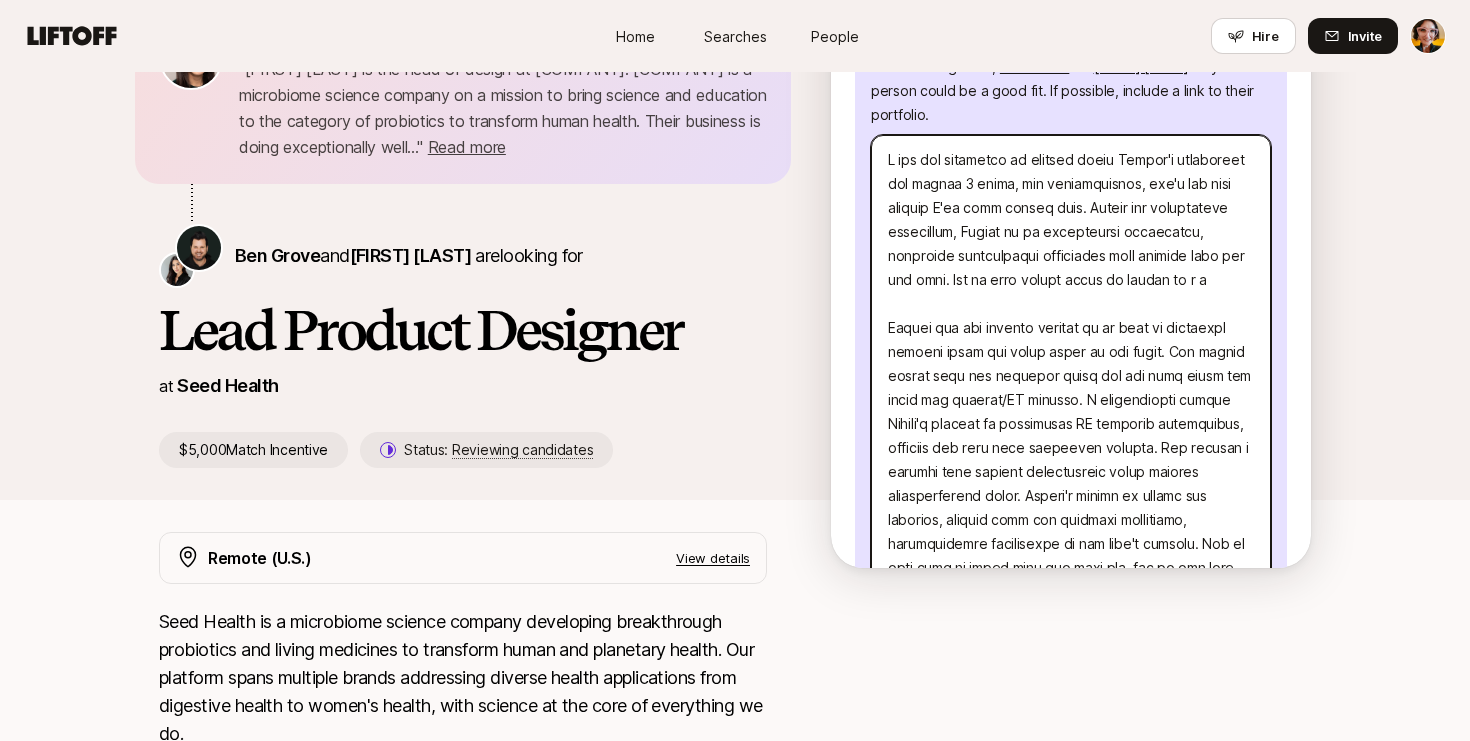 type on "x" 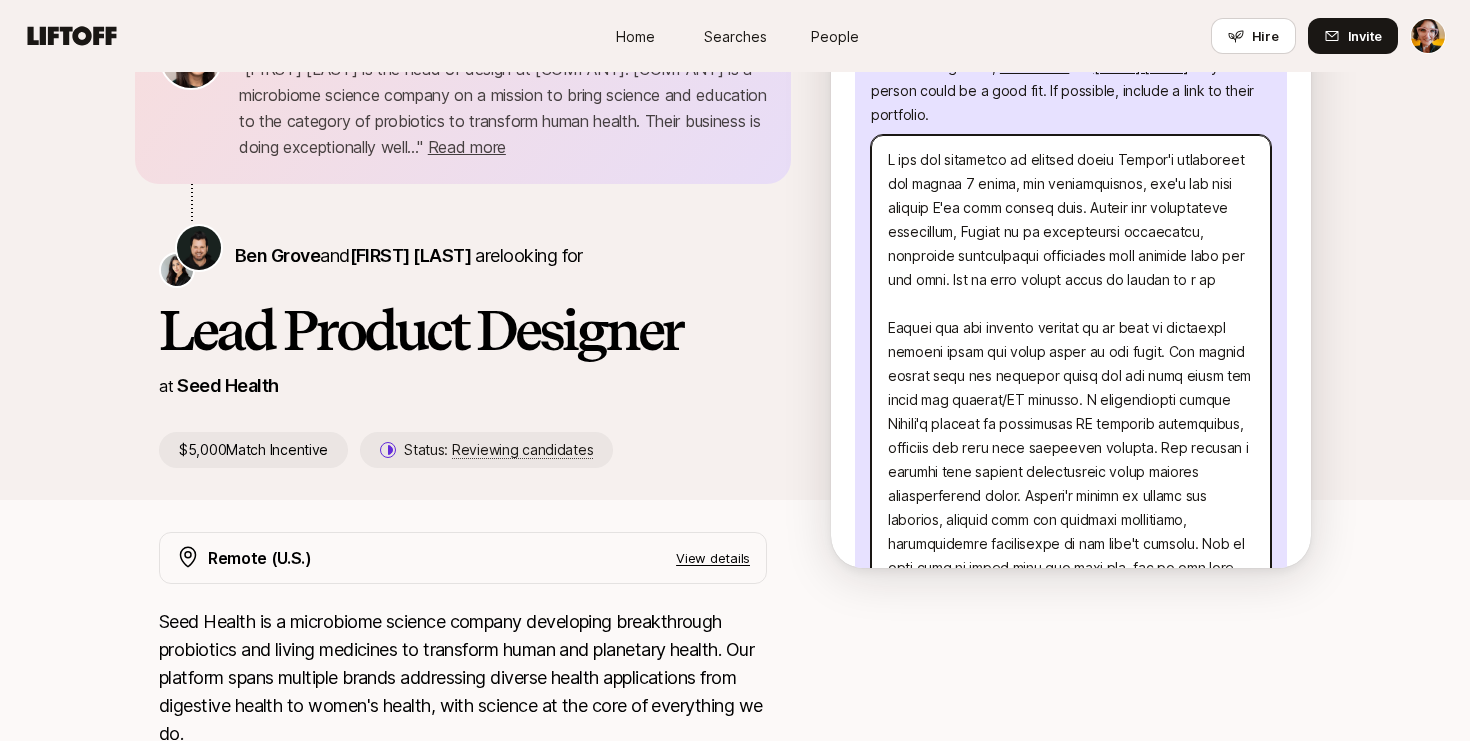type on "x" 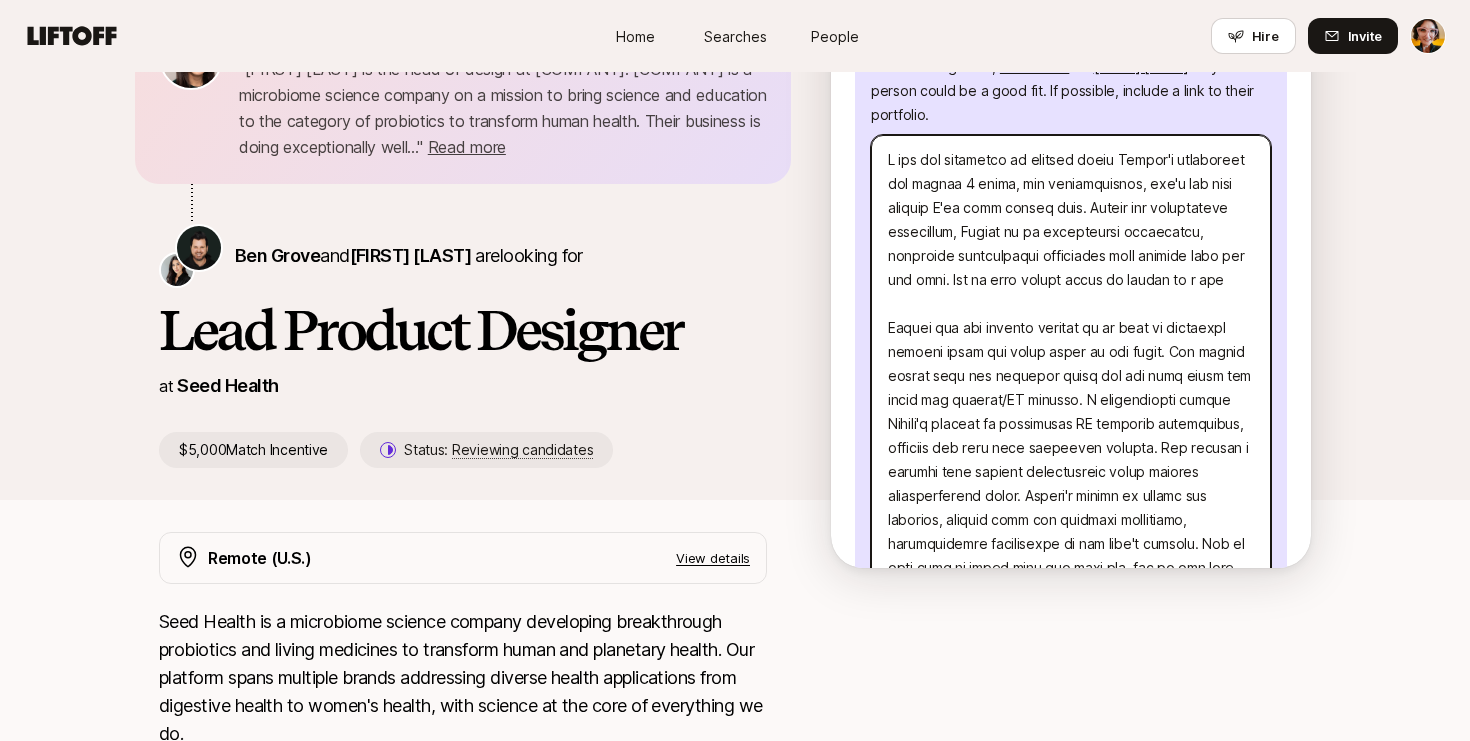 type on "I had the privilege of working under Tarryn's leadership for almost 2 years, and unequivocally, she's the best manager I've ever worked with. Beyond her exceptional leadership, Tarryn is an outstanding individual, balancing professional excellence with genuine care for her team. She is also highly adept at taking on a play
Tarryn has the crucial ability to go into an ambiguous problem space and bring order to the chaos. She enjoys diving into new ventures where she can help shape and guide the product/UX roadmap. I particularly admire Tarryn's ability to prioritize UX requests effectively, managing our lean team structure adeptly. She strikes a balance that ensures productivity while meeting organizational needs. Tarryn's skills in design and research, coupled with her valuable mentorship, significantly contributed to the team's success. She is also able to drive into the work and, due to the team nature if our team, really employees a player-coach role where she both built and led the department but also..." 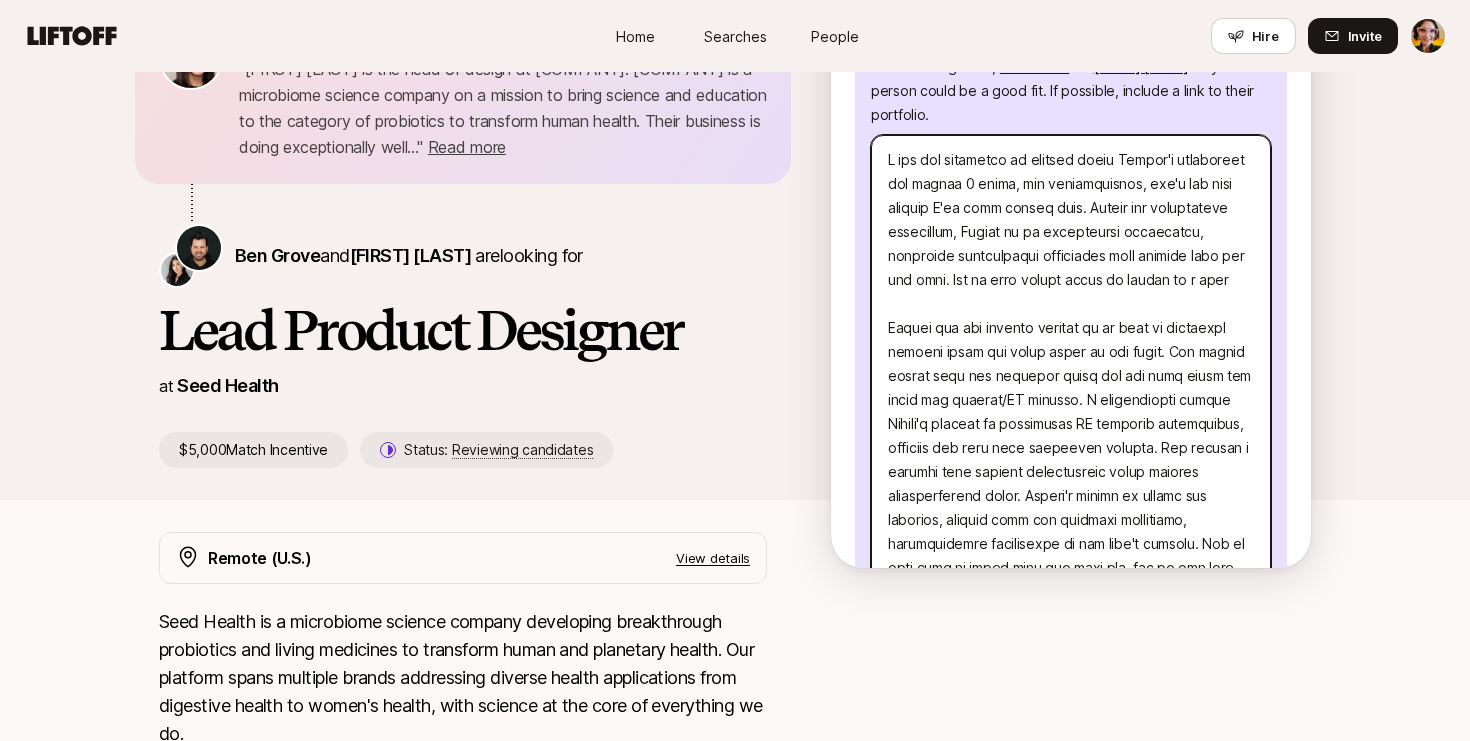 type on "x" 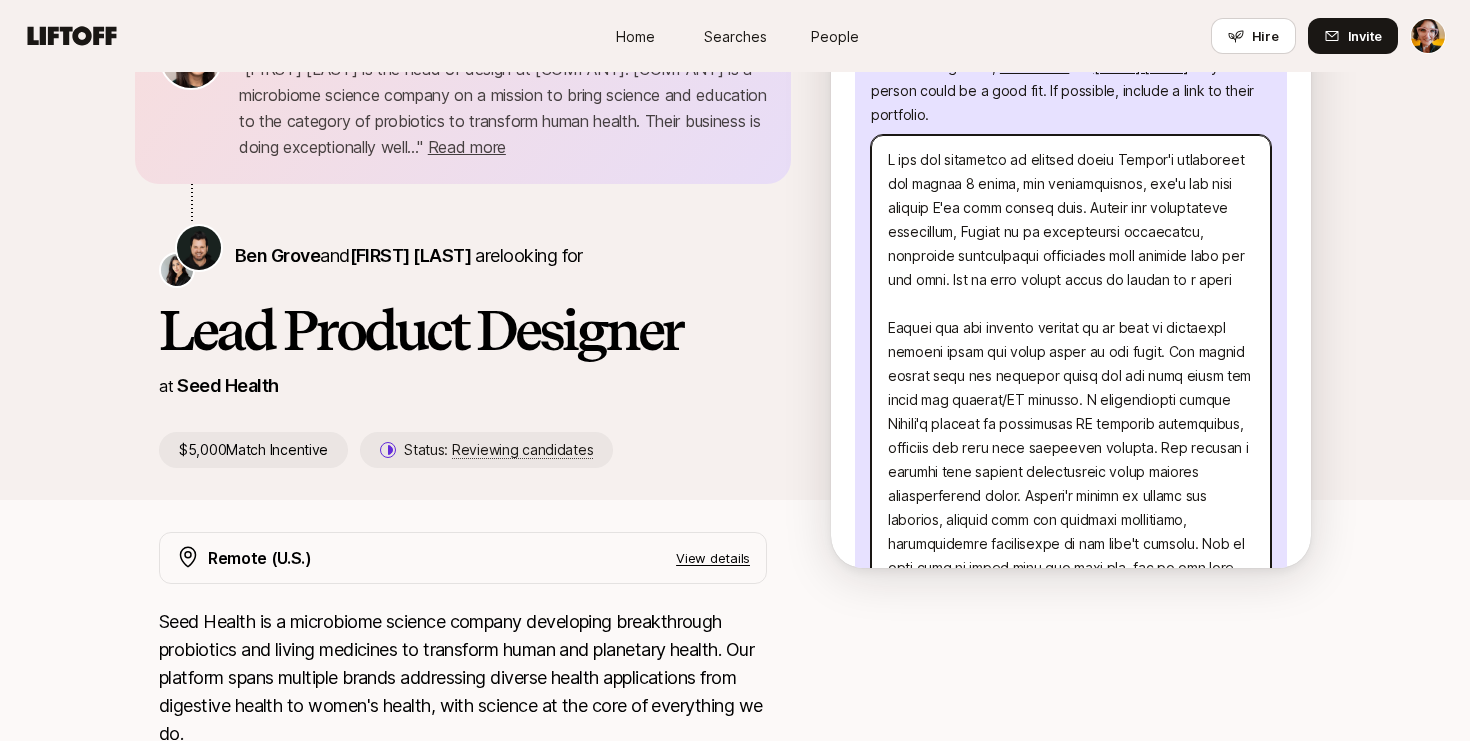 type on "x" 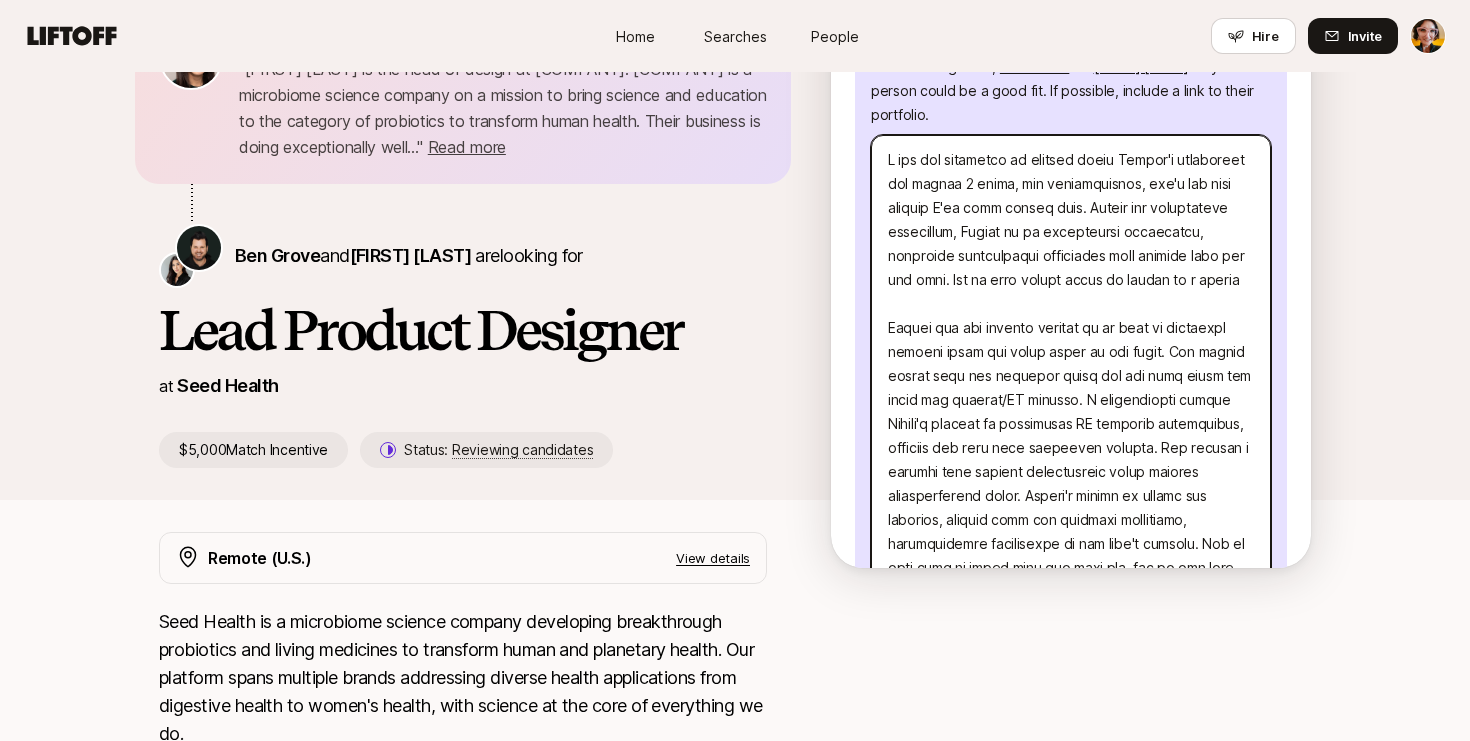type on "x" 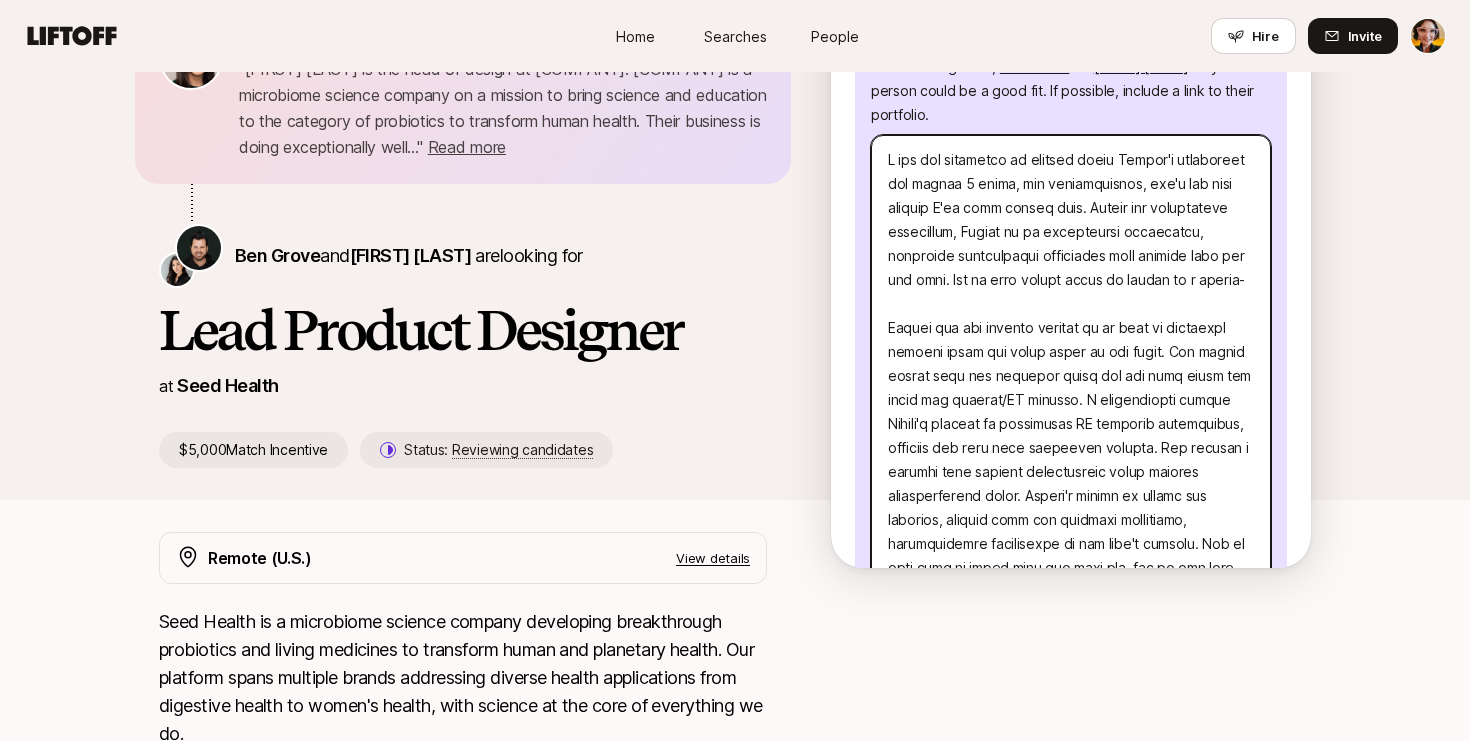 type on "x" 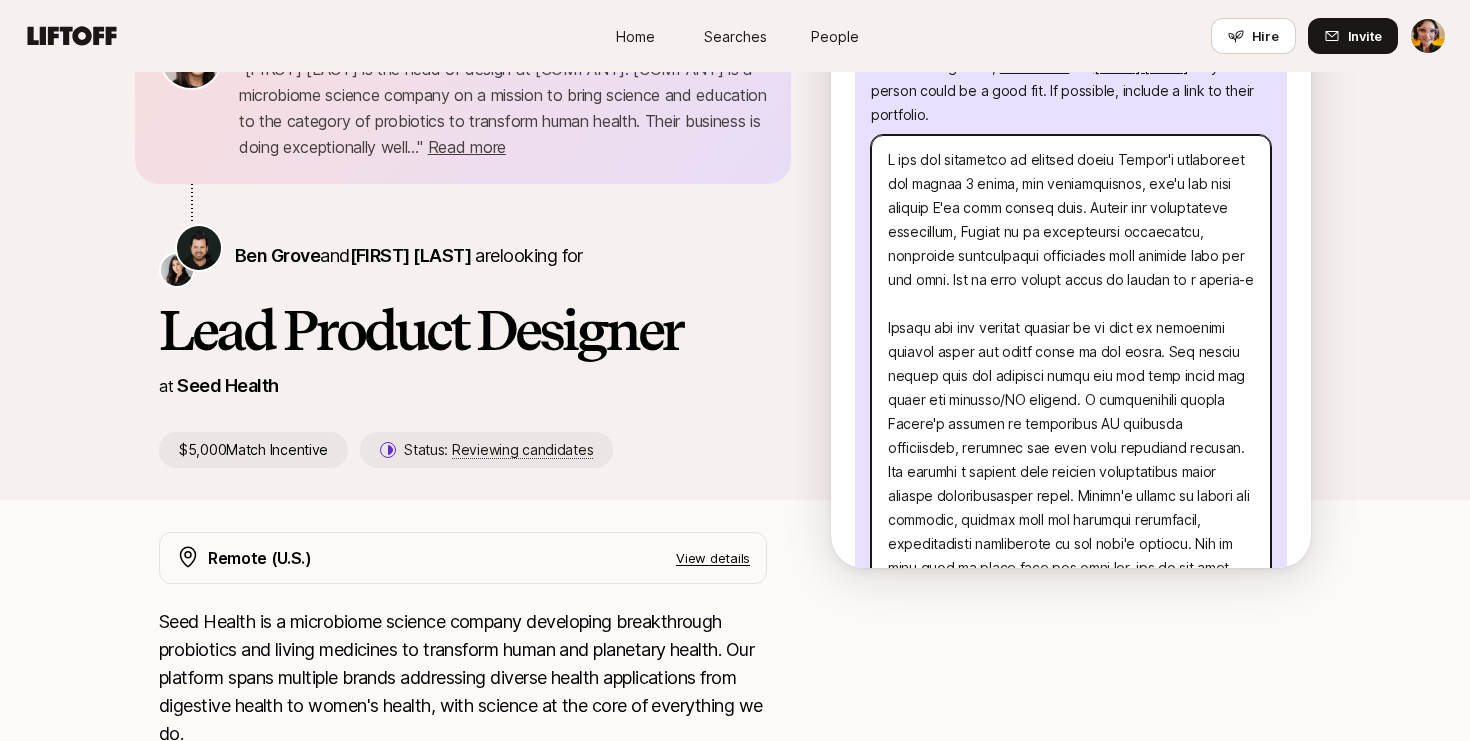 type on "x" 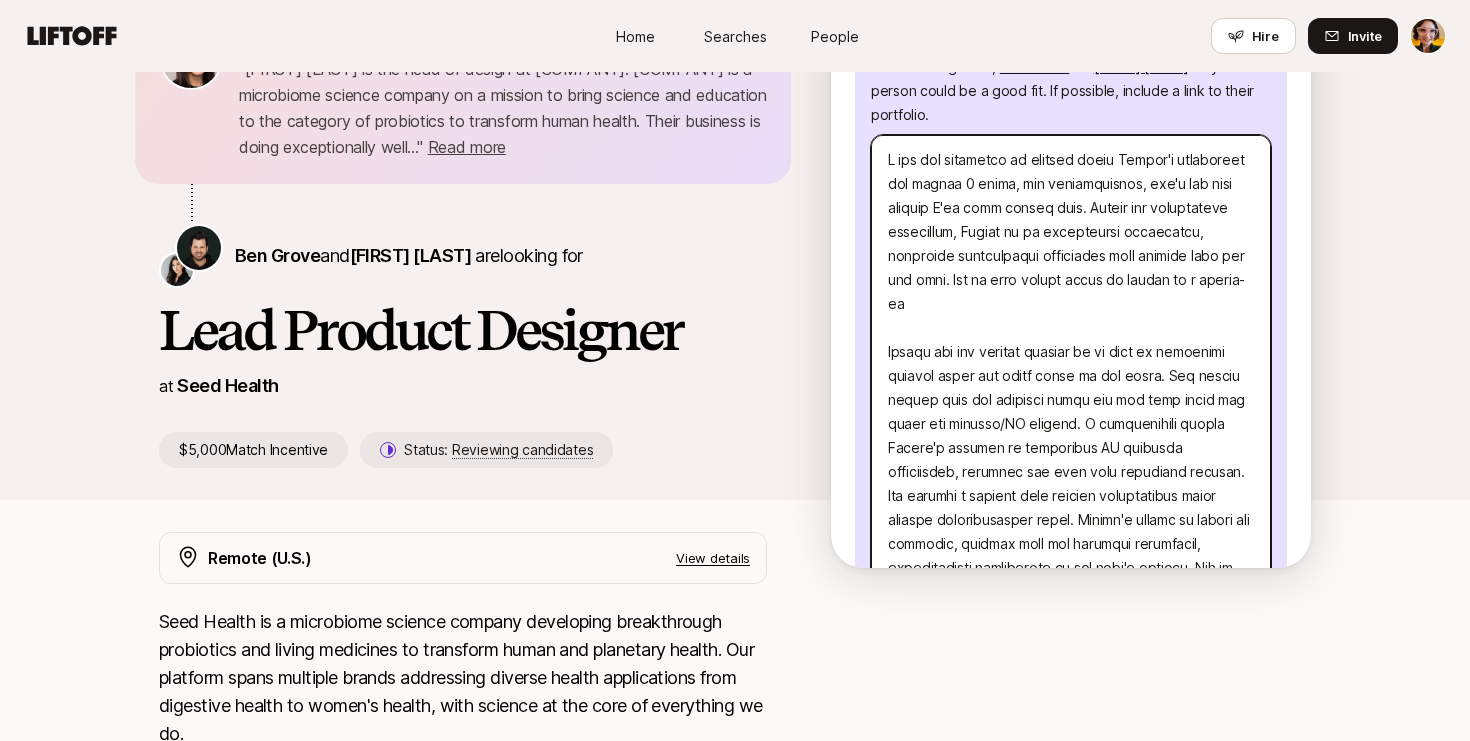type on "x" 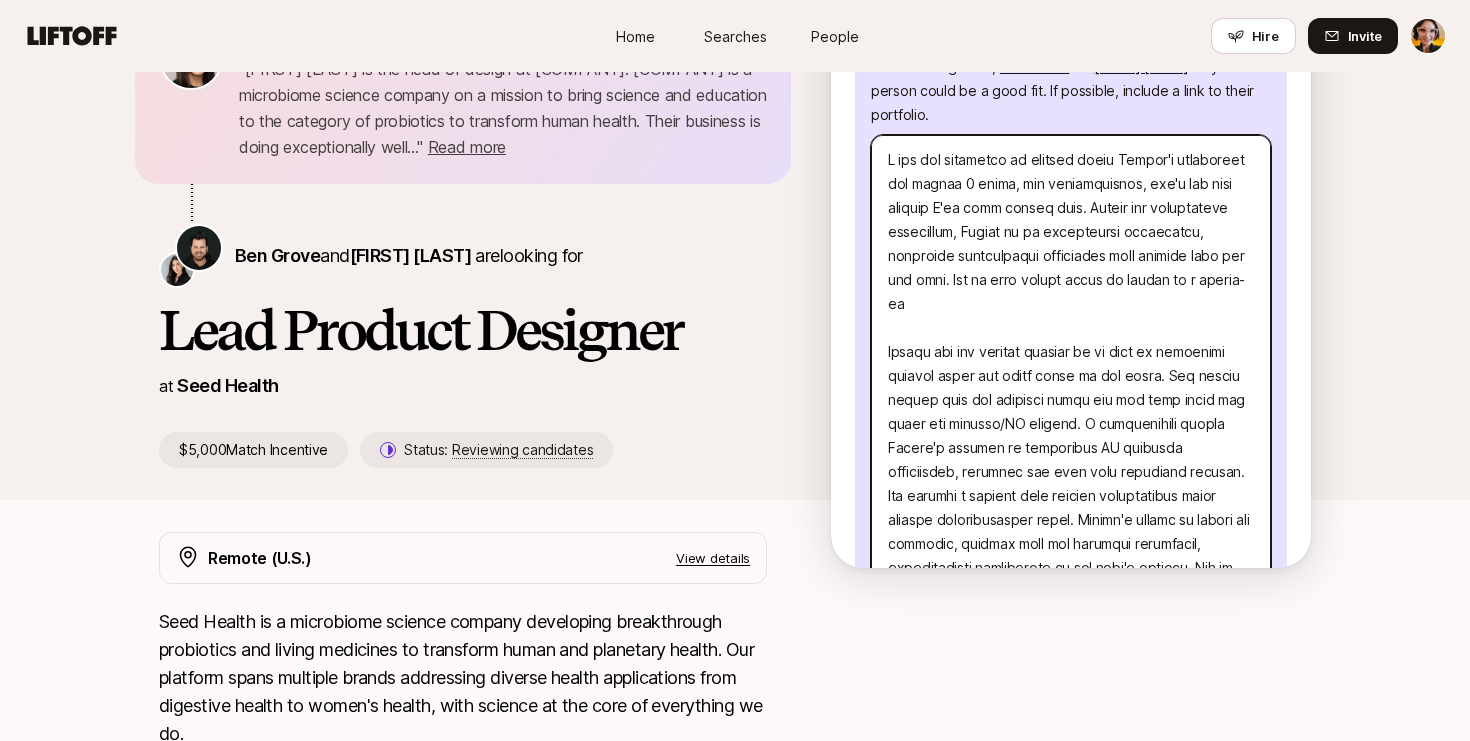 type on "I had the privilege of working under Tarryn's leadership for almost 2 years, and unequivocally, she's the best manager I've ever worked with. Beyond her exceptional leadership, Tarryn is an outstanding individual, balancing professional excellence with genuine care for her team. She is also highly adept at taking on a player-coa
Tarryn has the crucial ability to go into an ambiguous problem space and bring order to the chaos. She enjoys diving into new ventures where she can help shape and guide the product/UX roadmap. I particularly admire Tarryn's ability to prioritize UX requests effectively, managing our lean team structure adeptly. She strikes a balance that ensures productivity while meeting organizational needs. Tarryn's skills in design and research, coupled with her valuable mentorship, significantly contributed to the team's success. She is also able to drive into the work and, due to the team nature if our team, really employees a player-coach role where she both built and led the department bu..." 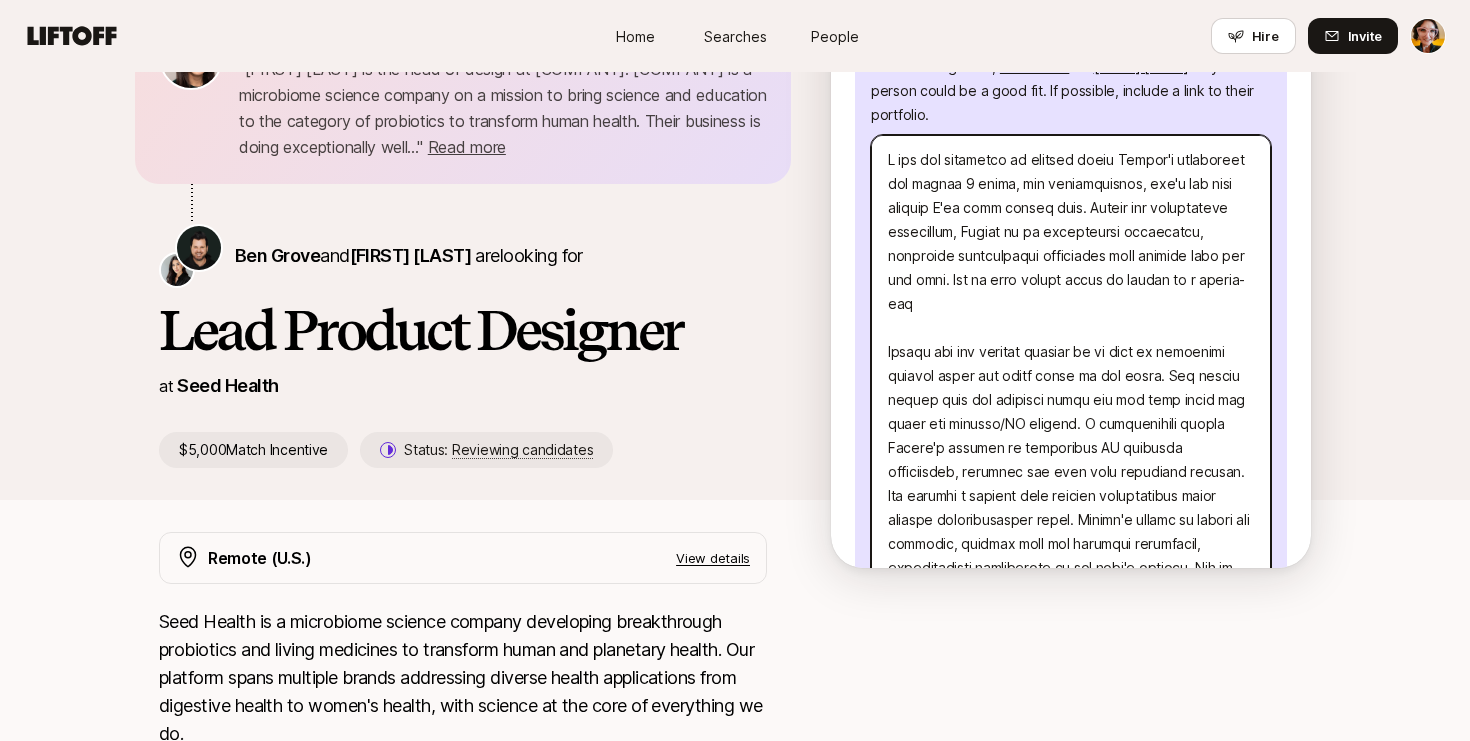 type on "x" 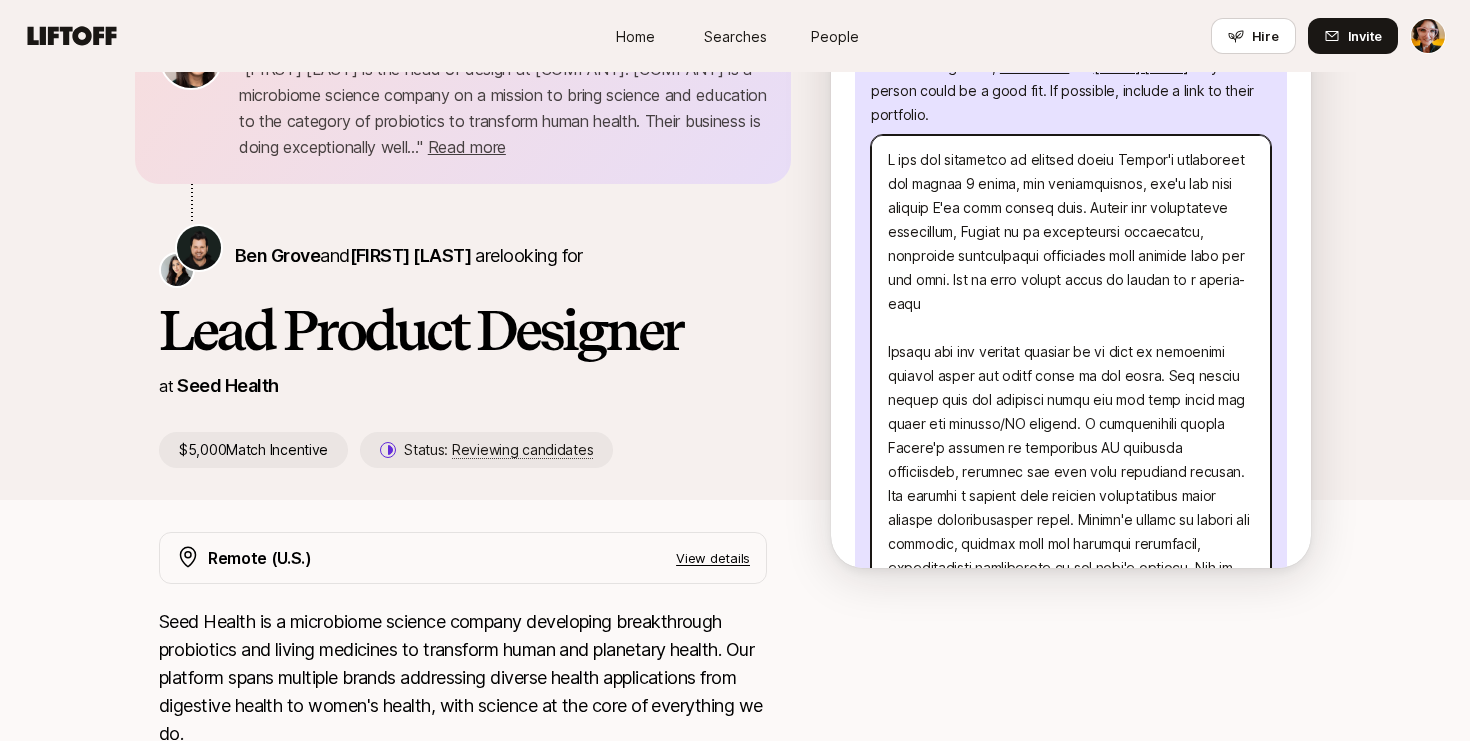 type on "I had the privilege of working under Tarryn's leadership for almost 2 years, and unequivocally, she's the best manager I've ever worked with. Beyond her exceptional leadership, Tarryn is an outstanding individual, balancing professional excellence with genuine care for her team. She is also highly adept at taking on a player-coach
Tarryn has the crucial ability to go into an ambiguous problem space and bring order to the chaos. She enjoys diving into new ventures where she can help shape and guide the product/UX roadmap. I particularly admire Tarryn's ability to prioritize UX requests effectively, managing our lean team structure adeptly. She strikes a balance that ensures productivity while meeting organizational needs. Tarryn's skills in design and research, coupled with her valuable mentorship, significantly contributed to the team's success. She is also able to drive into the work and, due to the team nature if our team, really employees a player-coach role where she both built and led the department ..." 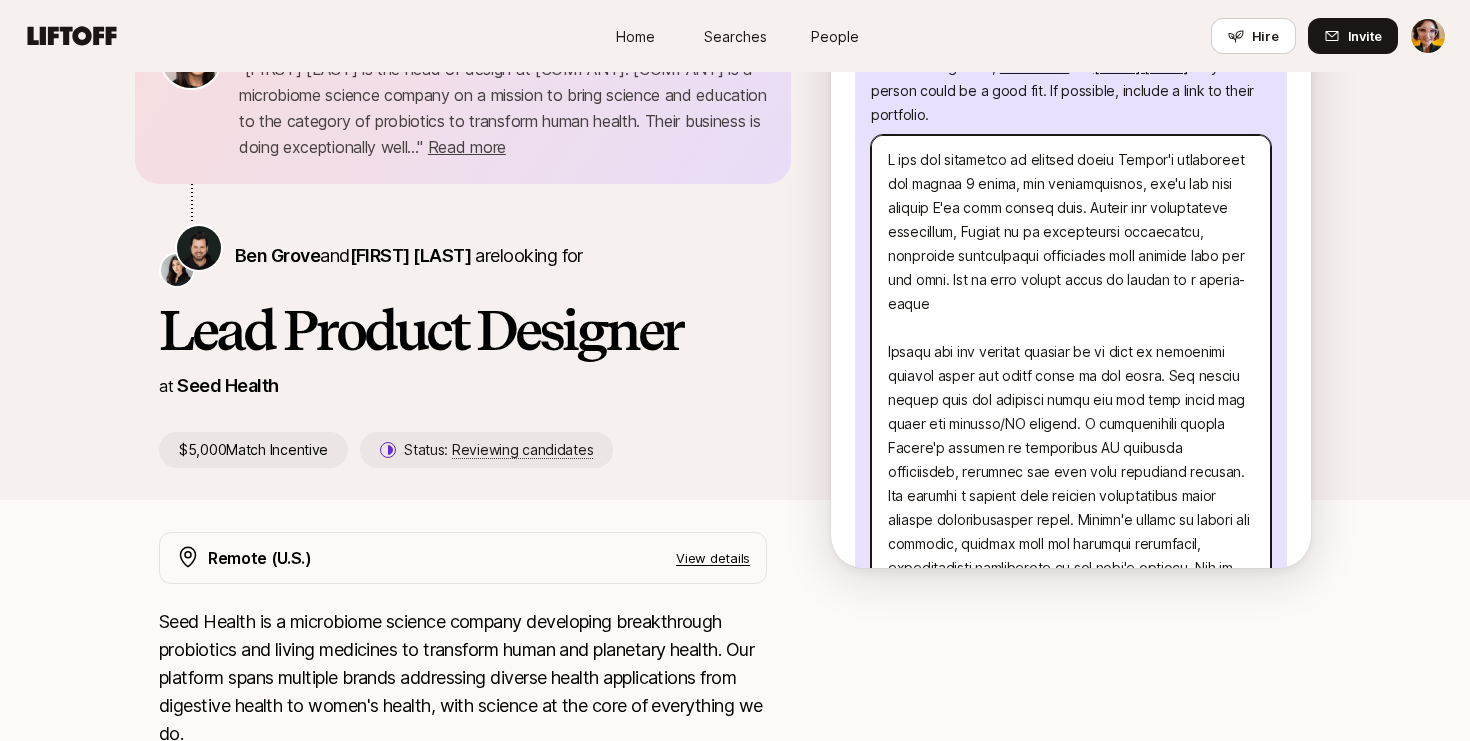 type on "x" 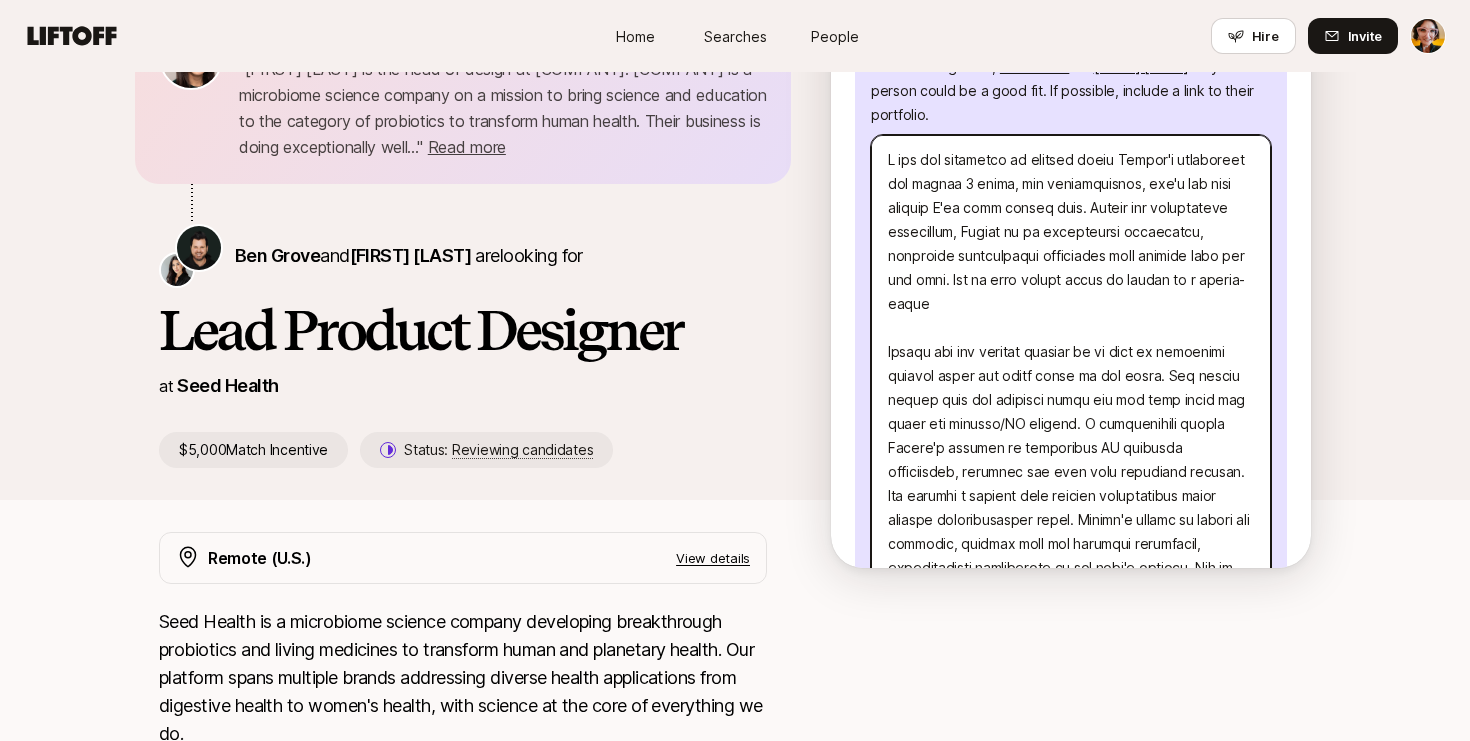 type on "x" 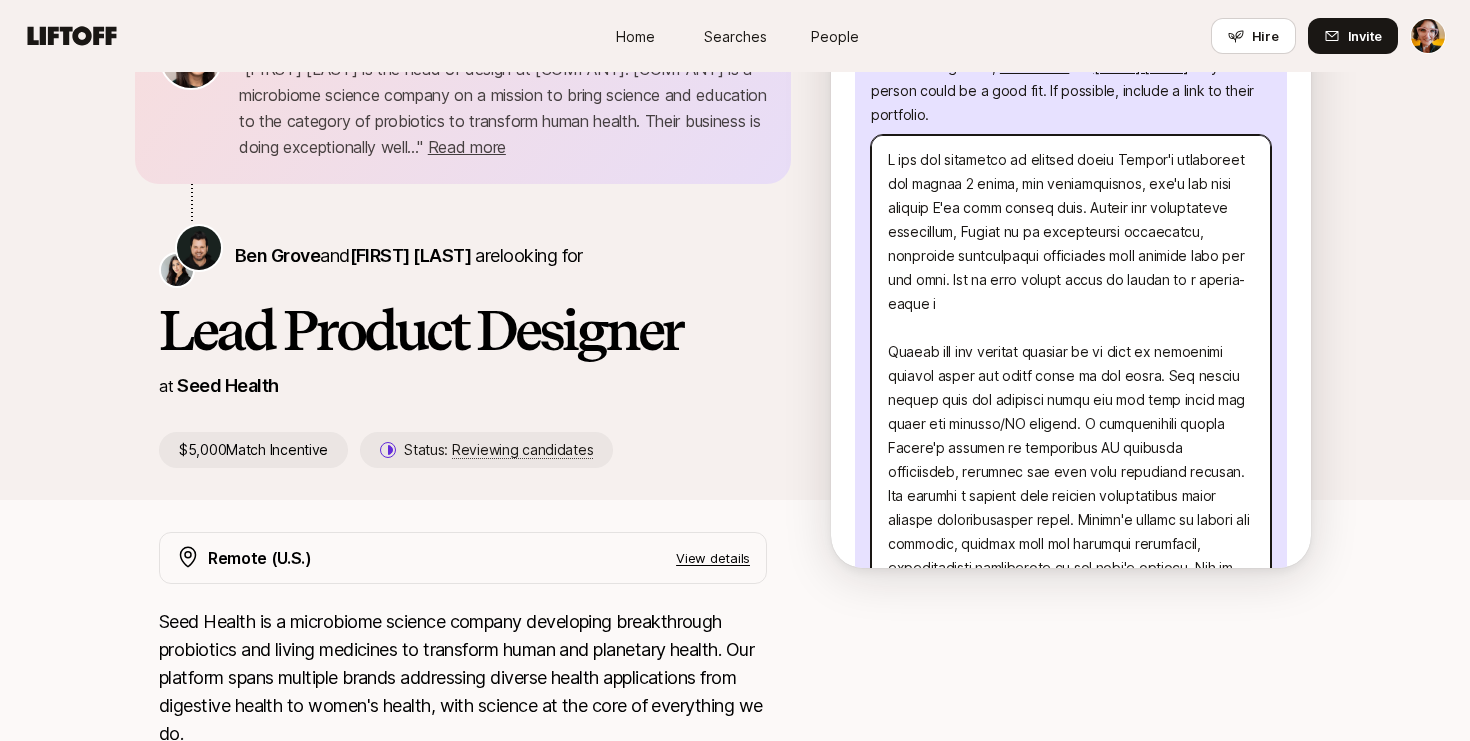 type on "I had the privilege of working under Tarryn's leadership for almost 2 years, and unequivocally, she's the best manager I've ever worked with. Beyond her exceptional leadership, Tarryn is an outstanding individual, balancing professional excellence with genuine care for her team. She is also highly adept at taking on a player-coach ro
Tarryn has the crucial ability to go into an ambiguous problem space and bring order to the chaos. She enjoys diving into new ventures where she can help shape and guide the product/UX roadmap. I particularly admire Tarryn's ability to prioritize UX requests effectively, managing our lean team structure adeptly. She strikes a balance that ensures productivity while meeting organizational needs. Tarryn's skills in design and research, coupled with her valuable mentorship, significantly contributed to the team's success. She is also able to drive into the work and, due to the team nature if our team, really employees a player-coach role where she both built and led the departme..." 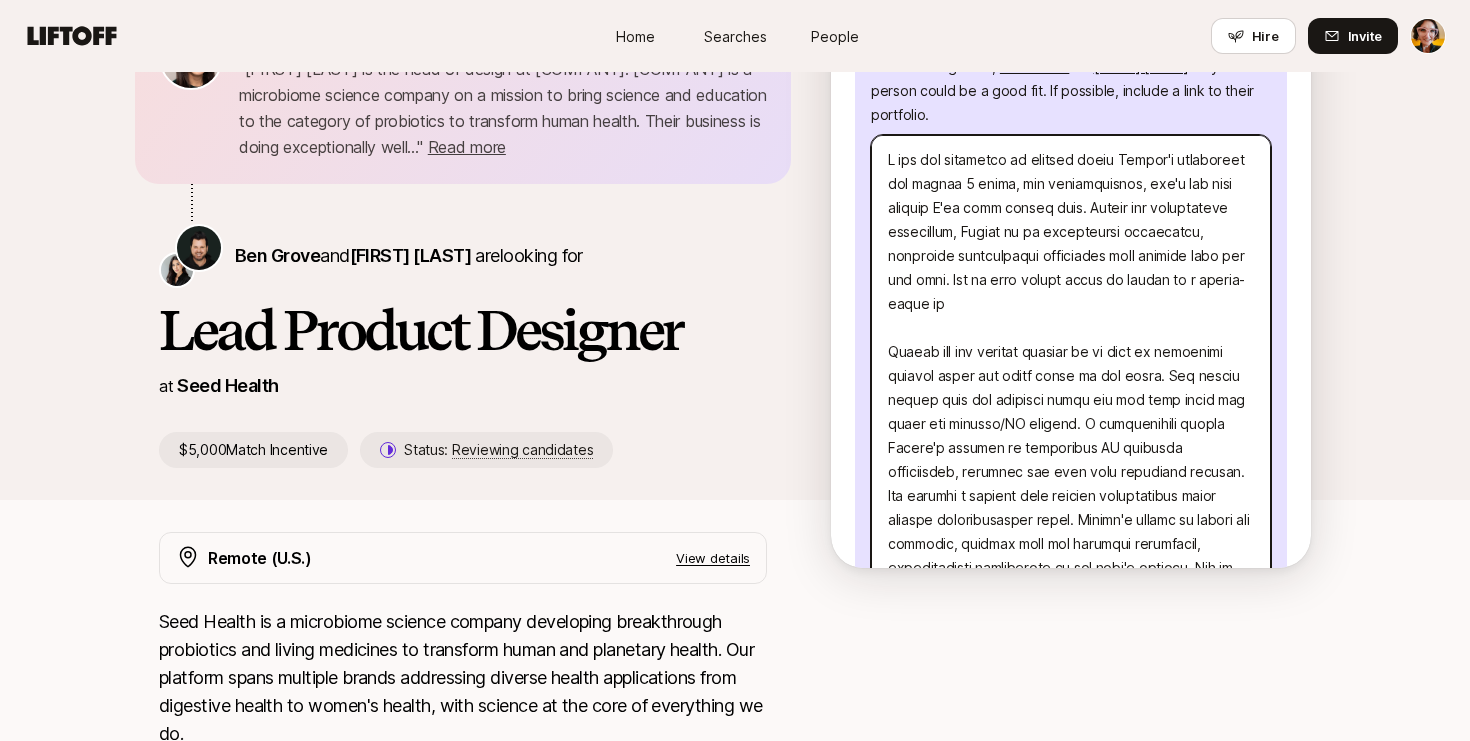 type on "x" 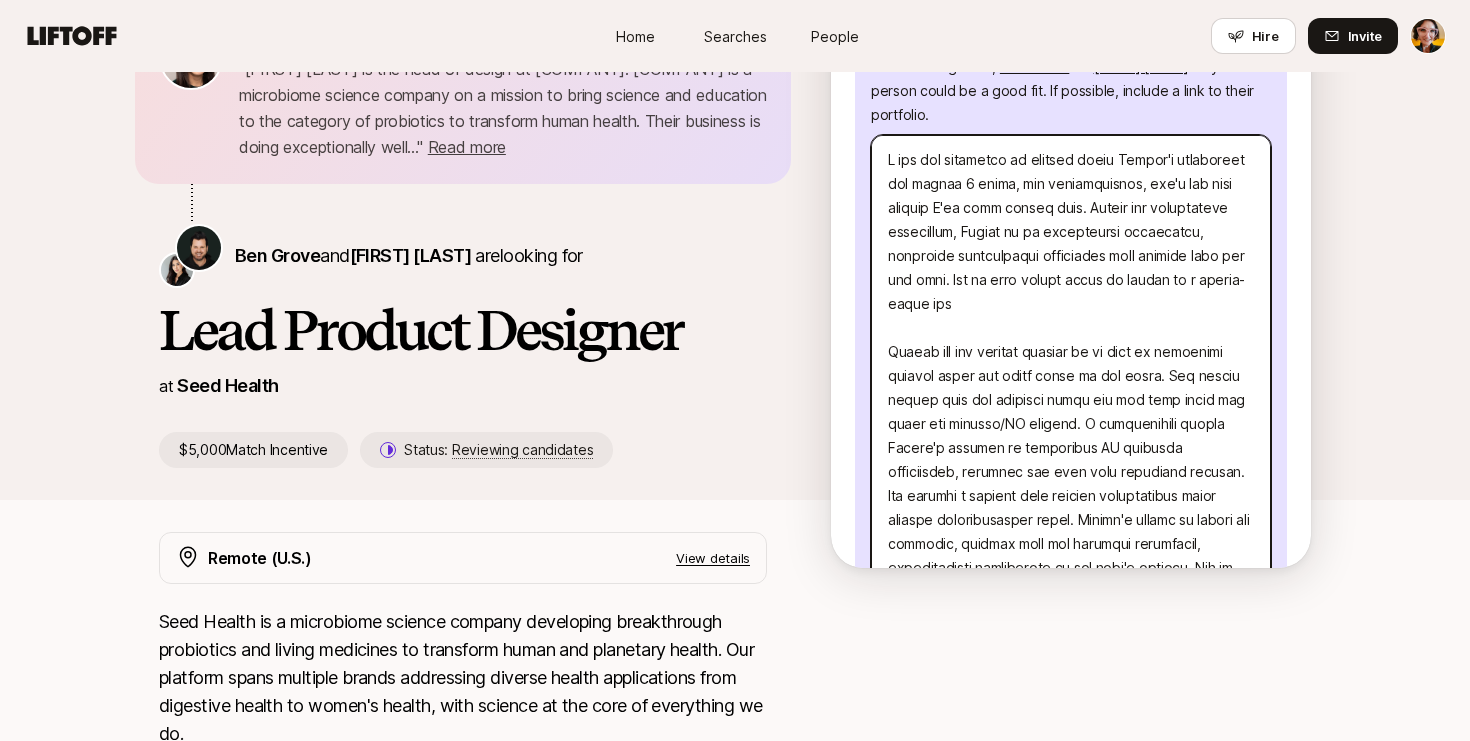type on "x" 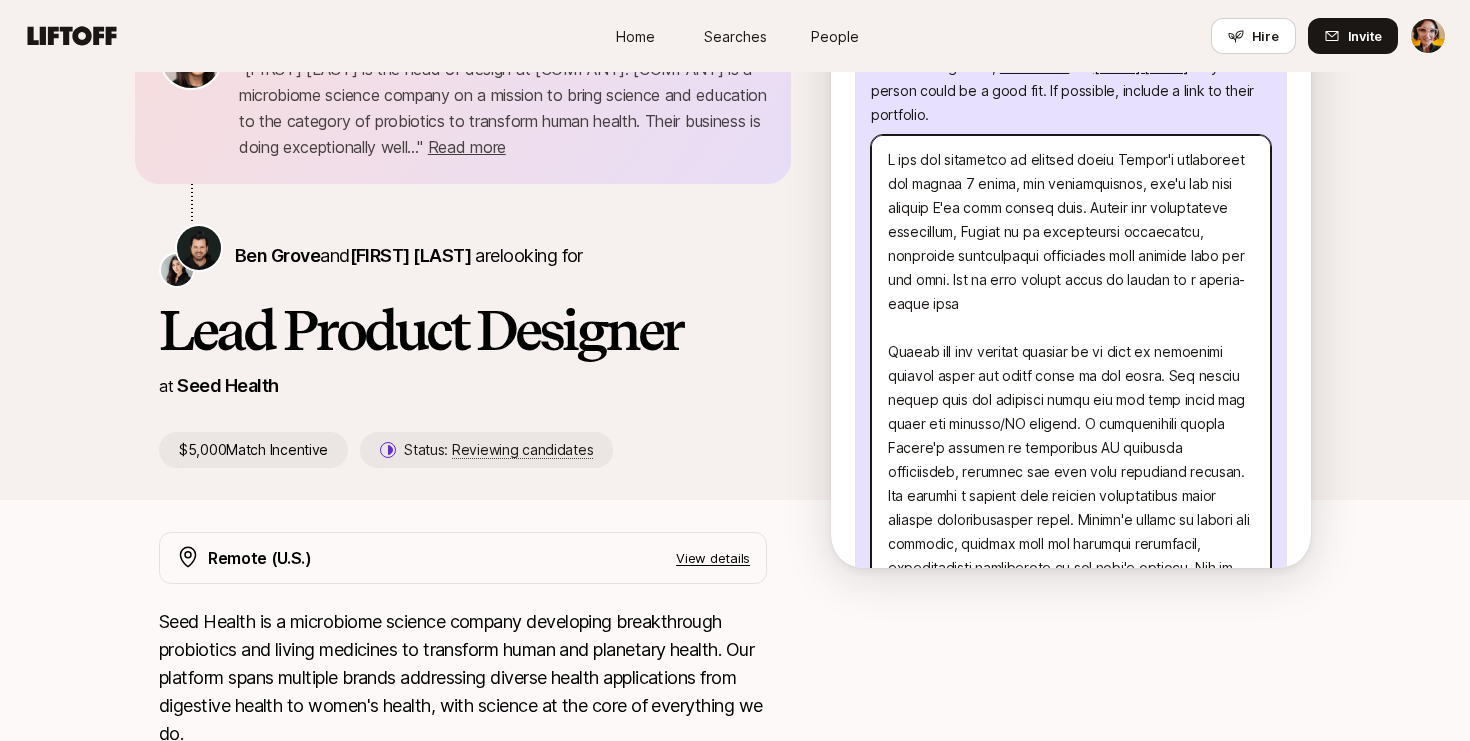 type on "x" 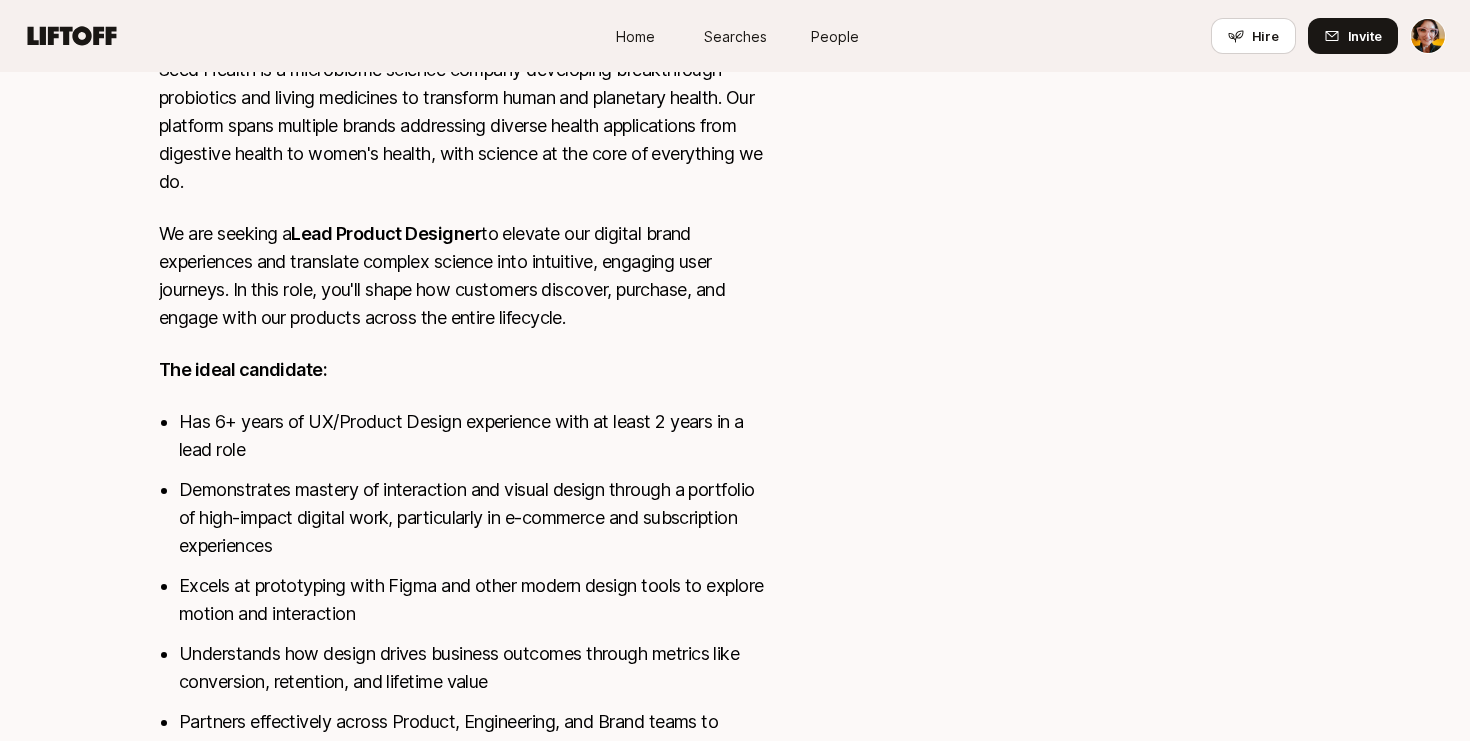 scroll, scrollTop: 16, scrollLeft: 0, axis: vertical 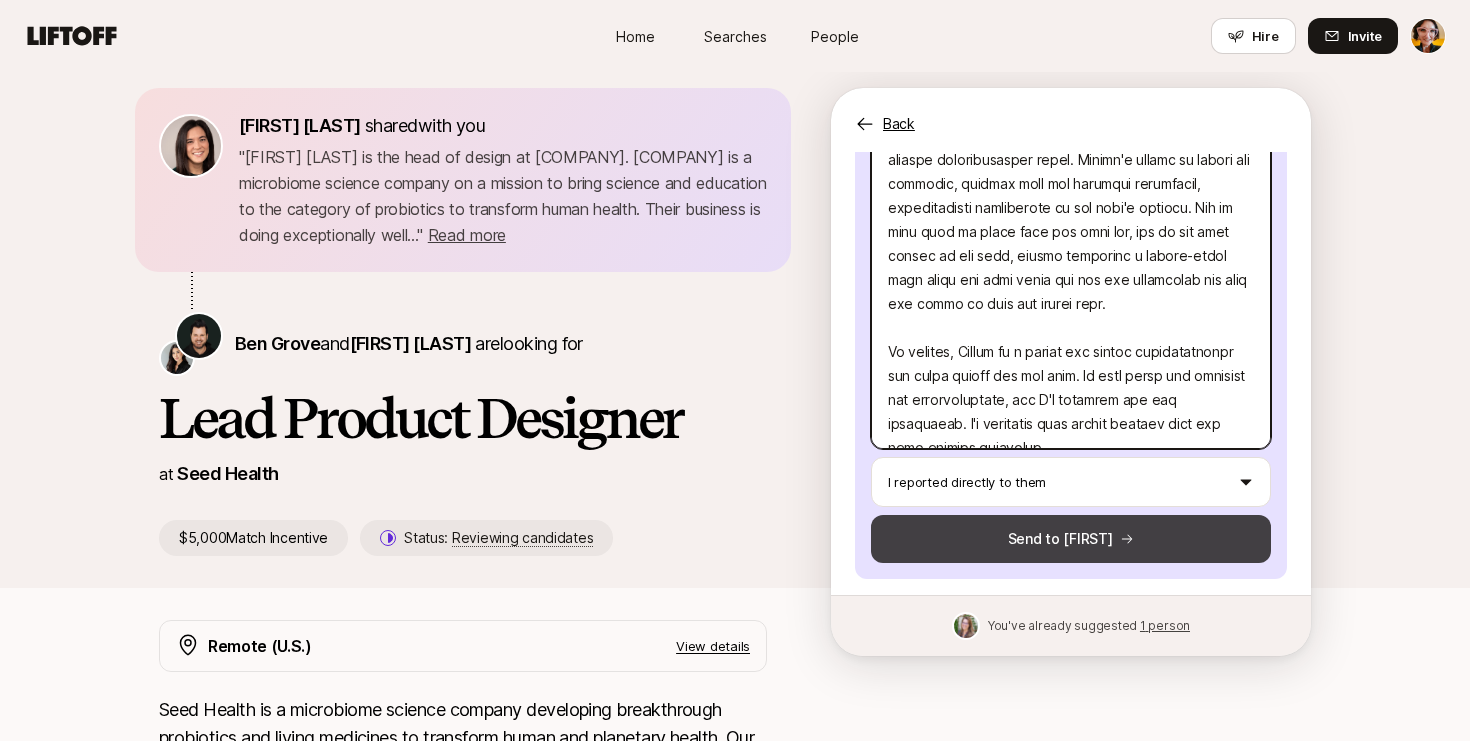 type on "I had the privilege of working under Tarryn's leadership for almost 2 years, and unequivocally, she's the best manager I've ever worked with. Beyond her exceptional leadership, Tarryn is an outstanding individual, balancing professional excellence with genuine care for her team. She is also highly adept at taking on a player-coach role.
Tarryn has the crucial ability to go into an ambiguous problem space and bring order to the chaos. She enjoys diving into new ventures where she can help shape and guide the product/UX roadmap. I particularly admire Tarryn's ability to prioritize UX requests effectively, managing our lean team structure adeptly. She strikes a balance that ensures productivity while meeting organizational needs. Tarryn's skills in design and research, coupled with her valuable mentorship, significantly contributed to the team's success. She is also able to drive into the work and, due to the team nature if our team, really employees a player-coach role where she both built and led the depar..." 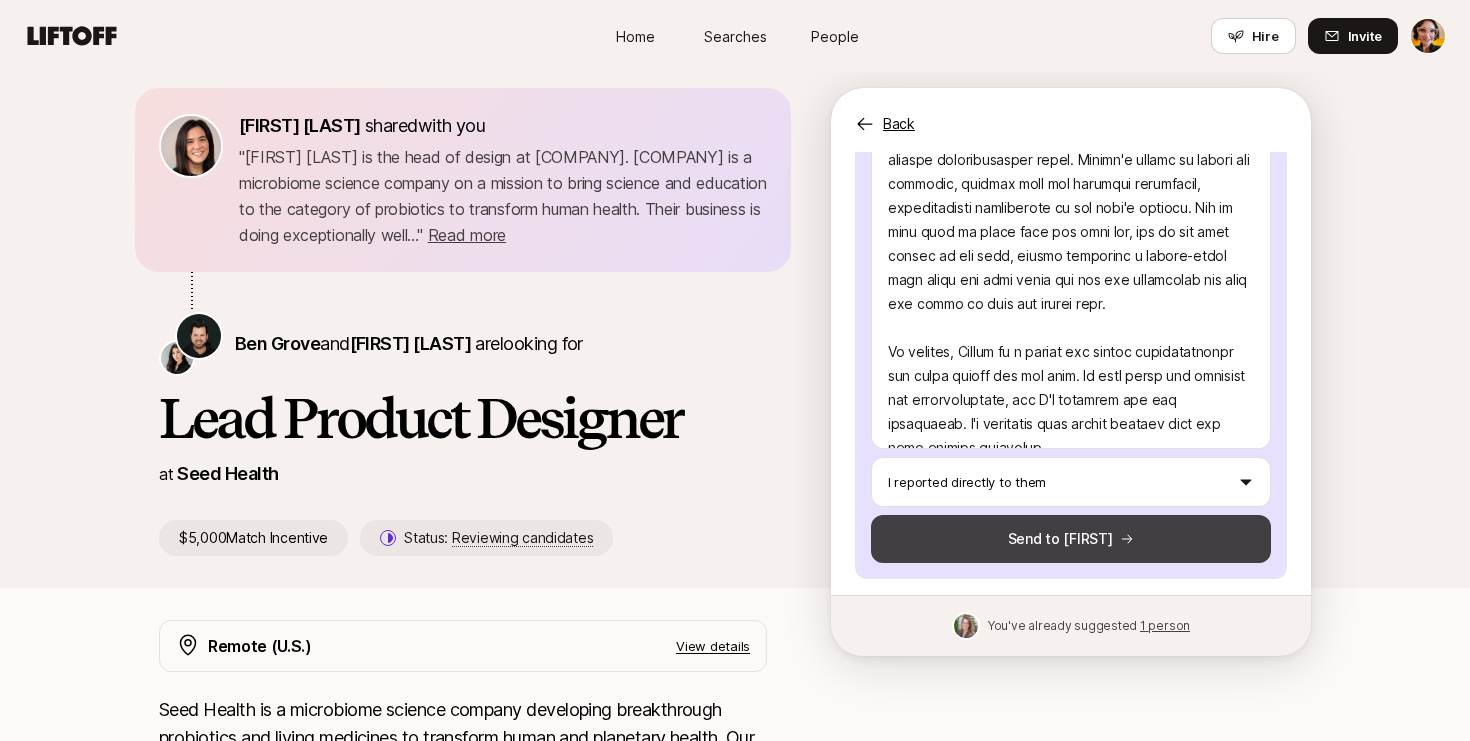 click on "Send to Ben" at bounding box center (1071, 539) 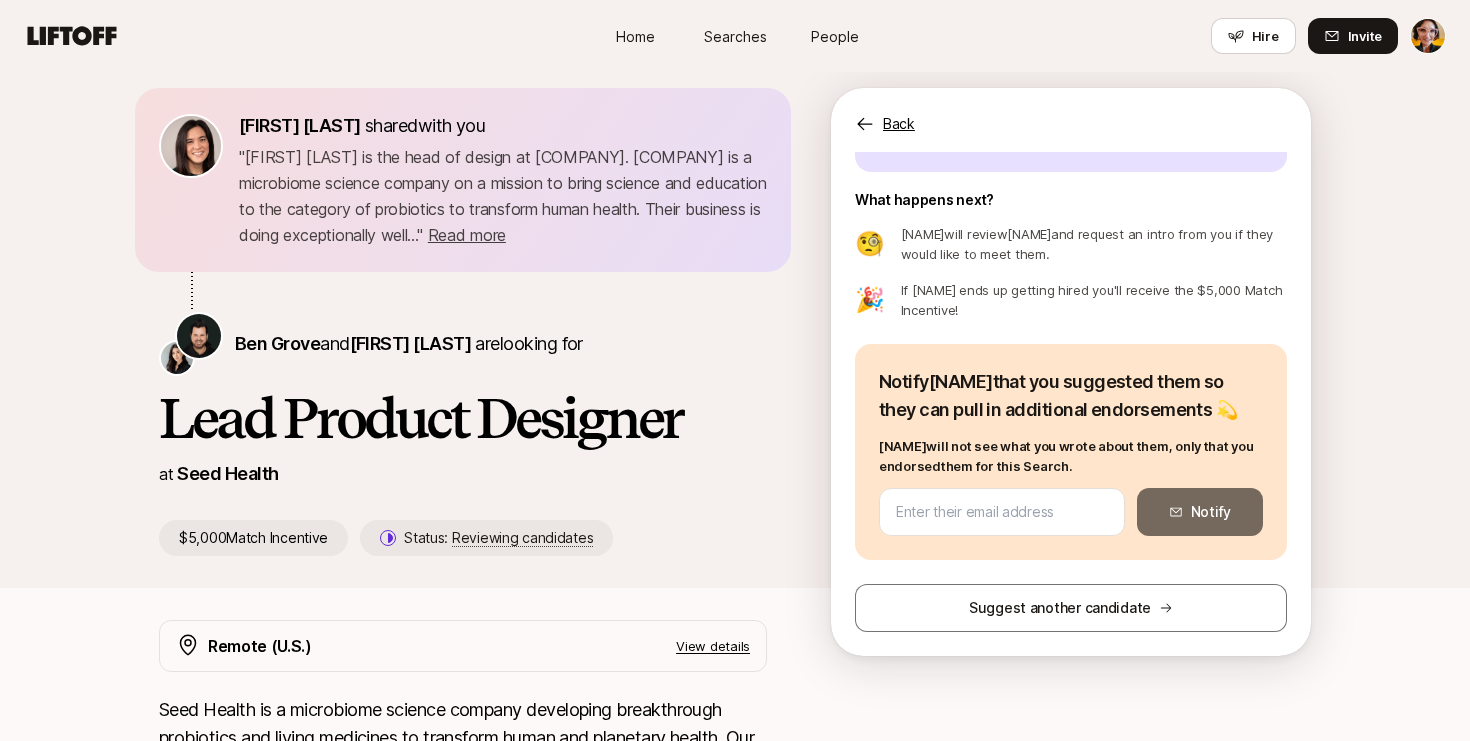 scroll, scrollTop: 172, scrollLeft: 0, axis: vertical 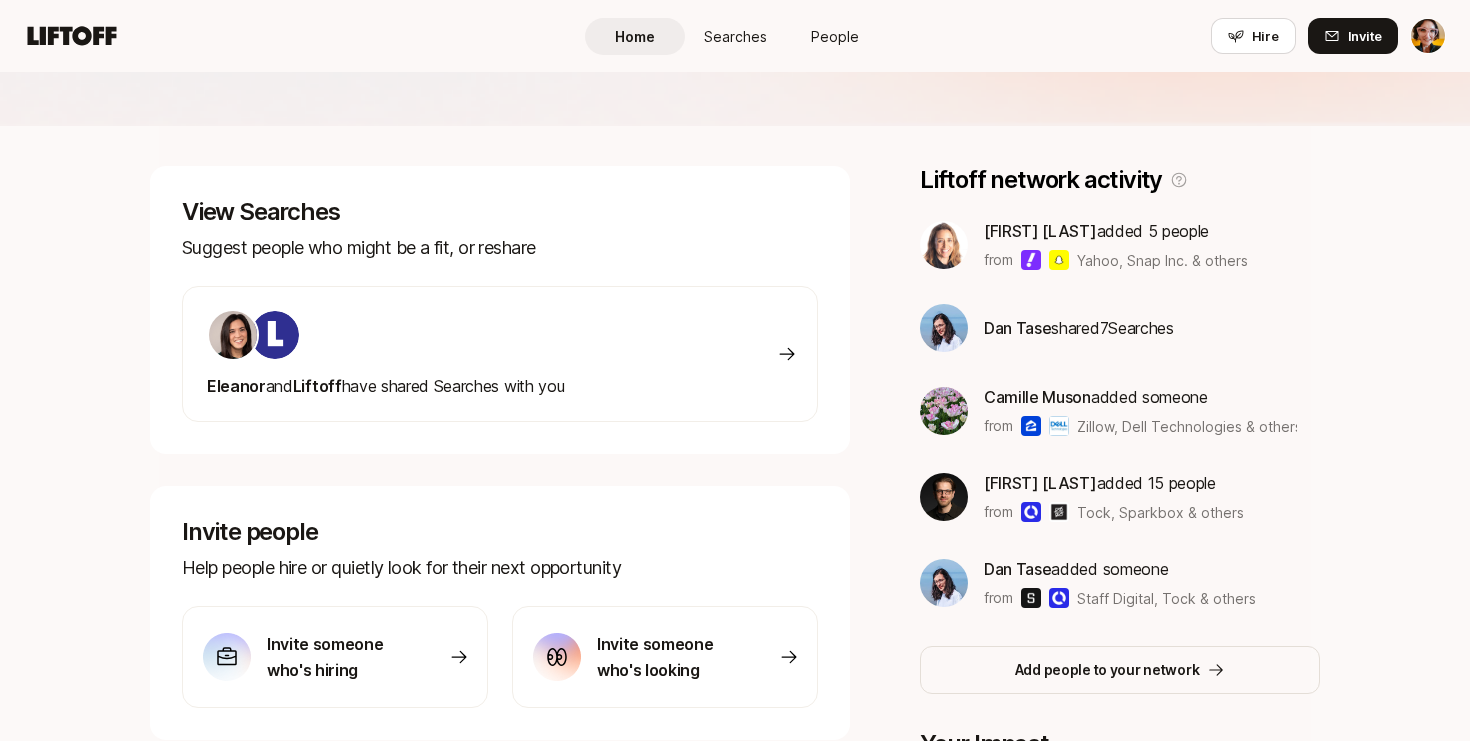 click at bounding box center (385, 335) 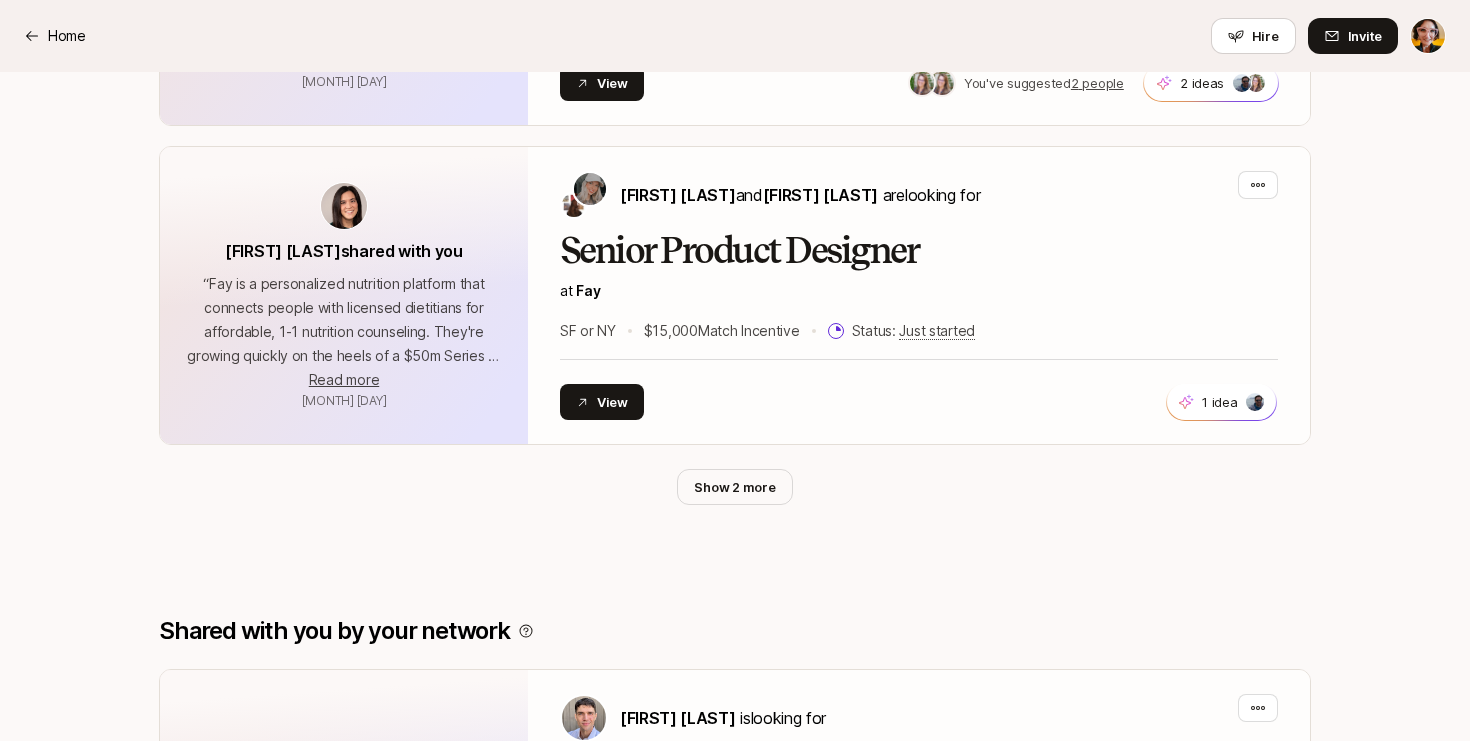 scroll, scrollTop: 1093, scrollLeft: 0, axis: vertical 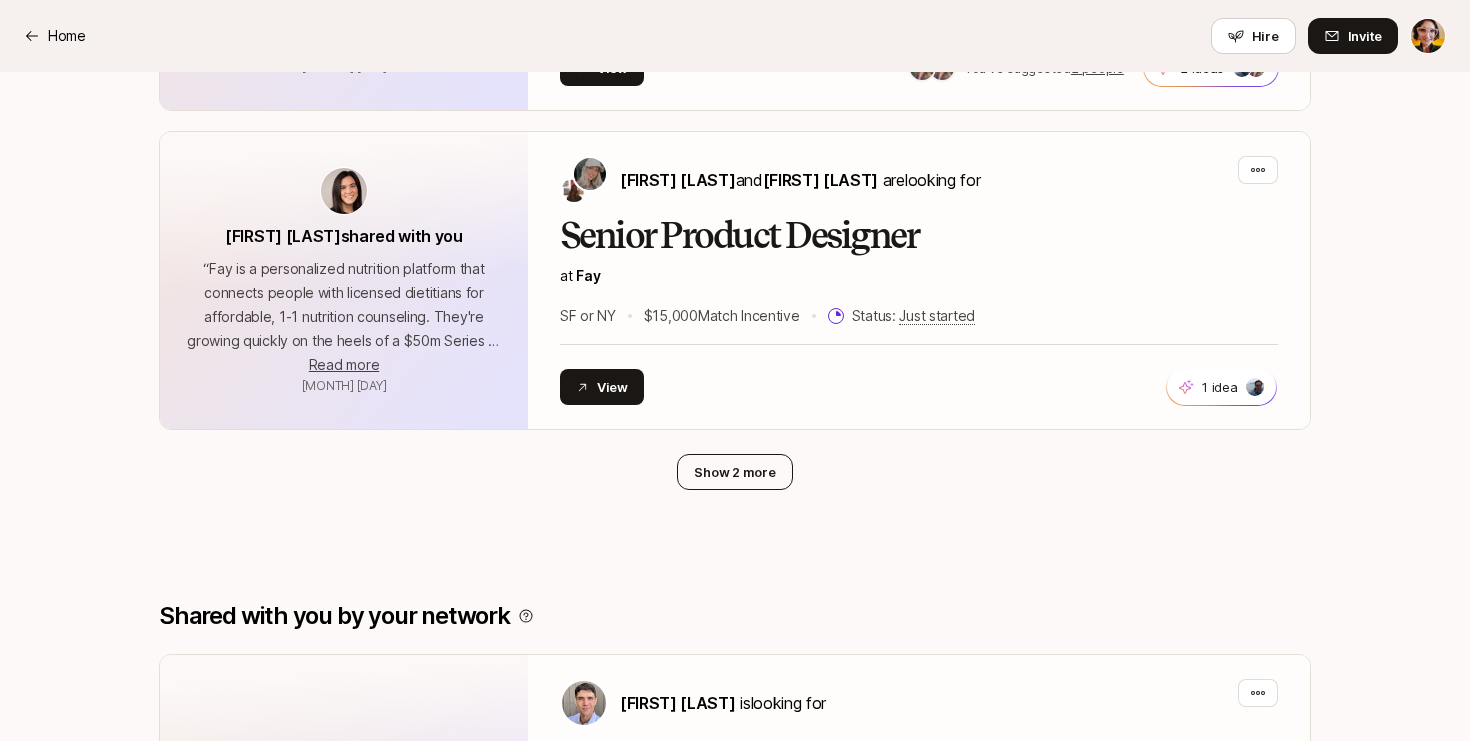 click on "Show 2 more" at bounding box center (734, 472) 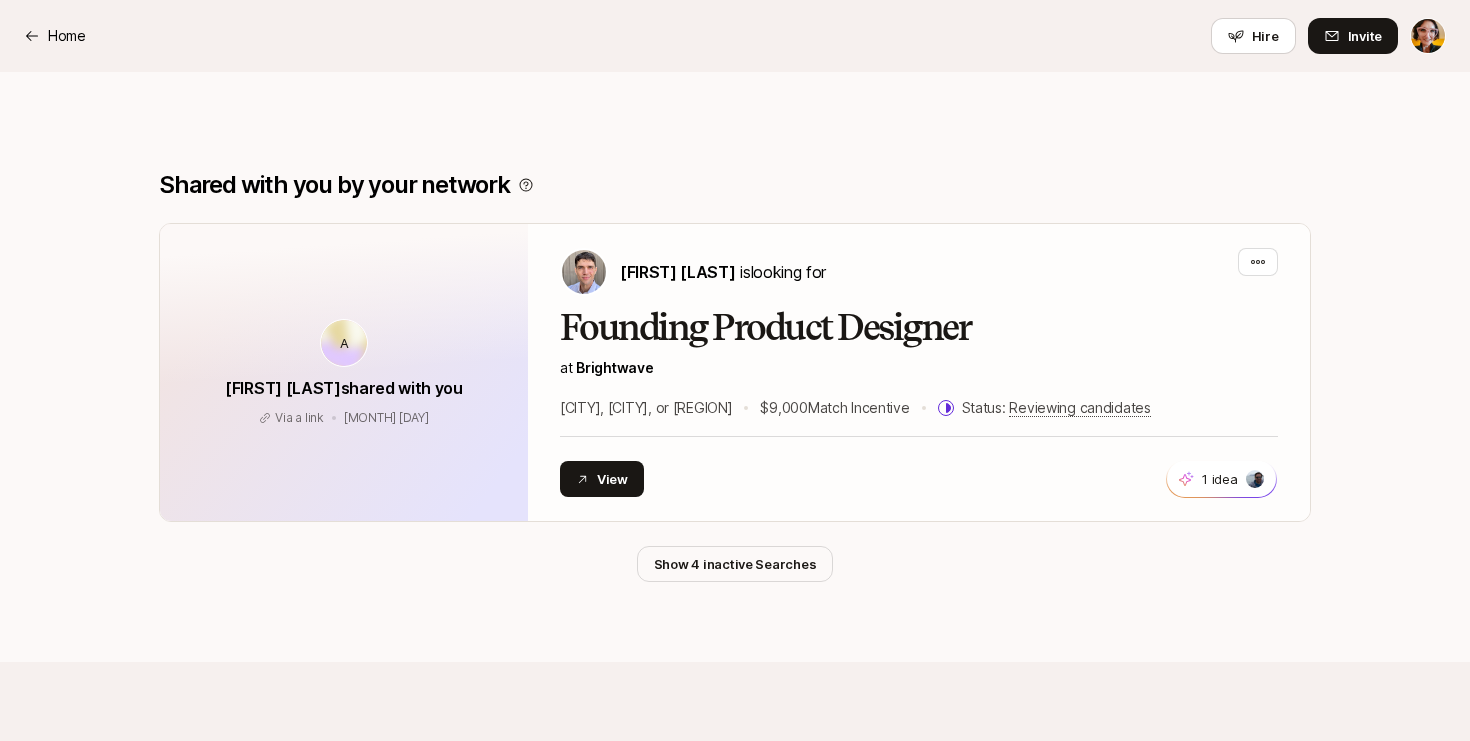 scroll, scrollTop: 1571, scrollLeft: 0, axis: vertical 